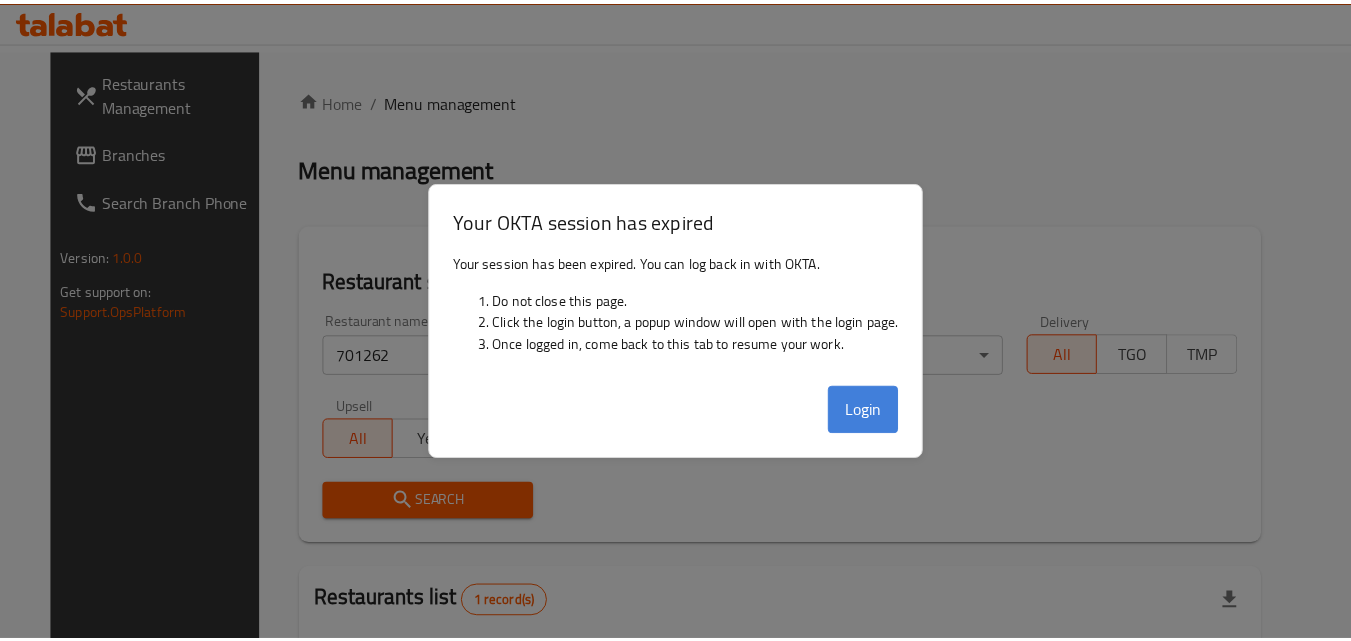 scroll, scrollTop: 0, scrollLeft: 0, axis: both 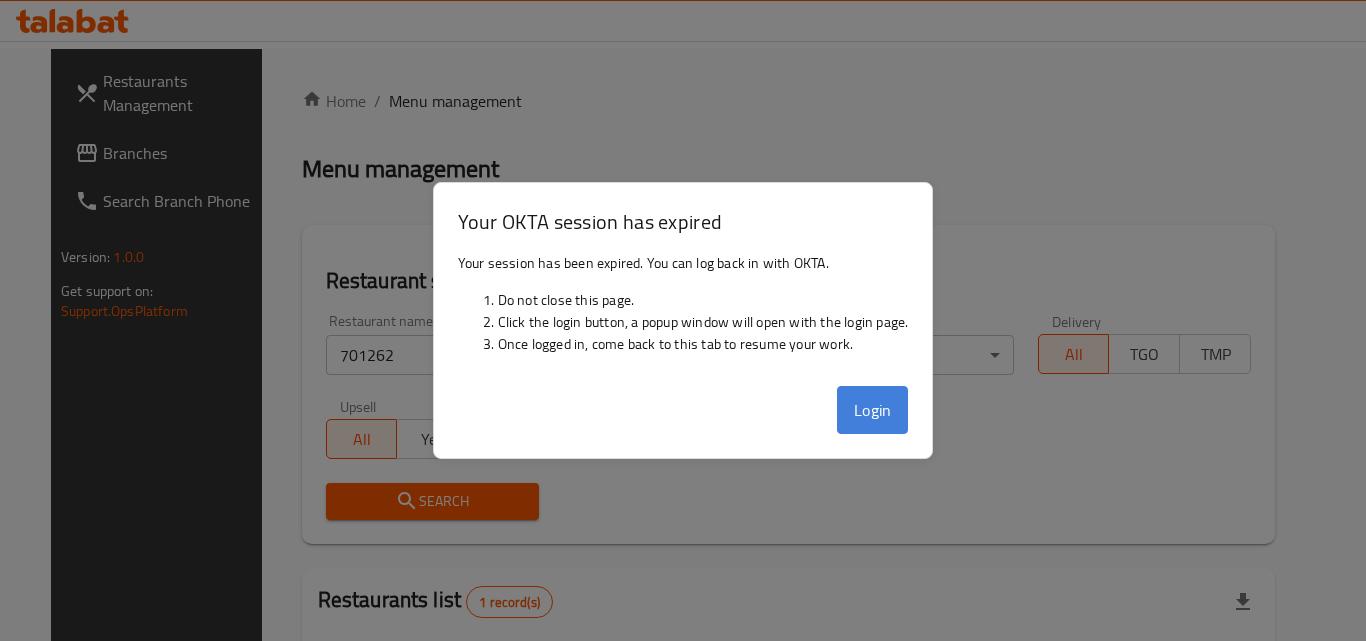 drag, startPoint x: 888, startPoint y: 438, endPoint x: 887, endPoint y: 423, distance: 15.033297 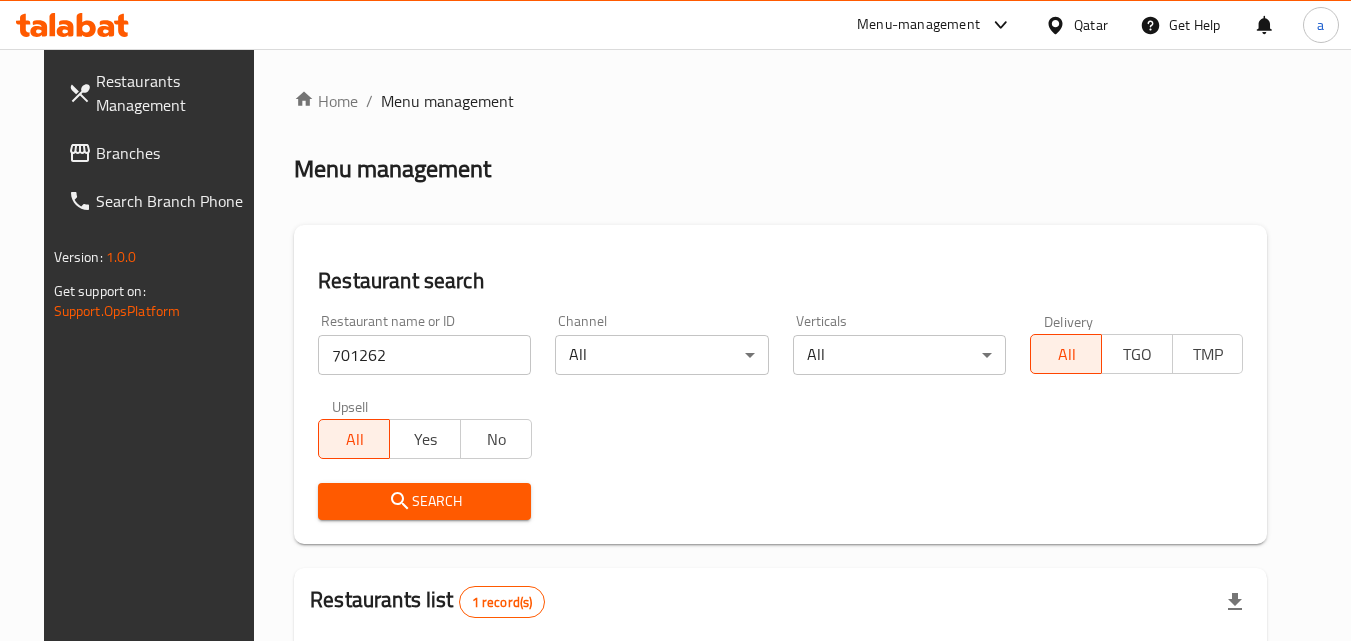 click on "Branches" at bounding box center (175, 153) 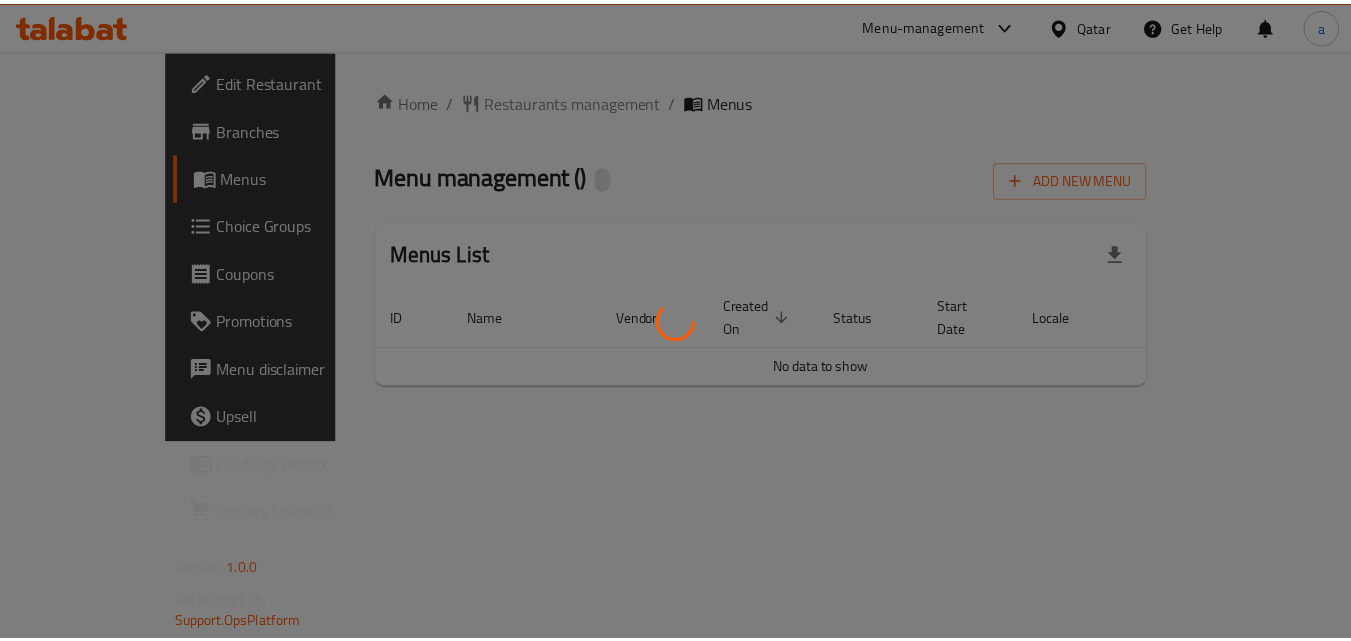 scroll, scrollTop: 0, scrollLeft: 0, axis: both 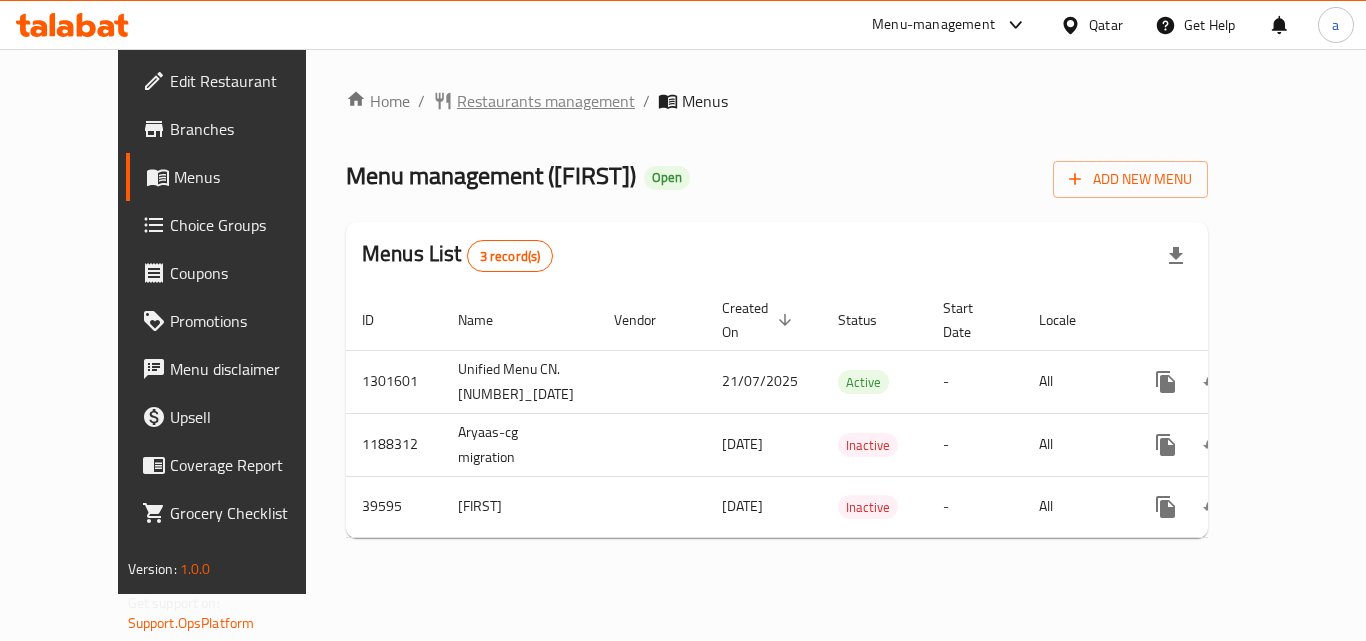 click on "Restaurants management" at bounding box center [546, 101] 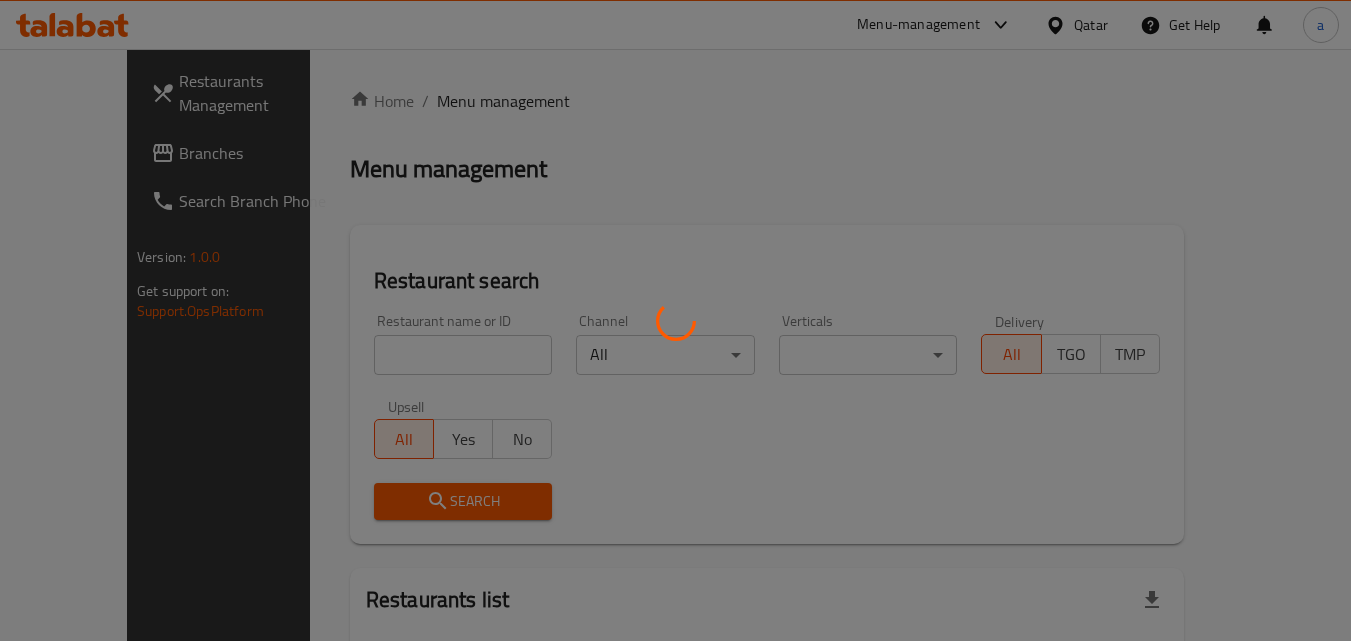 click at bounding box center [675, 320] 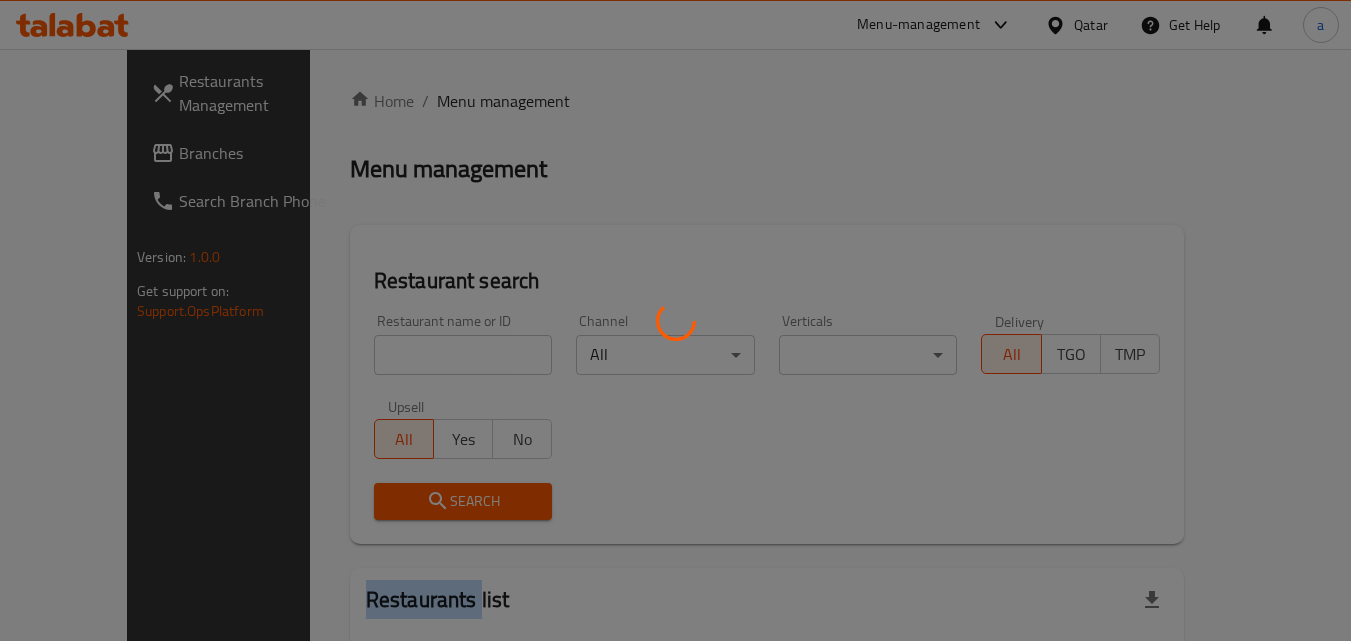 click at bounding box center (675, 320) 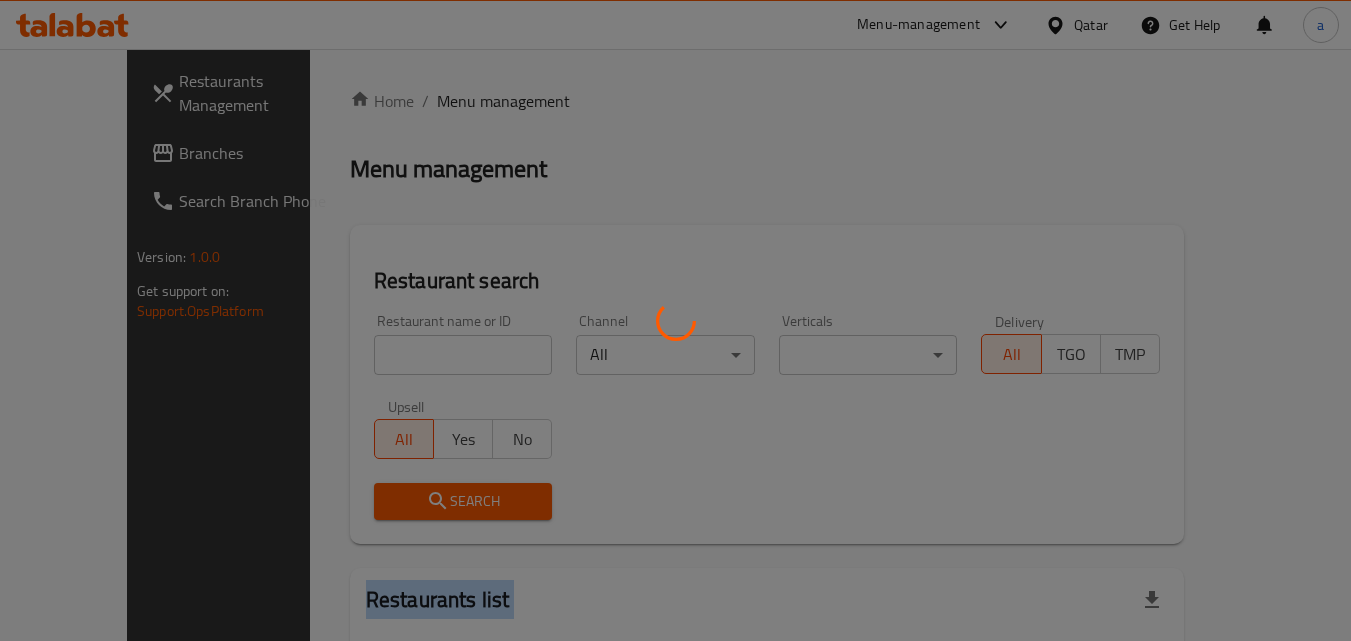 click at bounding box center (675, 320) 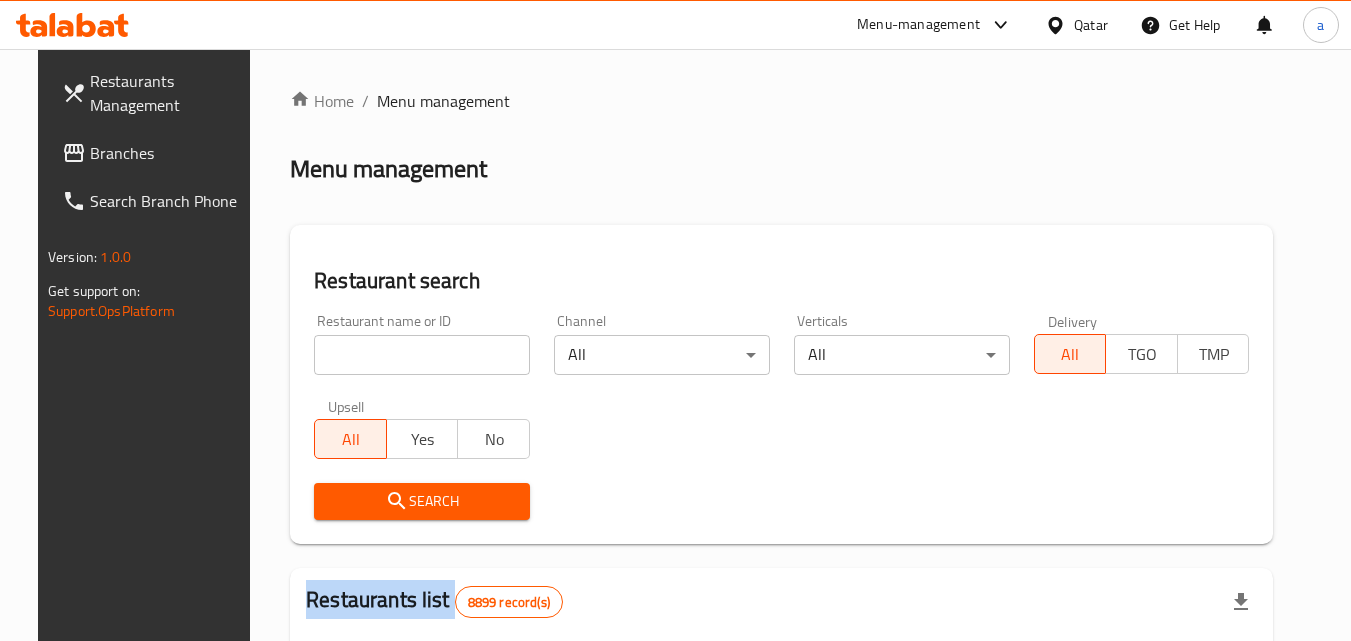 click at bounding box center (675, 320) 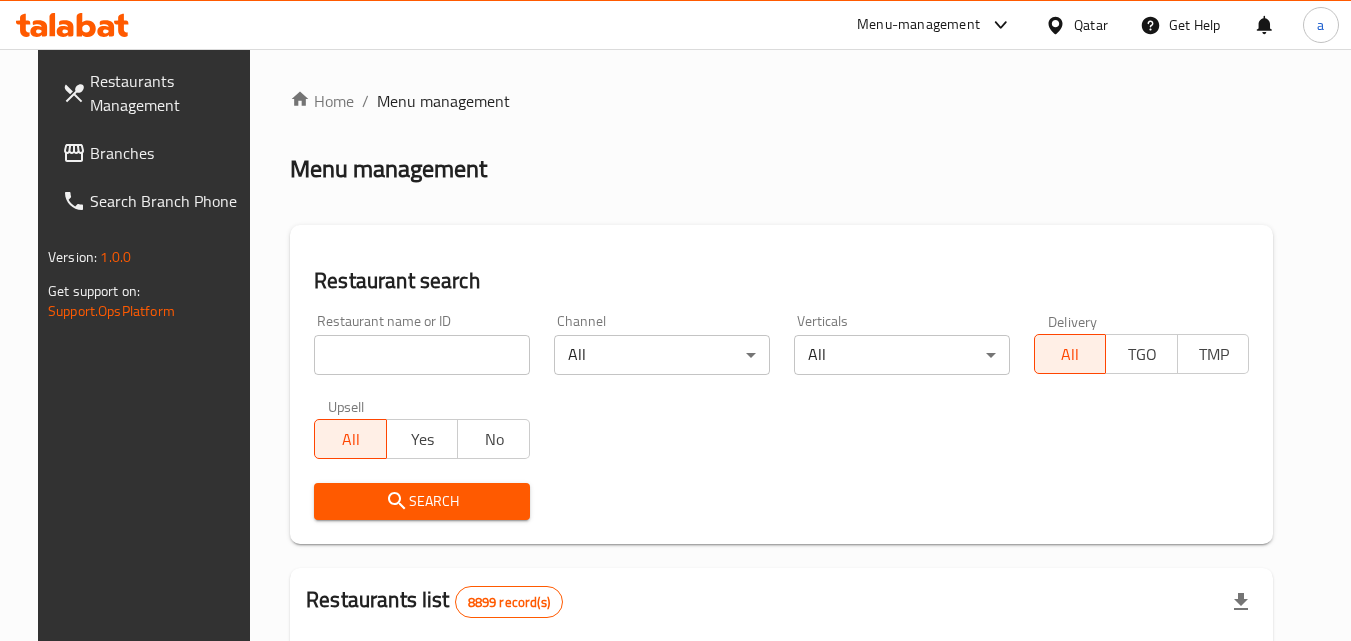 click at bounding box center [422, 355] 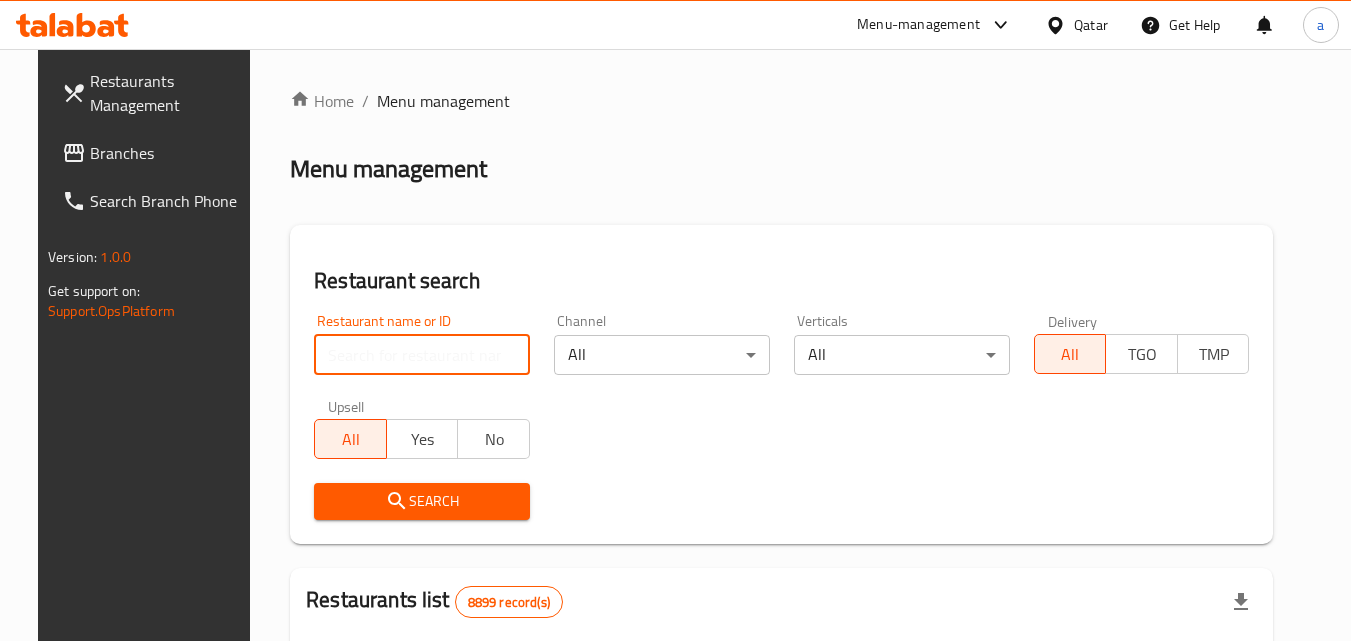 paste on "17005" 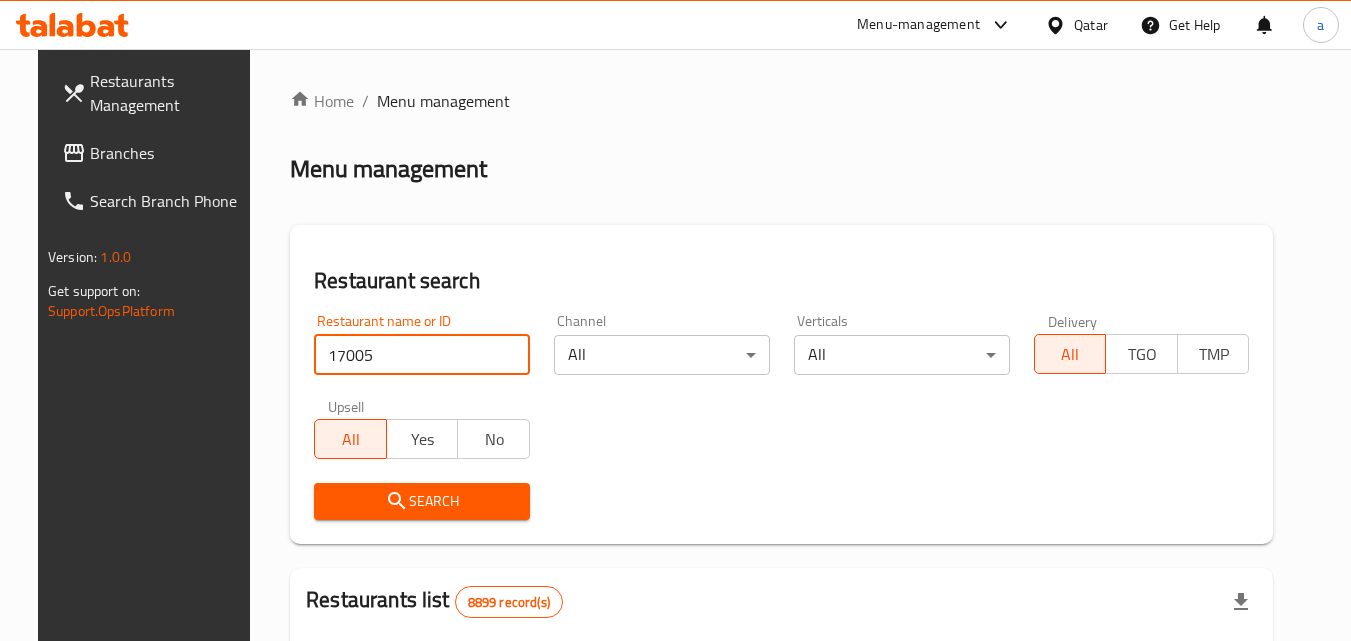 type on "17005" 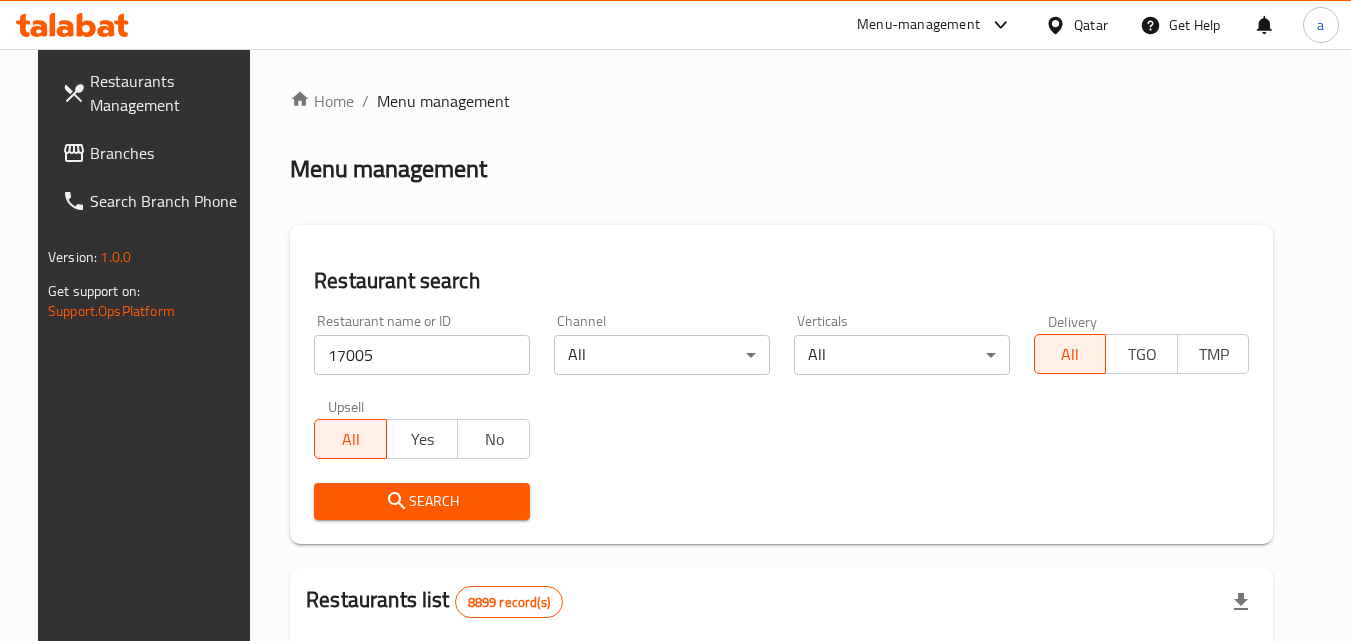 click on "Search" at bounding box center [422, 501] 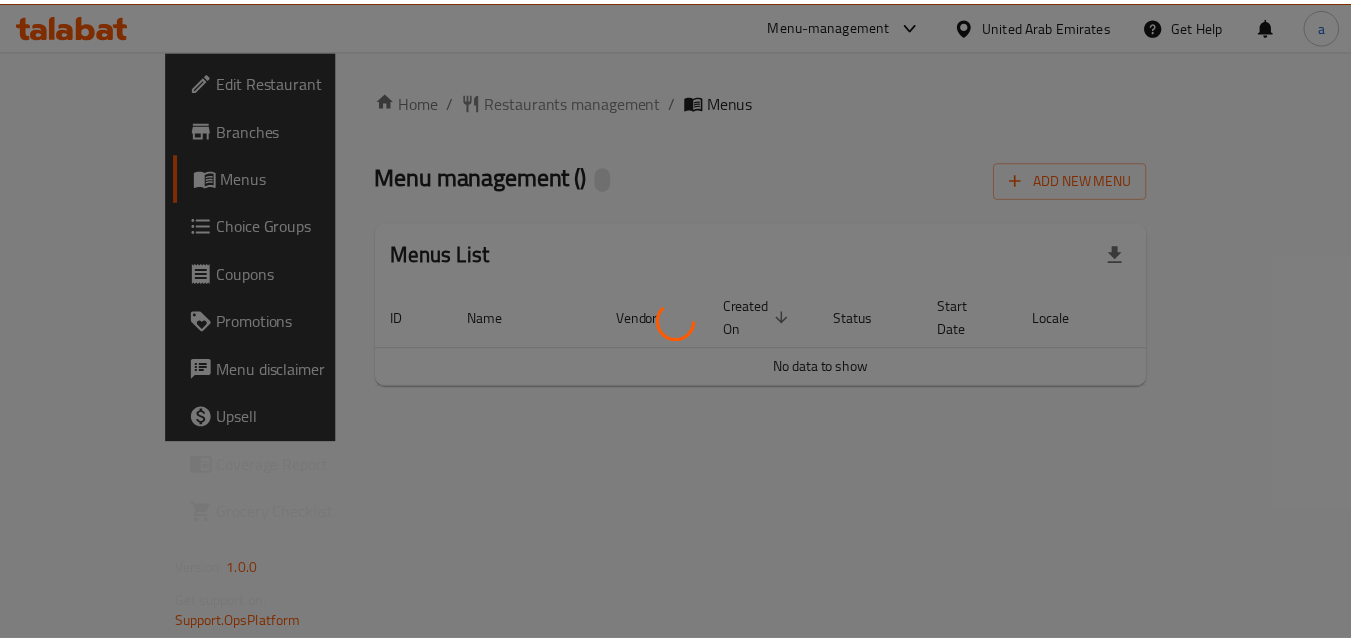 scroll, scrollTop: 0, scrollLeft: 0, axis: both 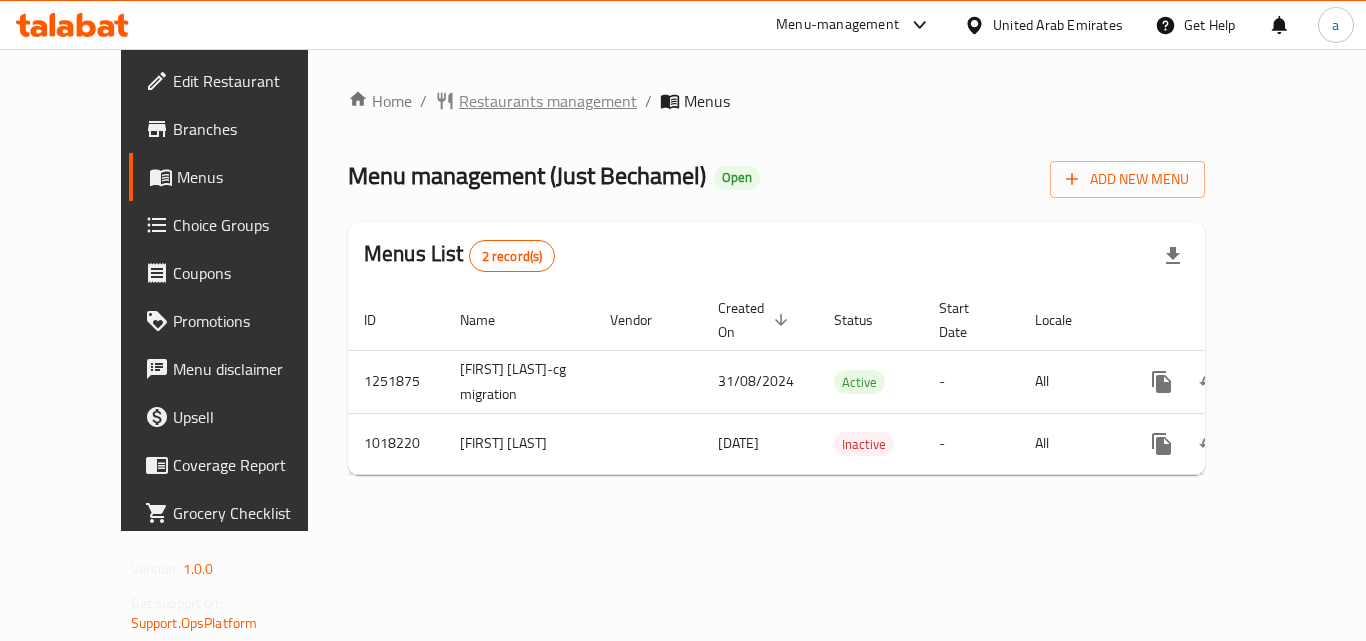 click on "Restaurants management" at bounding box center [548, 101] 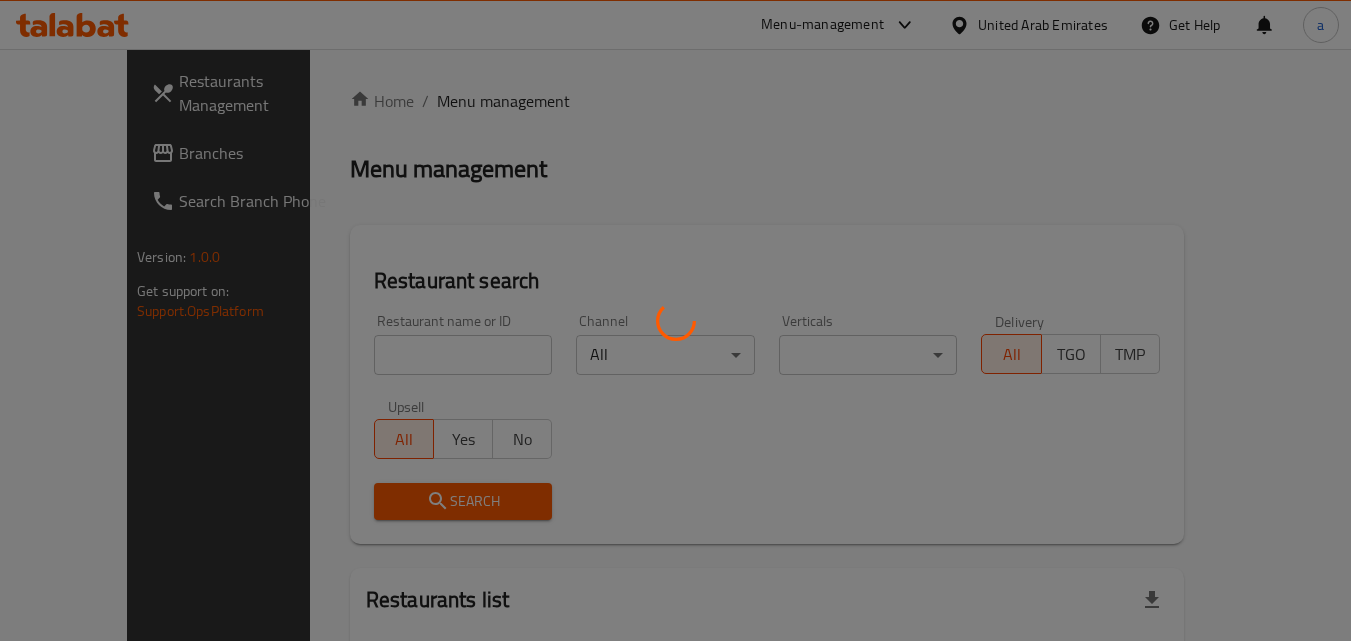 click at bounding box center (675, 320) 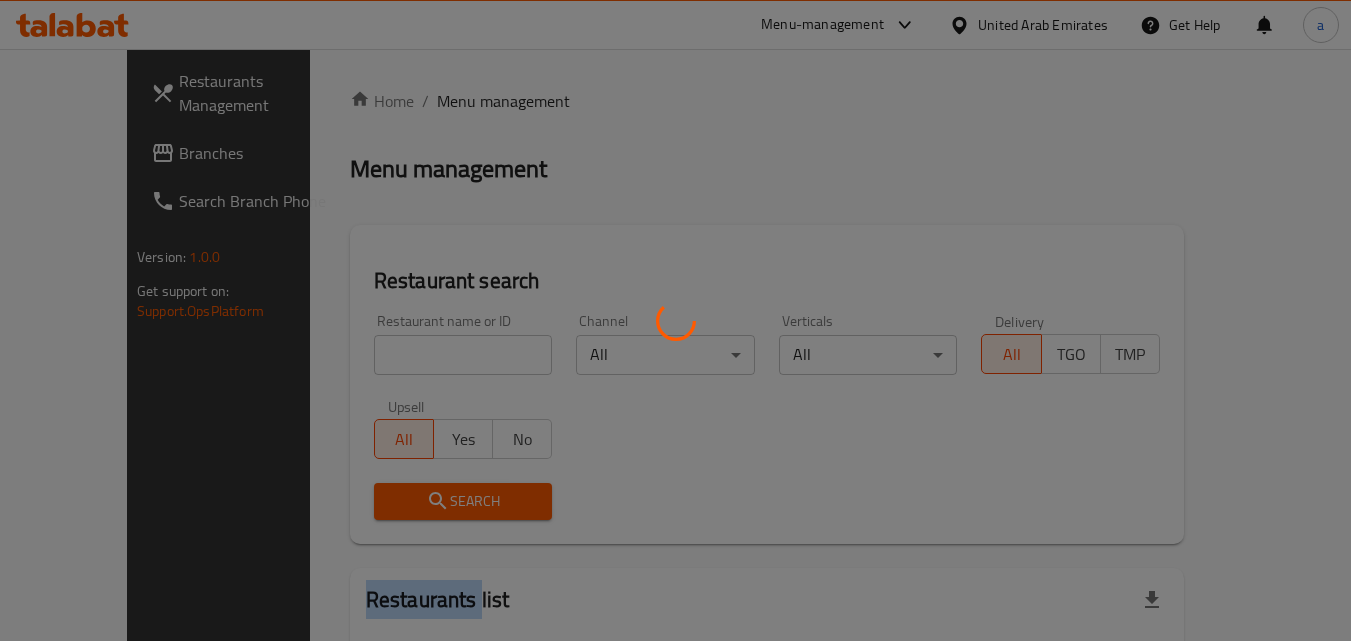 click at bounding box center (675, 320) 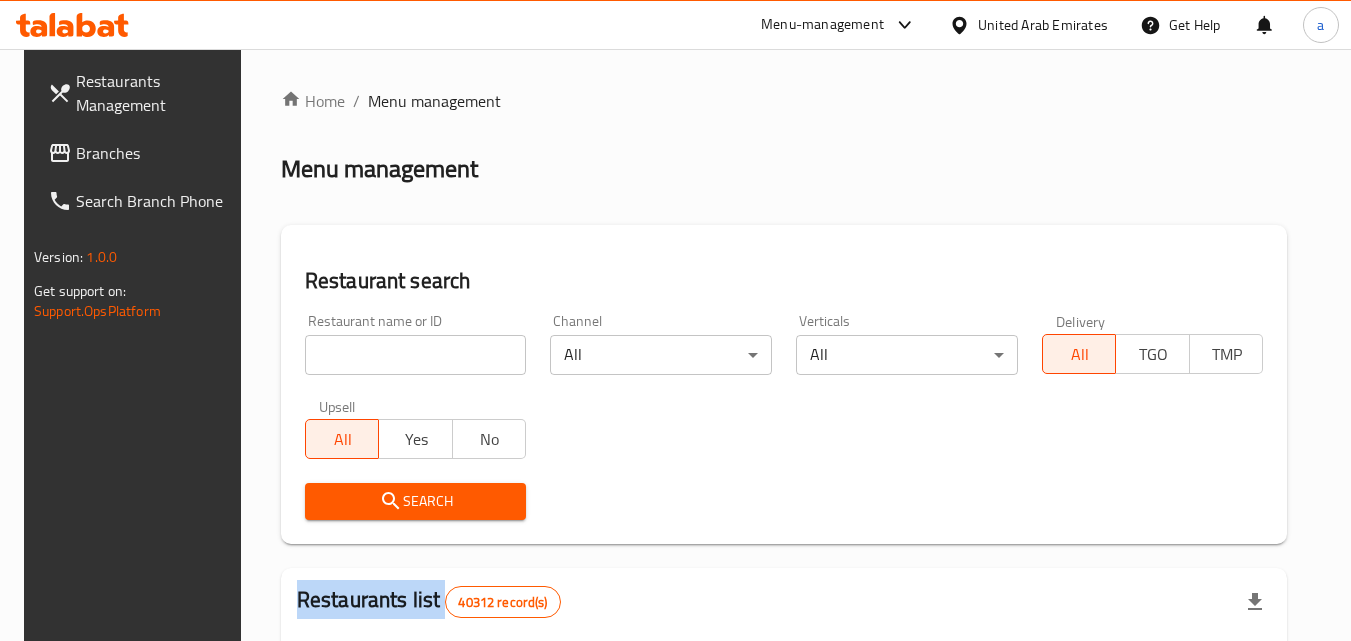 click on "Home / Menu management Menu management Restaurant search Restaurant name or ID Restaurant name or ID Channel All ​ Verticals All ​ Delivery All TGO TMP Upsell All Yes No   Search Restaurants list   40312 record(s) ID sorted ascending Name (En) Name (Ar) Ref. Name Logo Branches Open Busy Closed POS group Status Action 328 Johnny Rockets جوني روكيتس 37 0 1 0 OPEN 330 French Connection فرنش كونكشن 1 0 0 0 INACTIVE 339 Arz Lebanon أرز لبنان Al Karama,Al Barsha & Mirdif 9 1 0 2 OPEN 340 Mega Wraps ميجا رابس 3 0 0 0 INACTIVE 342 Sandella's Flatbread Cafe سانديلاز فلات براد 7 0 0 0 INACTIVE 343 Dragon Hut كوخ التنين 1 0 0 0 INACTIVE 348 Thai Kitchen المطبخ التايلندى 1 0 0 0 INACTIVE 349 Mughal  موغل 1 0 0 0 HIDDEN 350 HOT N COOL (Old) هوت و كول 1 0 0 0 INACTIVE 355 Al Habasha  الحبشة 11 1 0 0 HIDDEN Rows per page: 10 1-10 of 40312" at bounding box center [784, 721] 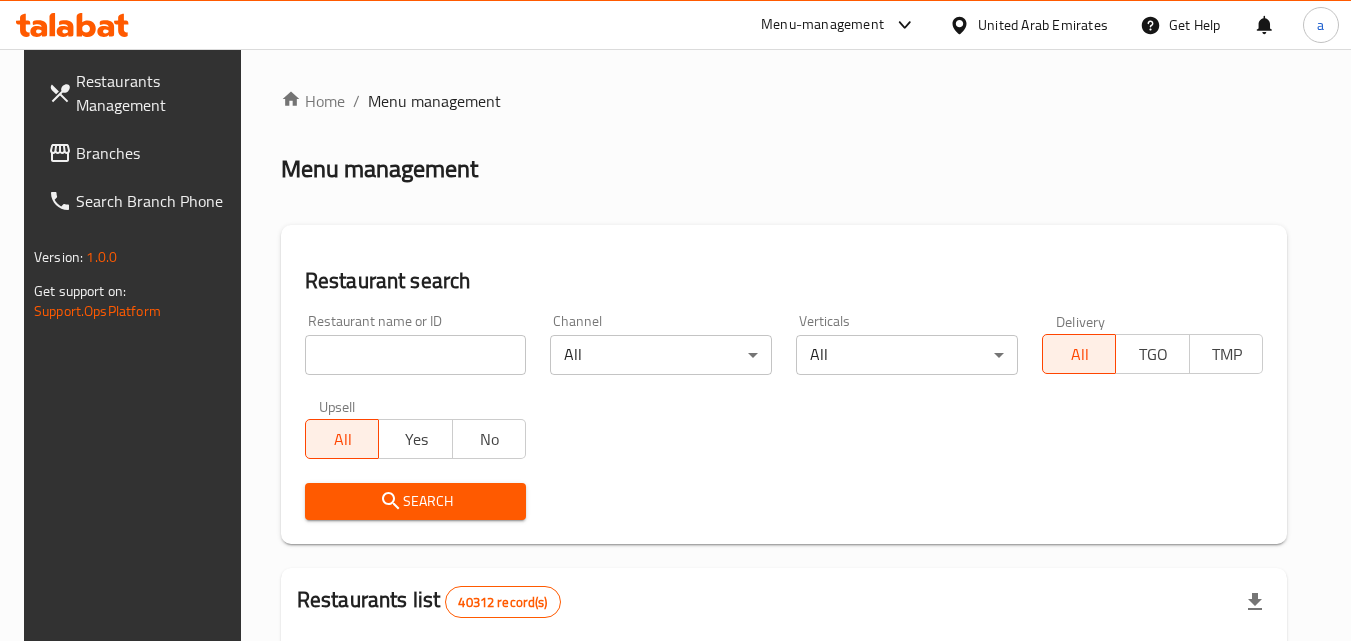 click at bounding box center (416, 355) 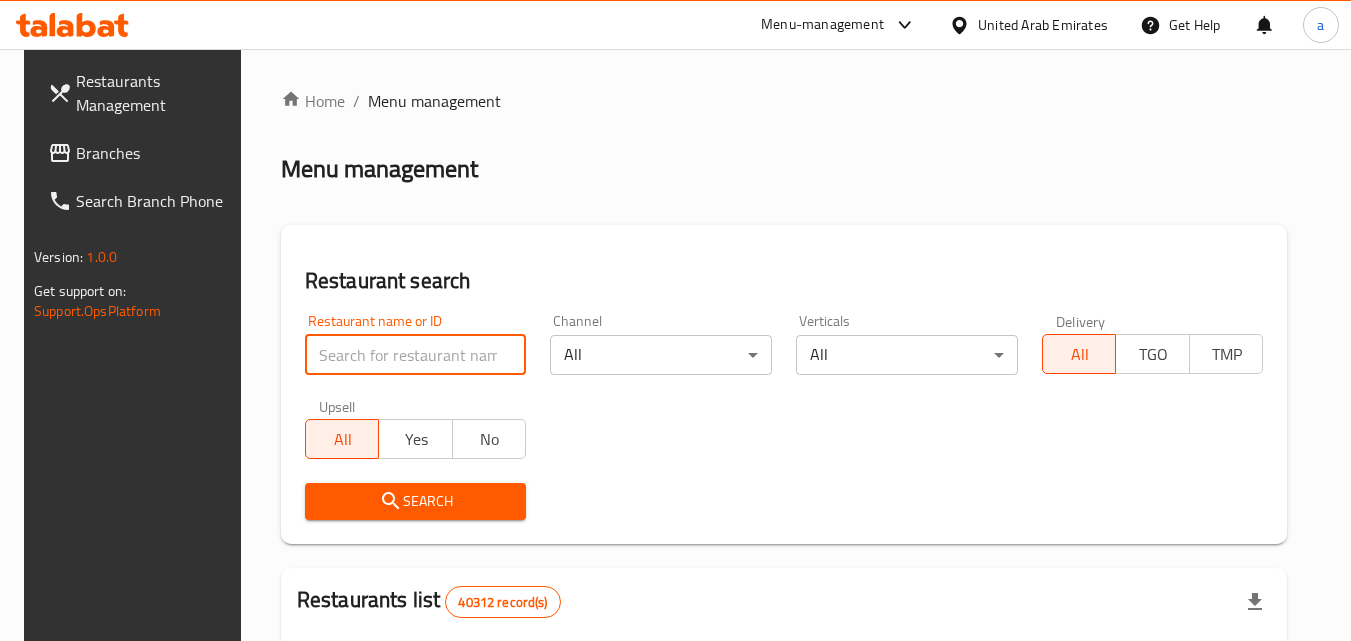 click at bounding box center (416, 355) 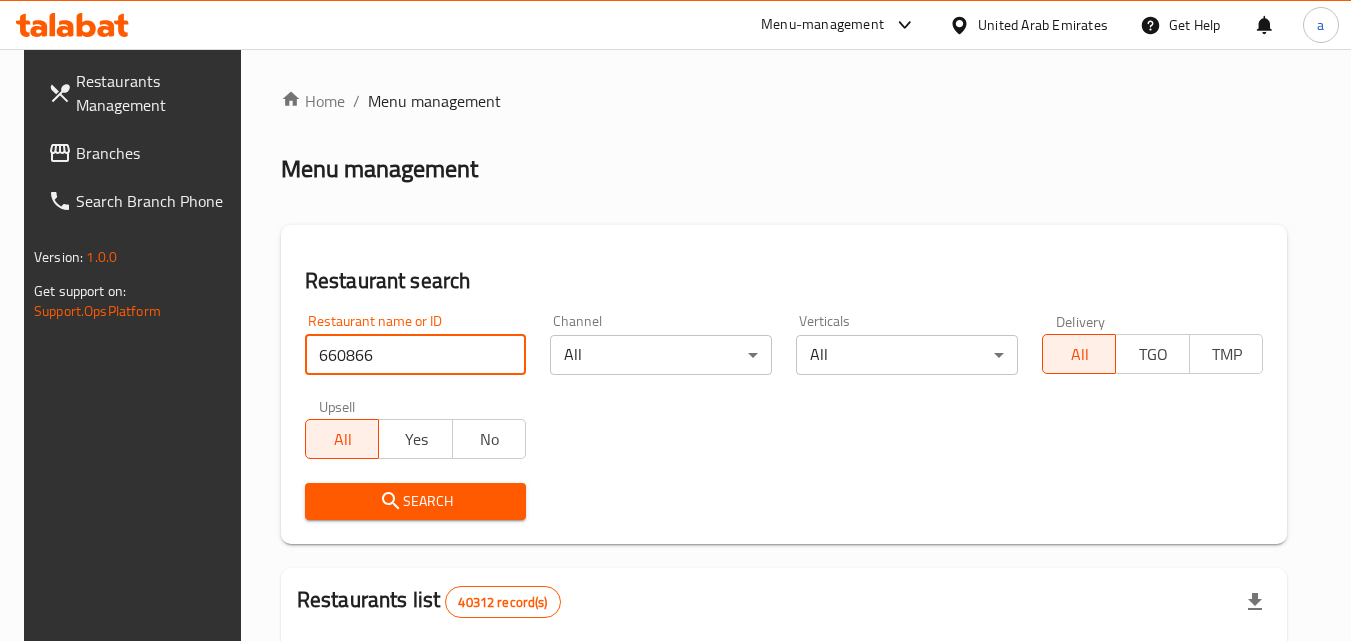 type on "660866" 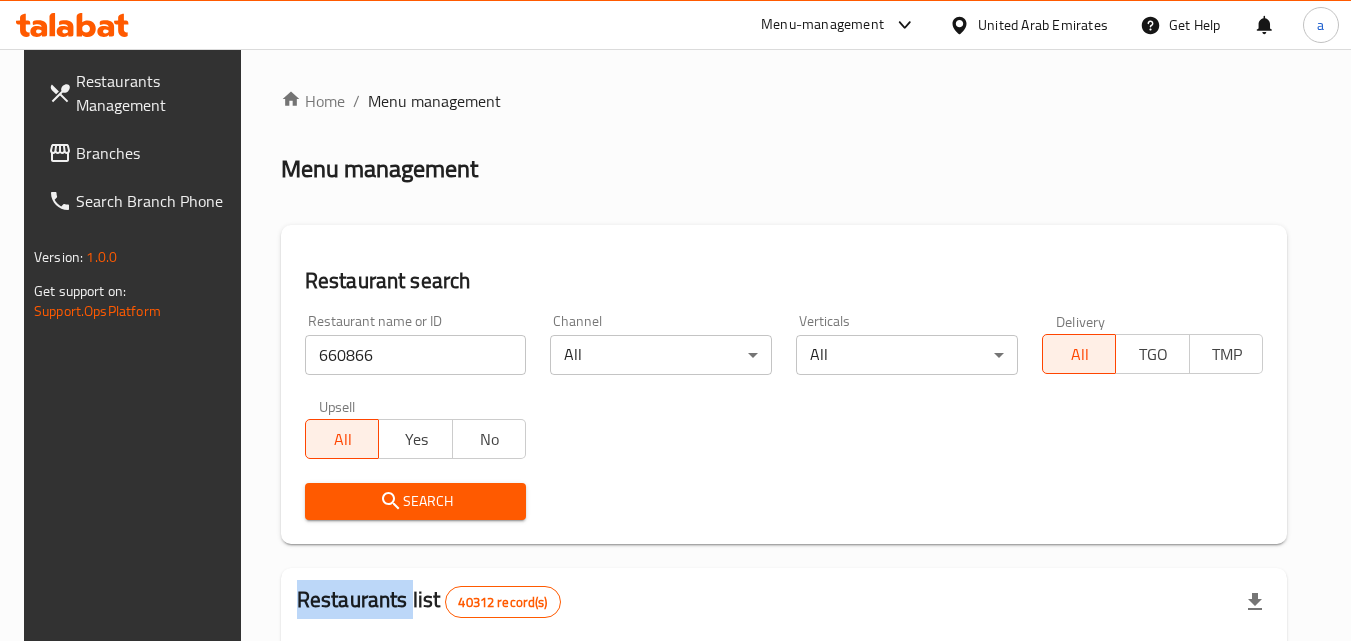 click on "Search" at bounding box center [416, 501] 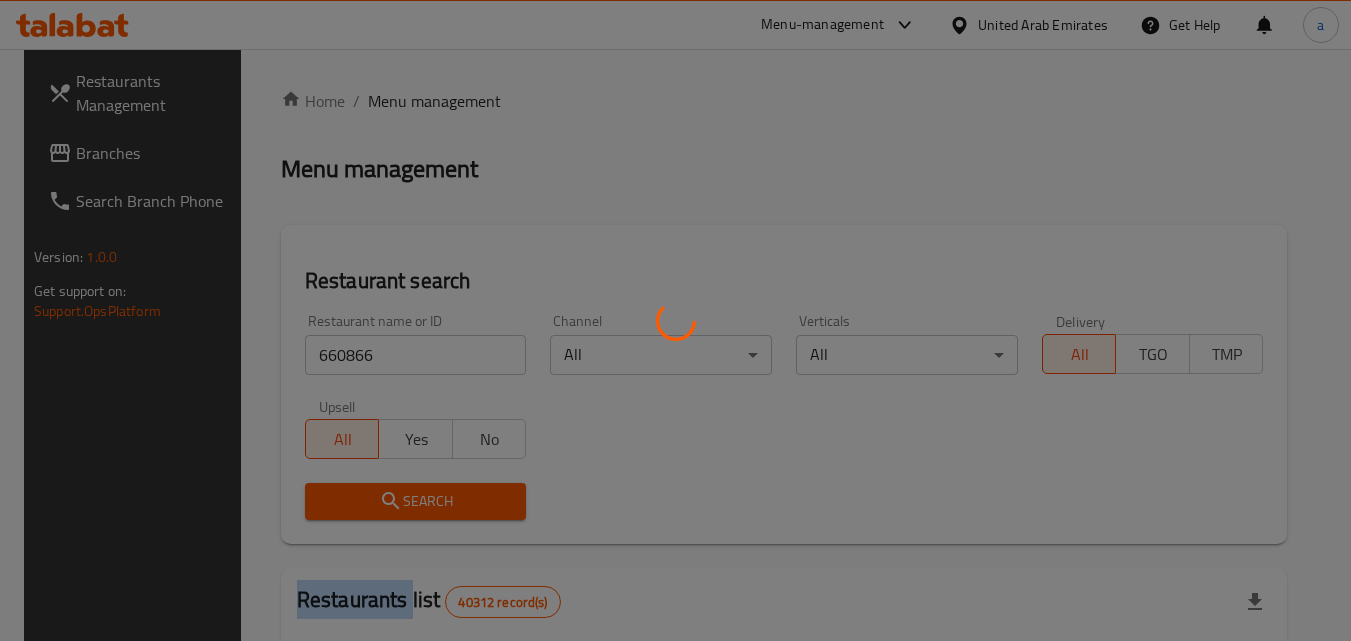 click at bounding box center (675, 320) 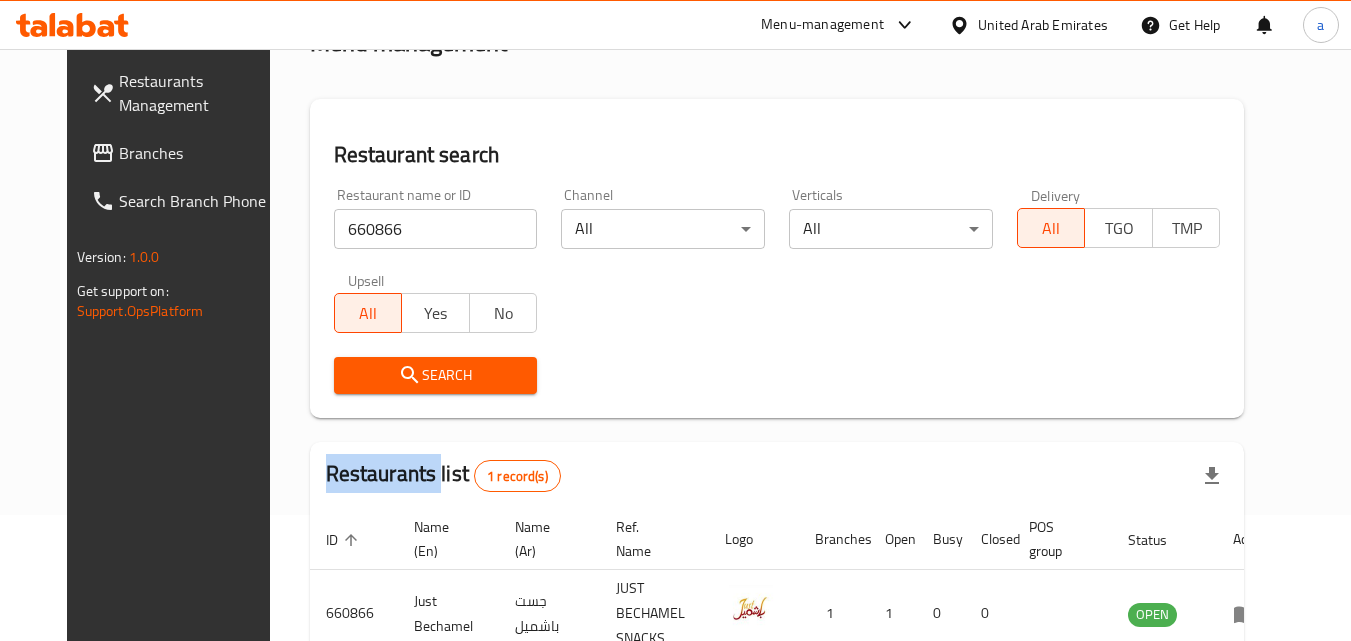 scroll, scrollTop: 0, scrollLeft: 0, axis: both 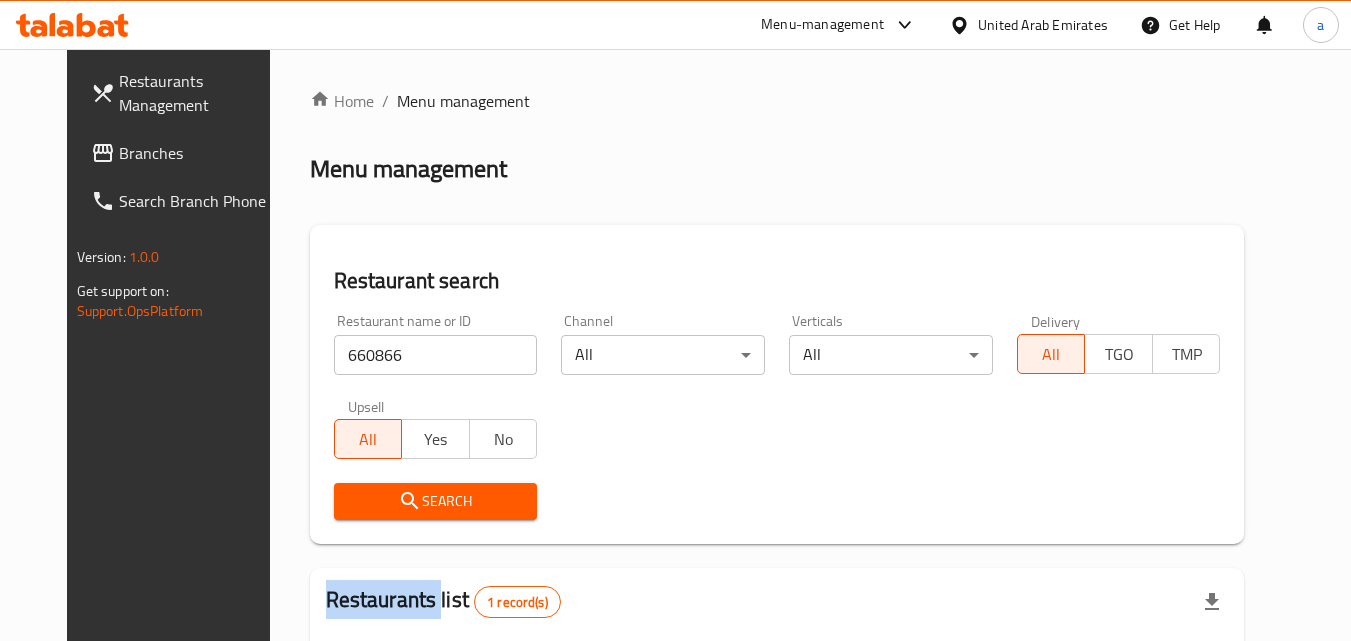 click on "Branches" at bounding box center (198, 153) 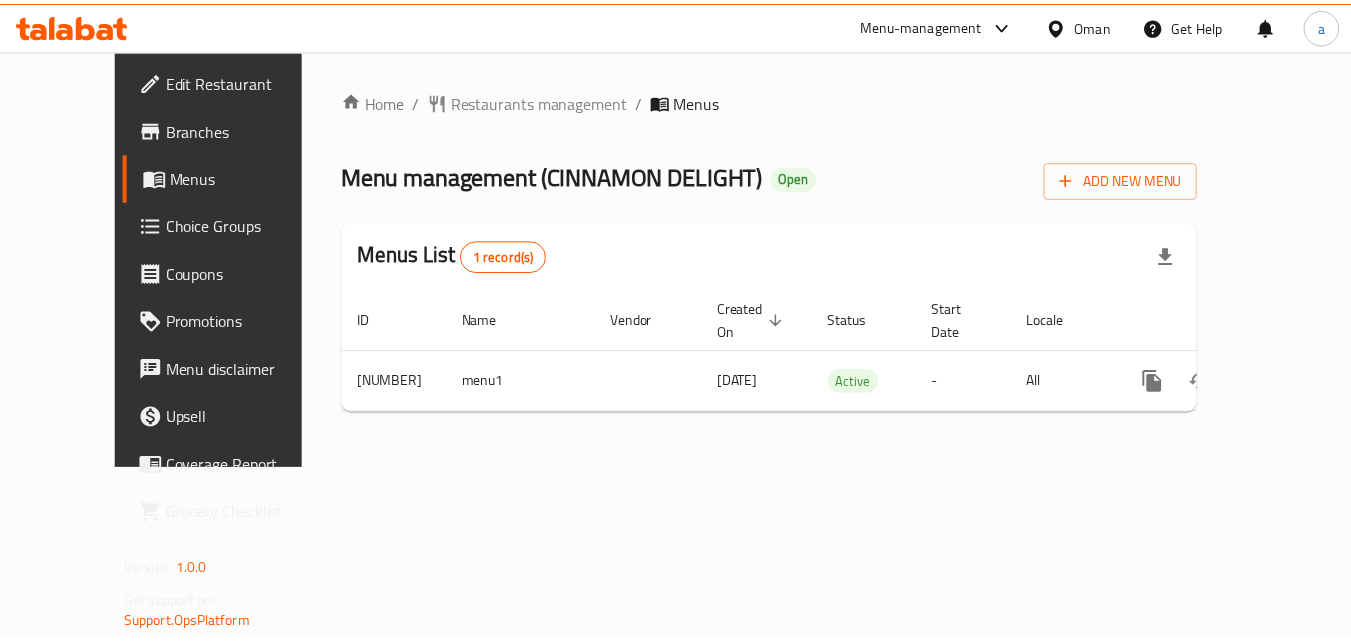 scroll, scrollTop: 0, scrollLeft: 0, axis: both 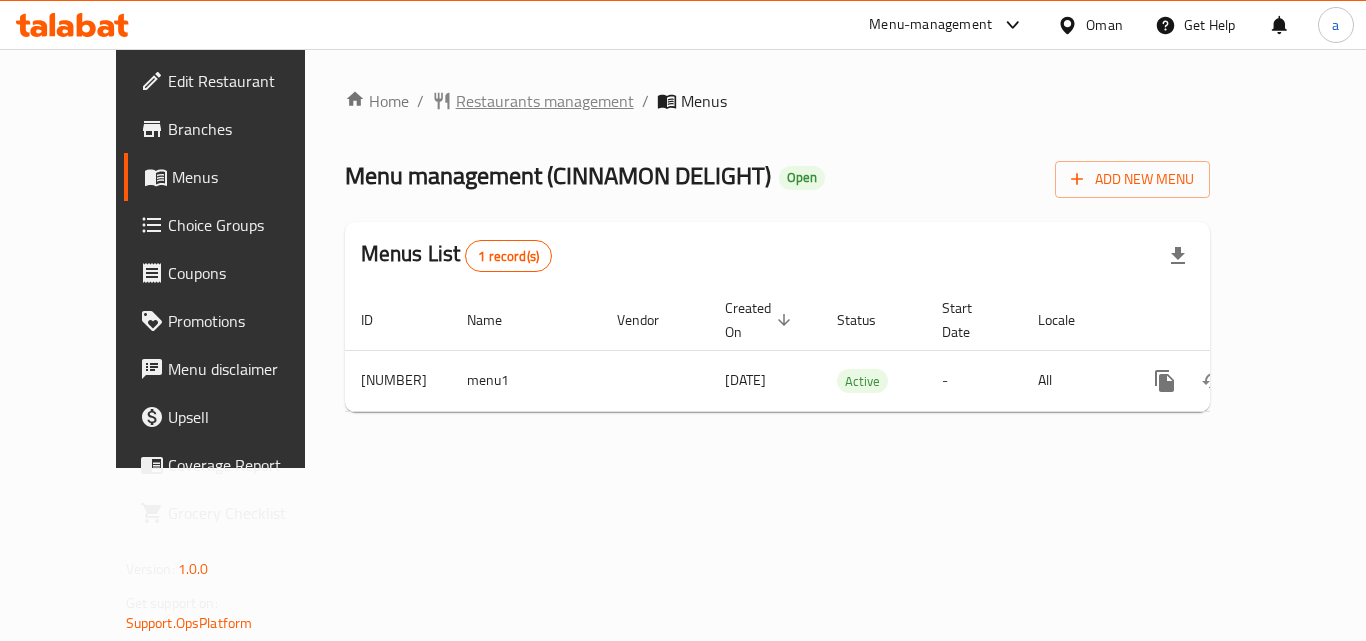 click on "Restaurants management" at bounding box center (545, 101) 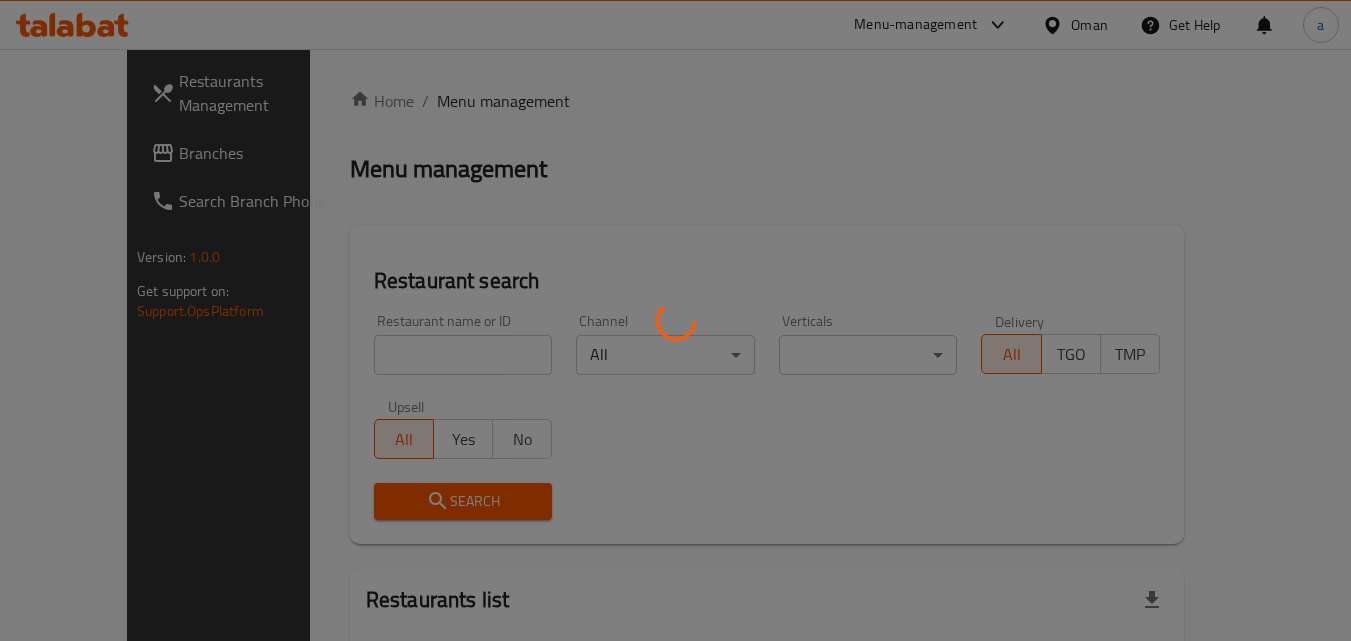 click at bounding box center (675, 320) 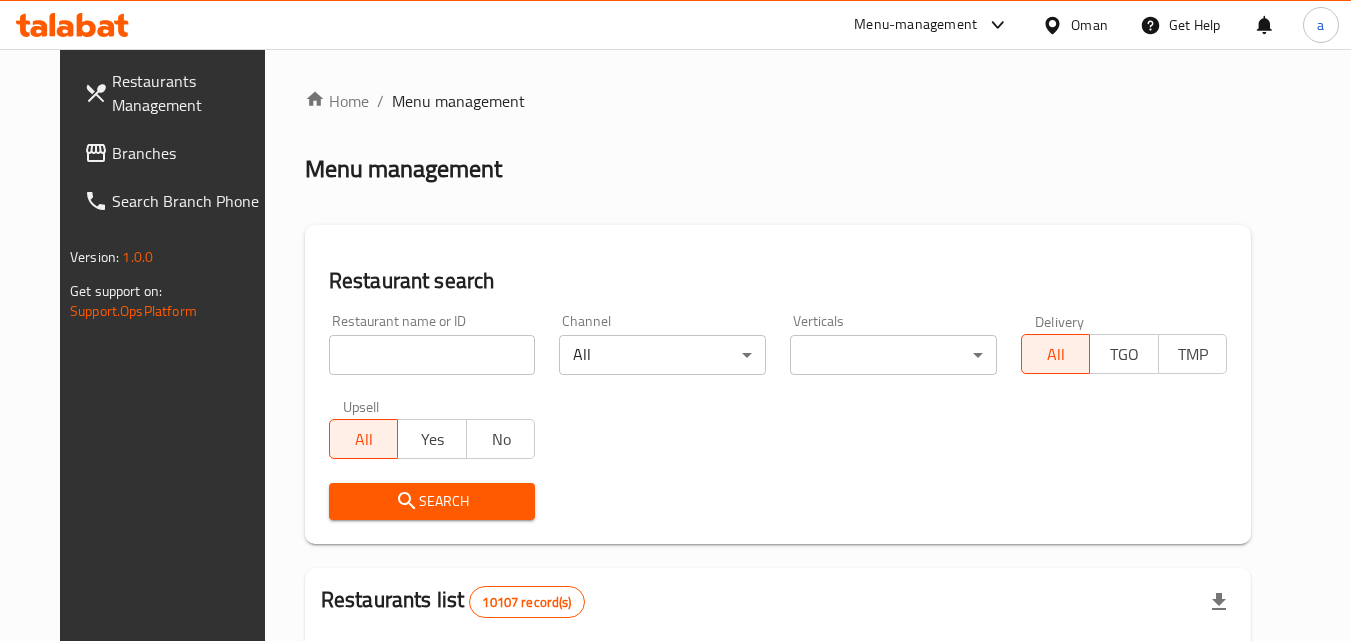 click at bounding box center [675, 320] 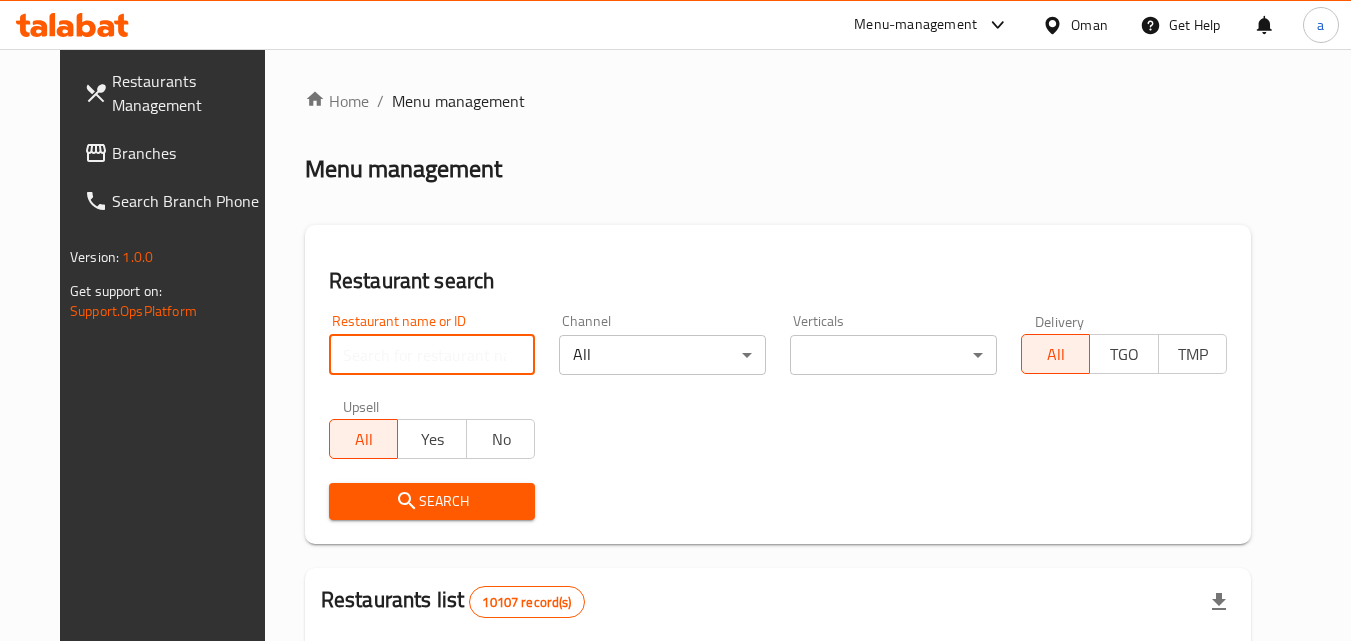 paste on "690641" 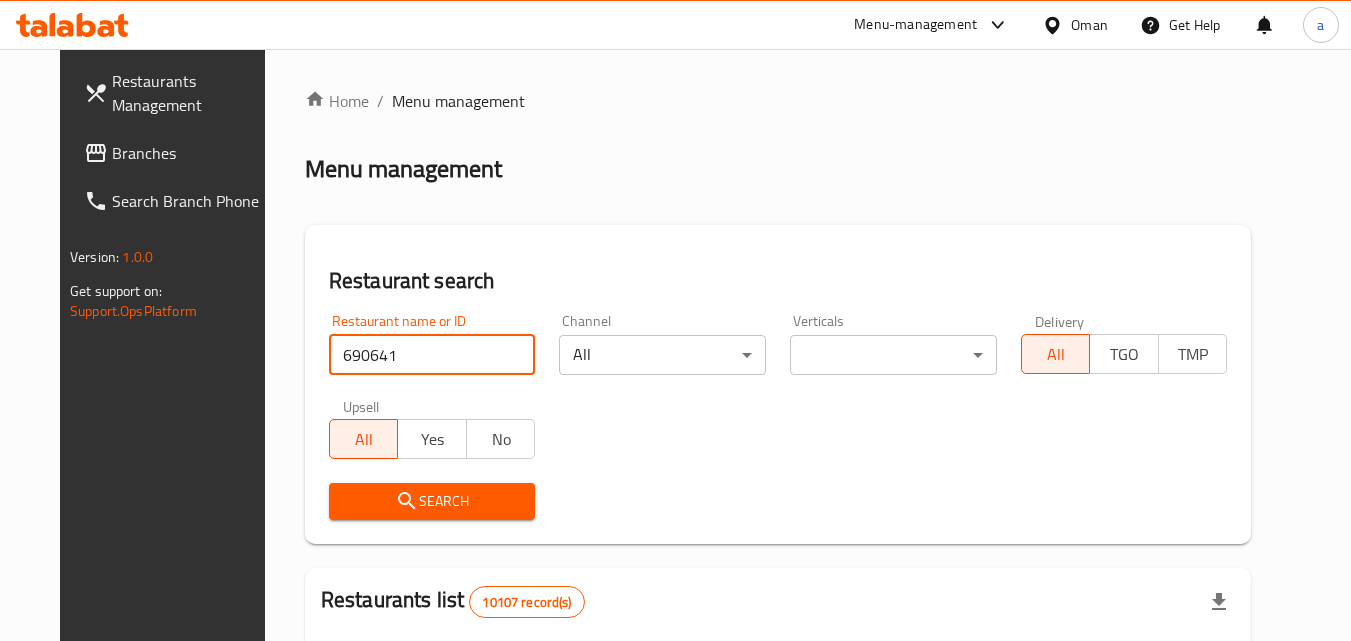 type on "690641" 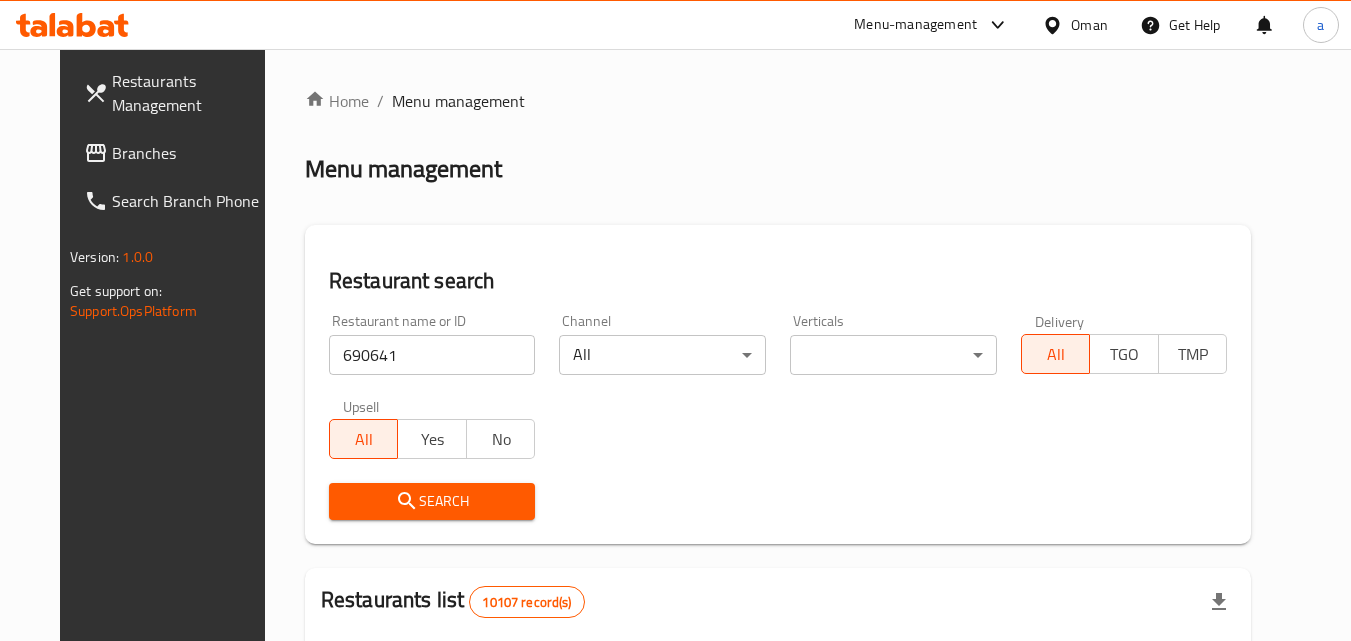 click 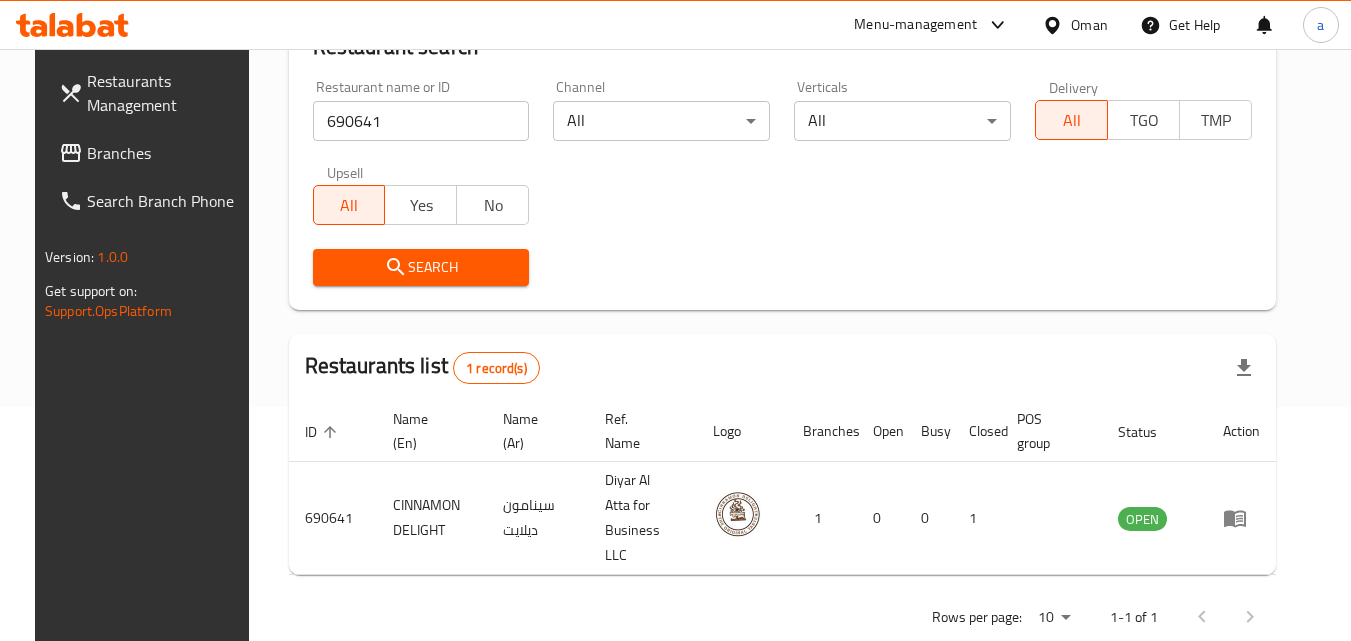 scroll, scrollTop: 0, scrollLeft: 0, axis: both 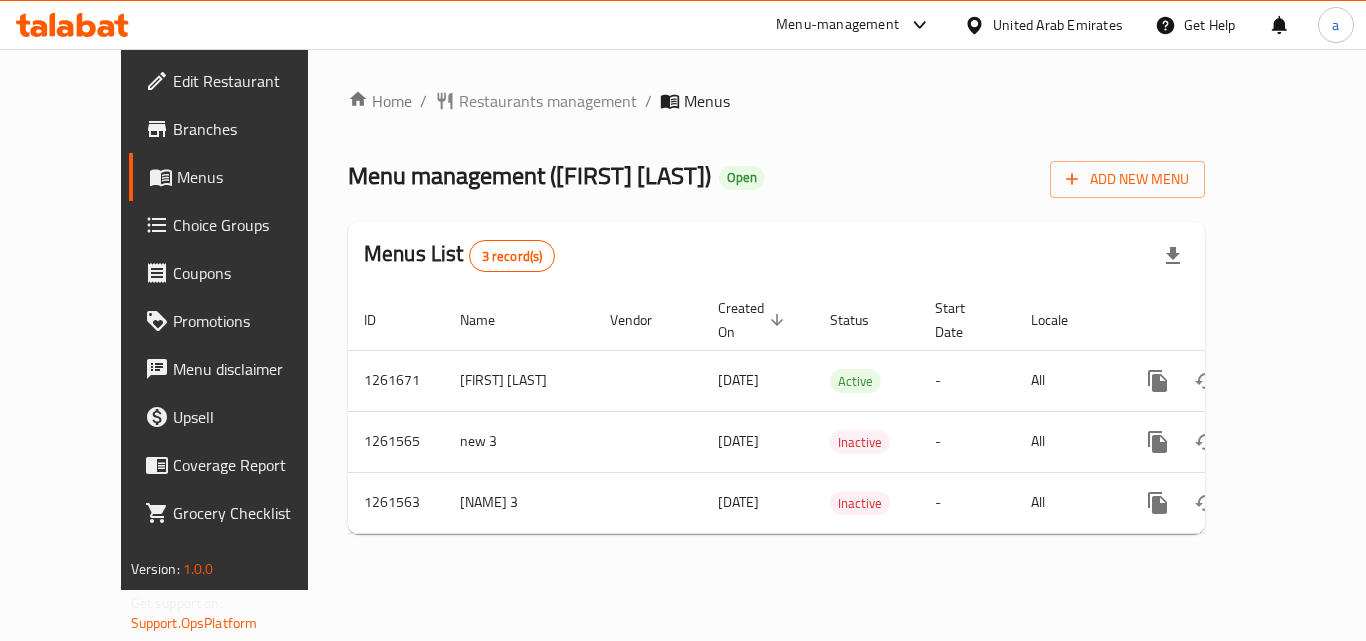 click at bounding box center [683, 320] 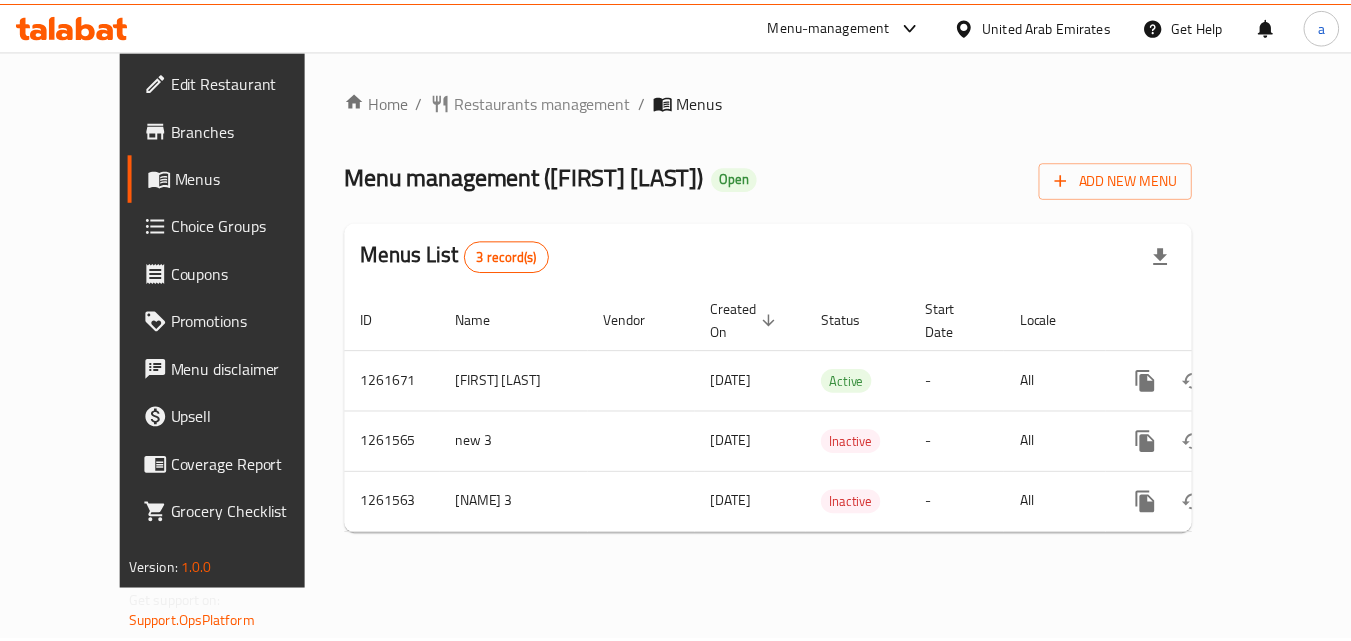 scroll, scrollTop: 0, scrollLeft: 0, axis: both 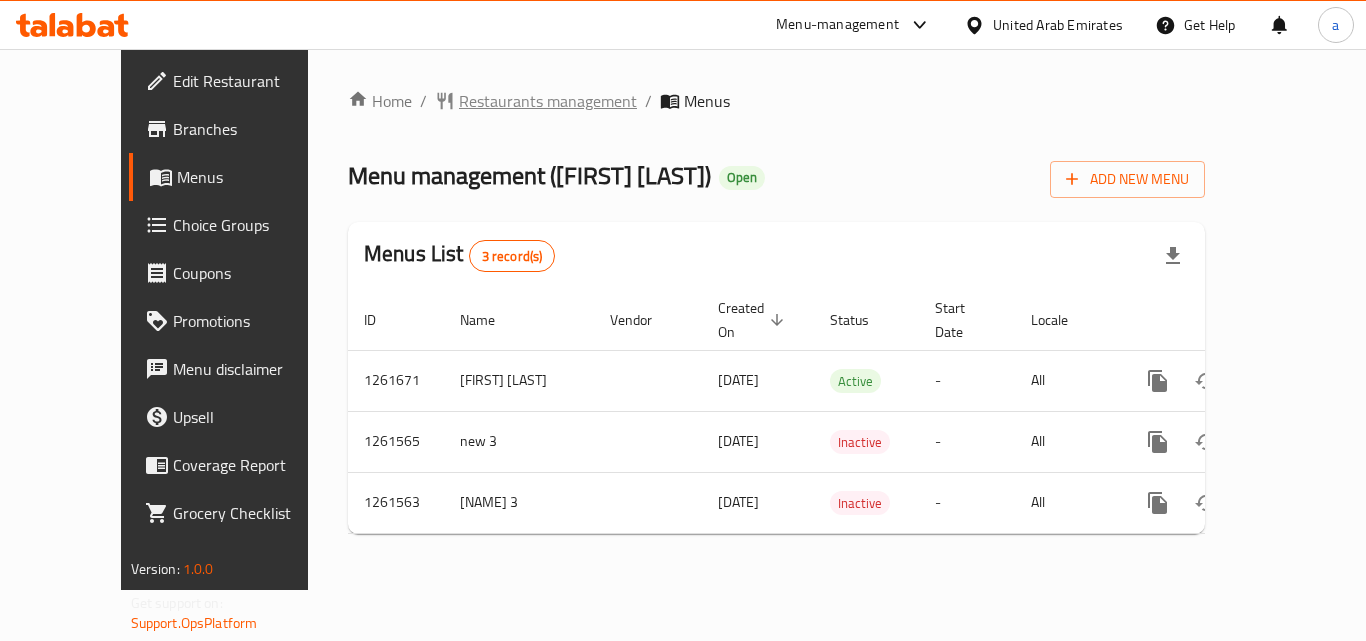 click on "Restaurants management" at bounding box center [548, 101] 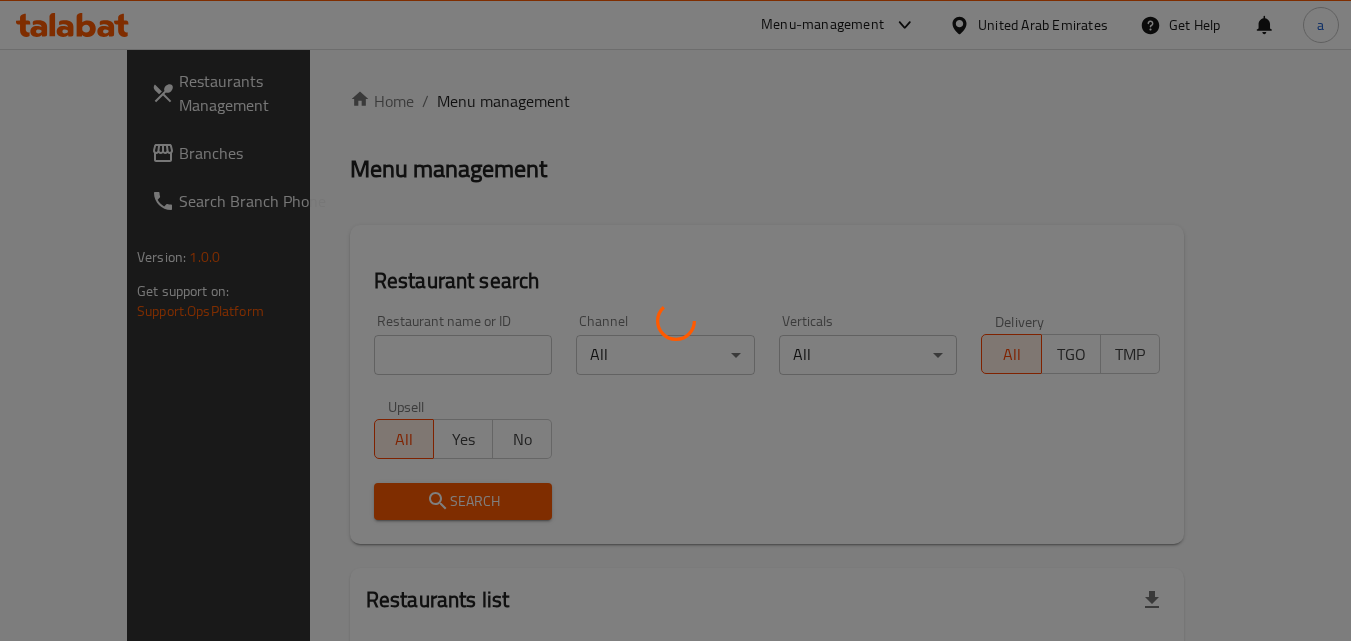 click at bounding box center [675, 320] 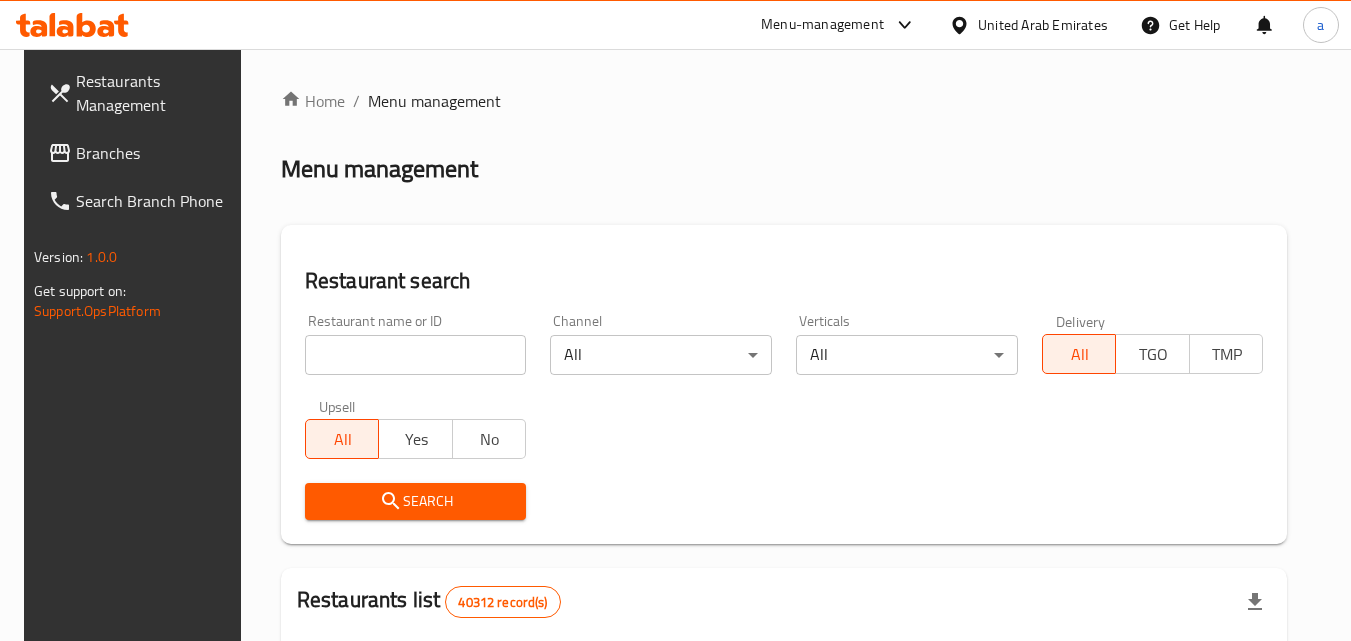 click at bounding box center [416, 355] 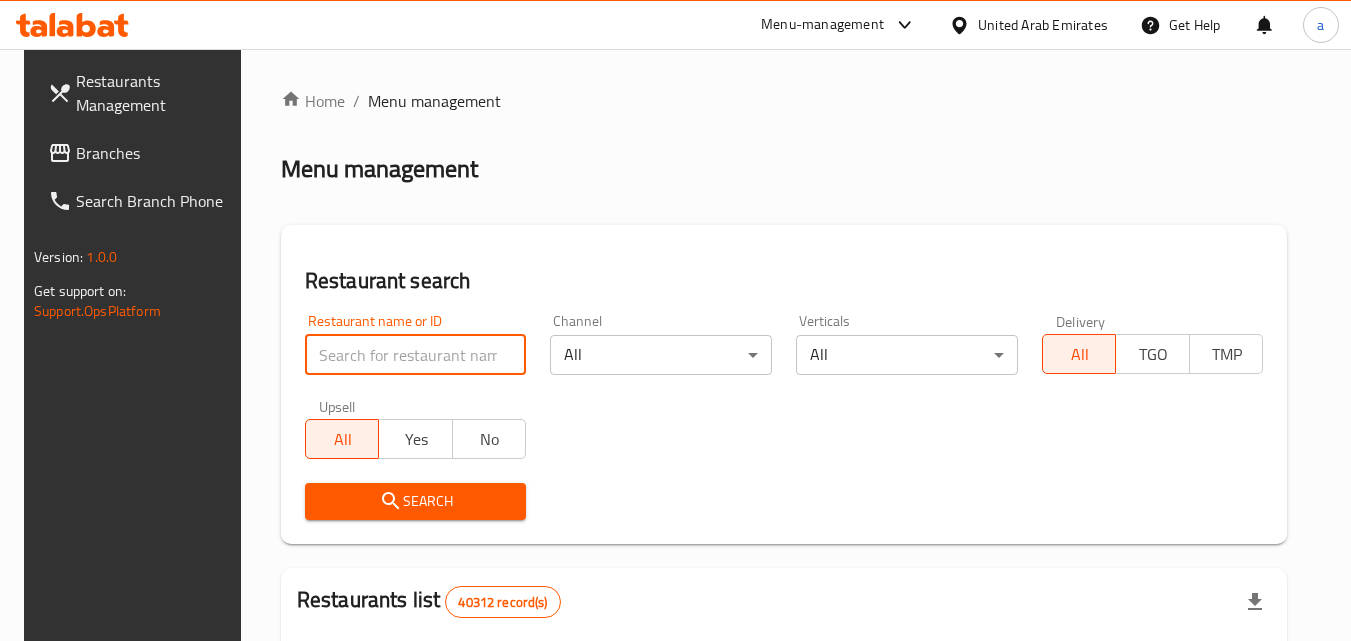 click at bounding box center (416, 355) 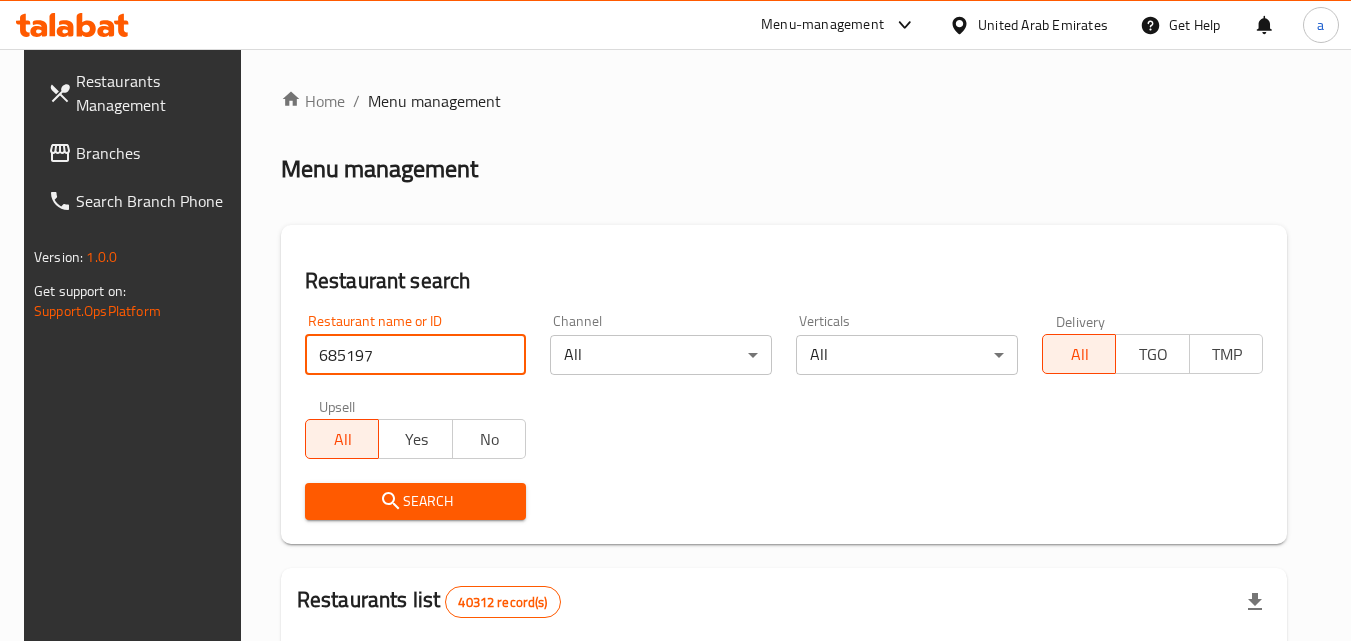 type on "685197" 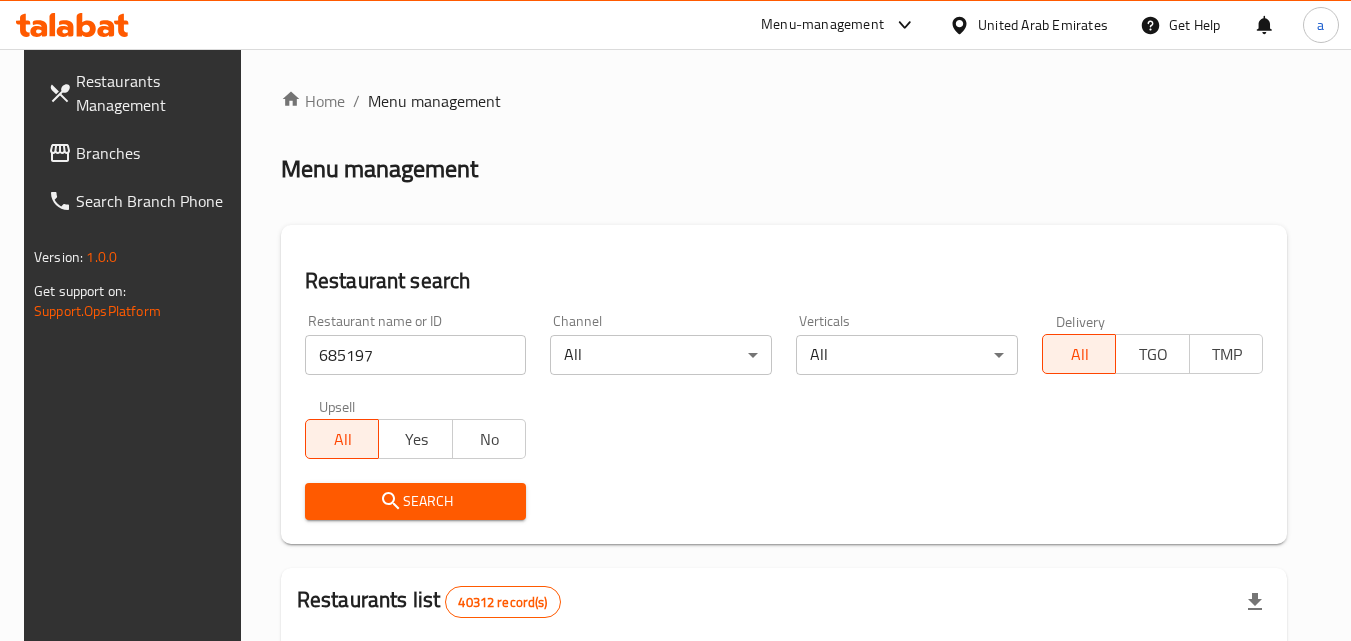 click on "Search" at bounding box center [416, 501] 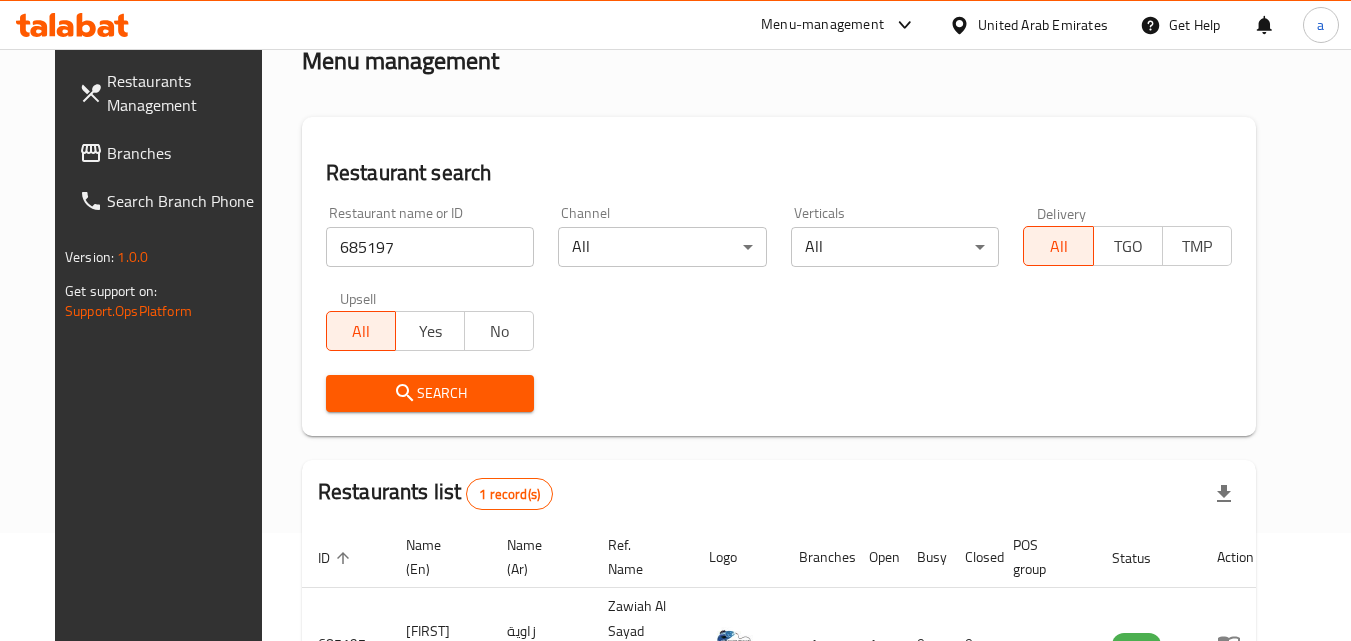 scroll, scrollTop: 0, scrollLeft: 0, axis: both 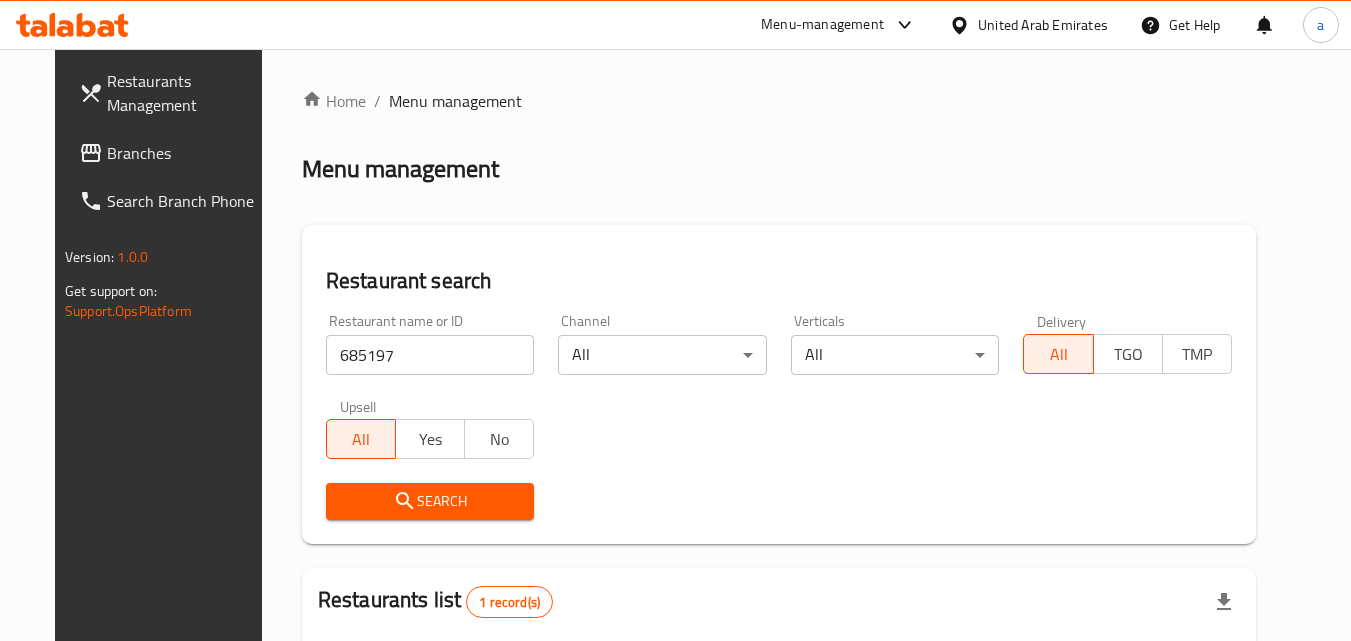 click 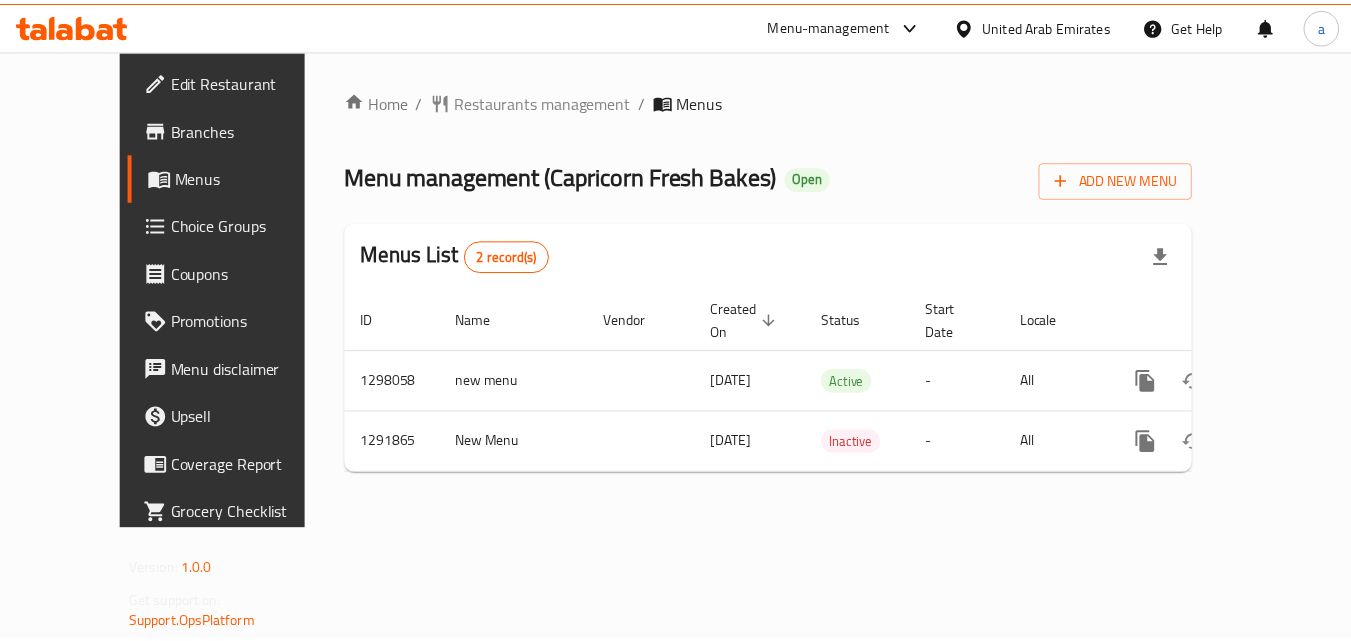 scroll, scrollTop: 0, scrollLeft: 0, axis: both 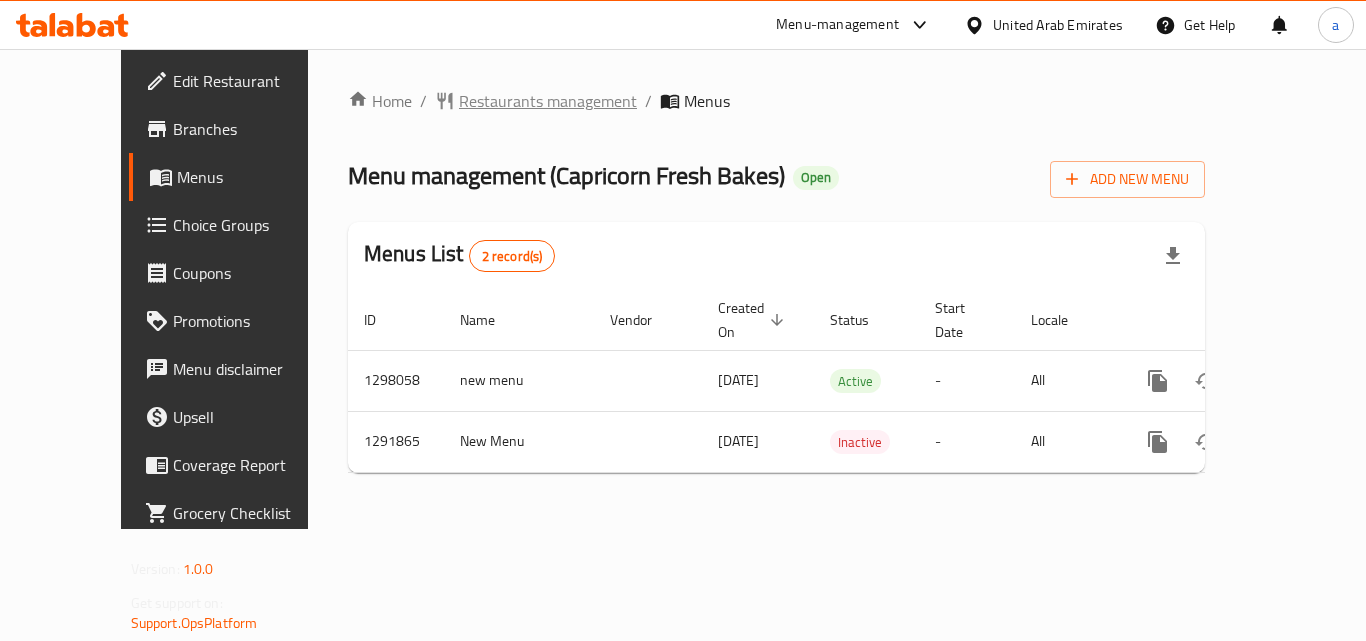 click on "Restaurants management" at bounding box center [548, 101] 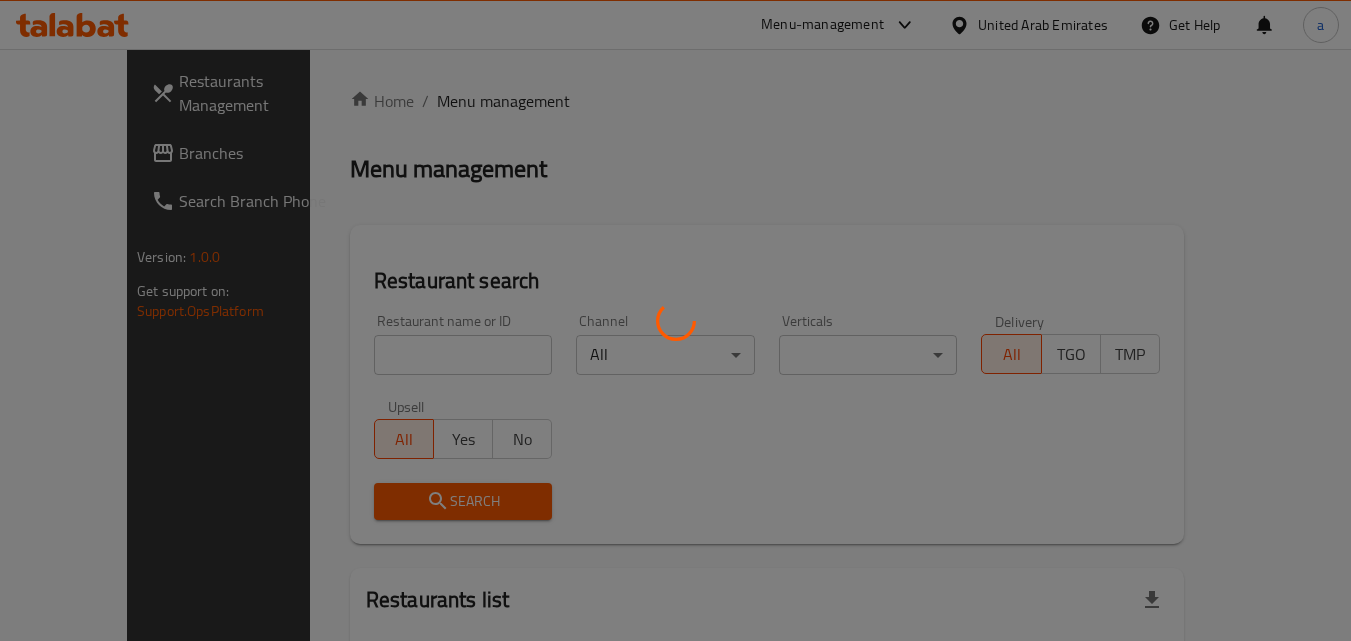 click at bounding box center (675, 320) 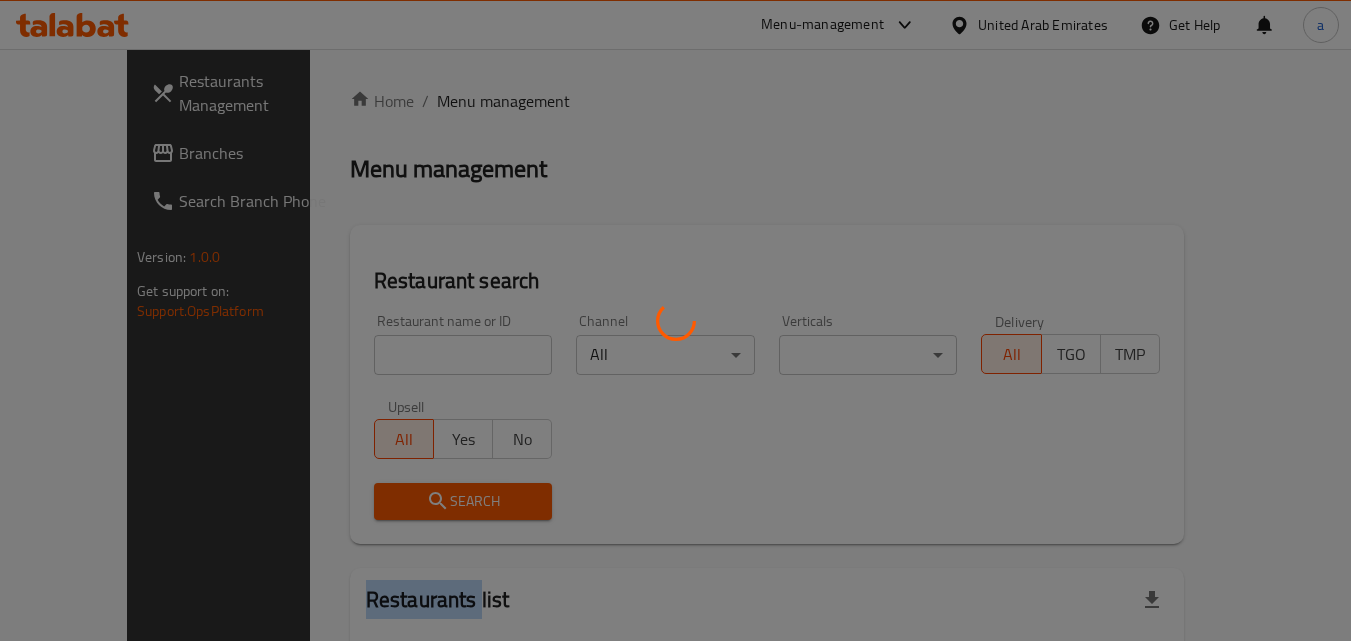 click at bounding box center [675, 320] 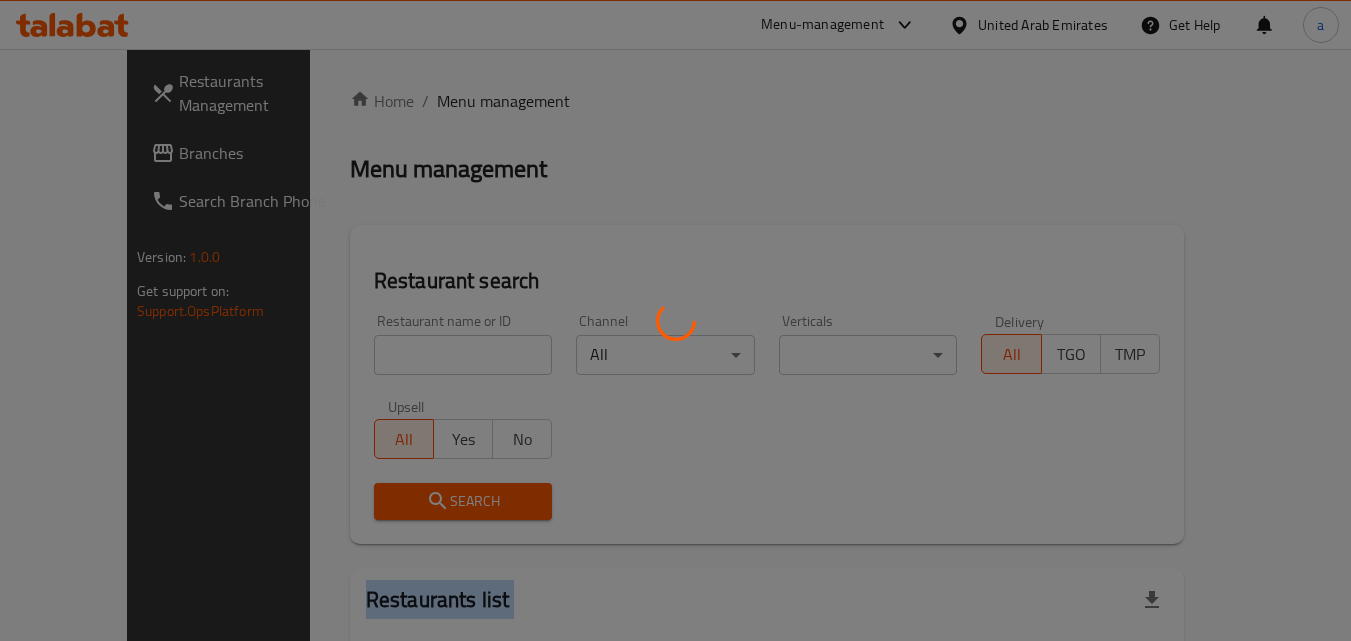click at bounding box center [675, 320] 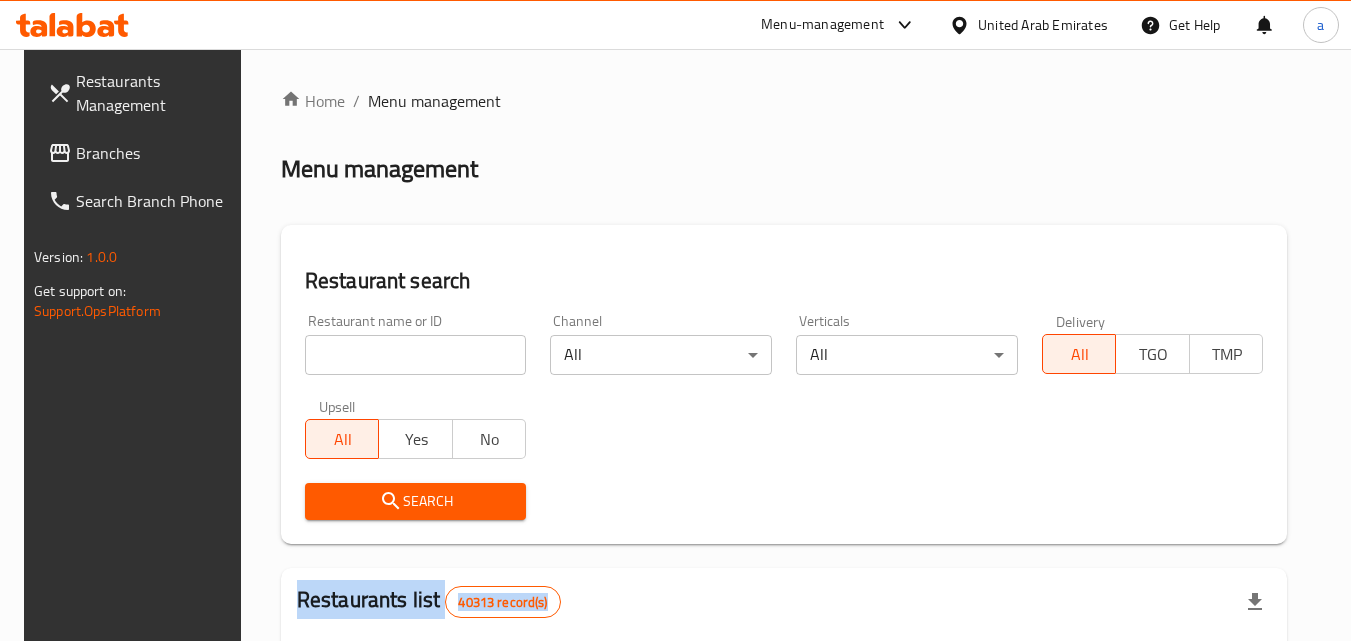 click at bounding box center [675, 320] 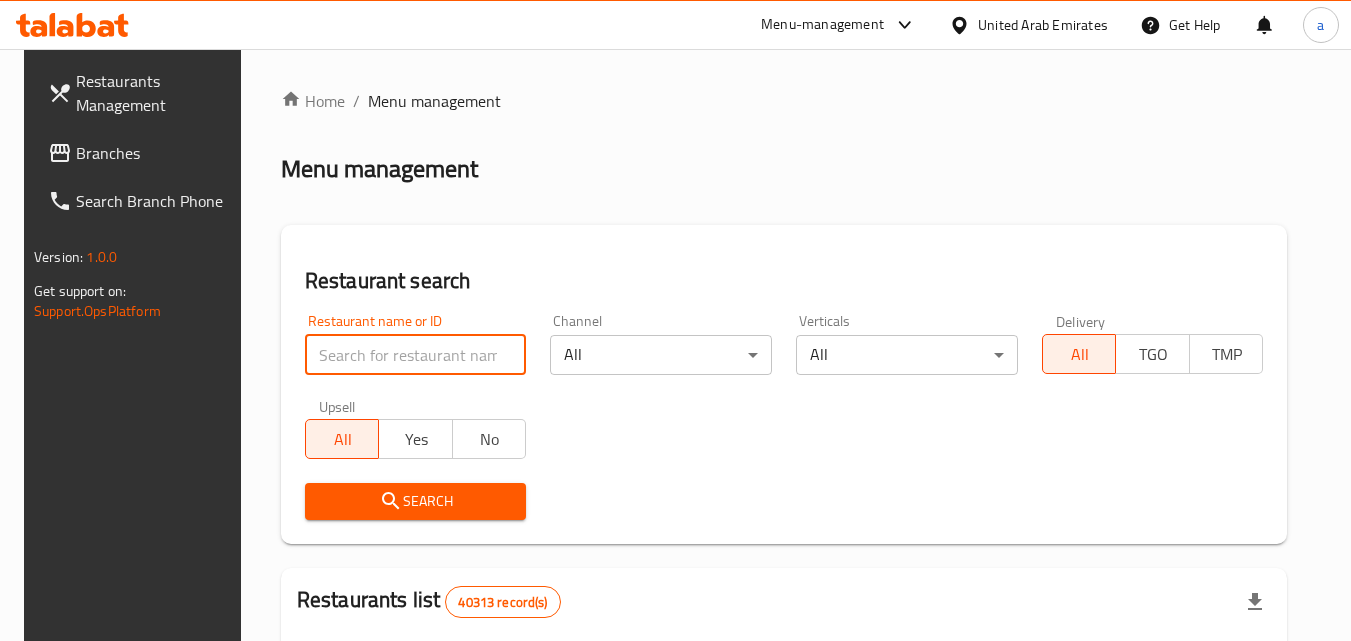 click at bounding box center (416, 355) 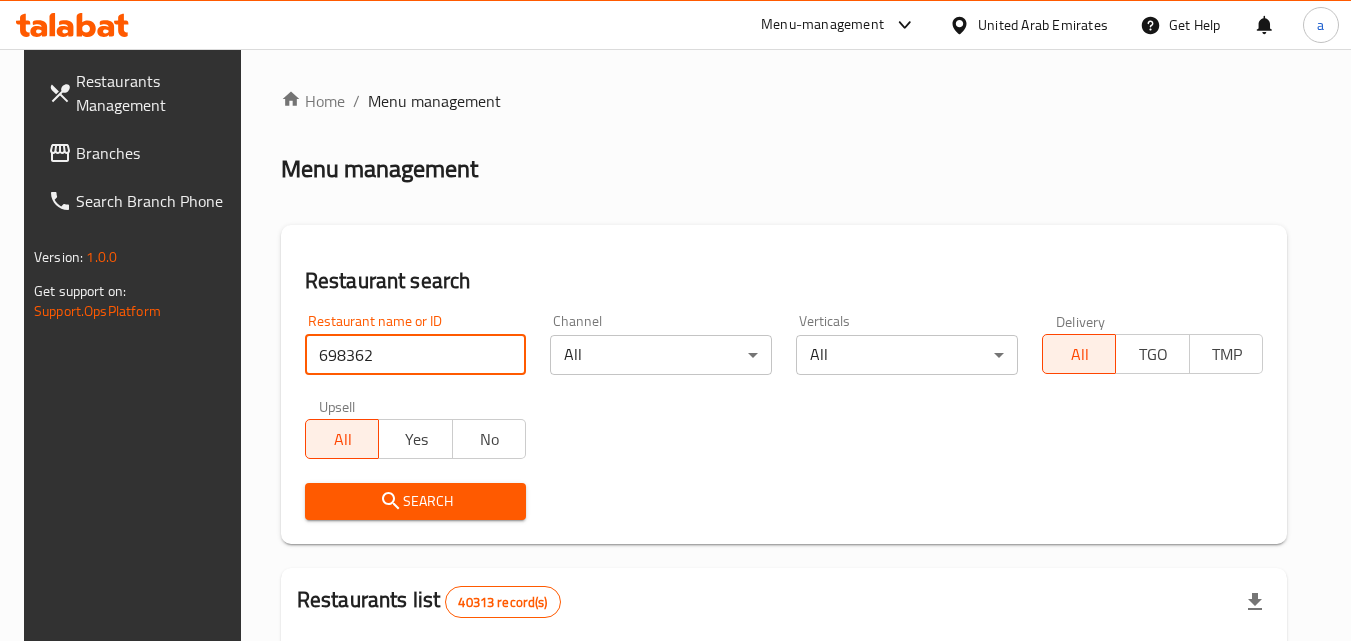 type on "698362" 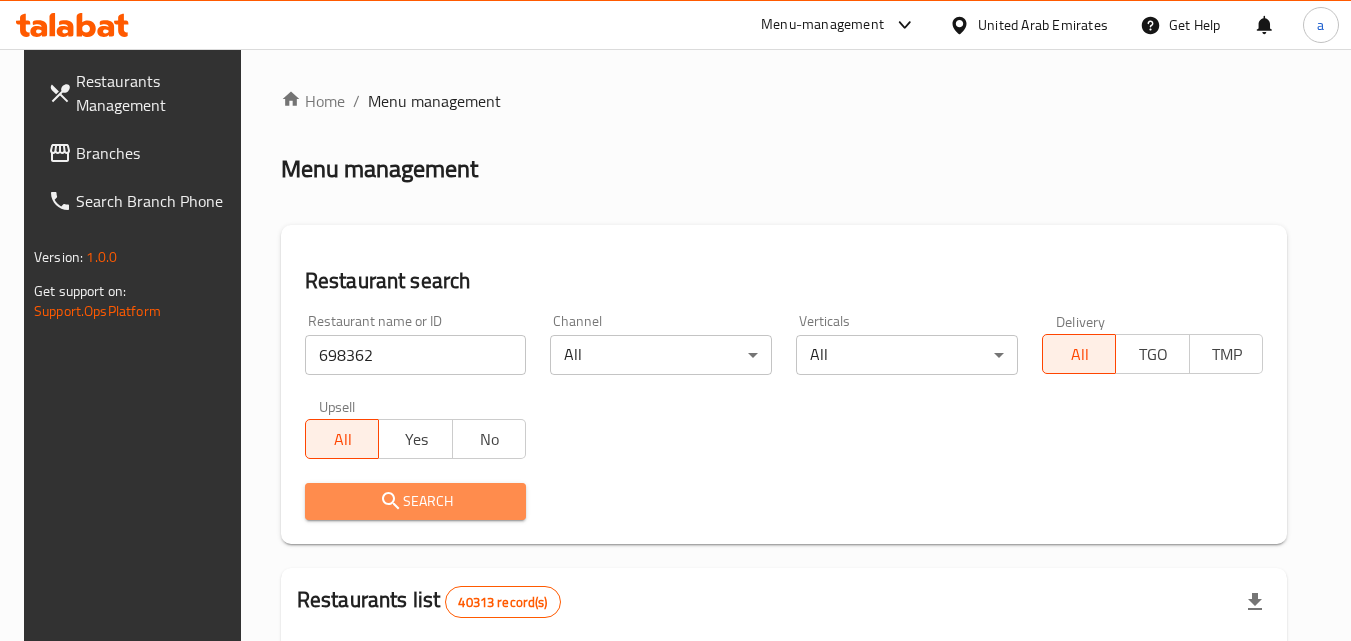 click 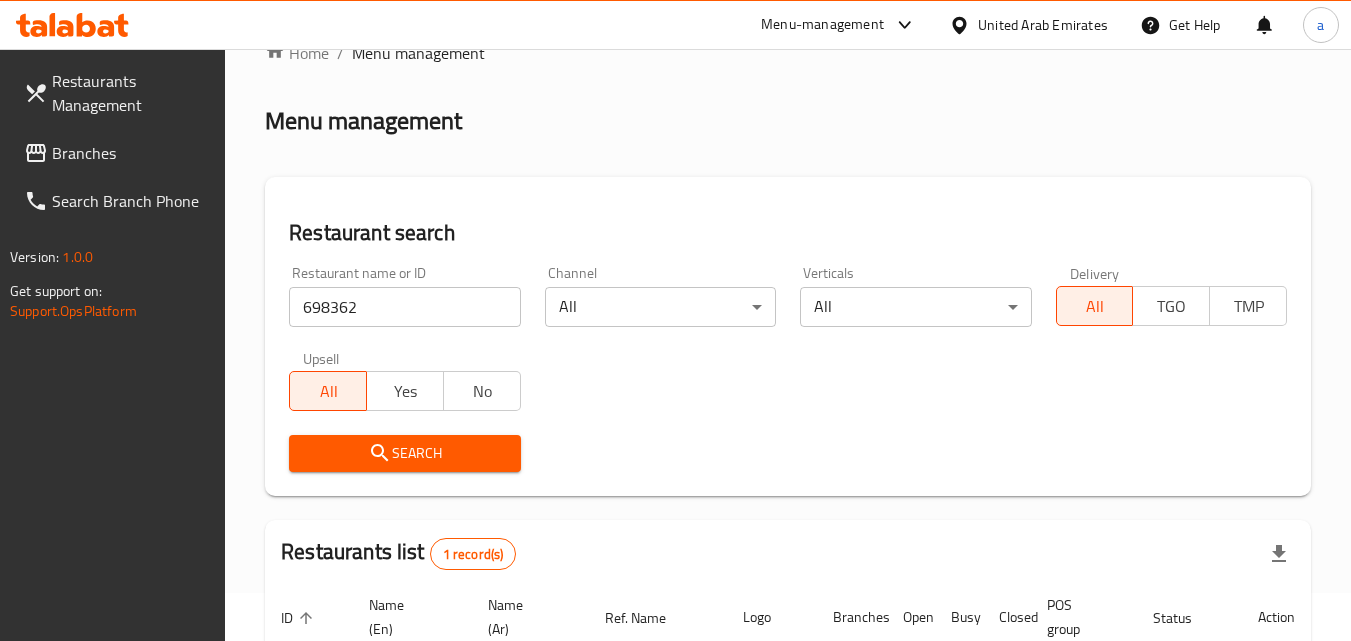 scroll, scrollTop: 0, scrollLeft: 0, axis: both 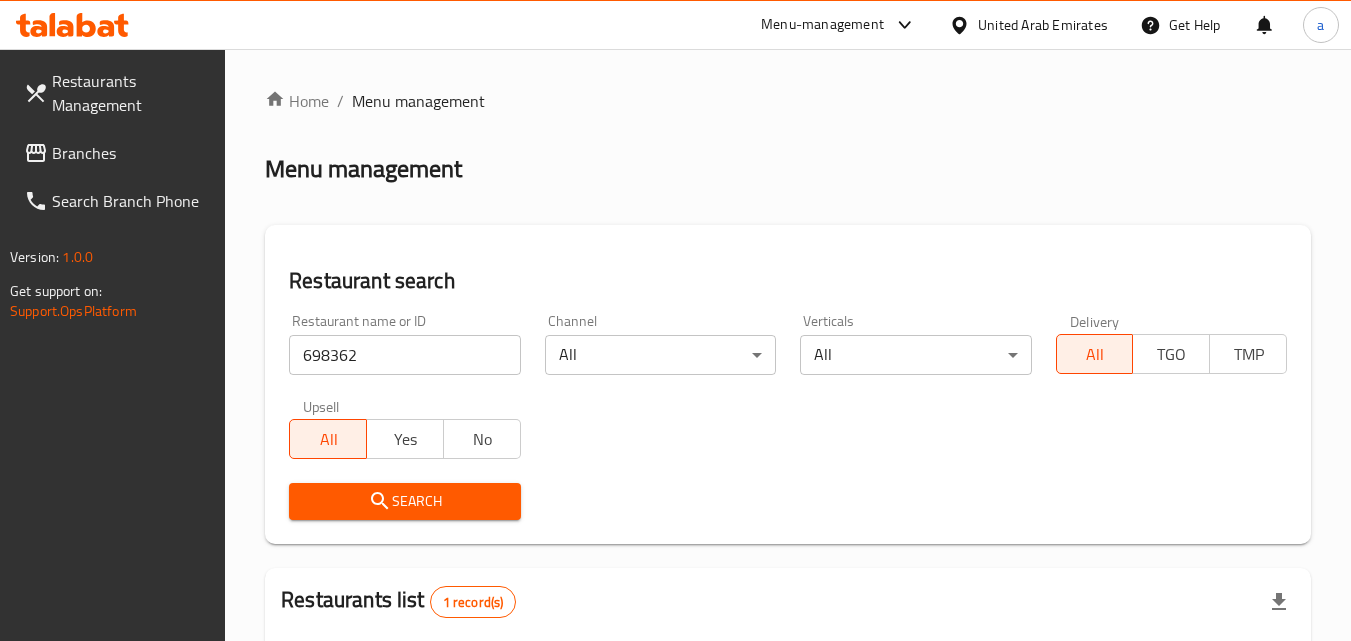 click at bounding box center (38, 153) 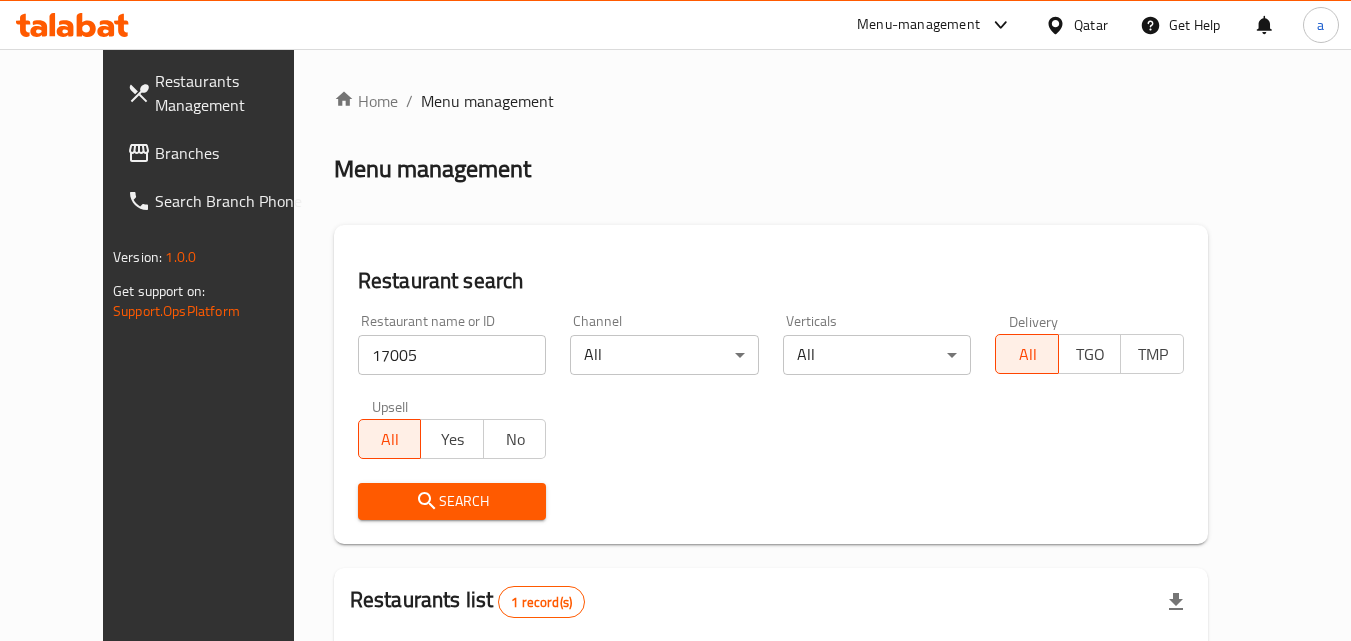 scroll, scrollTop: 0, scrollLeft: 0, axis: both 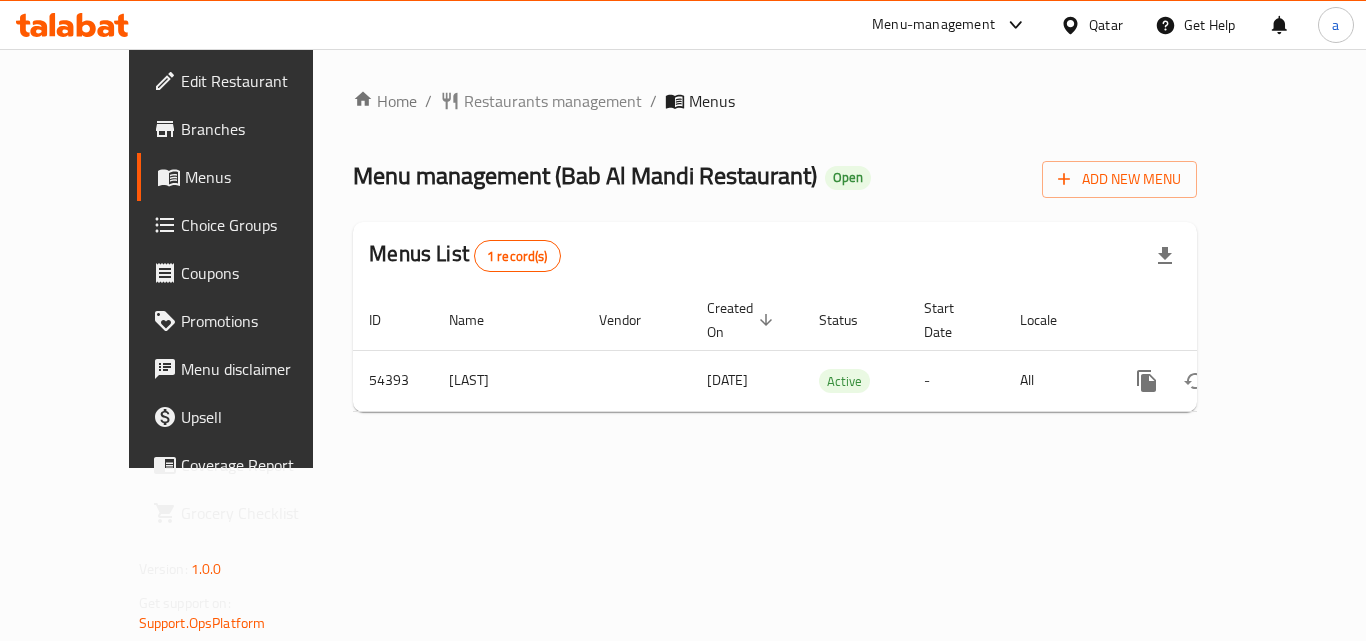 click on "Restaurants management" at bounding box center (553, 101) 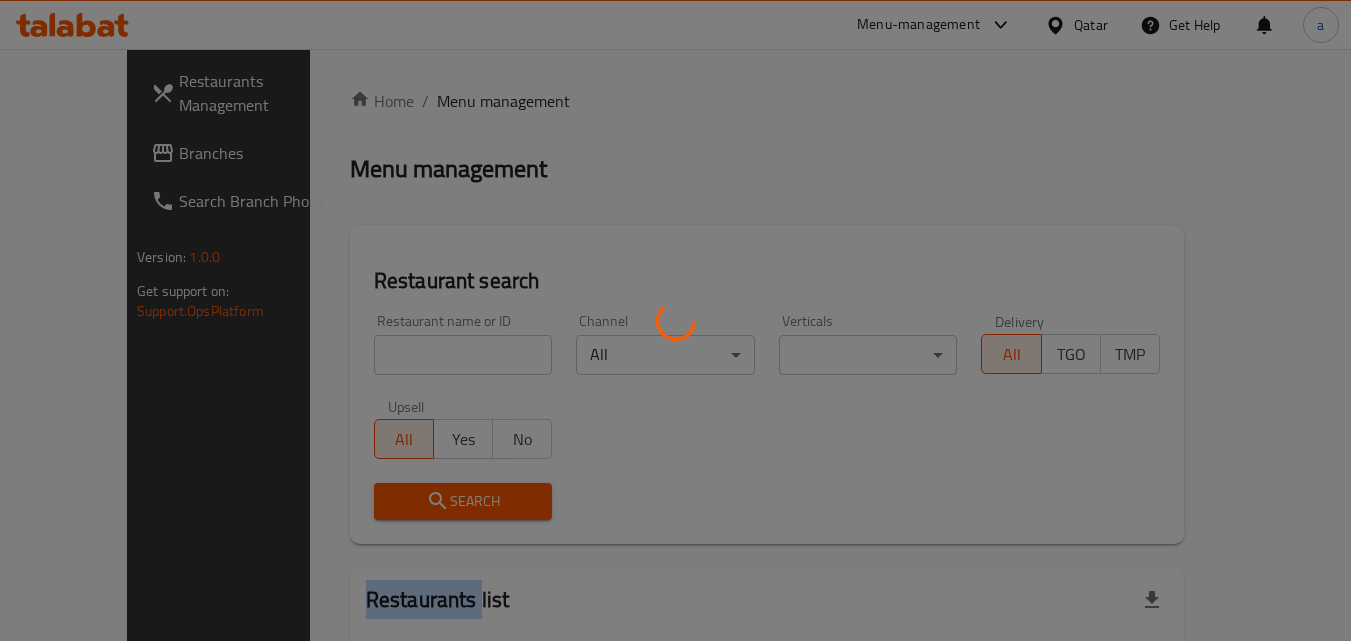 click at bounding box center [675, 320] 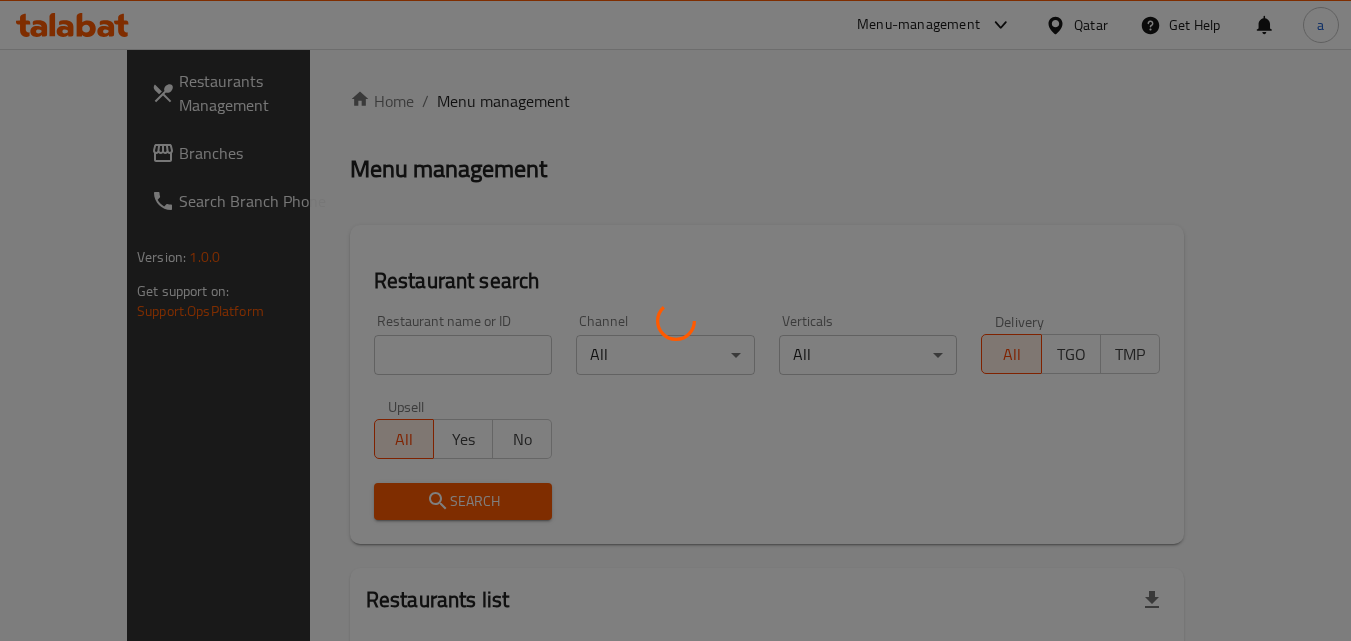 click at bounding box center [675, 320] 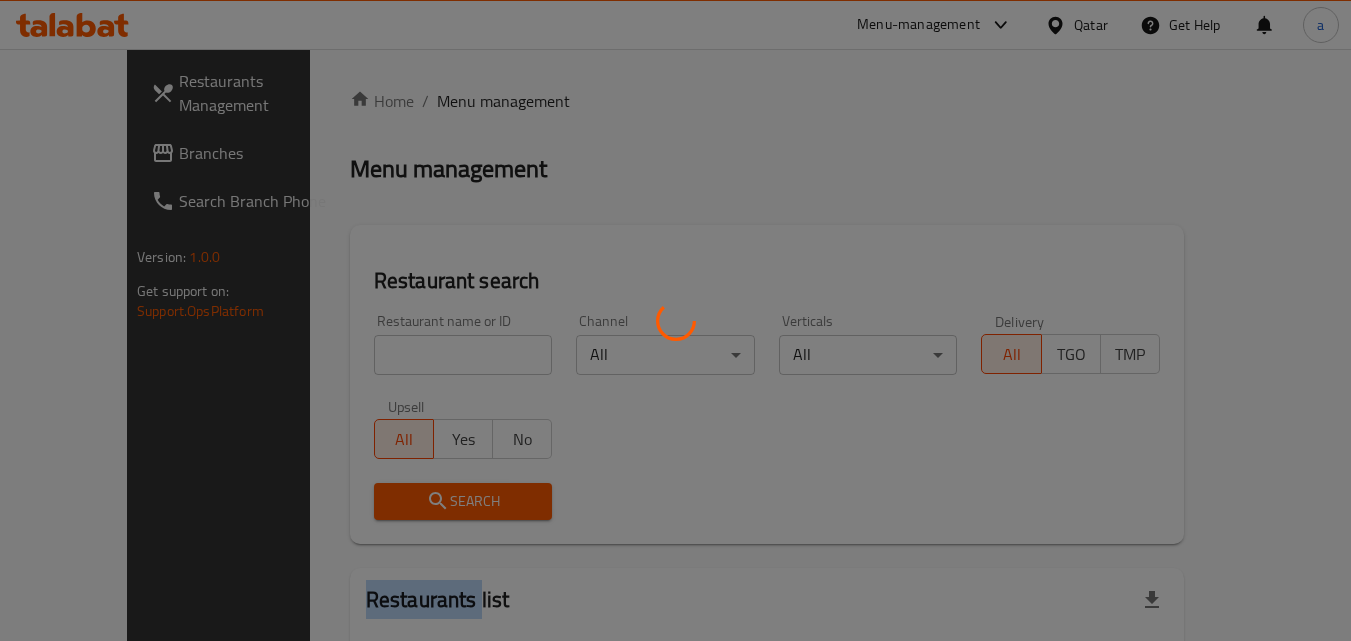 click at bounding box center (675, 320) 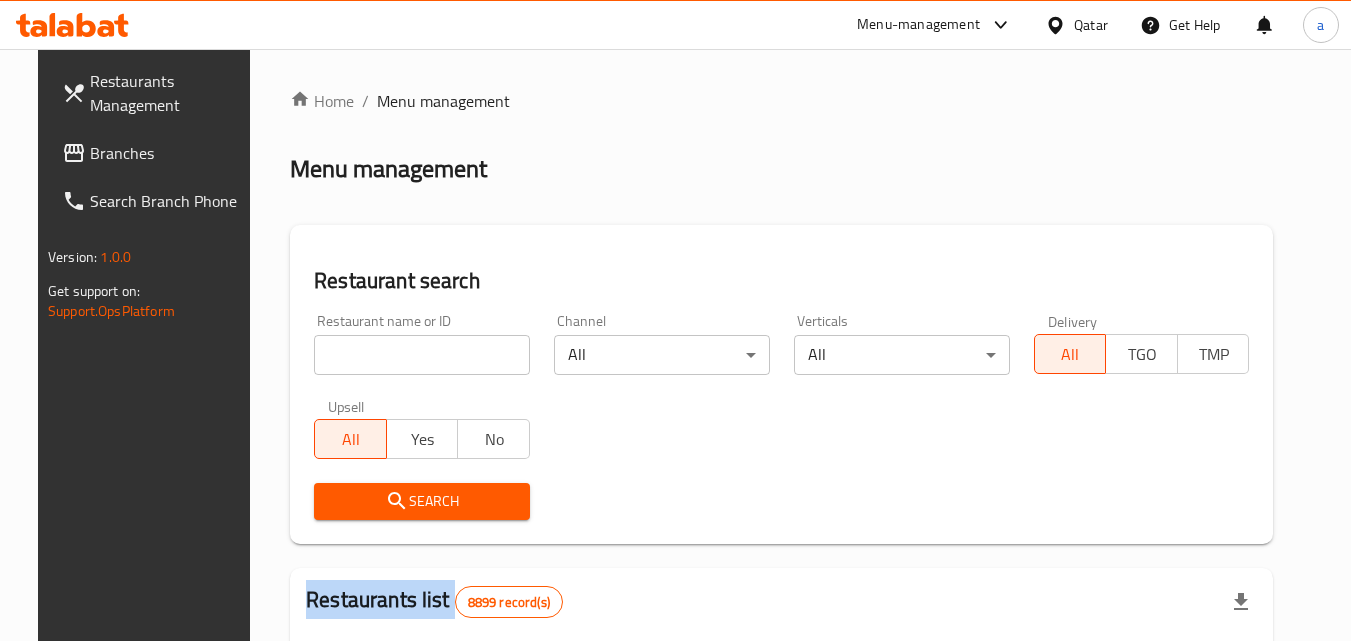 click on "Home / Menu management Menu management Restaurant search Restaurant name or ID Restaurant name or ID Channel All ​ Verticals All ​ Delivery All TGO TMP Upsell All Yes No   Search Restaurants list   8899 record(s) ID sorted ascending Name (En) Name (Ar) Ref. Name Logo Branches Open Busy Closed POS group Status Action 639 Hardee's هارديز TMP 23 18 0 0 Americana-Digital OPEN 663 Jabal Lebnan جبل لبنان 1 1 0 0 HIDDEN 664 Kanafji كنفجي 1 1 0 0 HIDDEN 665 Take Away تيك آوي 1 1 0 0 HIDDEN 666 Zaman Al-Khair Restaurant مطعم زمان الخير 1 0 0 0 INACTIVE 667 Al-Rabwah الربوة 1 0 0 0 INACTIVE 672 Bait Jedy بيت جدي 1 1 0 0 HIDDEN 673 Coffee Centre مركز القهوة 1 0 0 0 INACTIVE 676 Morning fresh مورنيج فريش 1 1 0 0 HIDDEN 680 Al-Qarmouty القرموطي 1 0 0 0 HIDDEN Rows per page: 10 1-10 of 8899" at bounding box center (781, 709) 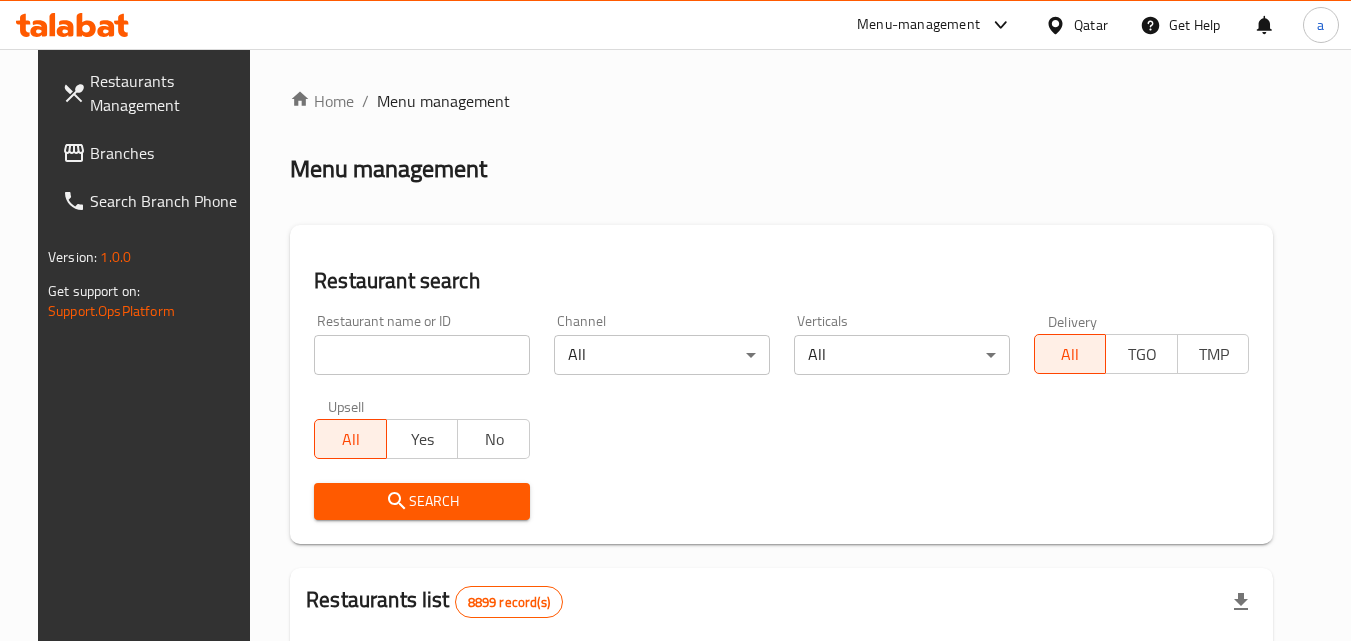 click at bounding box center [422, 355] 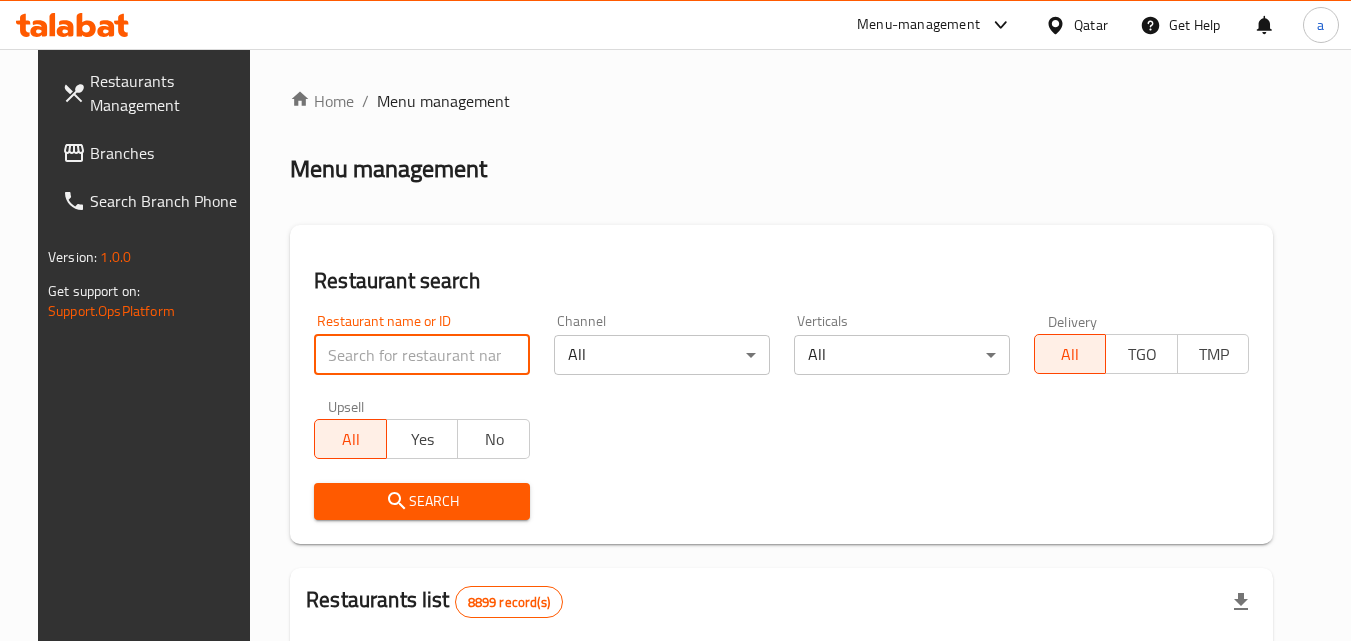 click at bounding box center (422, 355) 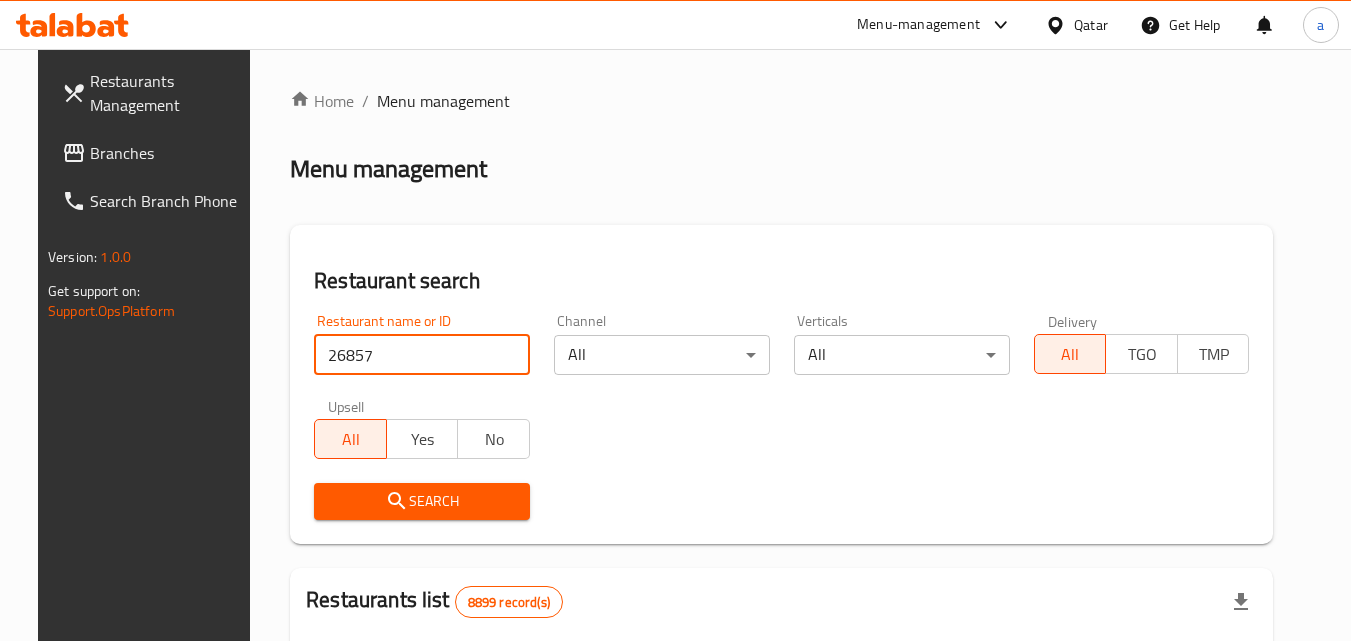 type on "26857" 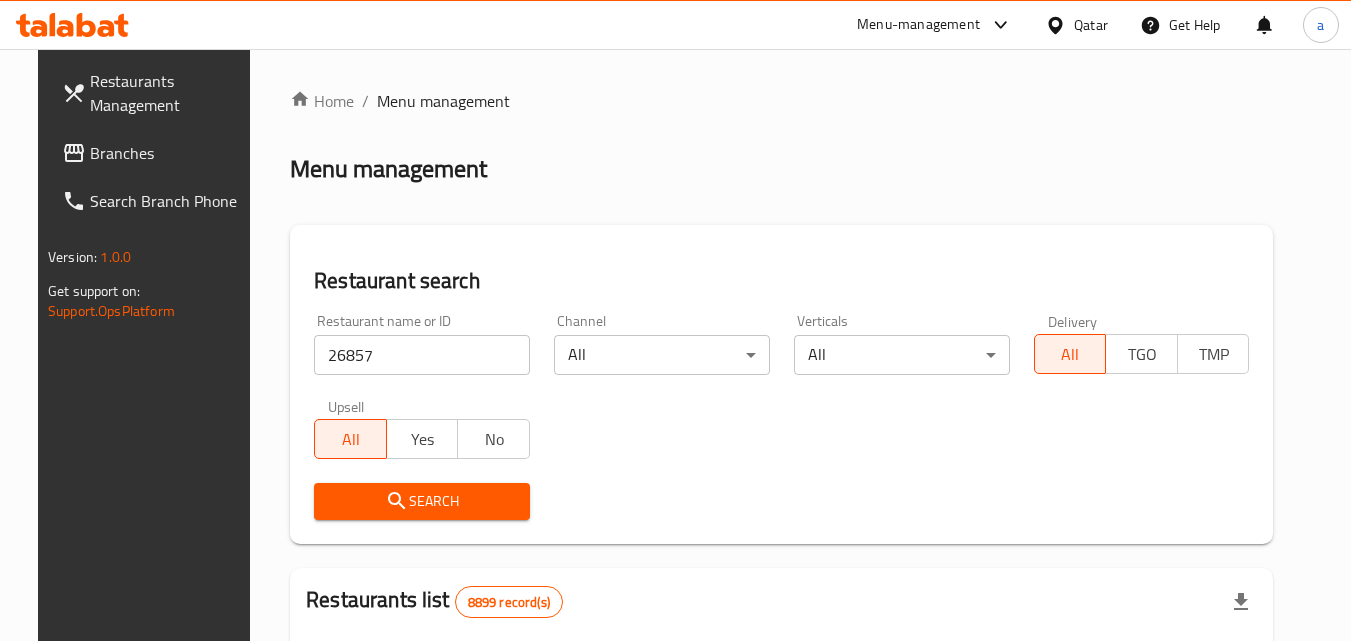 click on "Search" at bounding box center [422, 501] 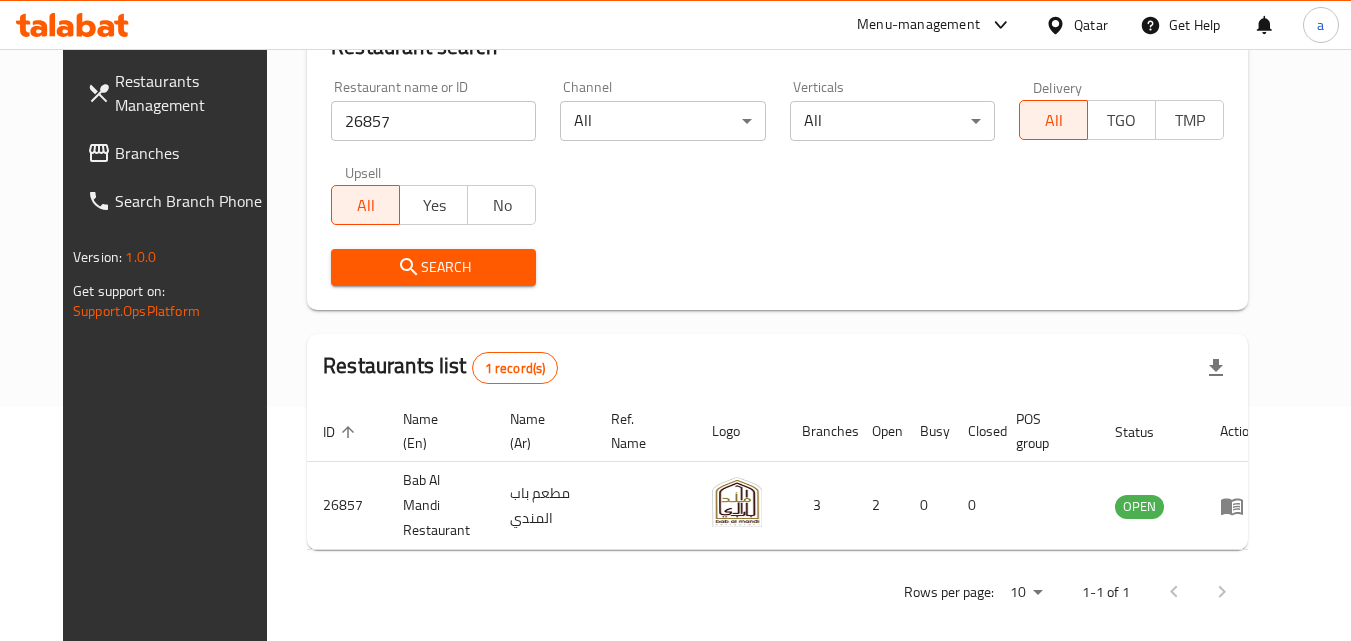 scroll, scrollTop: 0, scrollLeft: 0, axis: both 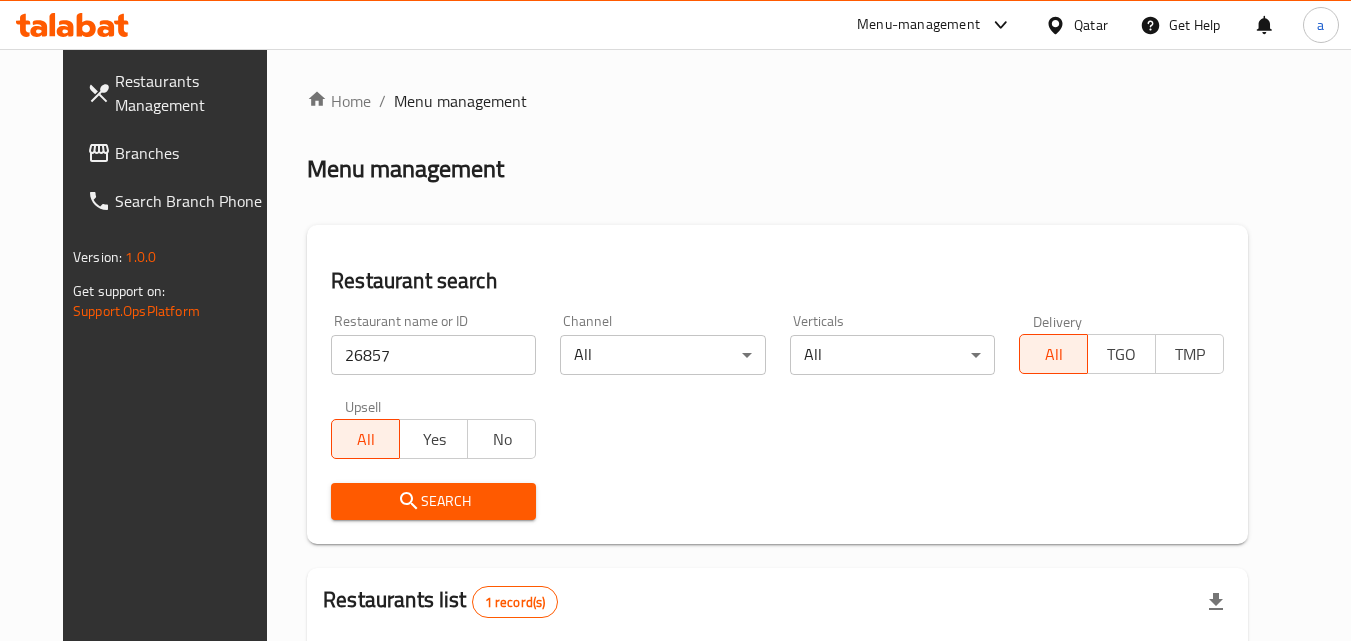 click on "Branches" at bounding box center [194, 153] 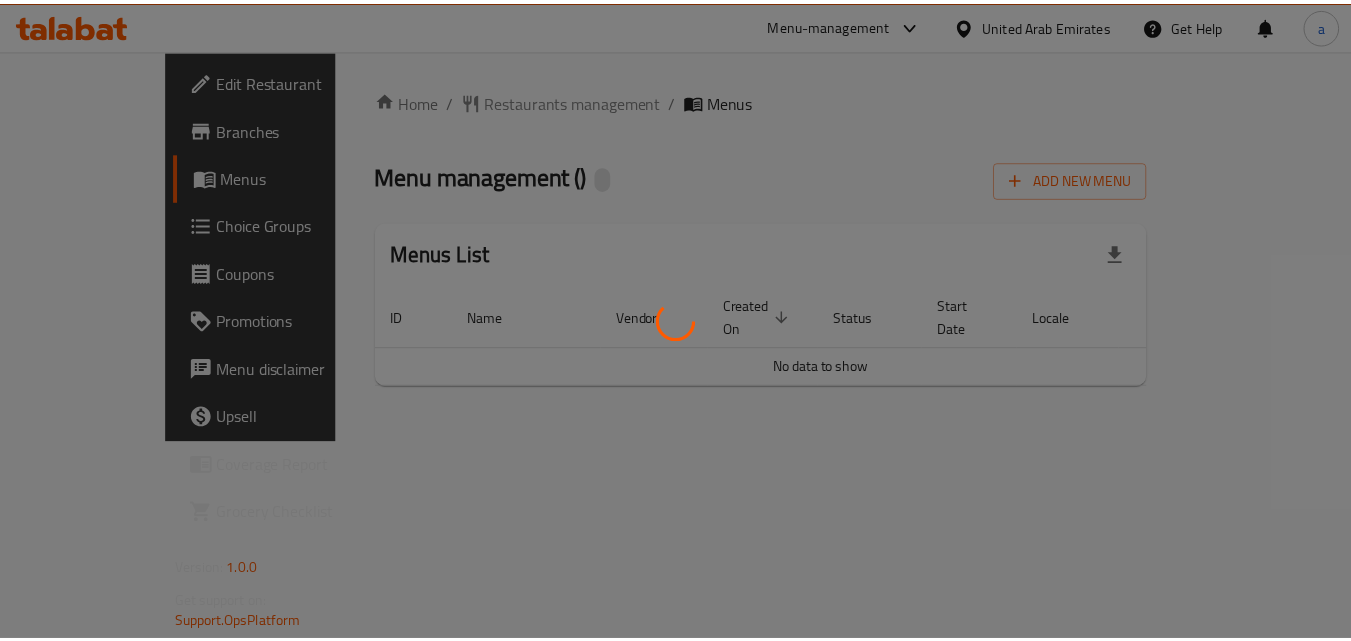 scroll, scrollTop: 0, scrollLeft: 0, axis: both 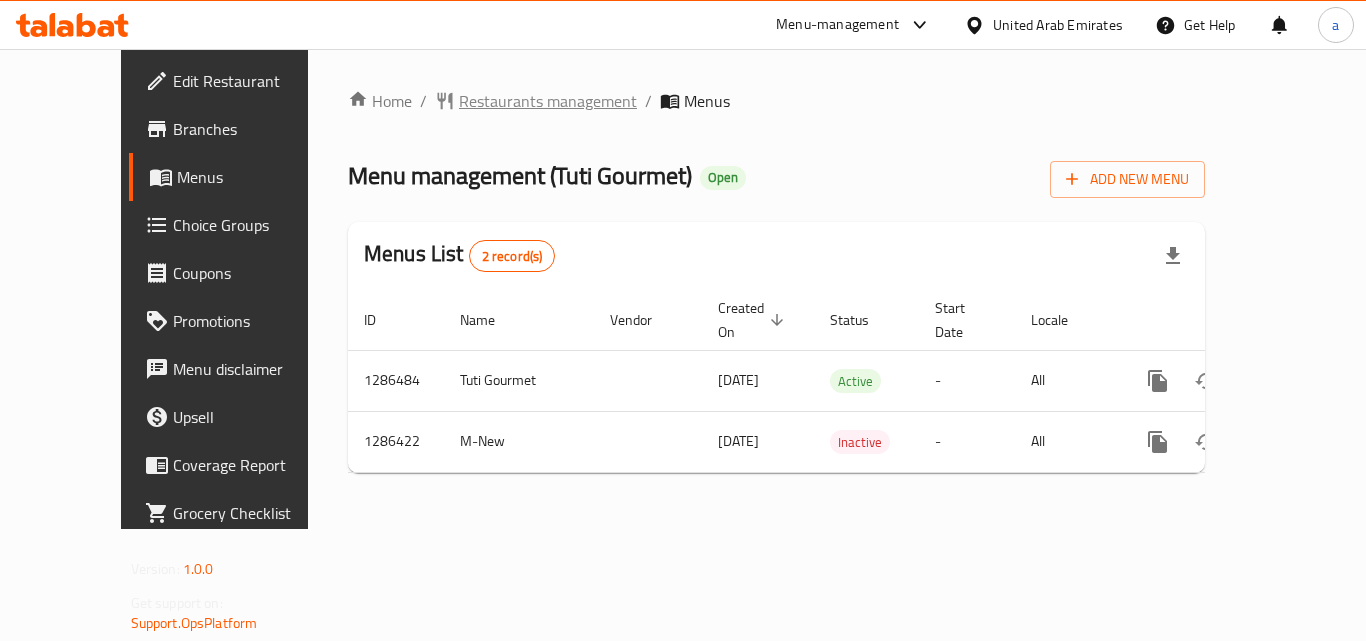 click on "Restaurants management" at bounding box center (548, 101) 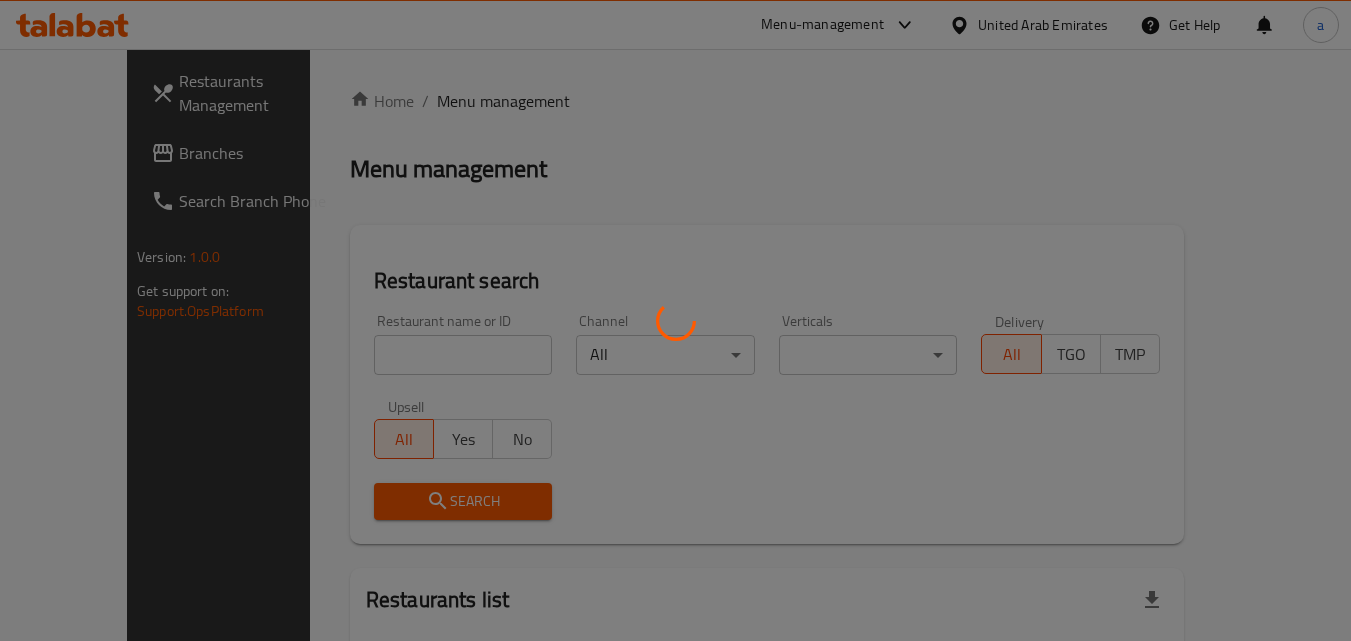 click at bounding box center [675, 320] 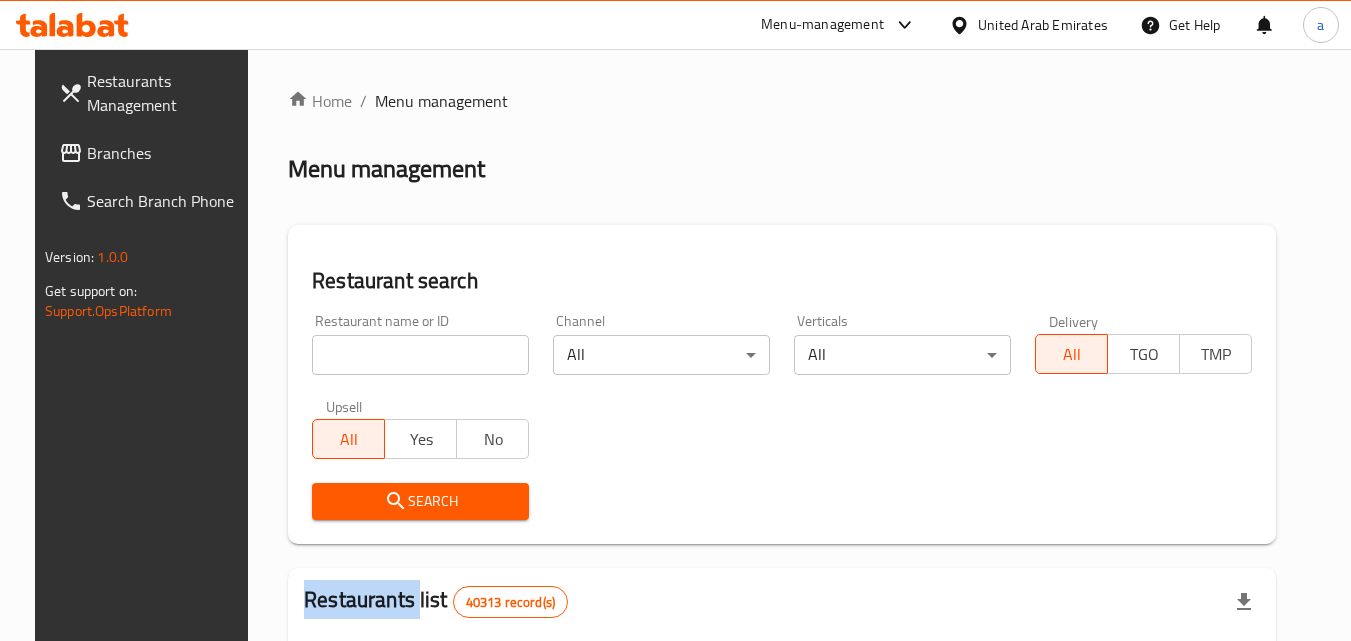 click at bounding box center [675, 320] 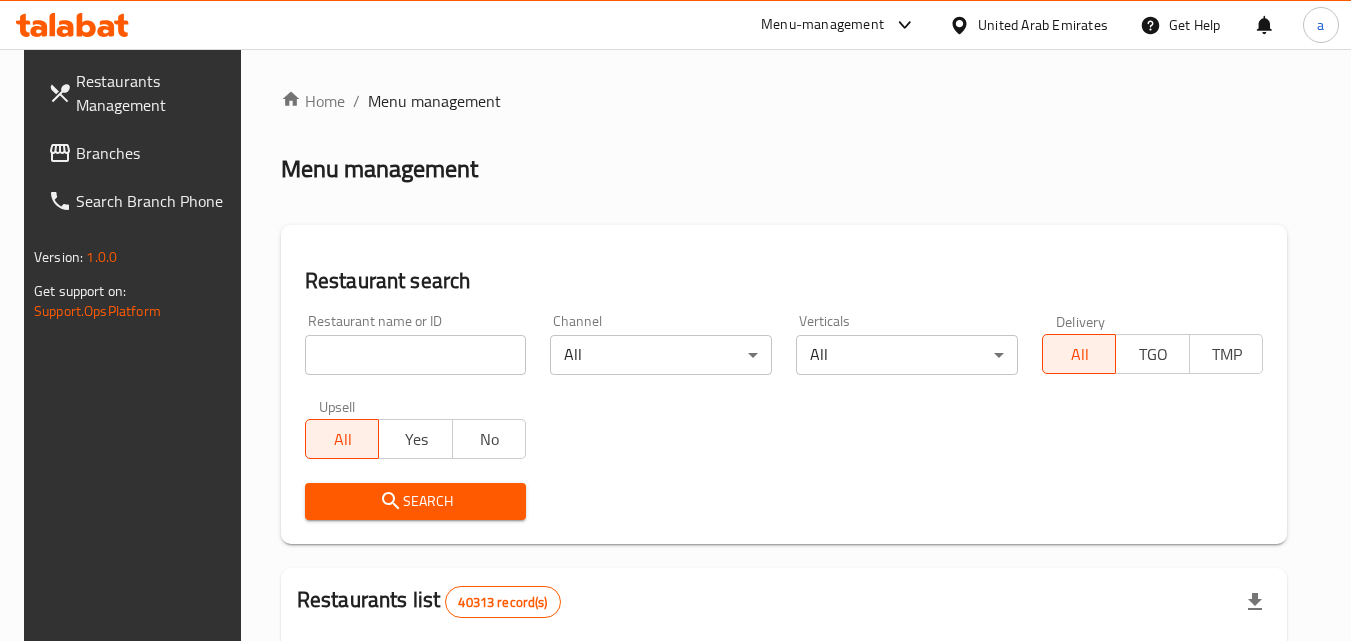 click at bounding box center (416, 355) 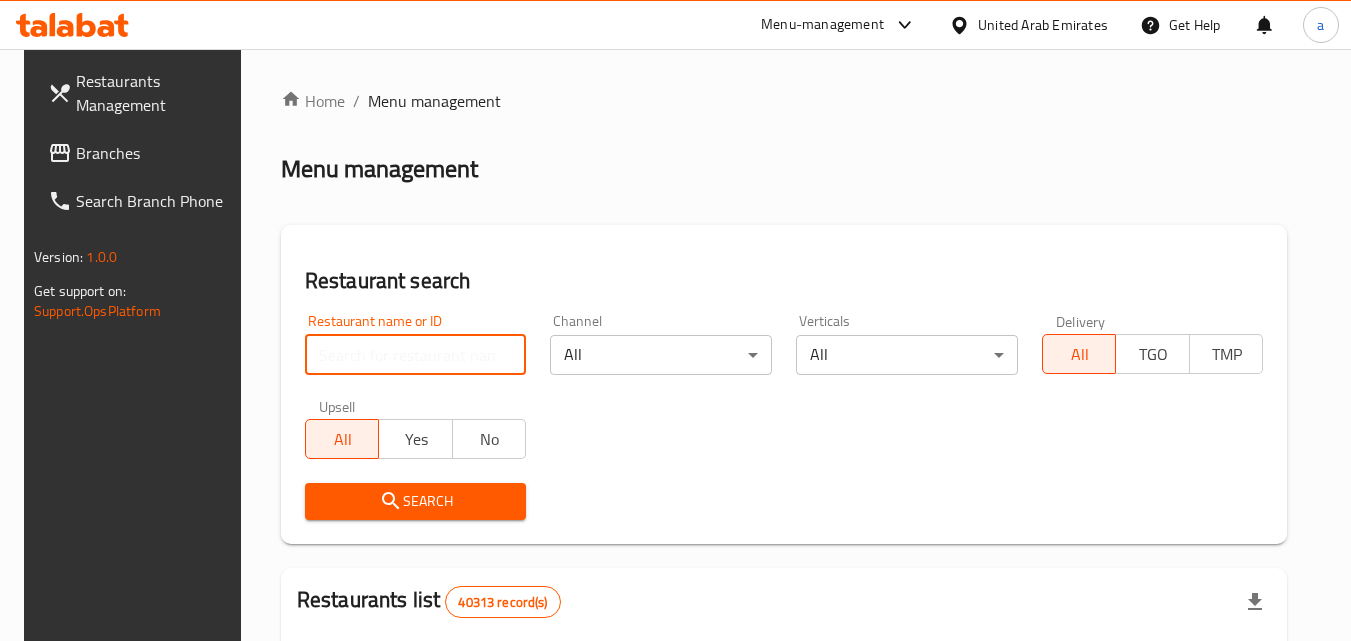 paste on "696167" 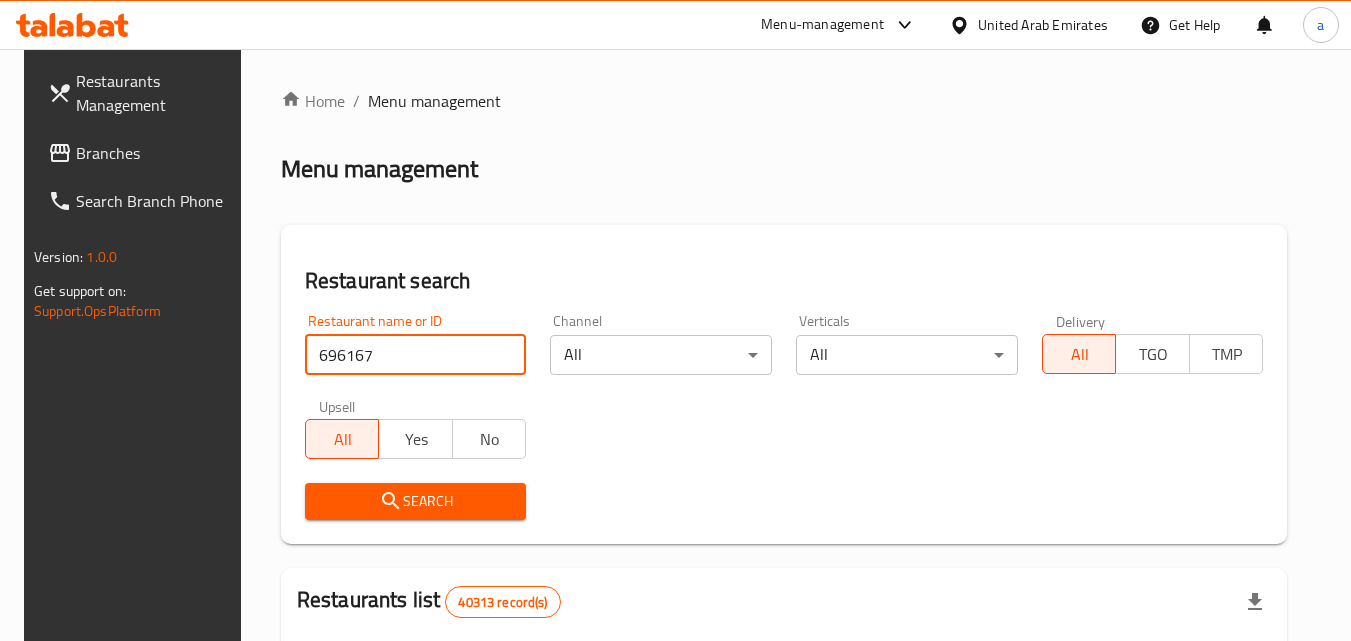 type on "696167" 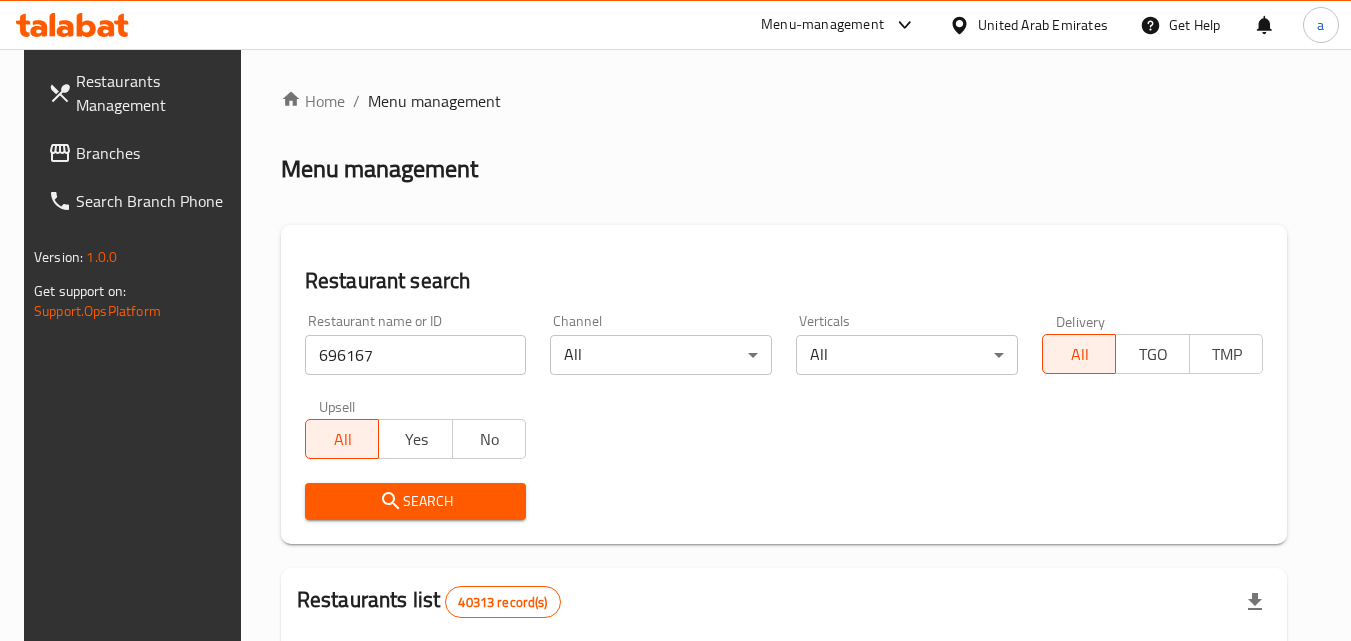 click on "Search" at bounding box center [416, 501] 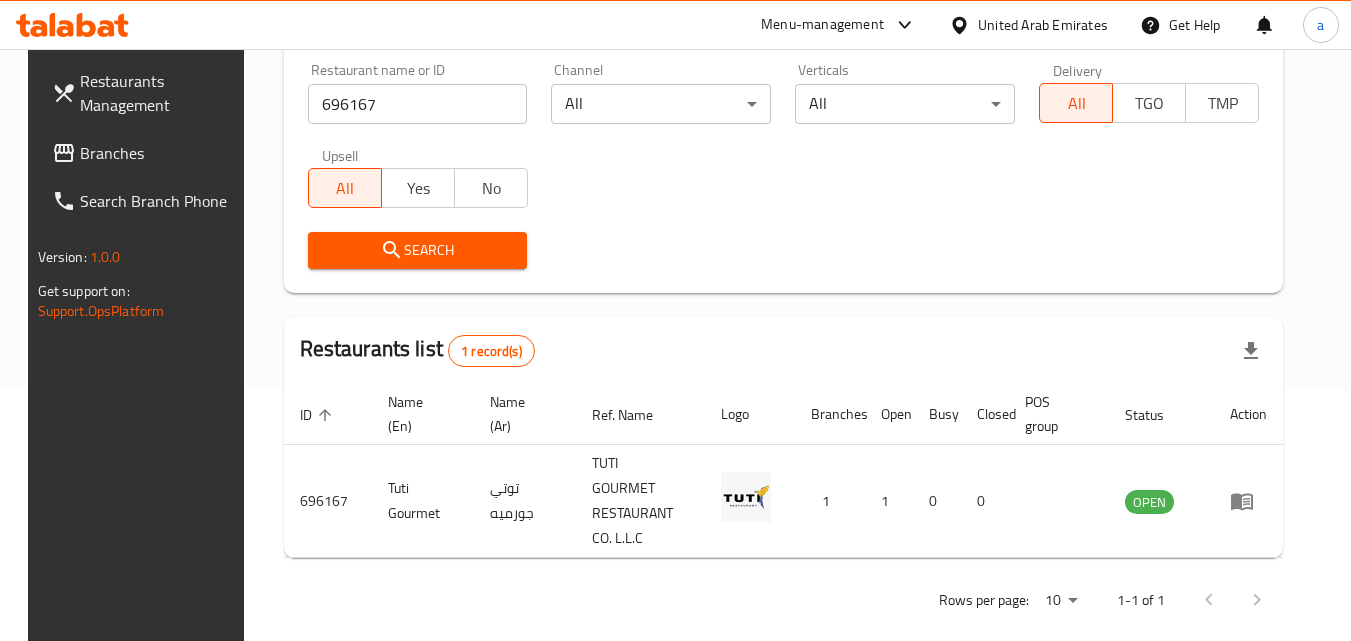 scroll, scrollTop: 0, scrollLeft: 0, axis: both 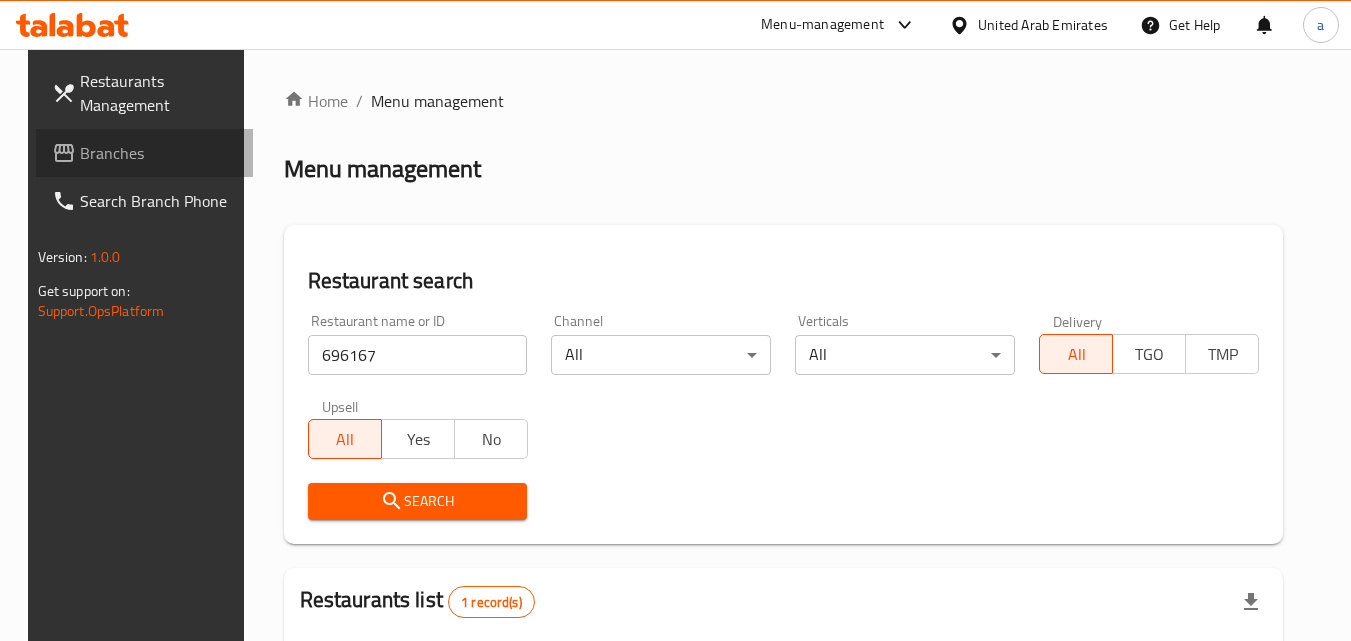 click on "Branches" at bounding box center [159, 153] 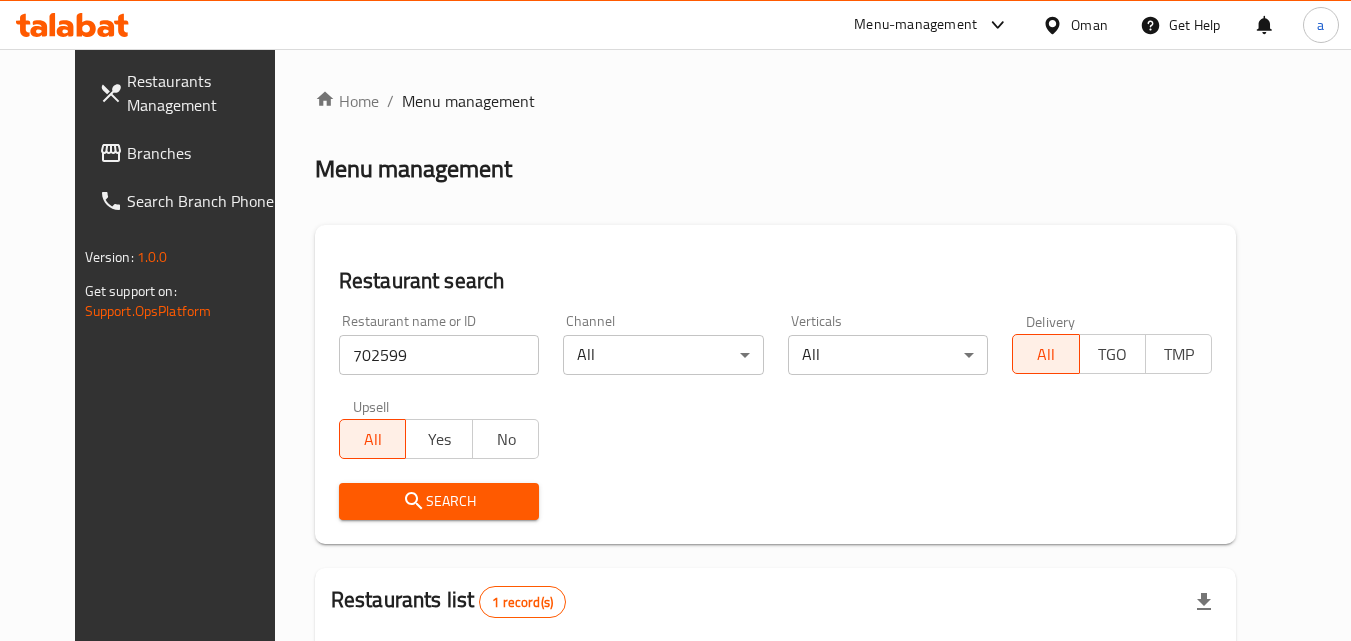 scroll, scrollTop: 0, scrollLeft: 0, axis: both 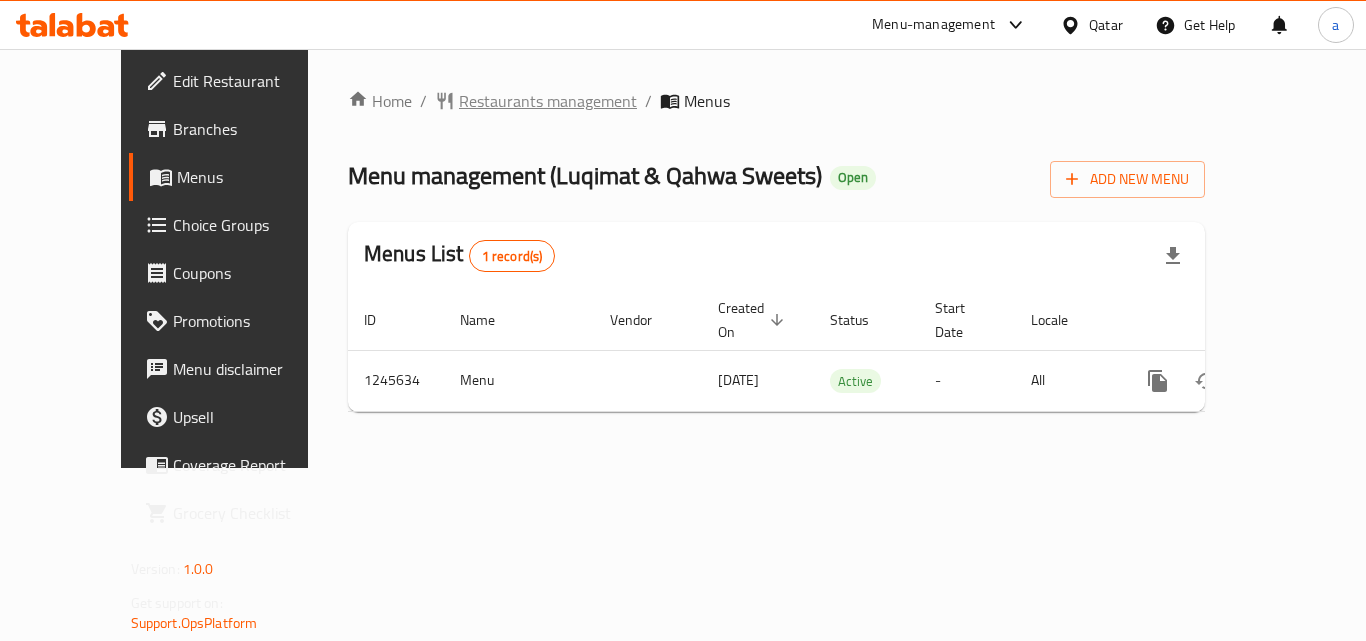 click on "Restaurants management" at bounding box center [548, 101] 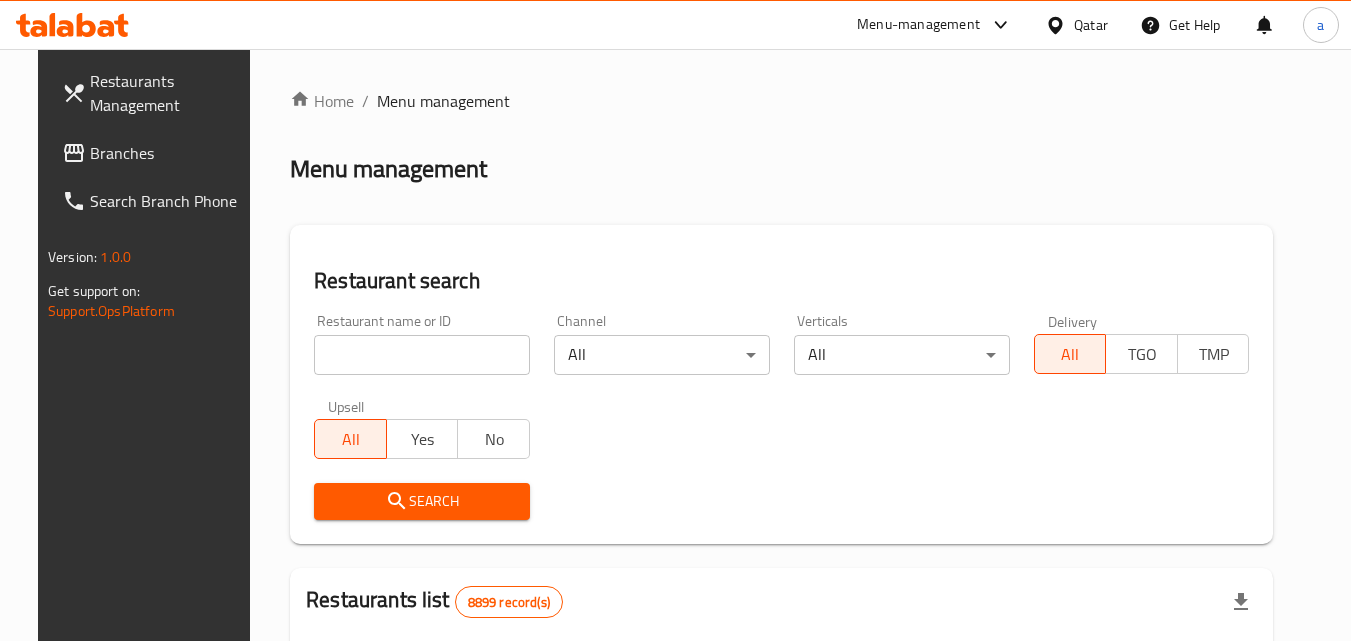 click on "Home / Menu management Menu management Restaurant search Restaurant name or ID Restaurant name or ID Channel All ​ Verticals All ​ Delivery All TGO TMP Upsell All Yes No   Search Restaurants list   8899 record(s) ID sorted ascending Name (En) Name (Ar) Ref. Name Logo Branches Open Busy Closed POS group Status Action 639 Hardee's هارديز TMP 23 18 0 0 Americana-Digital OPEN 663 Jabal Lebnan جبل لبنان 1 1 0 0 HIDDEN 664 Kanafji كنفجي 1 1 0 0 HIDDEN 665 Take Away تيك آوي 1 1 0 0 HIDDEN 666 Zaman Al-Khair Restaurant مطعم زمان الخير 1 0 0 0 INACTIVE 667 Al-Rabwah الربوة 1 0 0 0 INACTIVE 672 Bait Jedy بيت جدي 1 1 0 0 HIDDEN 673 Coffee Centre مركز القهوة 1 0 0 0 INACTIVE 676 Morning fresh مورنيج فريش 1 1 0 0 HIDDEN 680 Al-Qarmouty القرموطي 1 0 0 0 HIDDEN Rows per page: 10 1-10 of 8899" at bounding box center [781, 709] 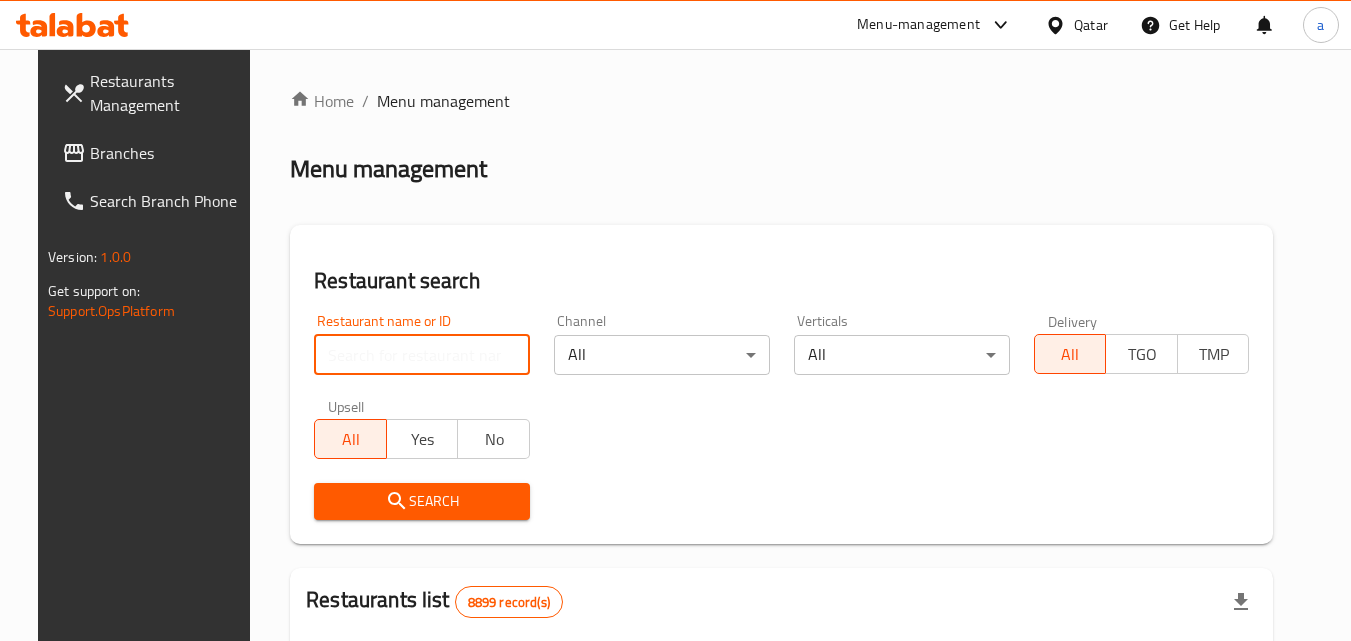 paste on "682674" 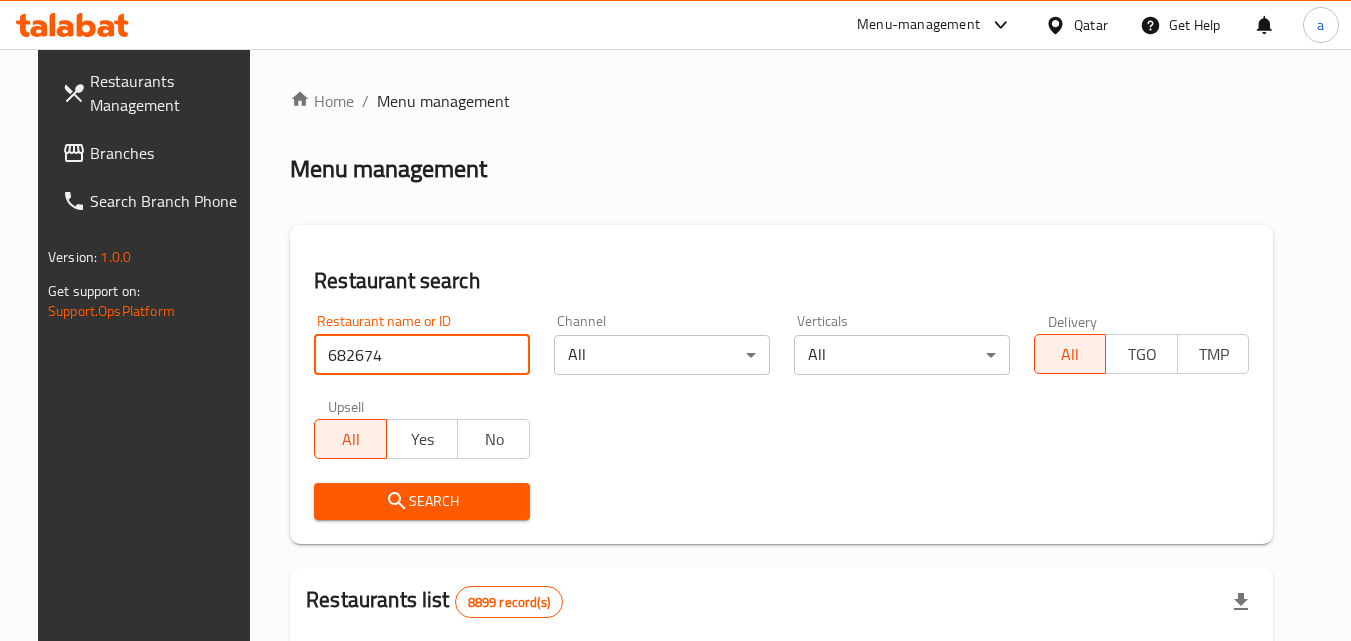 type on "682674" 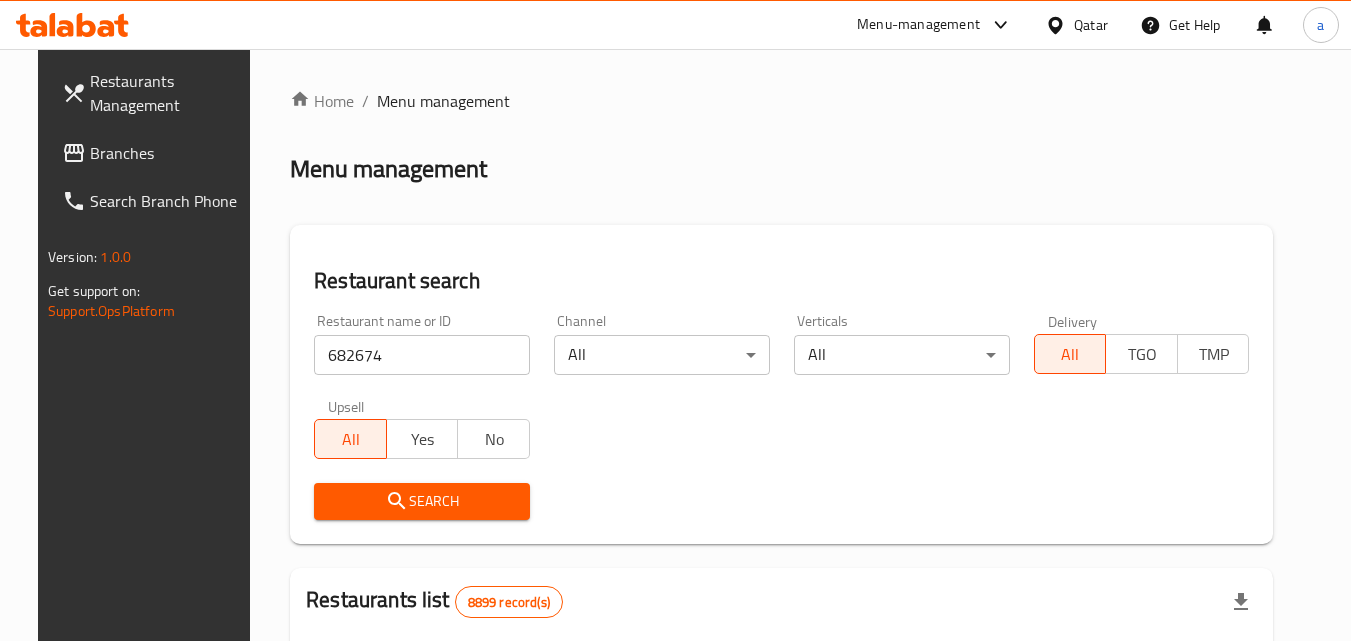 click on "Search" at bounding box center [422, 501] 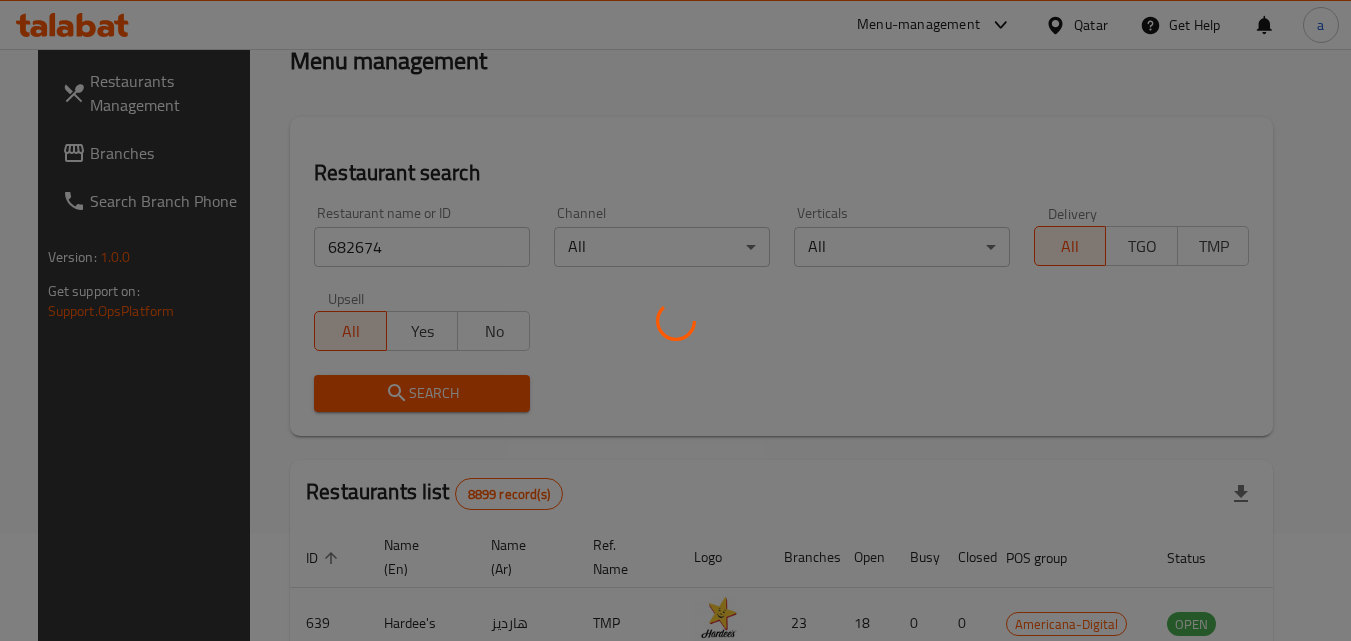 scroll, scrollTop: 100, scrollLeft: 0, axis: vertical 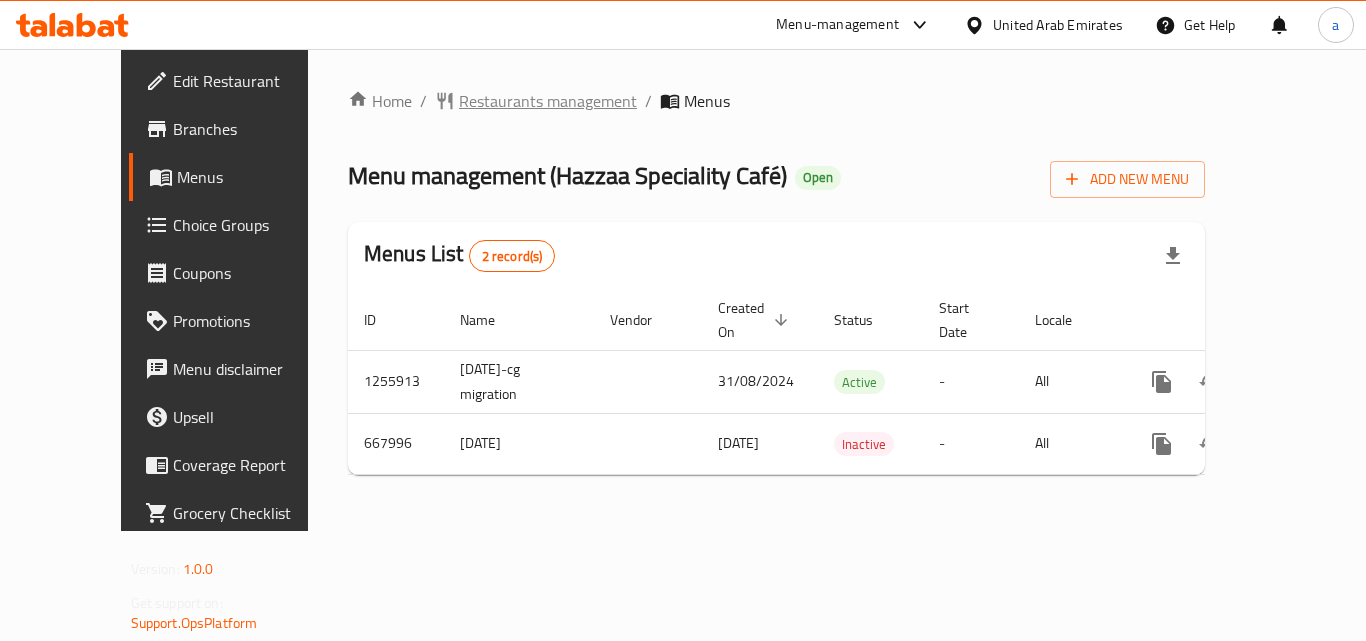 click on "Restaurants management" at bounding box center (548, 101) 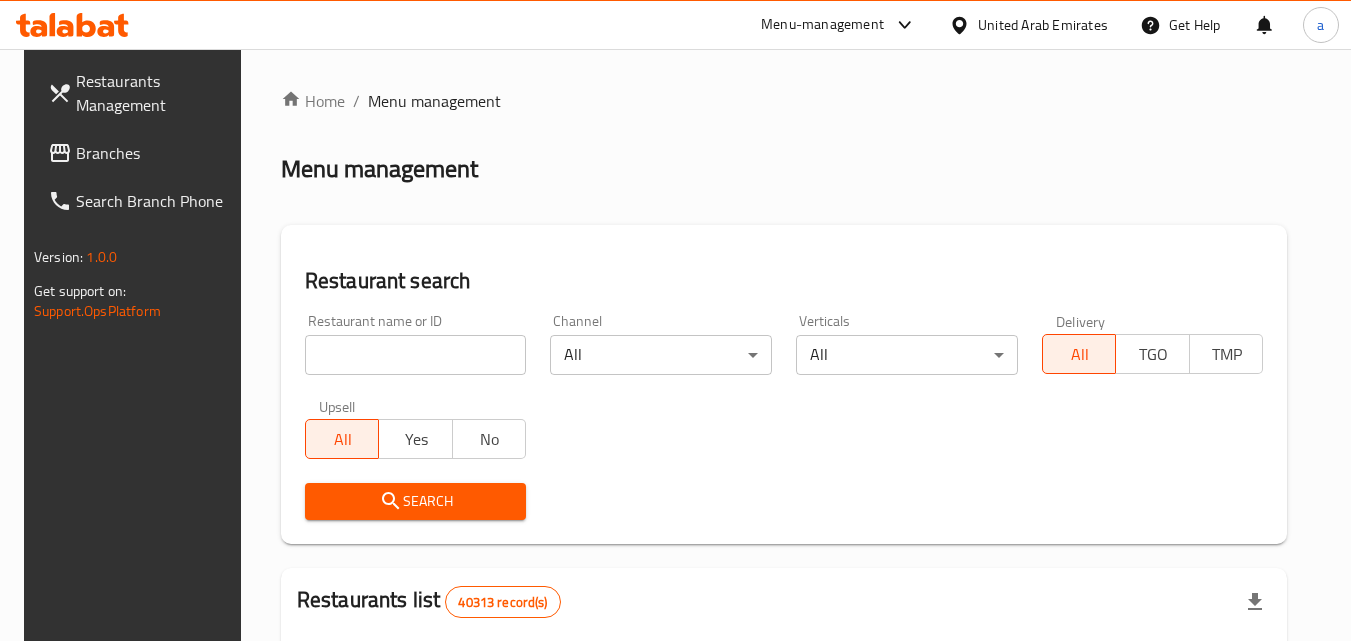 click at bounding box center [675, 320] 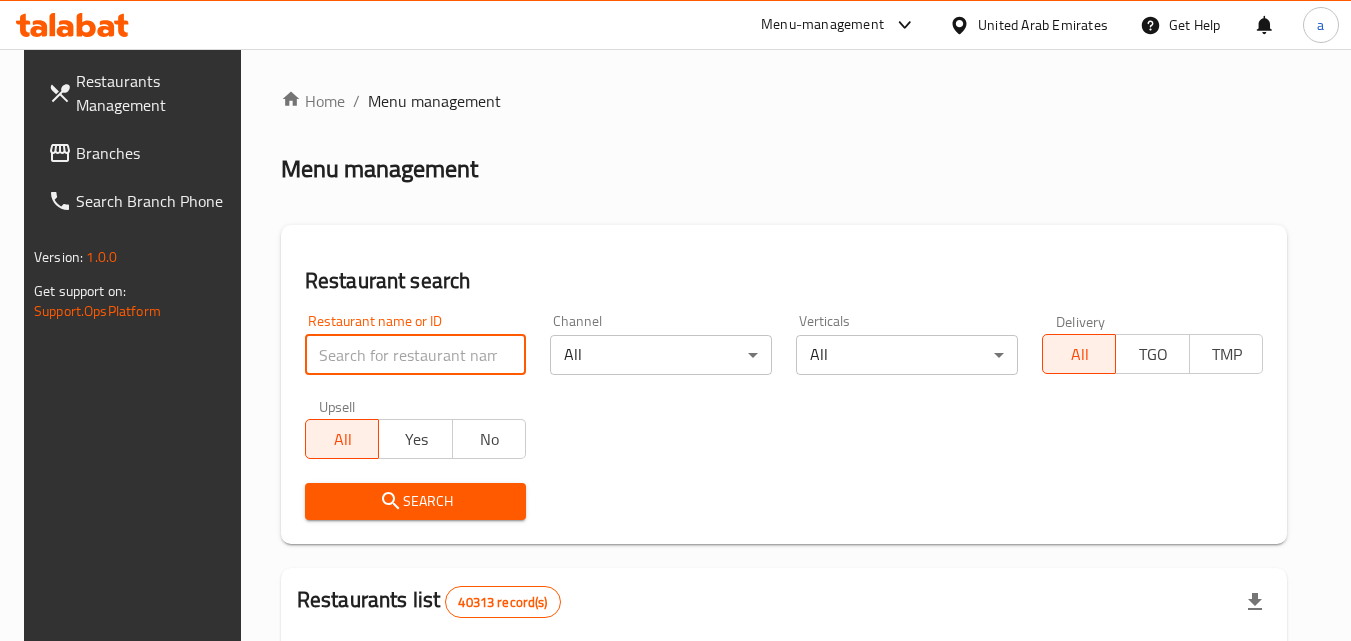 click at bounding box center [416, 355] 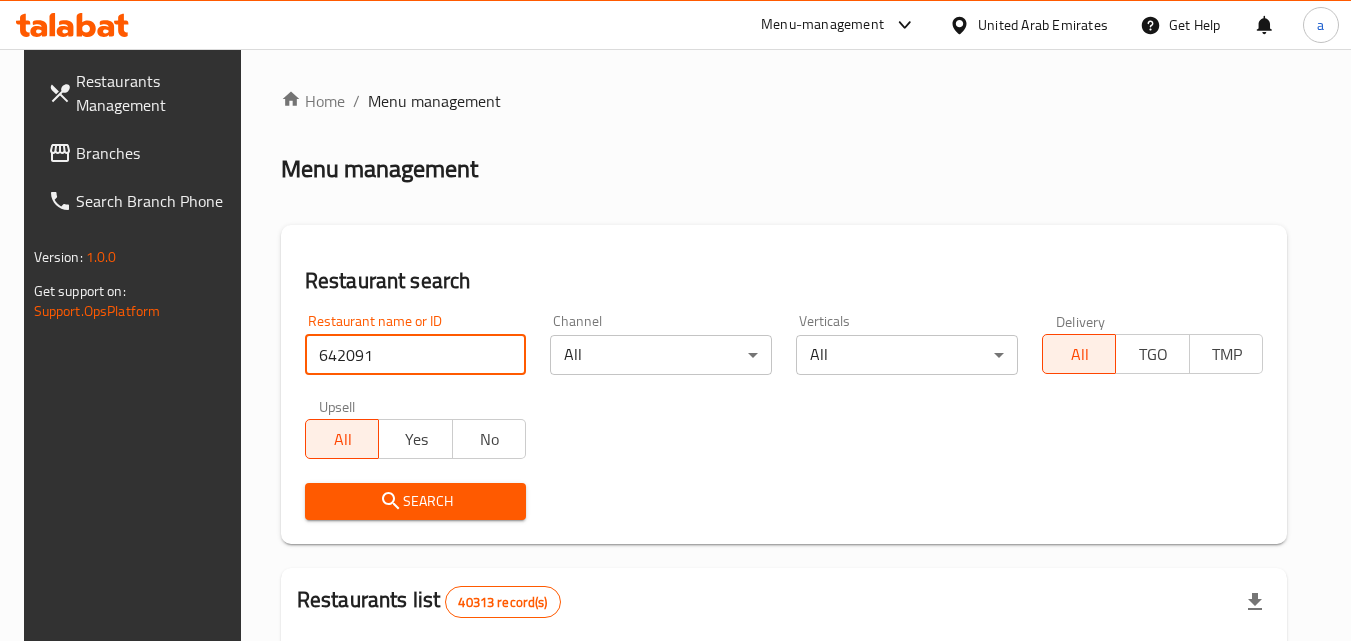type on "642091" 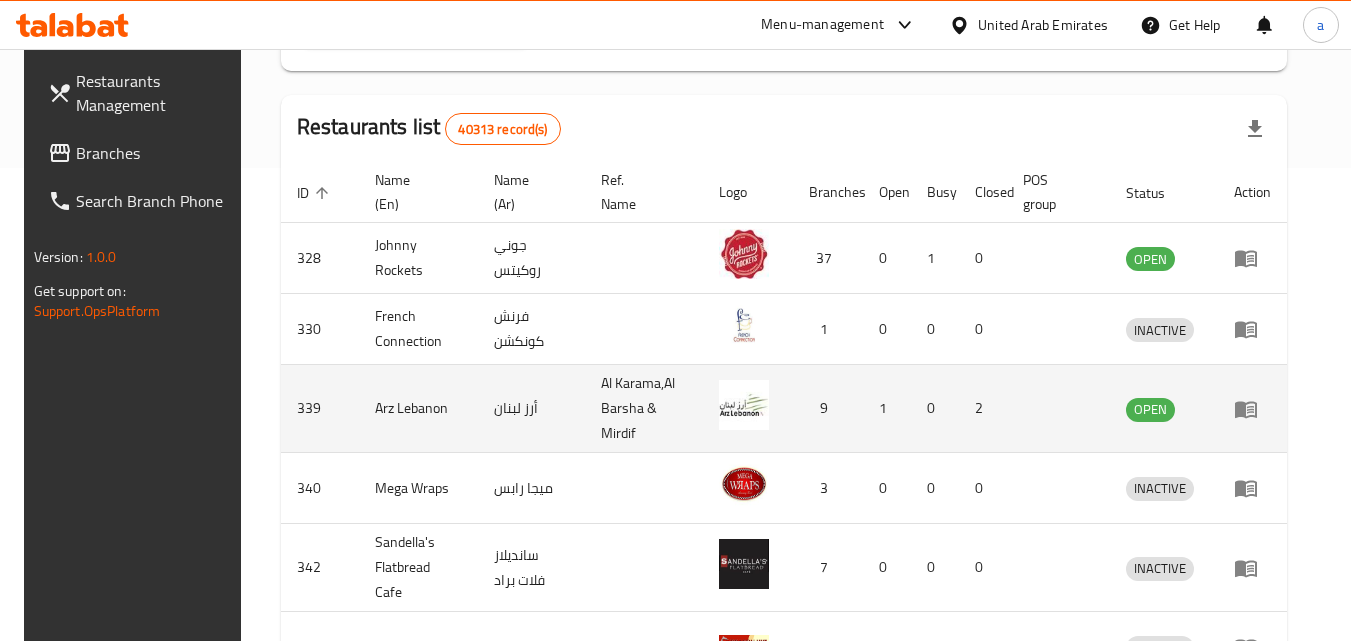 scroll, scrollTop: 0, scrollLeft: 0, axis: both 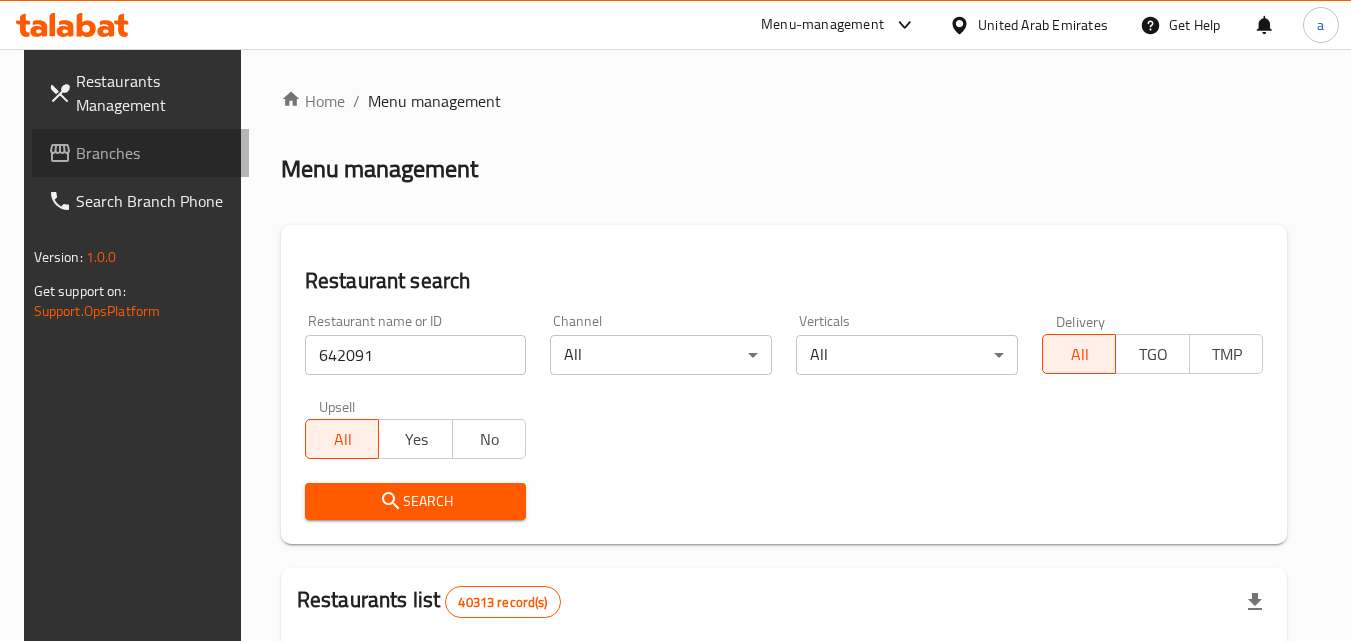 click on "Branches" at bounding box center [155, 153] 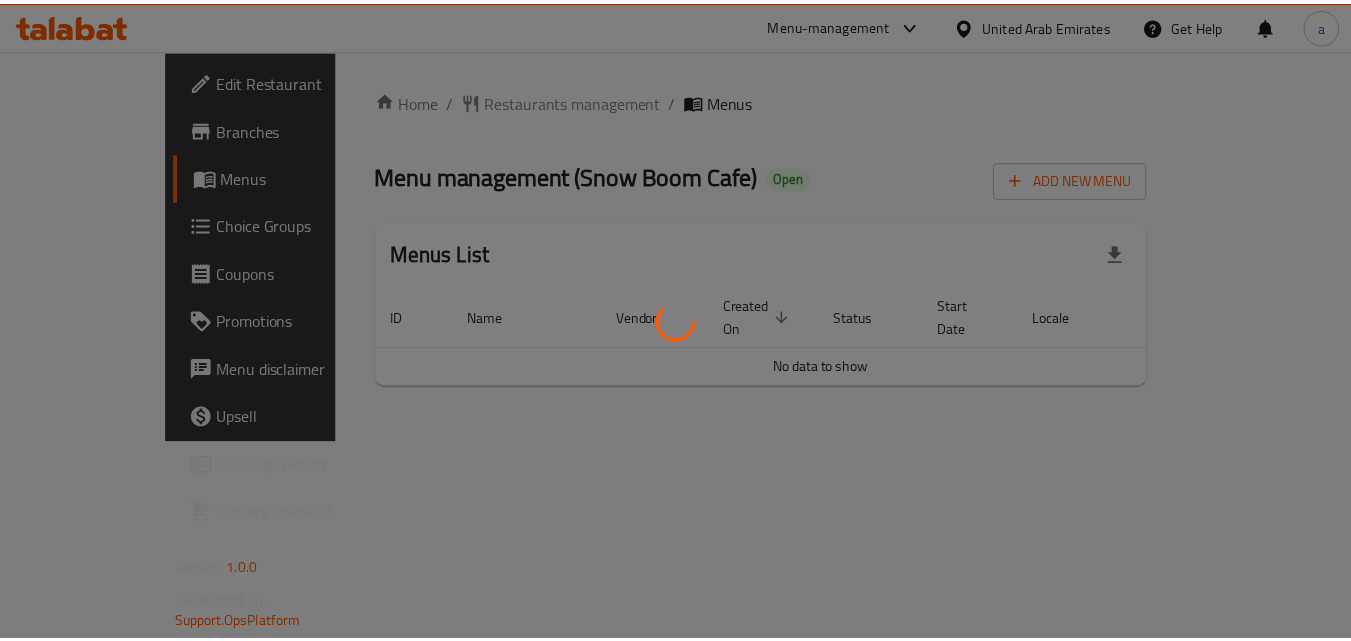 scroll, scrollTop: 0, scrollLeft: 0, axis: both 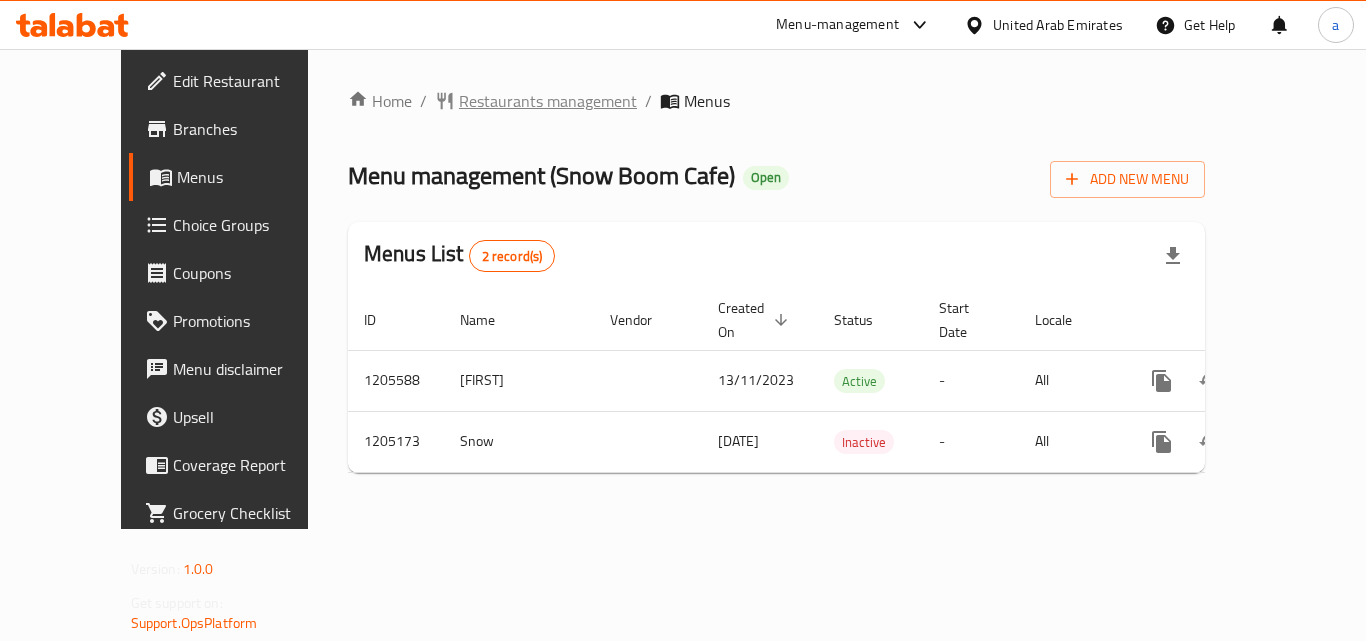 click on "Restaurants management" at bounding box center [548, 101] 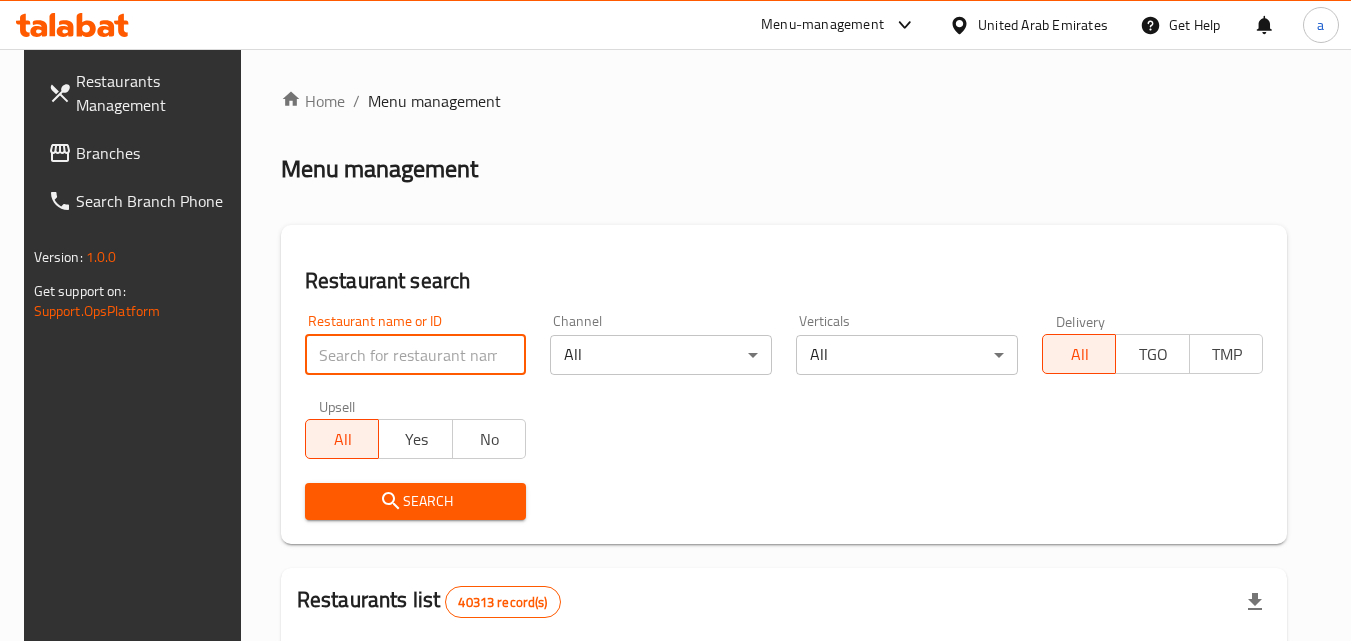 click at bounding box center [416, 355] 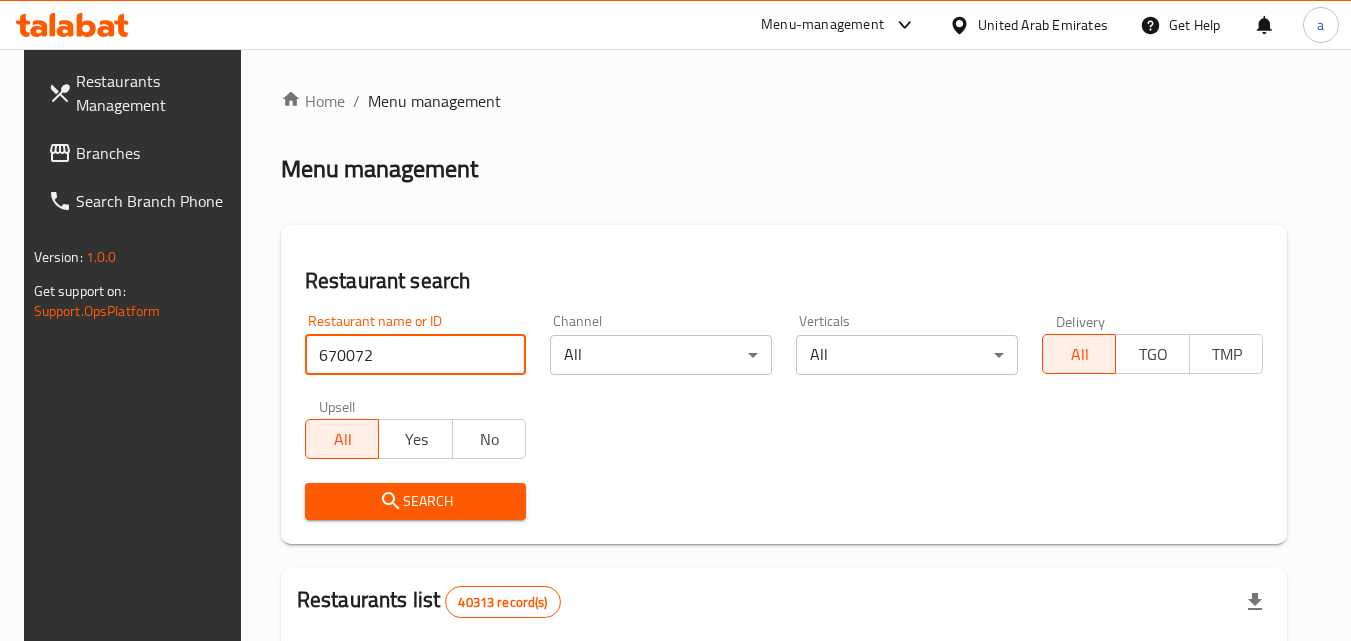 type on "670072" 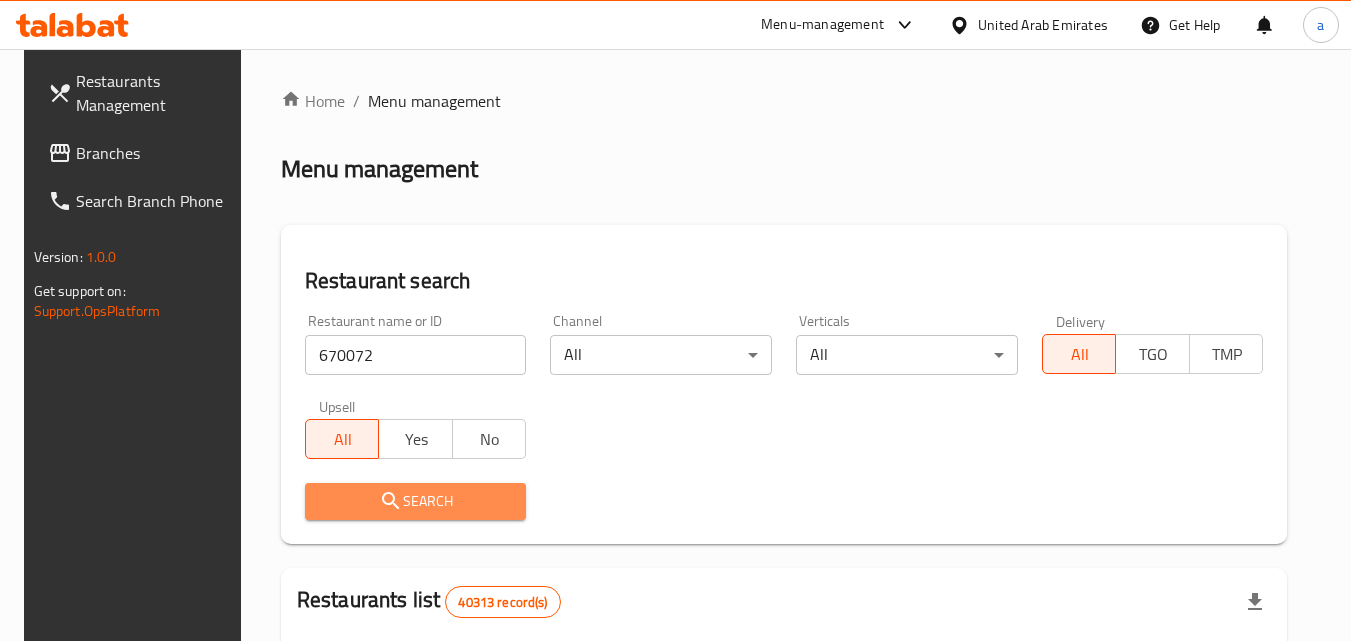 click on "Search" at bounding box center [416, 501] 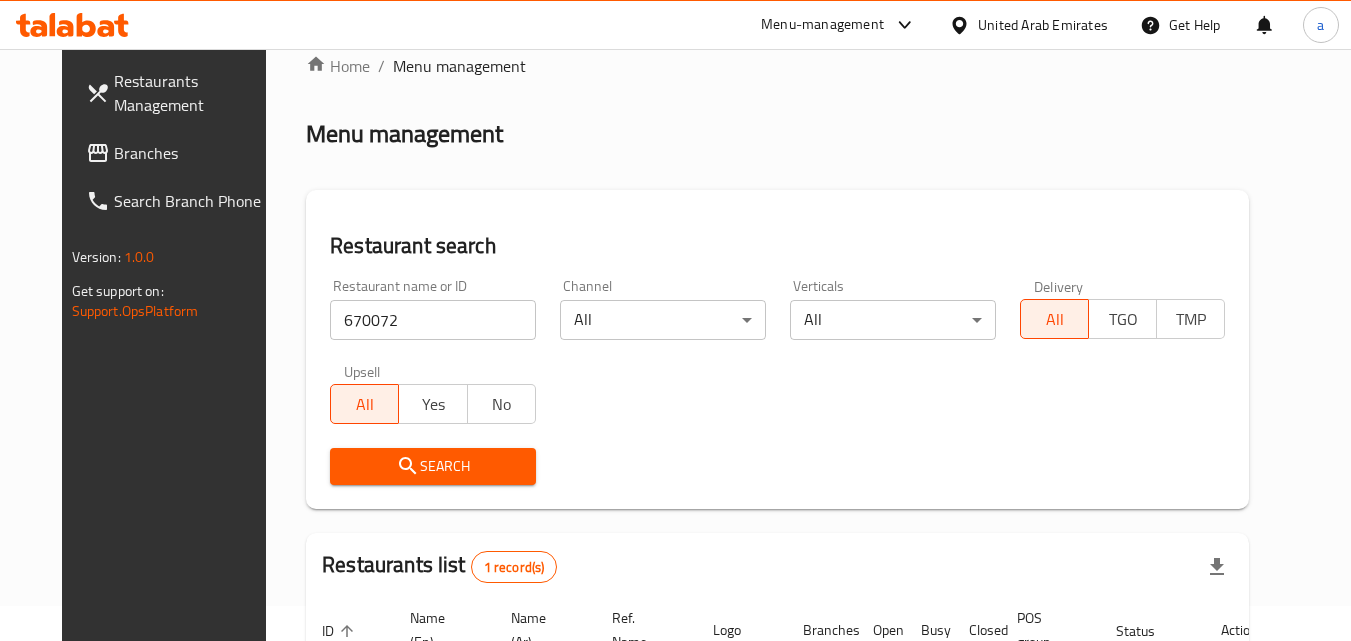 scroll, scrollTop: 34, scrollLeft: 0, axis: vertical 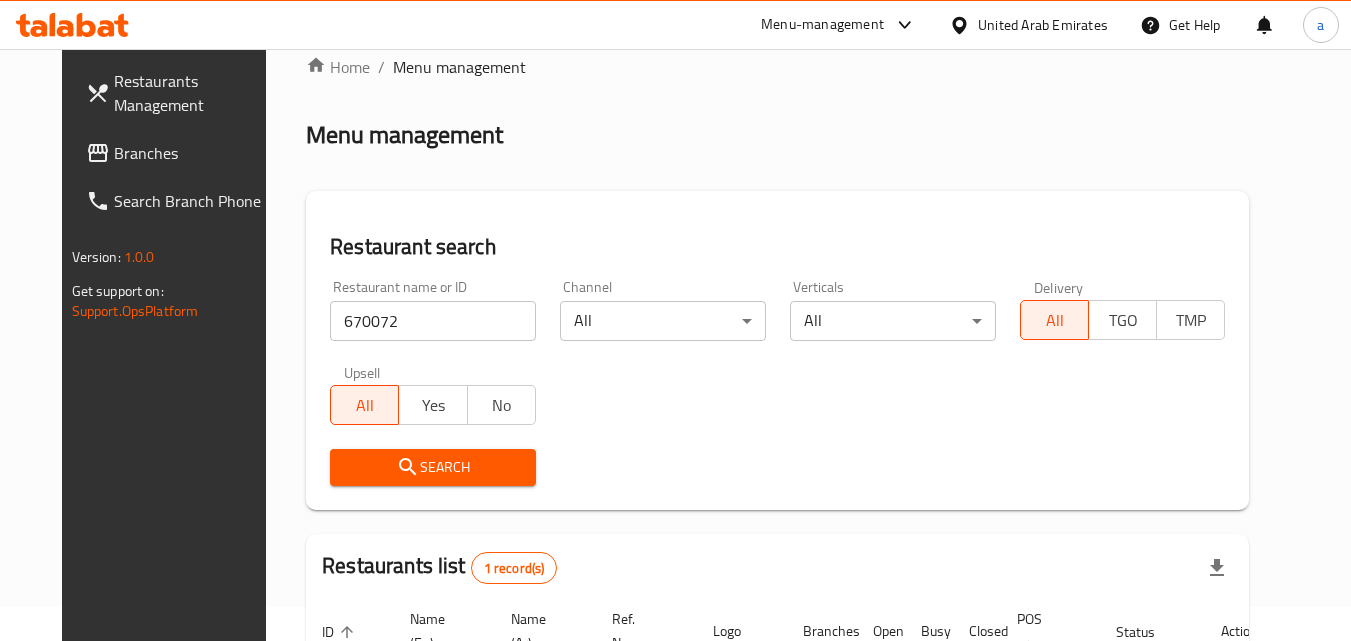 click on "Branches" at bounding box center [193, 153] 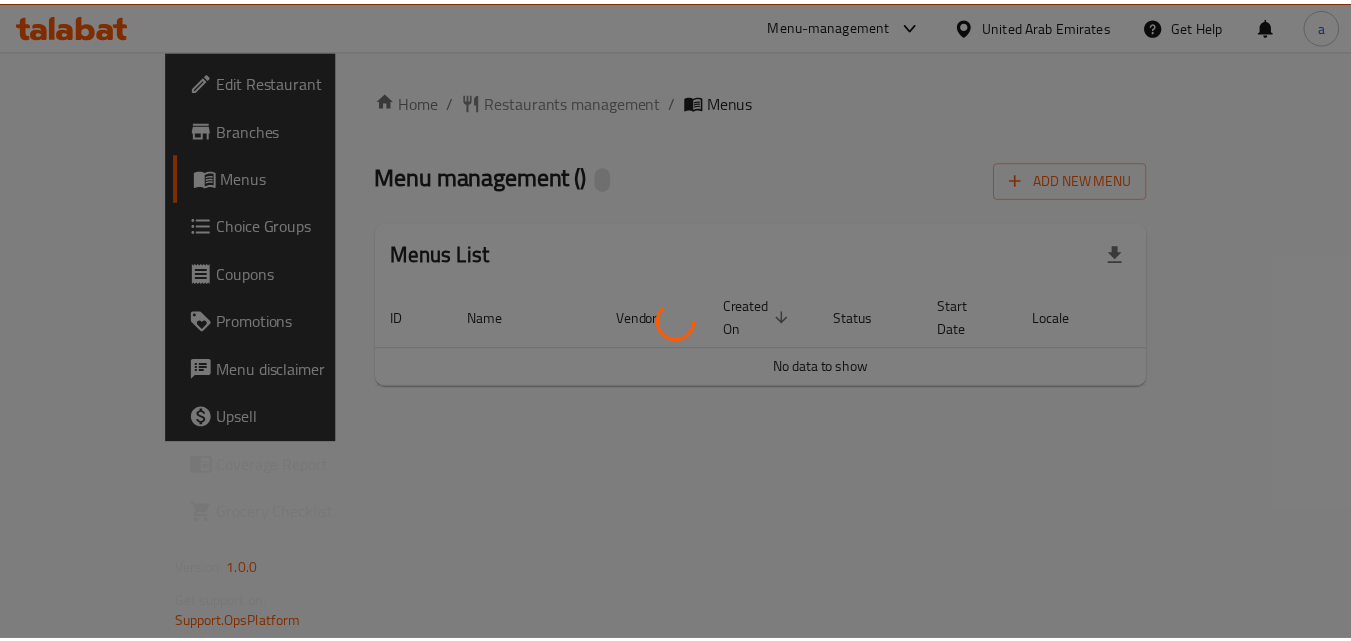 scroll, scrollTop: 0, scrollLeft: 0, axis: both 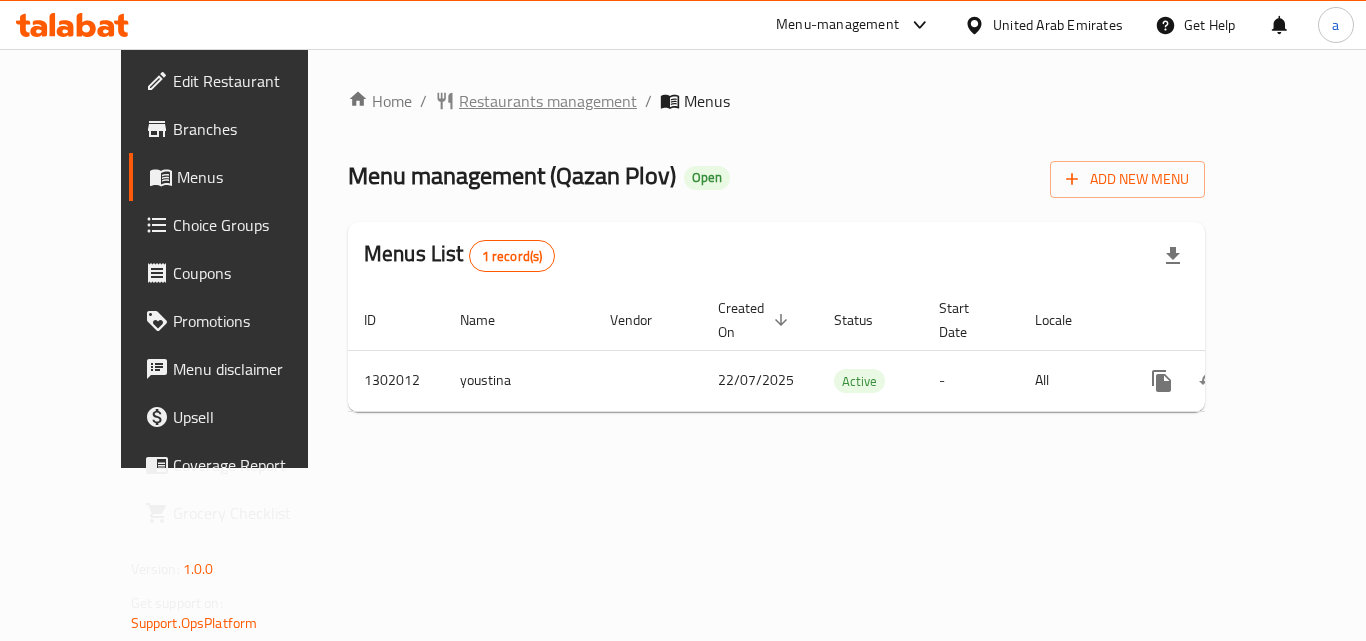 click on "Restaurants management" at bounding box center (548, 101) 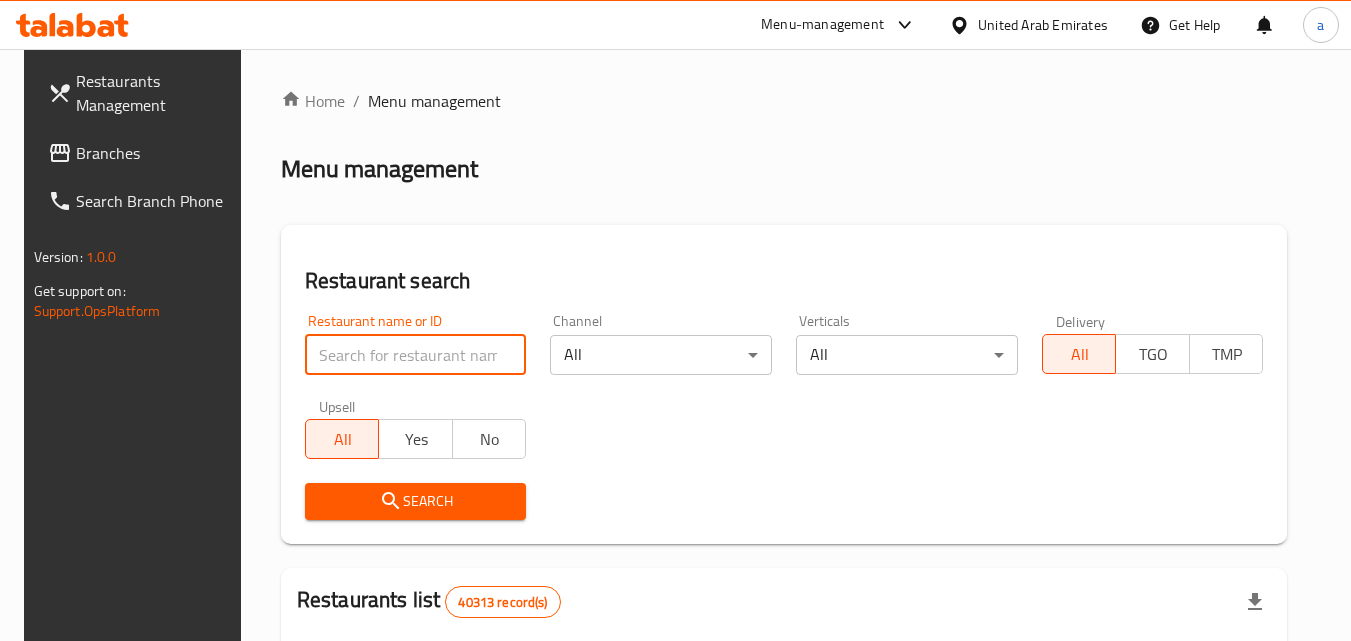 click at bounding box center (416, 355) 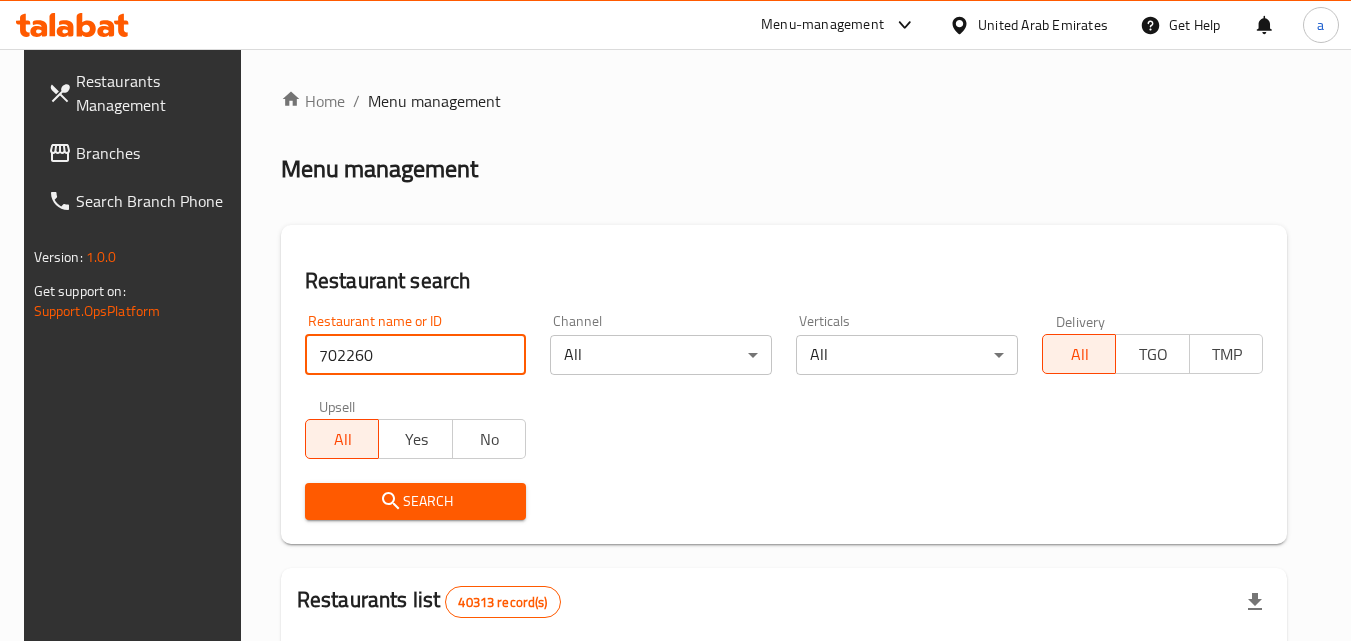 type on "702260" 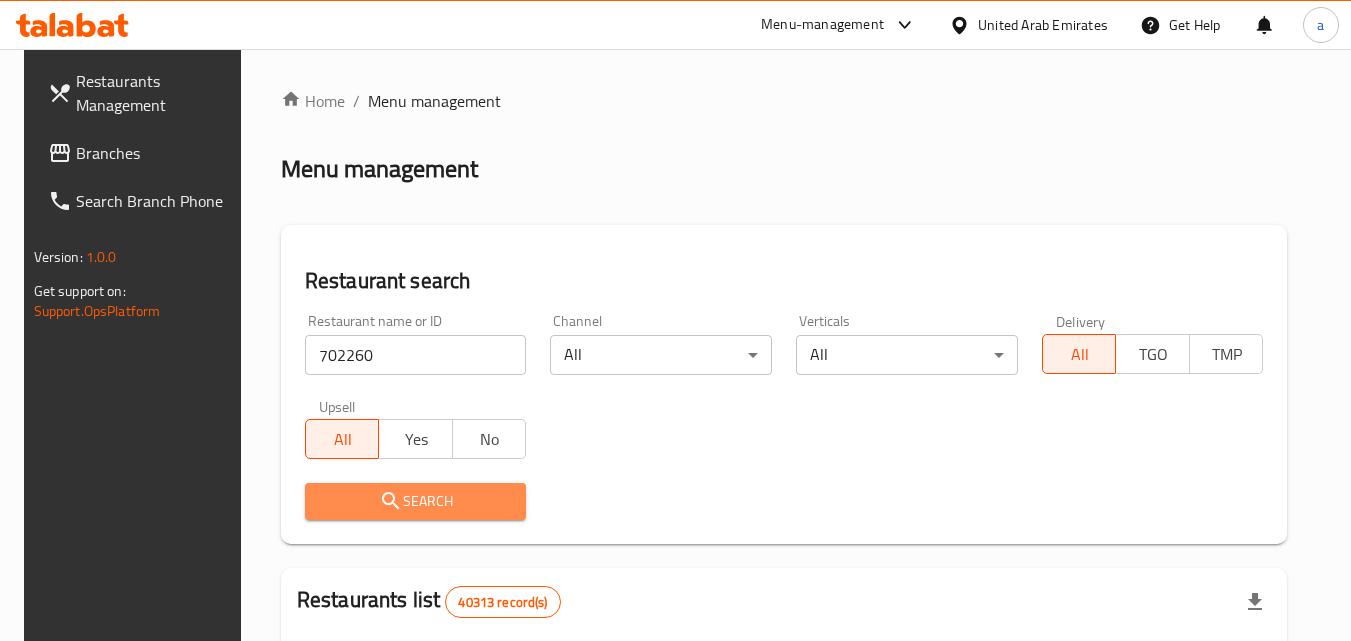 click 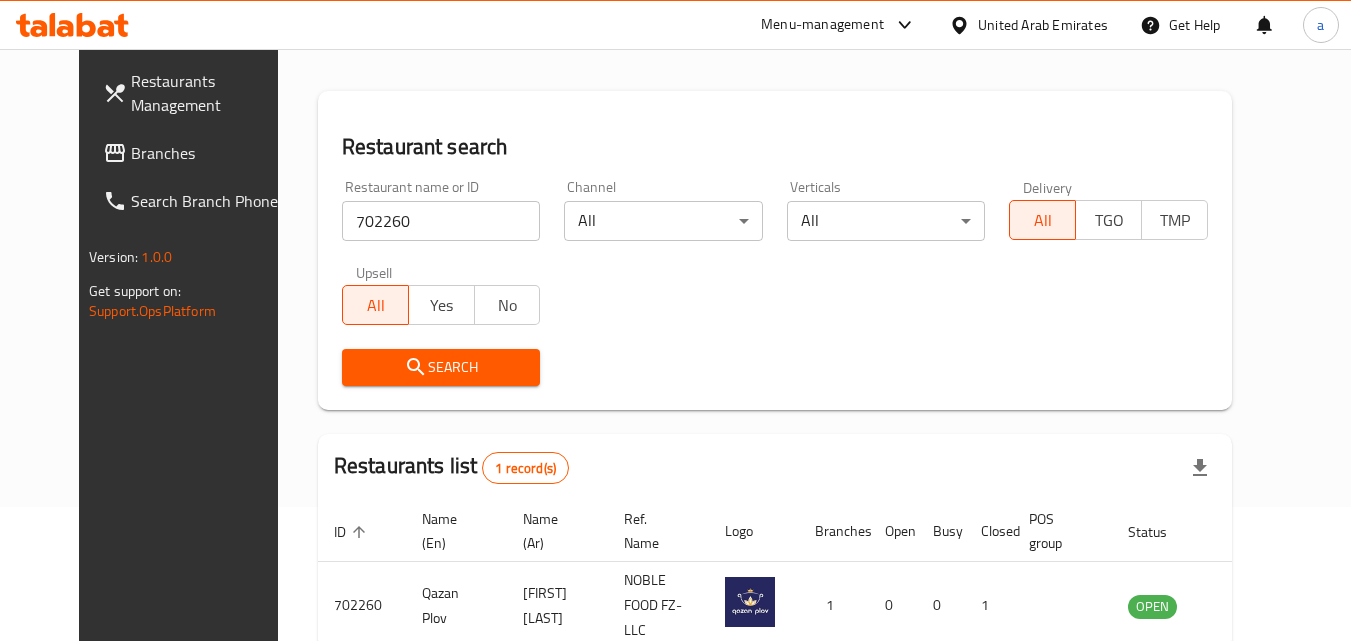 scroll, scrollTop: 0, scrollLeft: 0, axis: both 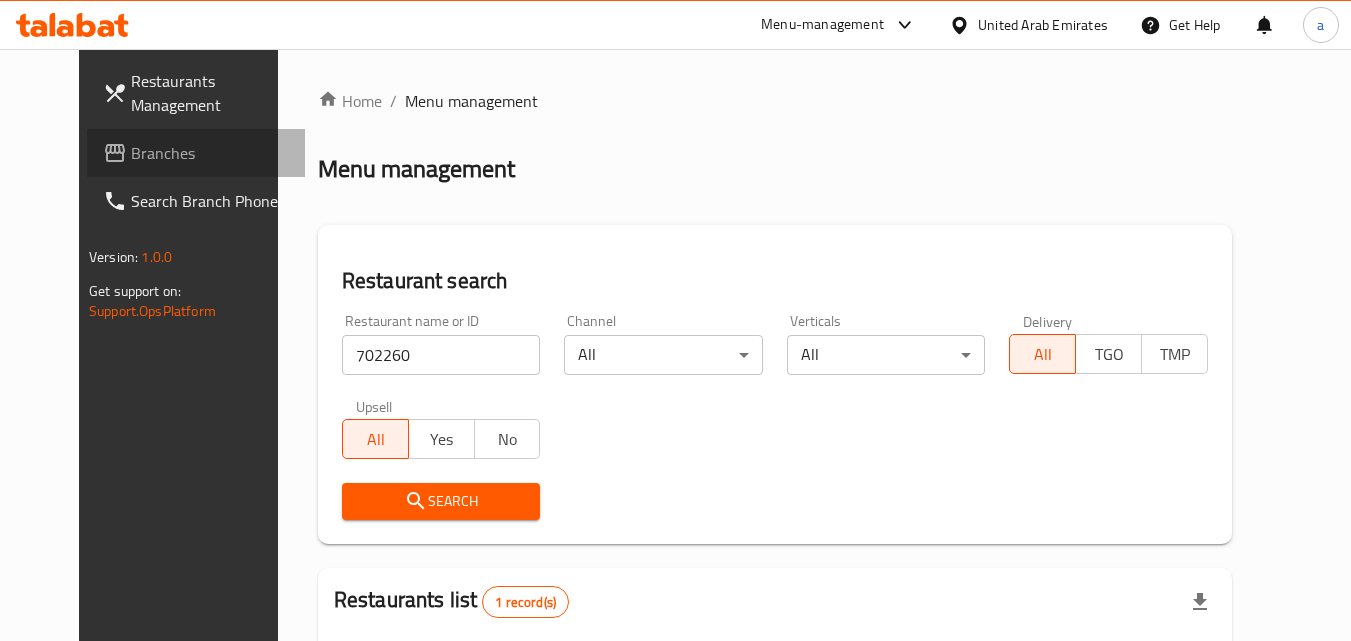 click on "Branches" at bounding box center (210, 153) 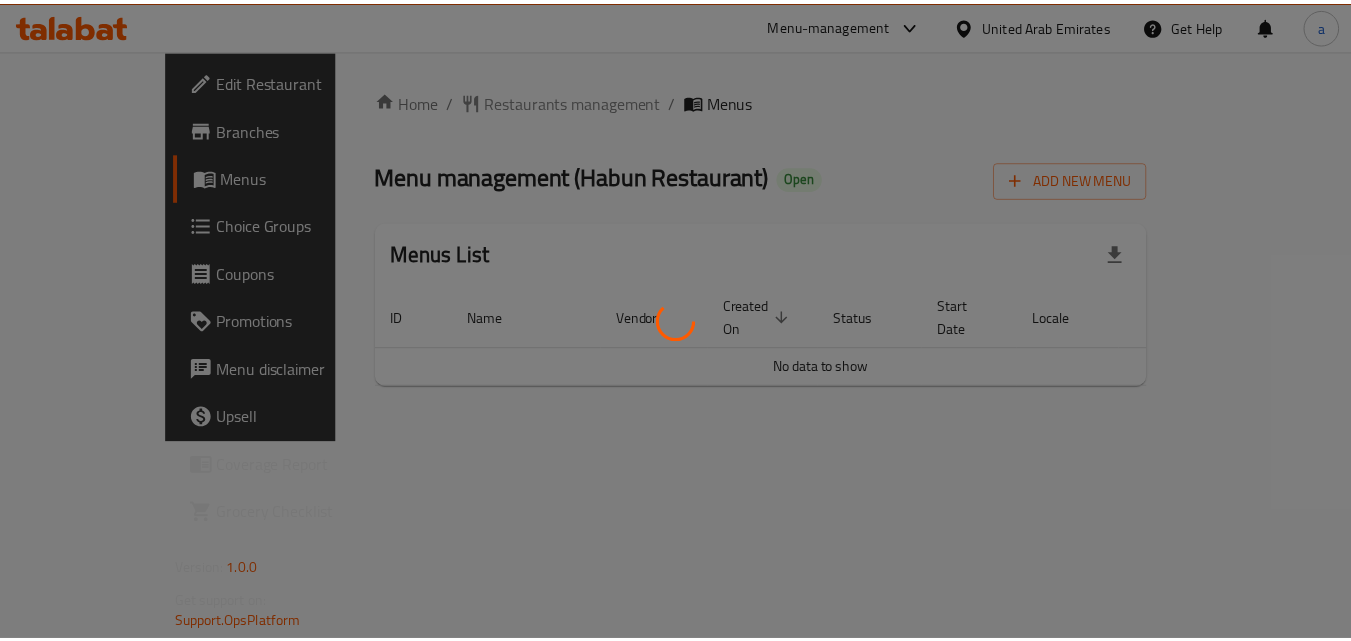 scroll, scrollTop: 0, scrollLeft: 0, axis: both 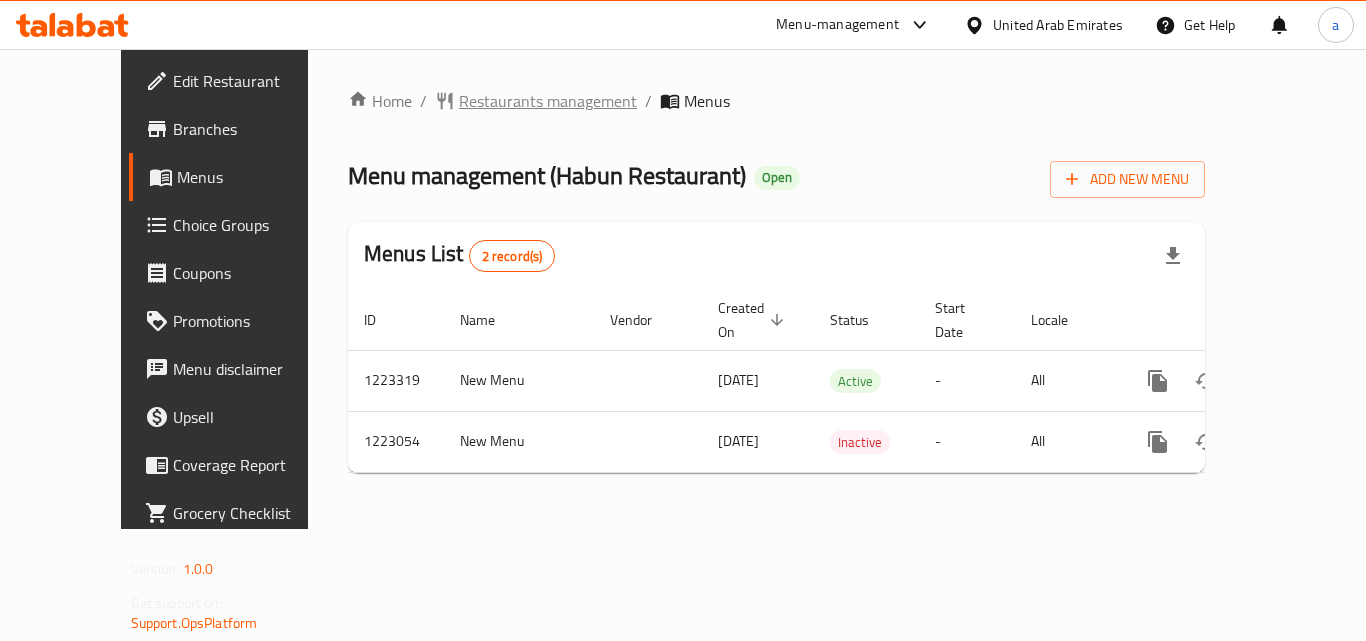 click on "Restaurants management" at bounding box center (548, 101) 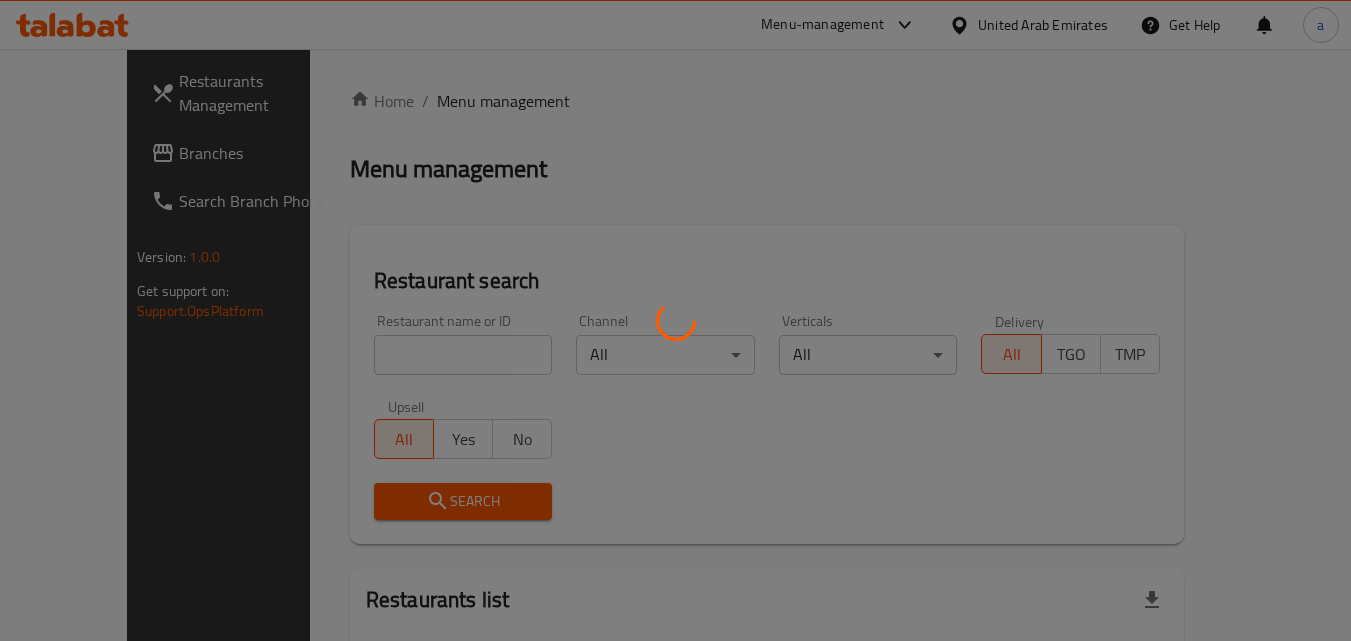 click at bounding box center (675, 320) 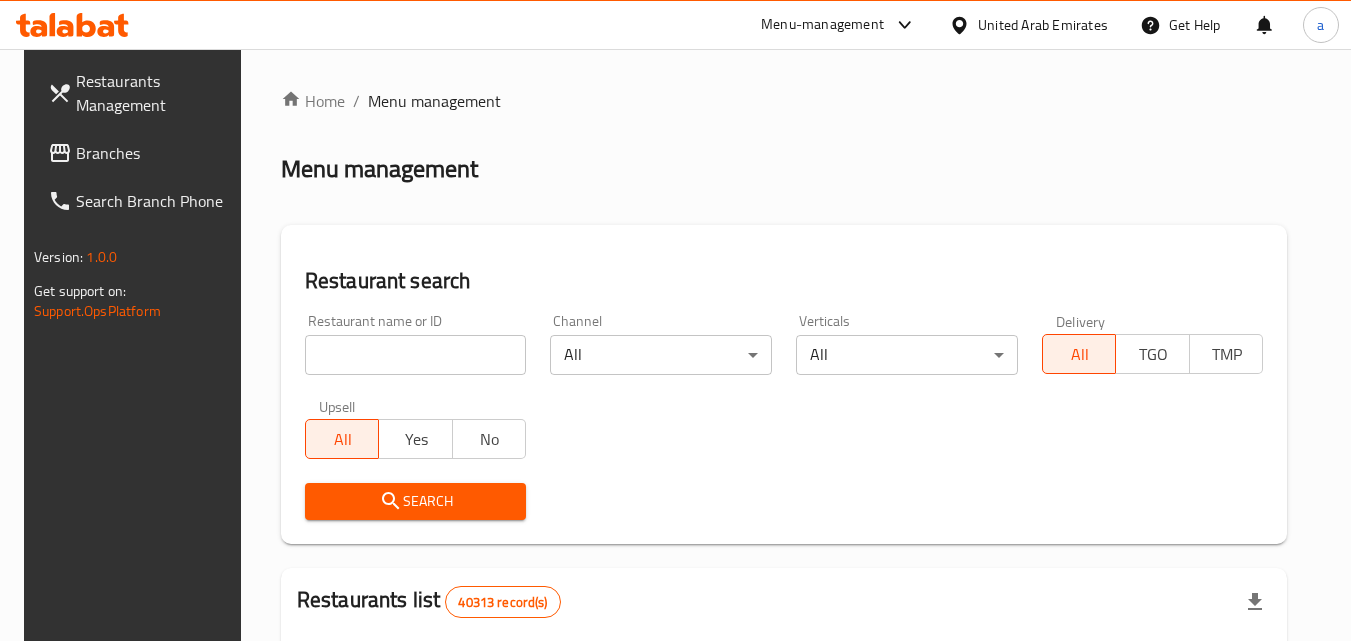 click on "Home / Menu management Menu management Restaurant search Restaurant name or ID Restaurant name or ID Channel All ​ Verticals All ​ Delivery All TGO TMP Upsell All Yes No   Search Restaurants list   40313 record(s) ID sorted ascending Name (En) Name (Ar) Ref. Name Logo Branches Open Busy Closed POS group Status Action 328 Johnny Rockets جوني روكيتس 37 0 1 0 OPEN 330 French Connection فرنش كونكشن 1 0 0 0 INACTIVE 339 Arz Lebanon أرز لبنان Al Karama,Al Barsha & Mirdif 9 1 0 2 OPEN 340 Mega Wraps ميجا رابس 3 0 0 0 INACTIVE 342 Sandella's Flatbread Cafe سانديلاز فلات براد 7 0 0 0 INACTIVE 343 Dragon Hut كوخ التنين 1 0 0 0 INACTIVE 348 Thai Kitchen المطبخ التايلندى 1 0 0 0 INACTIVE 349 Mughal  موغل 1 0 0 0 HIDDEN 350 HOT N COOL (Old) هوت و كول 1 0 0 0 INACTIVE 355 Al Habasha  الحبشة 11 1 0 0 HIDDEN Rows per page: 10 1-10 of 40313" at bounding box center [784, 721] 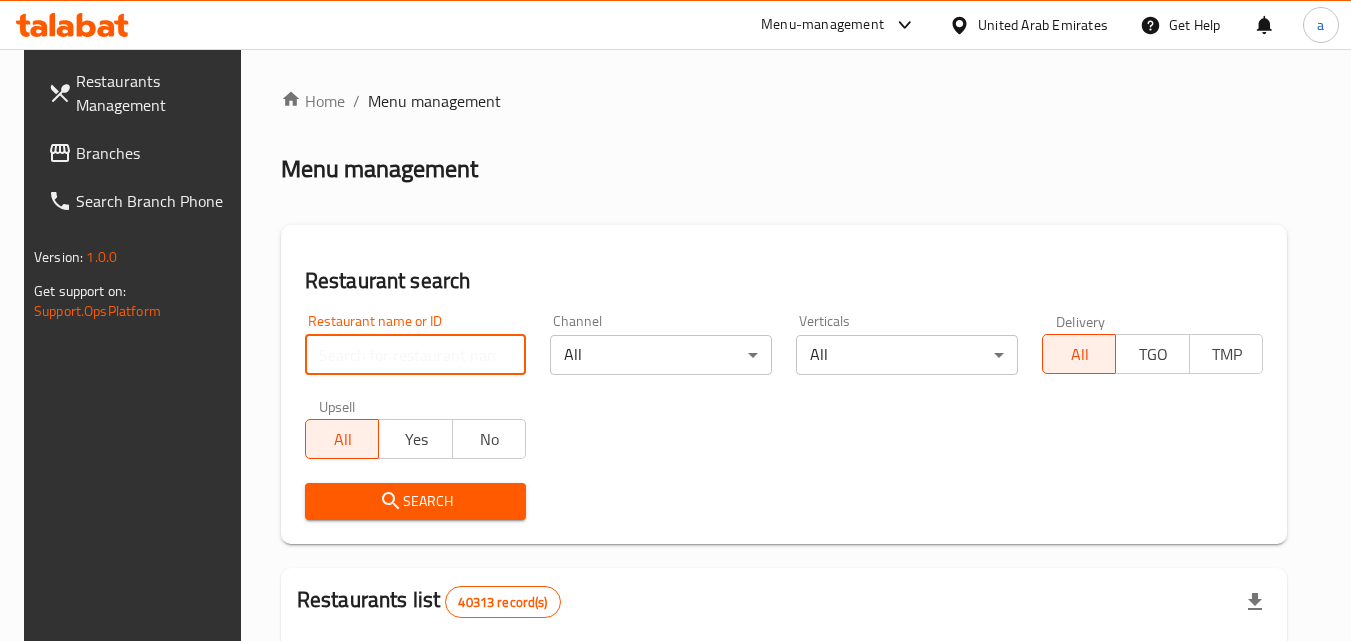 paste on "674207" 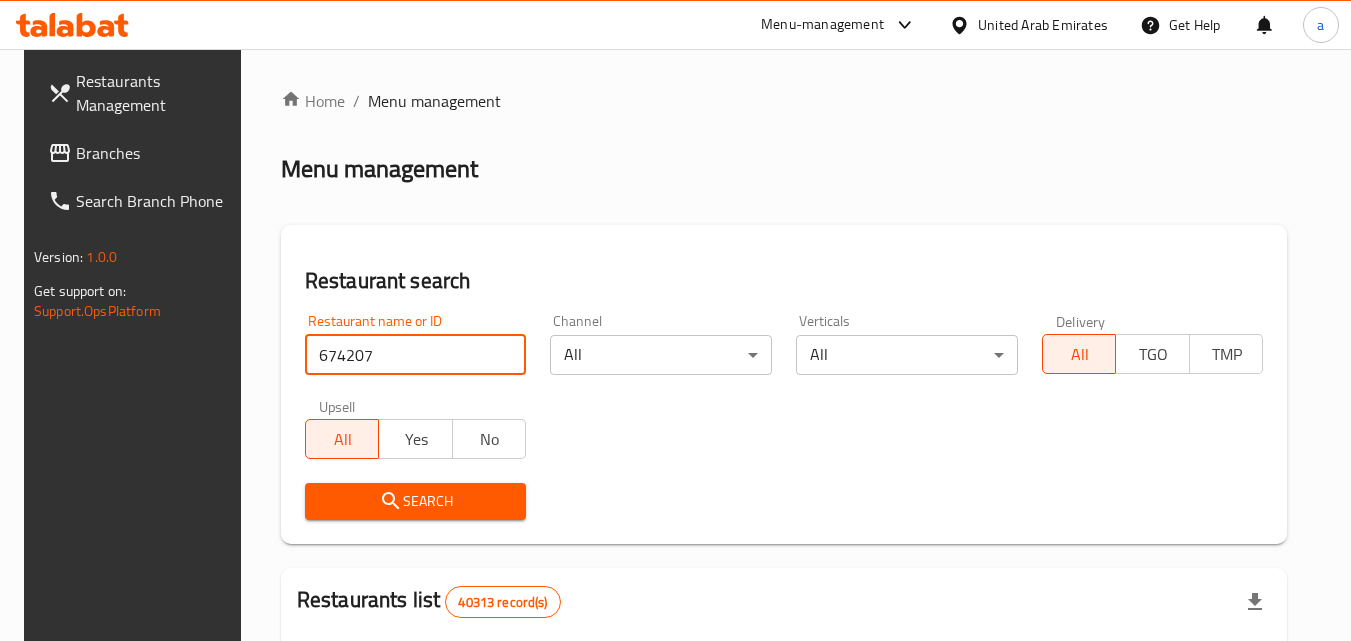 type on "674207" 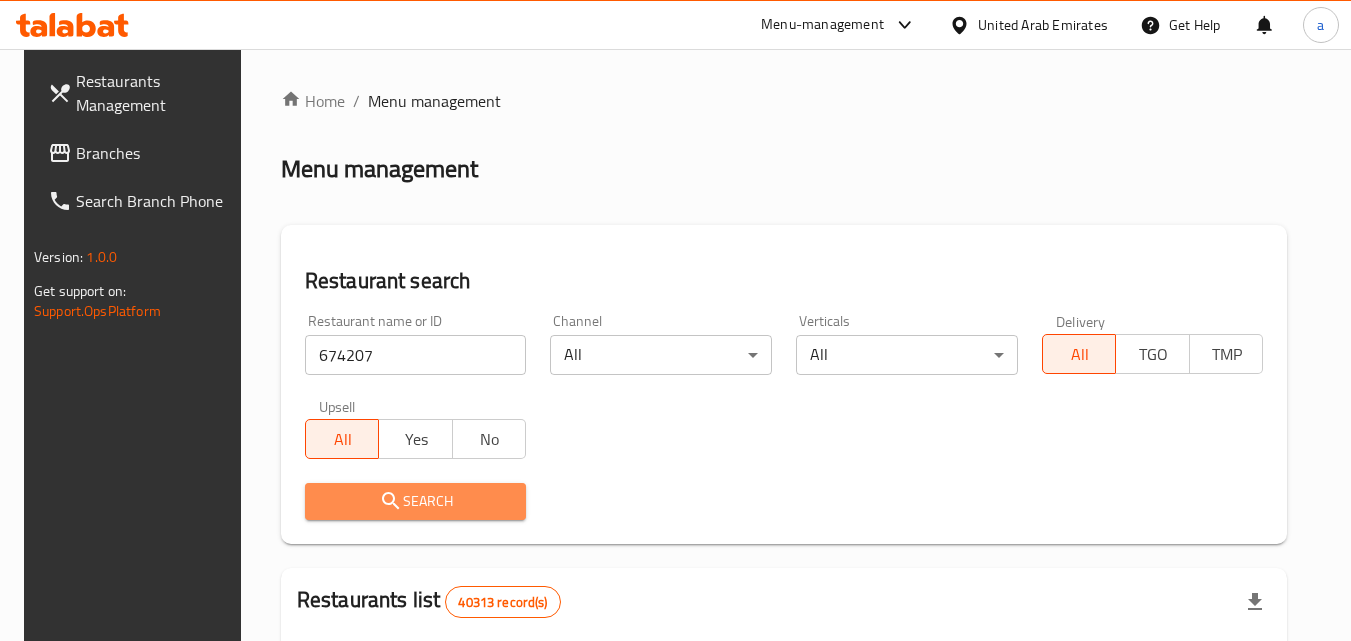 click on "Search" at bounding box center (416, 501) 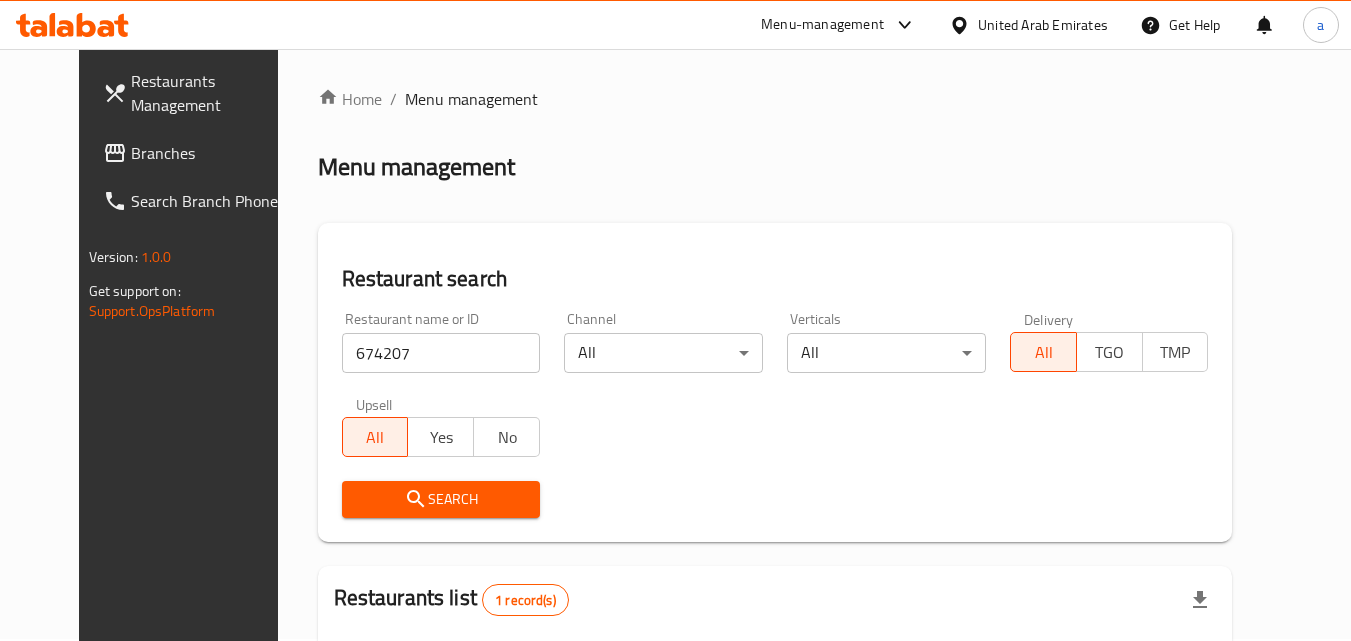 scroll, scrollTop: 0, scrollLeft: 0, axis: both 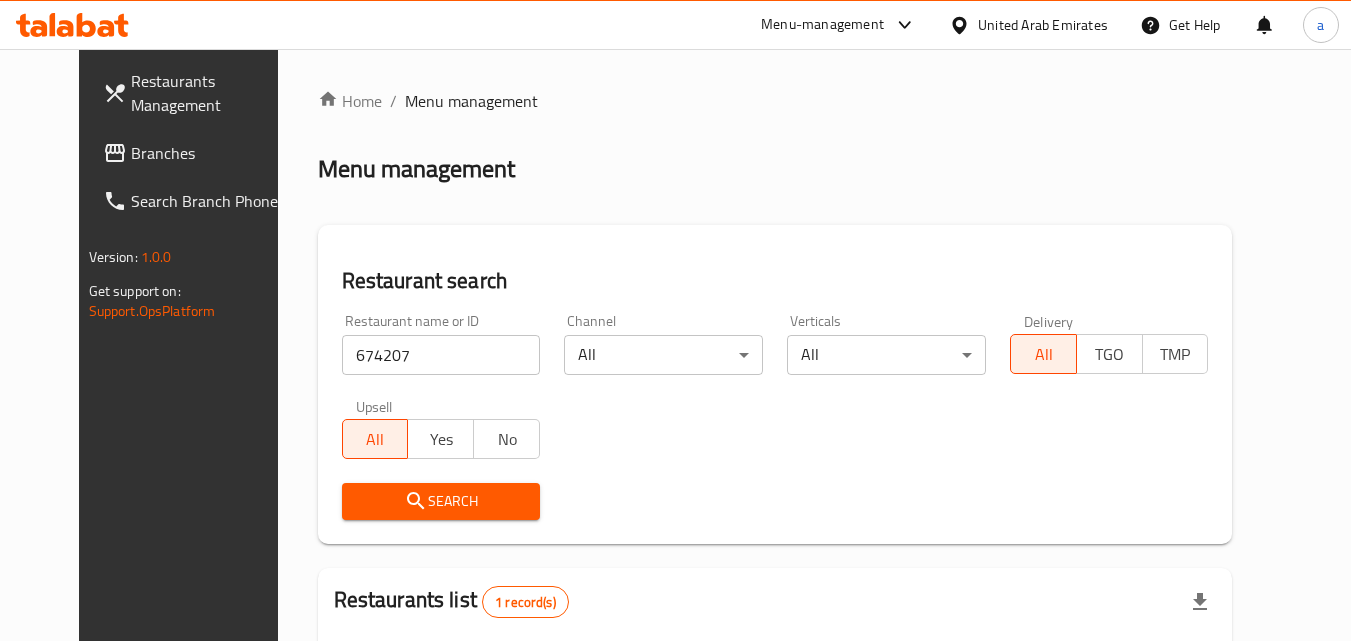 click on "Branches" at bounding box center (210, 153) 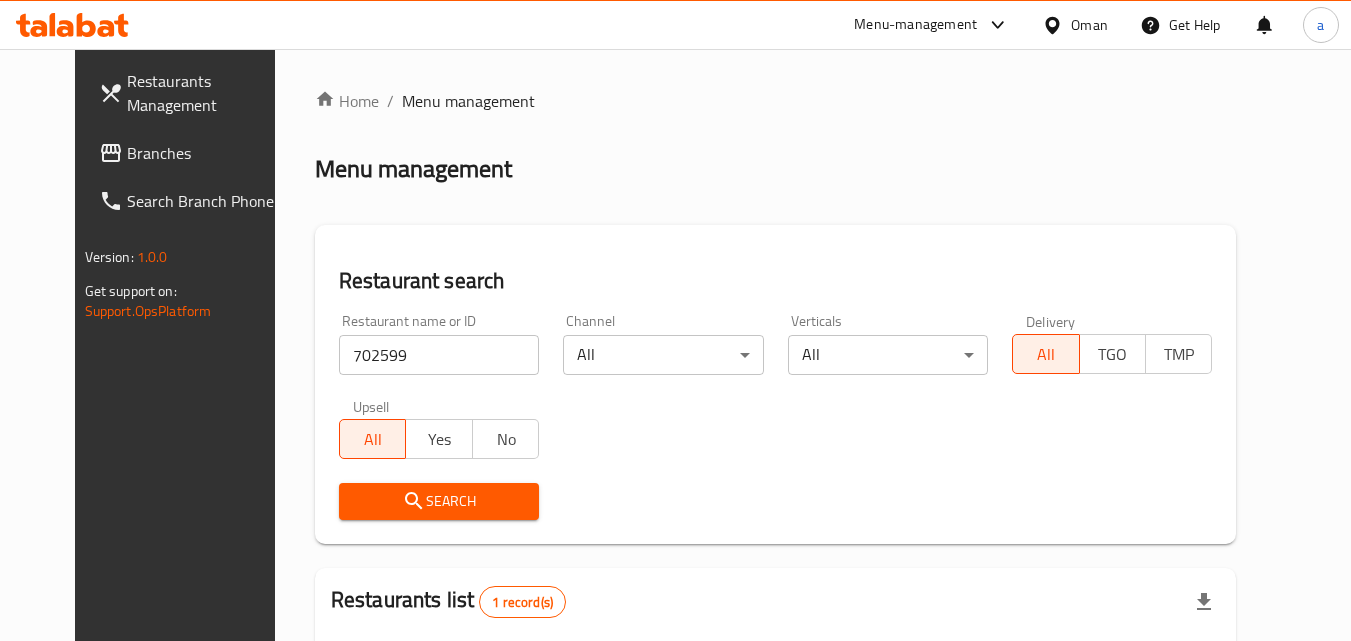 scroll, scrollTop: 0, scrollLeft: 0, axis: both 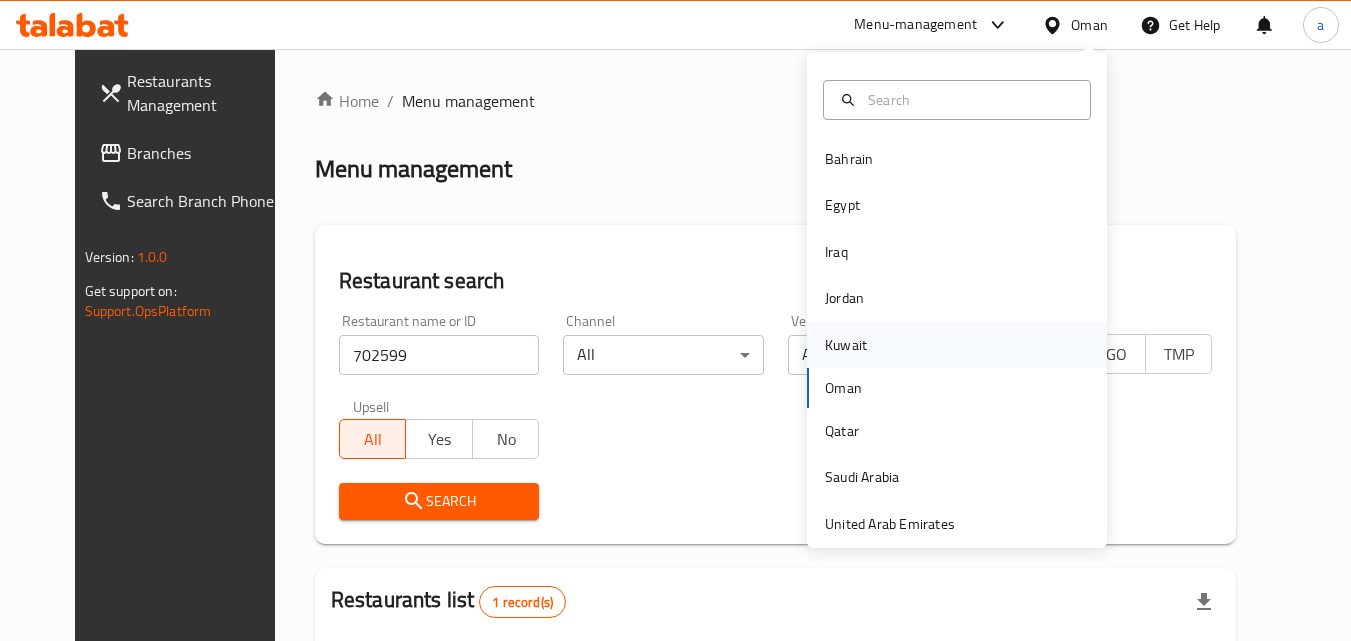 click on "Kuwait" at bounding box center [846, 345] 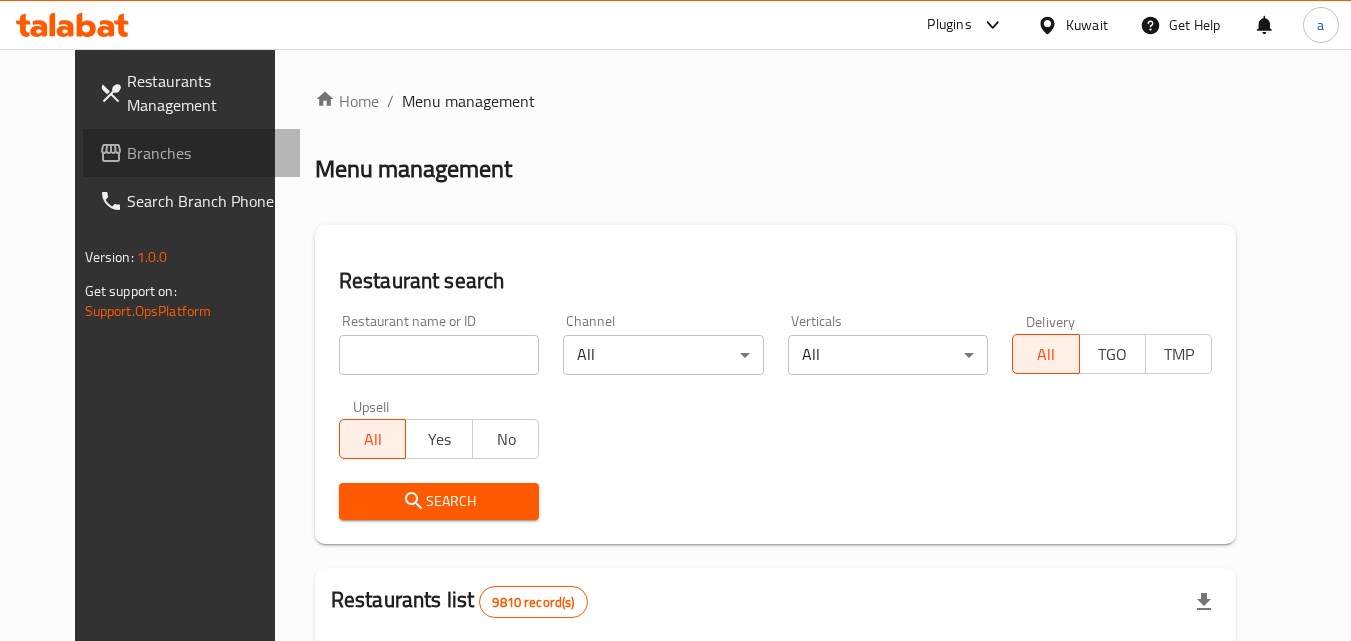 click on "Branches" at bounding box center [192, 153] 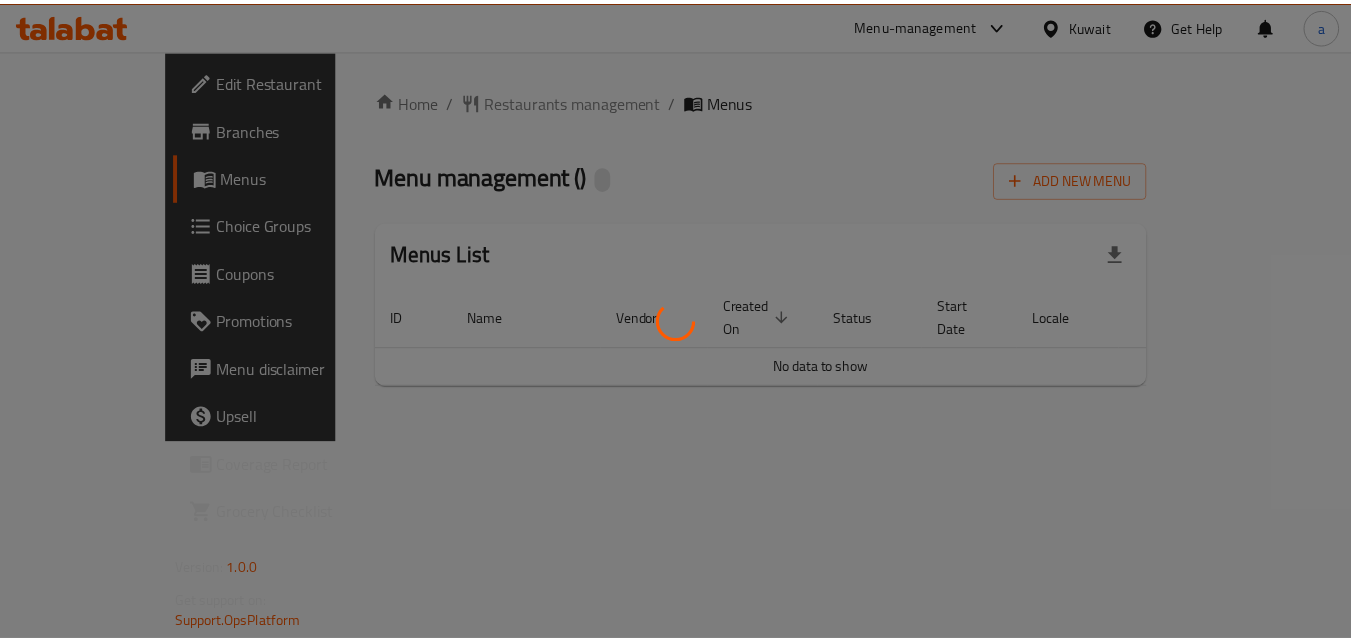 scroll, scrollTop: 0, scrollLeft: 0, axis: both 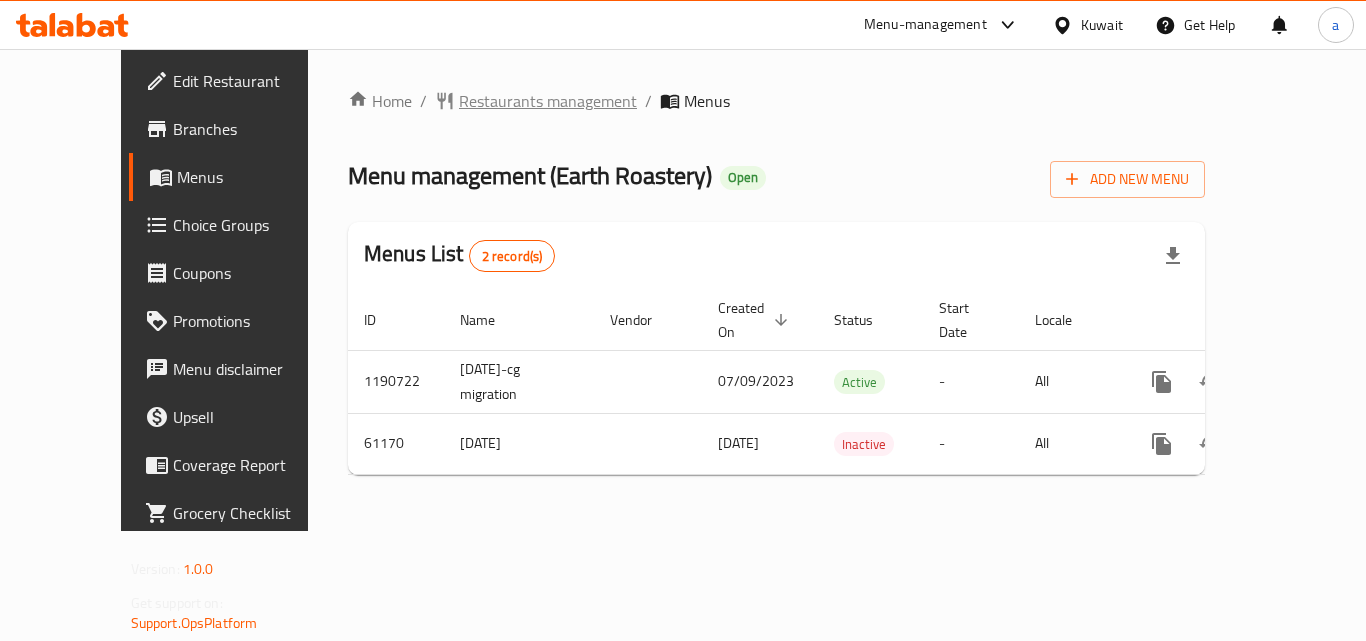 click on "Restaurants management" at bounding box center [548, 101] 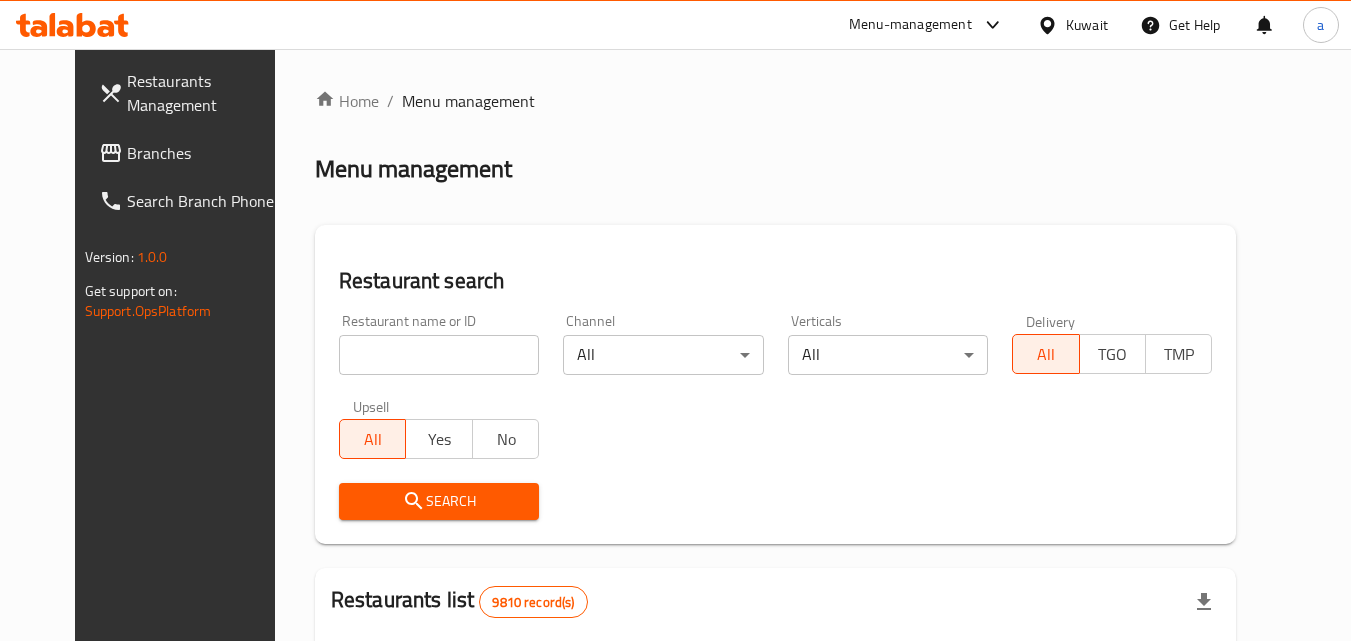click at bounding box center (439, 355) 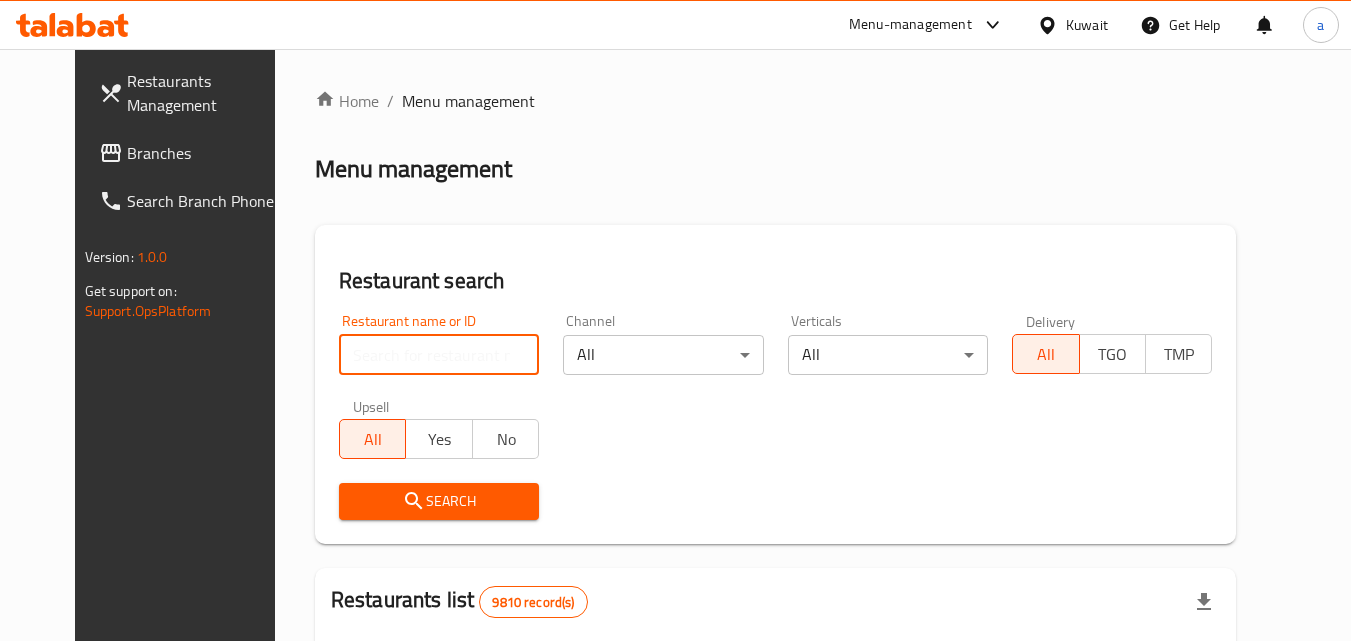 paste on "29133" 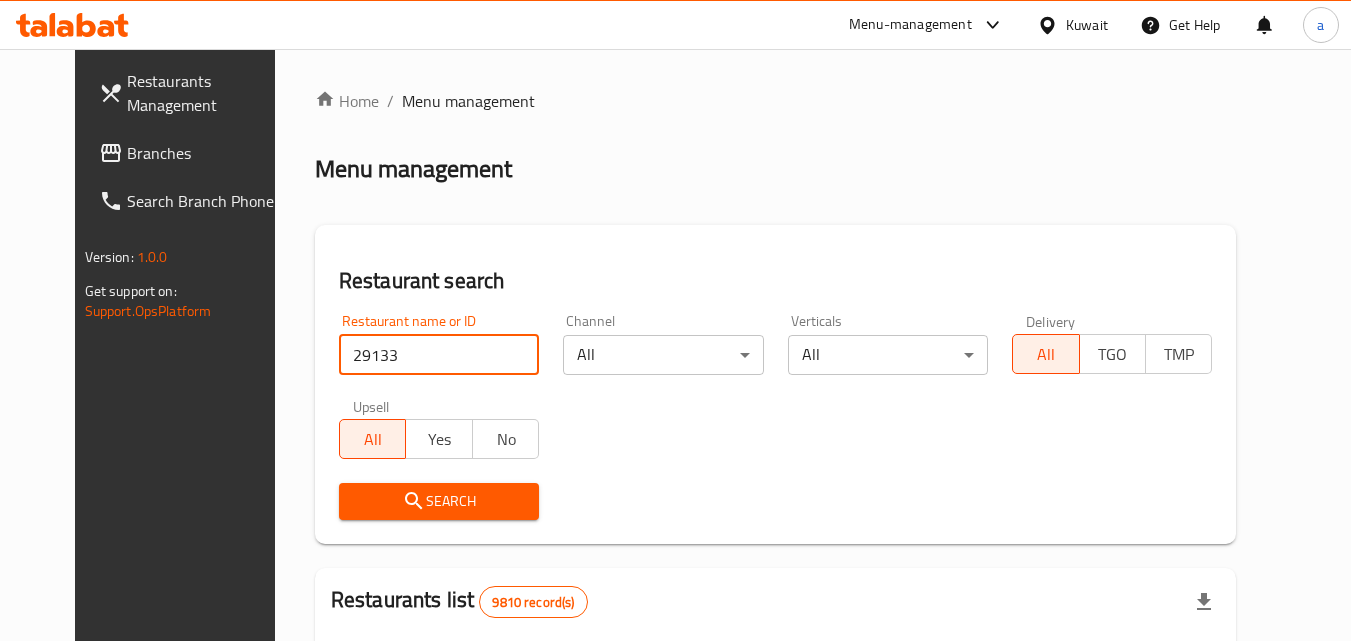 type on "29133" 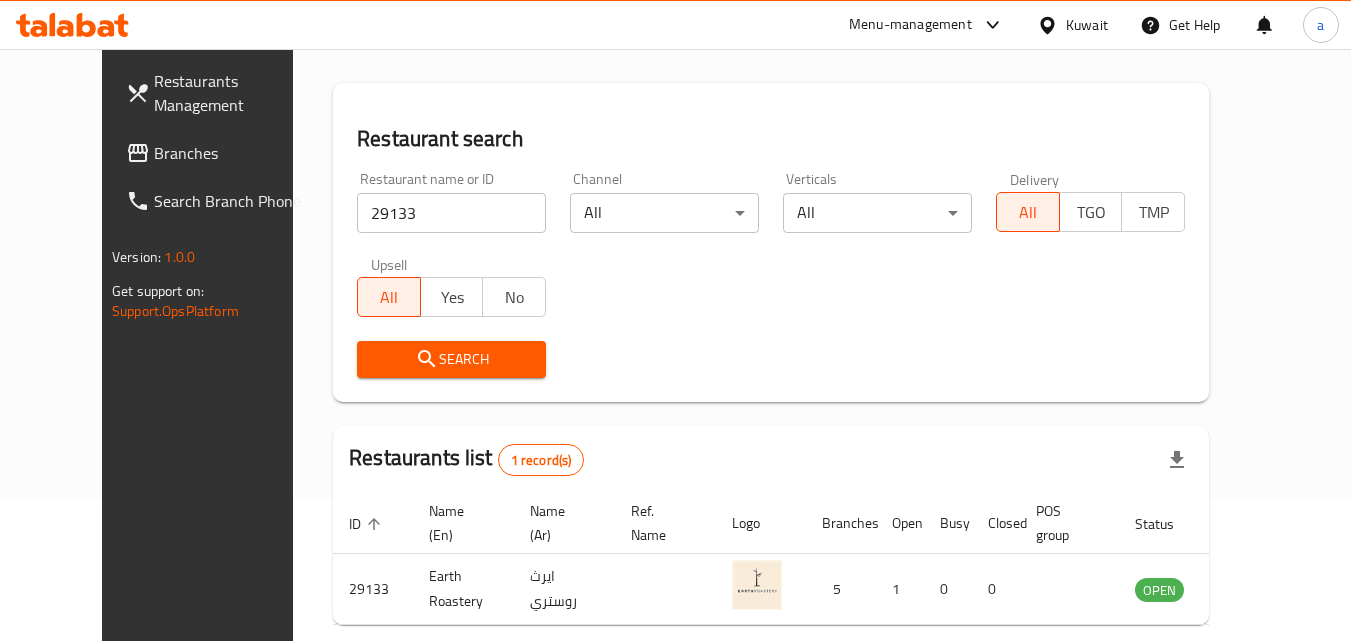 scroll, scrollTop: 0, scrollLeft: 0, axis: both 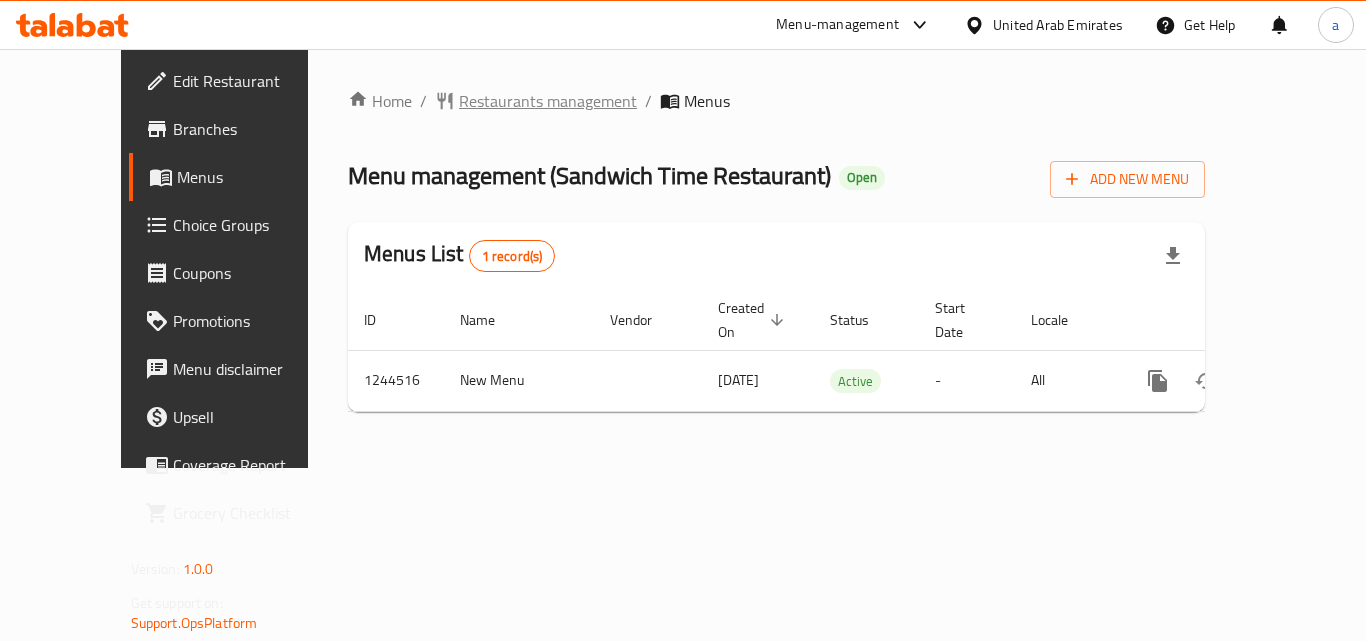 click on "Restaurants management" at bounding box center (548, 101) 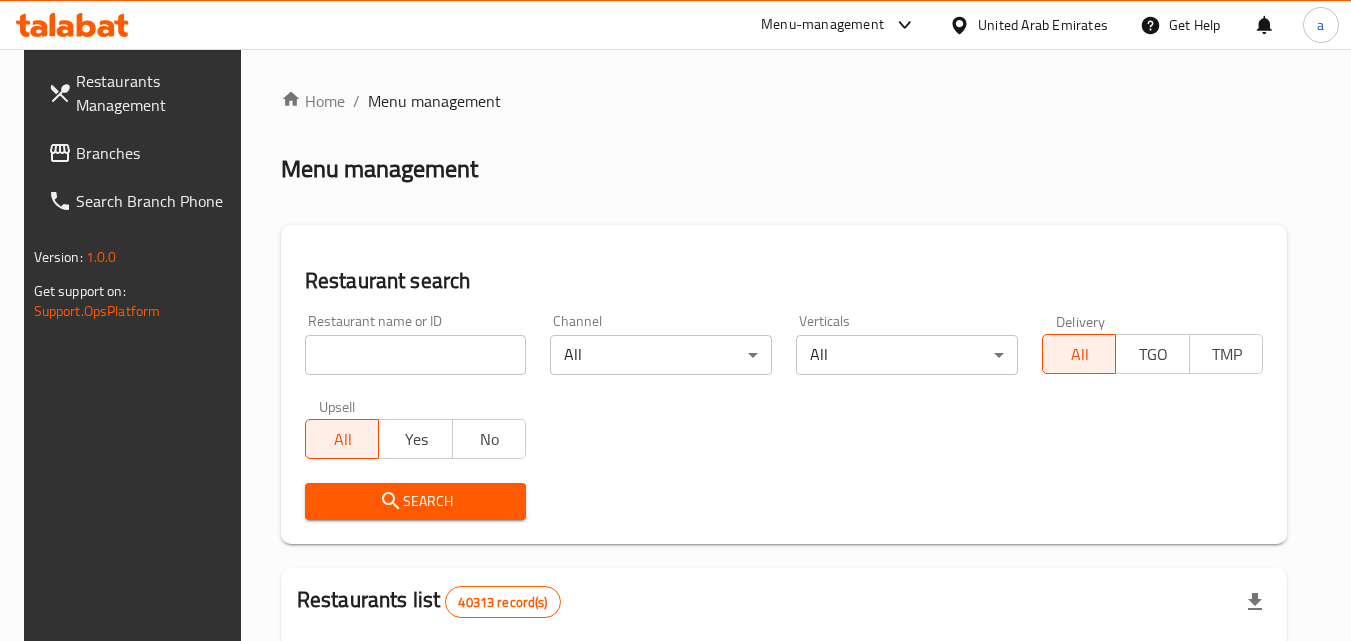click at bounding box center [675, 320] 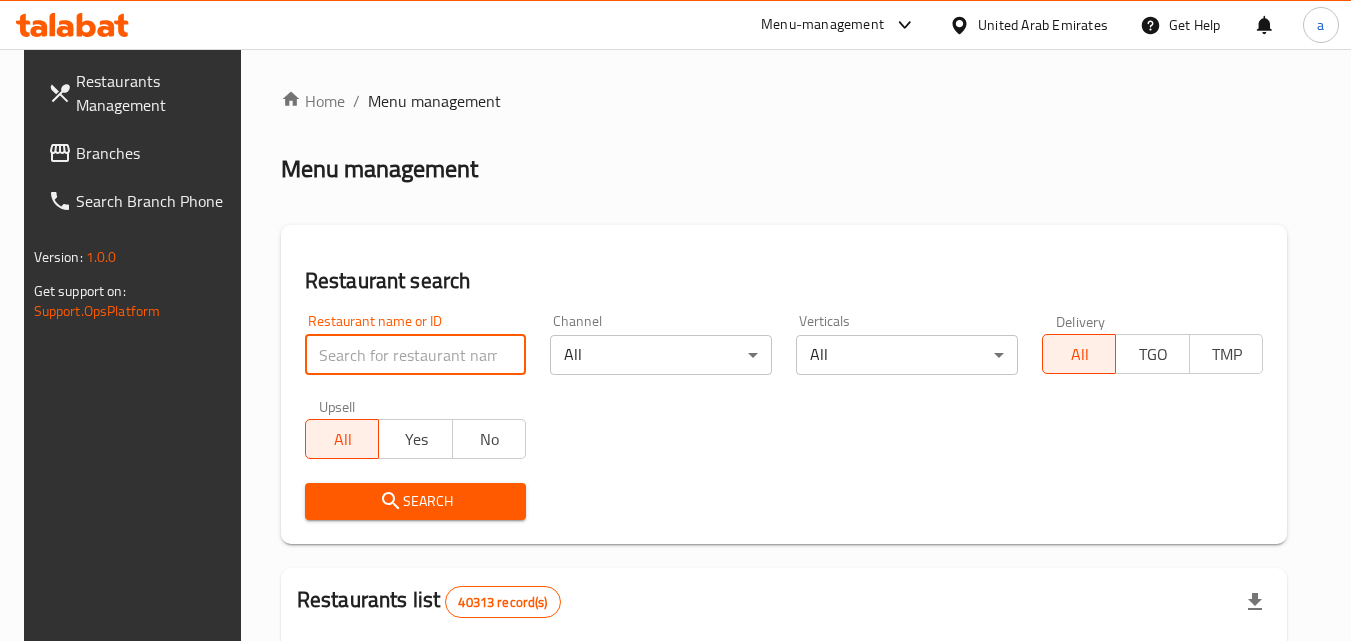 click at bounding box center [416, 355] 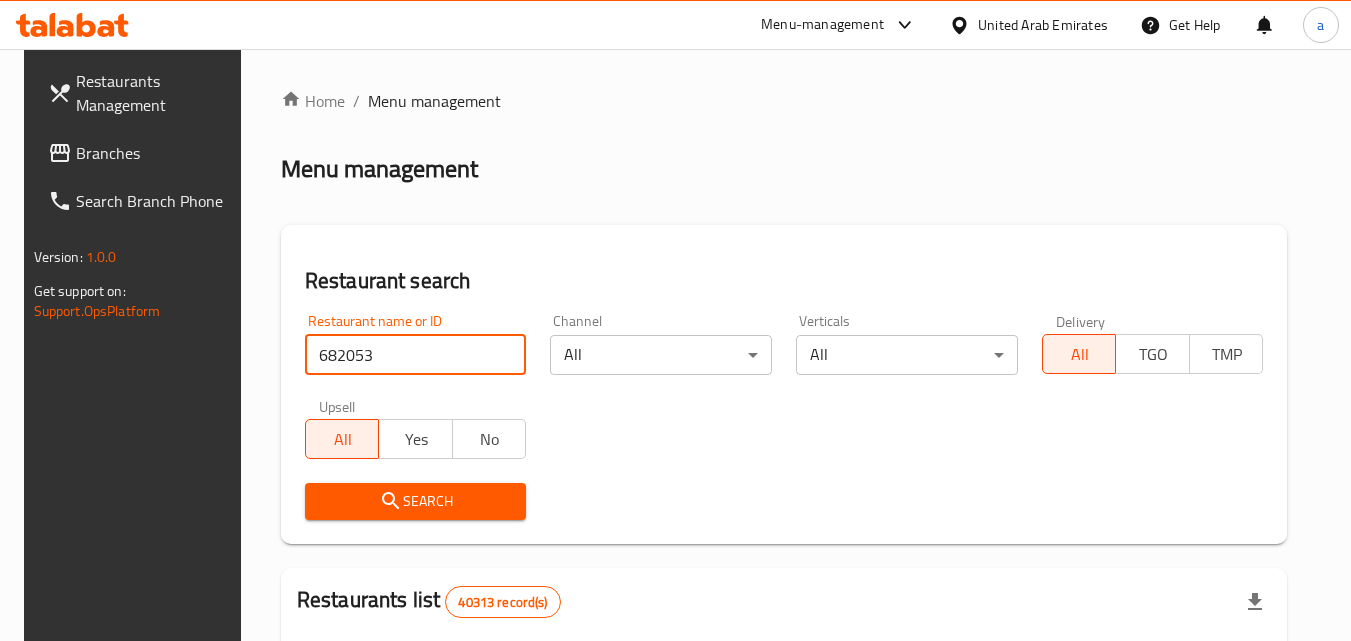 type on "682053" 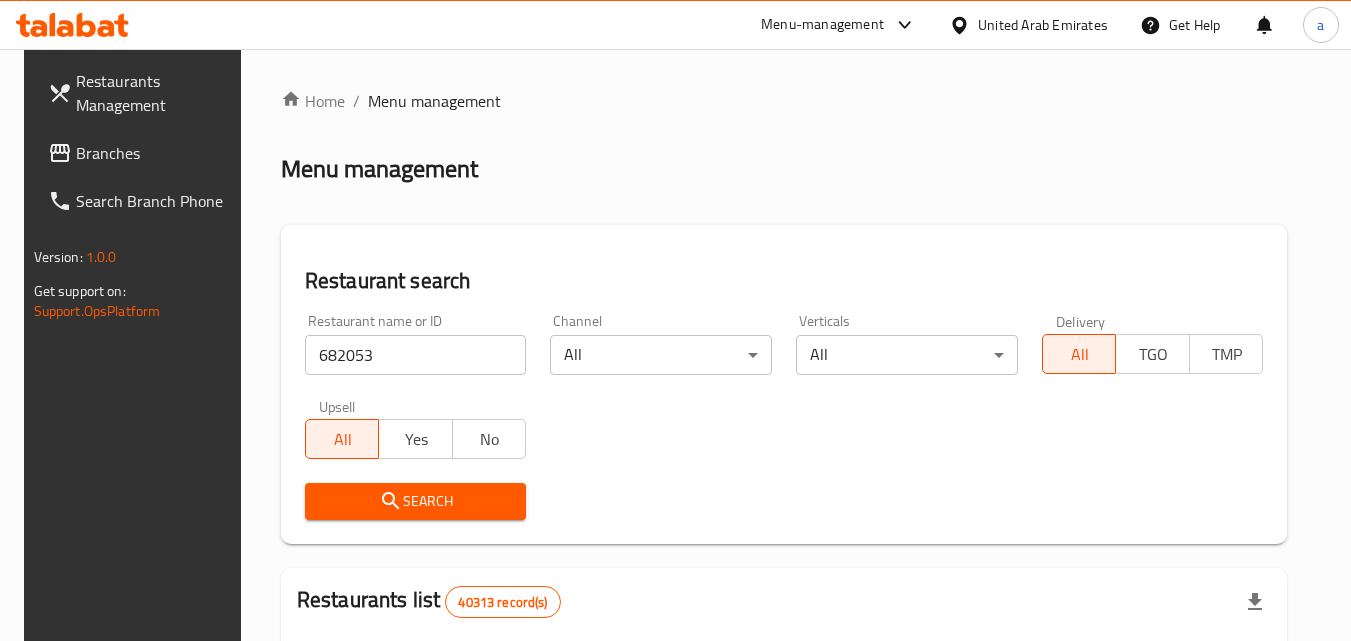 click on "Search" at bounding box center (416, 501) 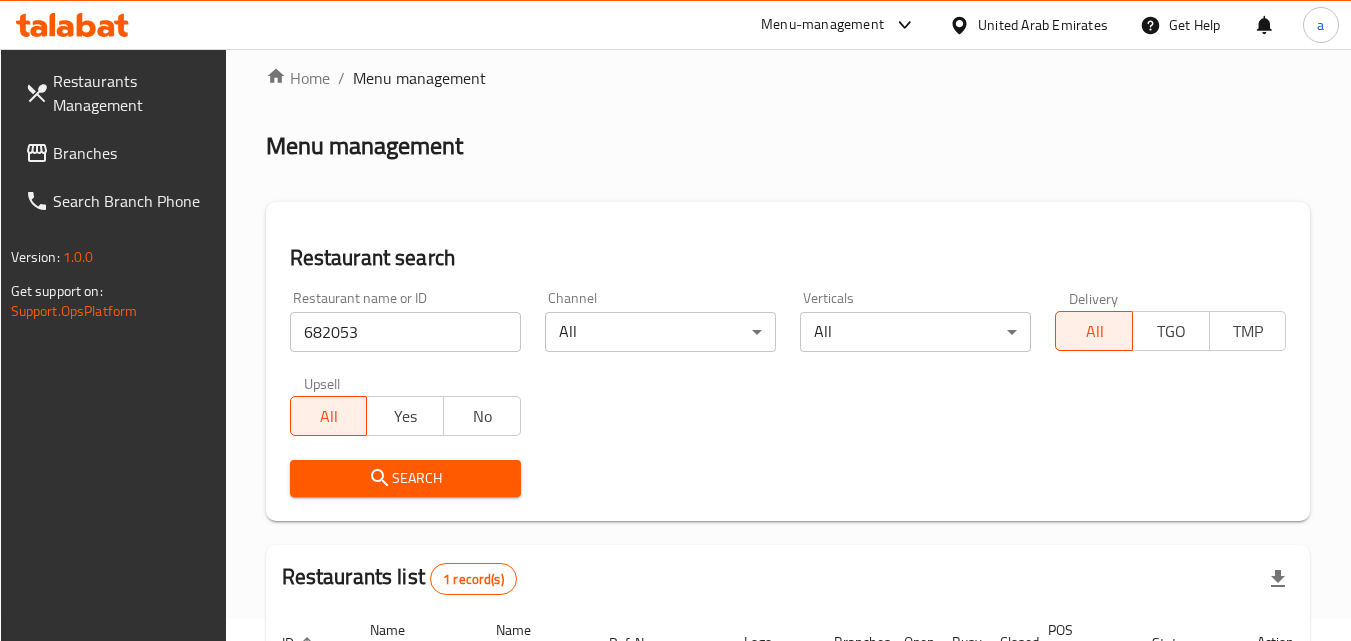 scroll, scrollTop: 0, scrollLeft: 0, axis: both 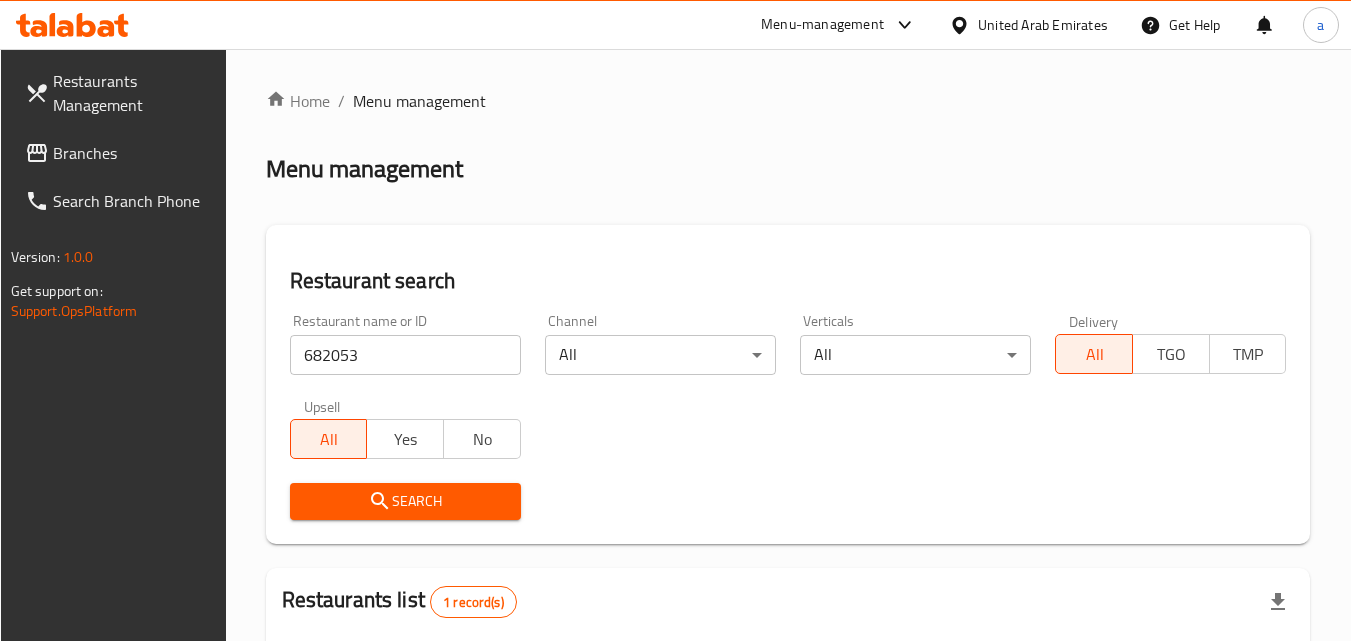 click on "Branches" at bounding box center (132, 153) 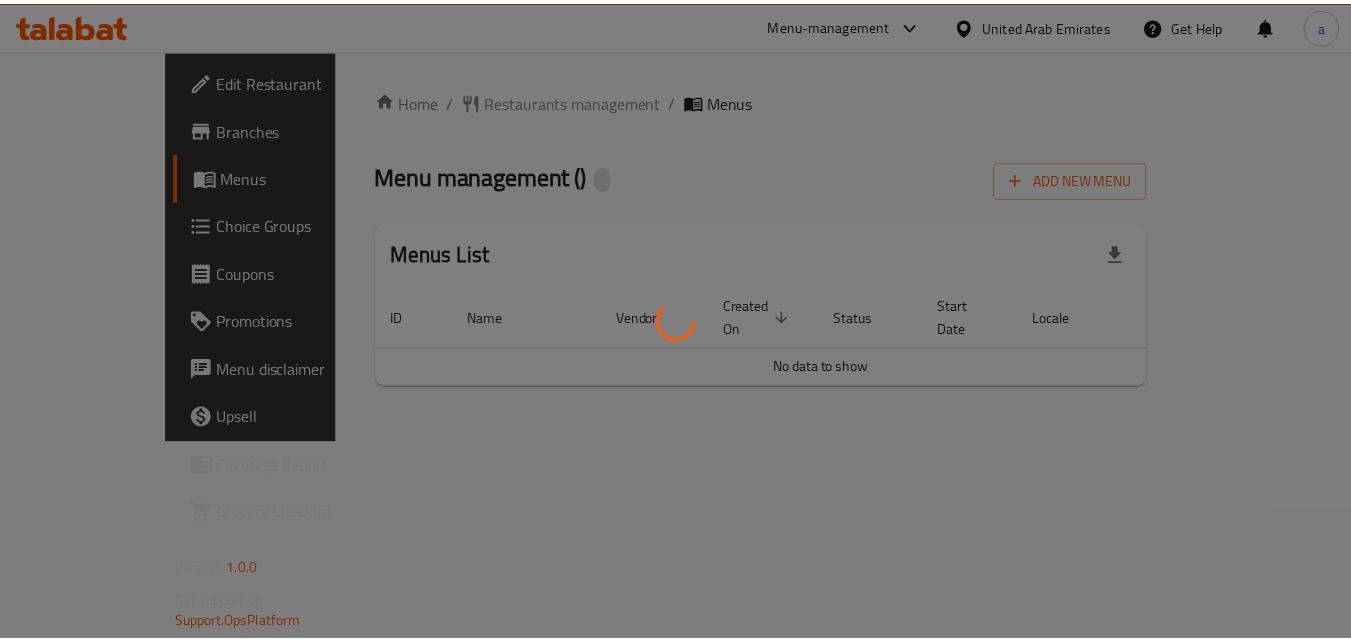 scroll, scrollTop: 0, scrollLeft: 0, axis: both 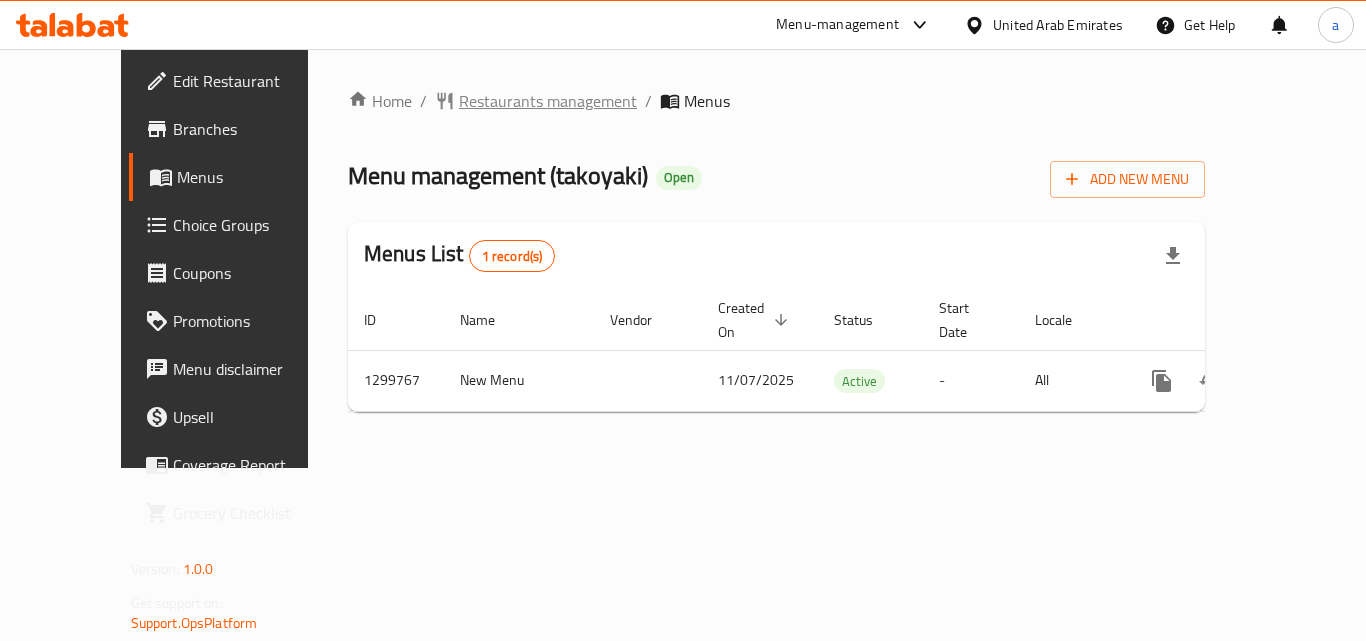 click on "Restaurants management" at bounding box center (548, 101) 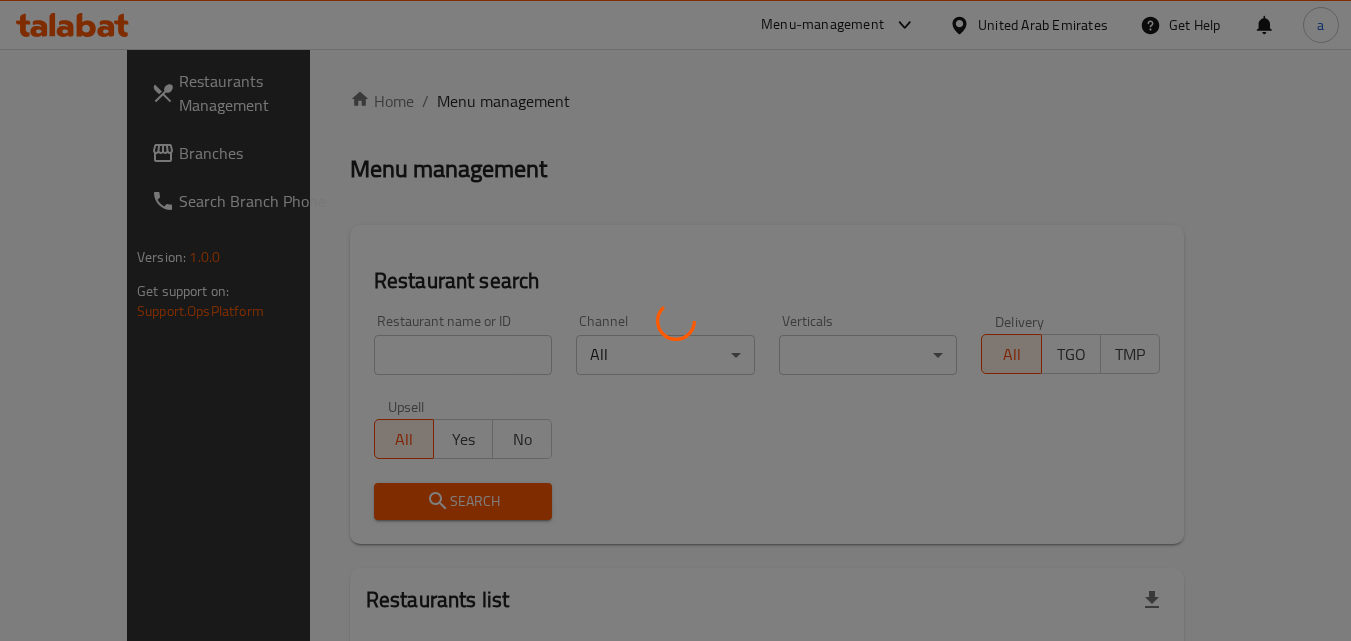click at bounding box center (675, 320) 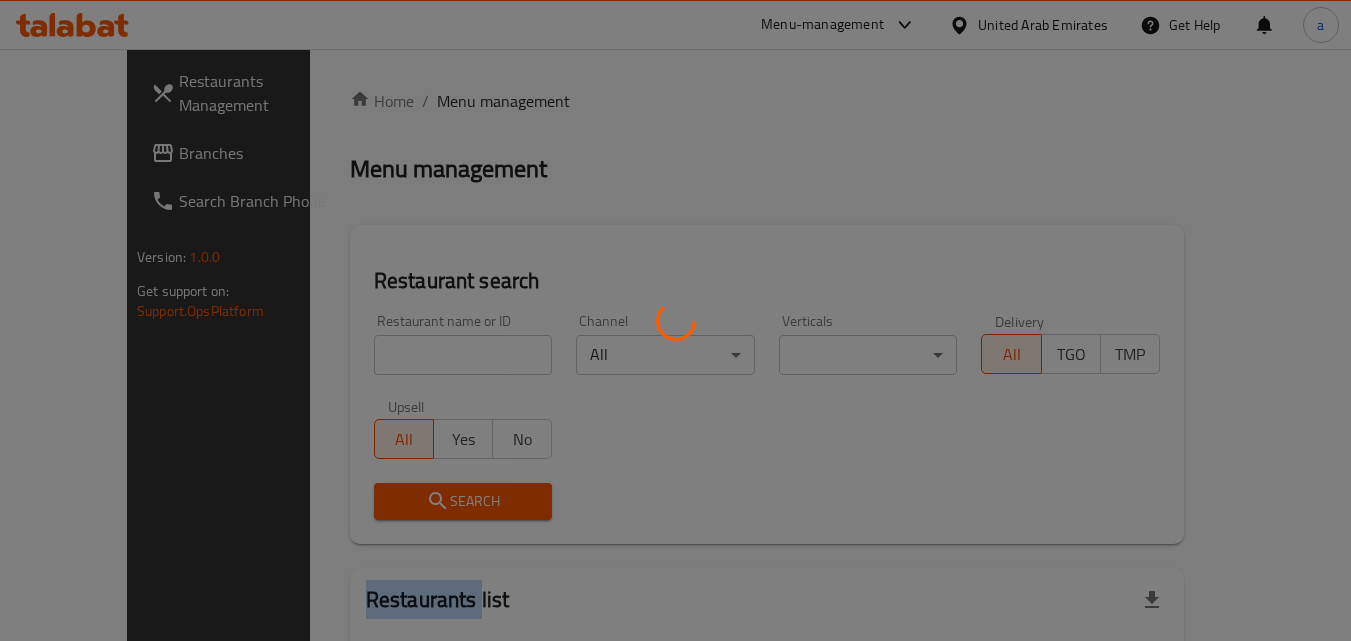 click at bounding box center [675, 320] 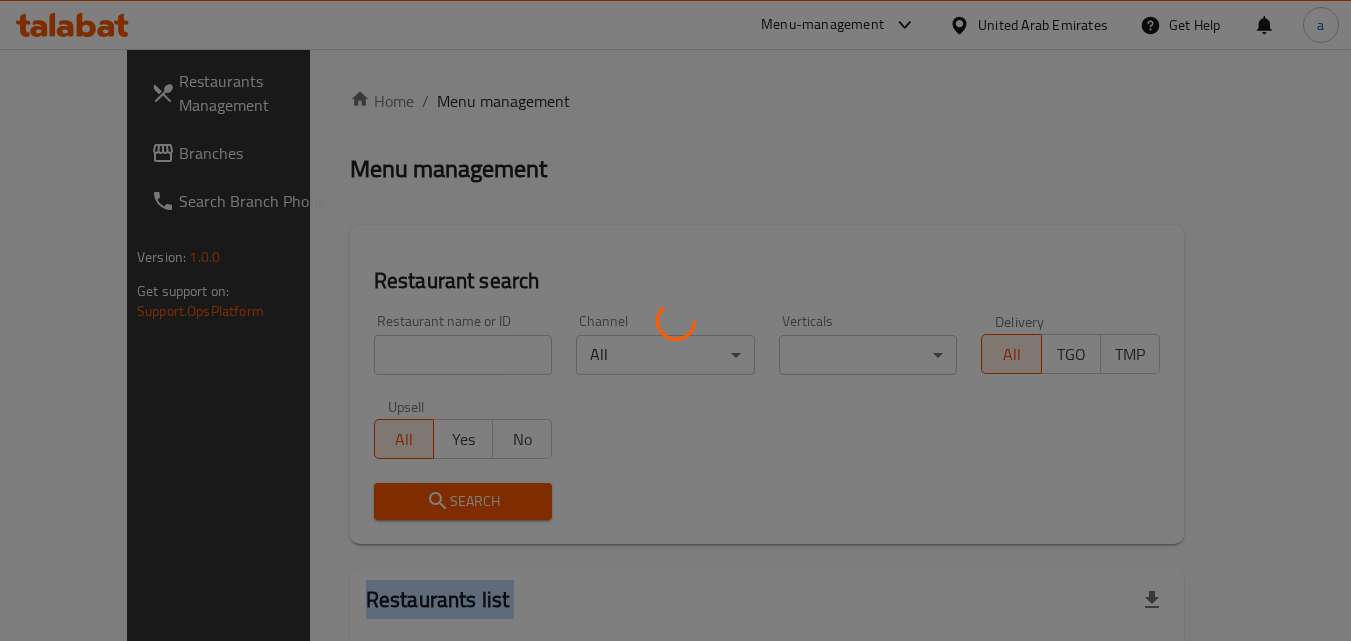 click at bounding box center (675, 320) 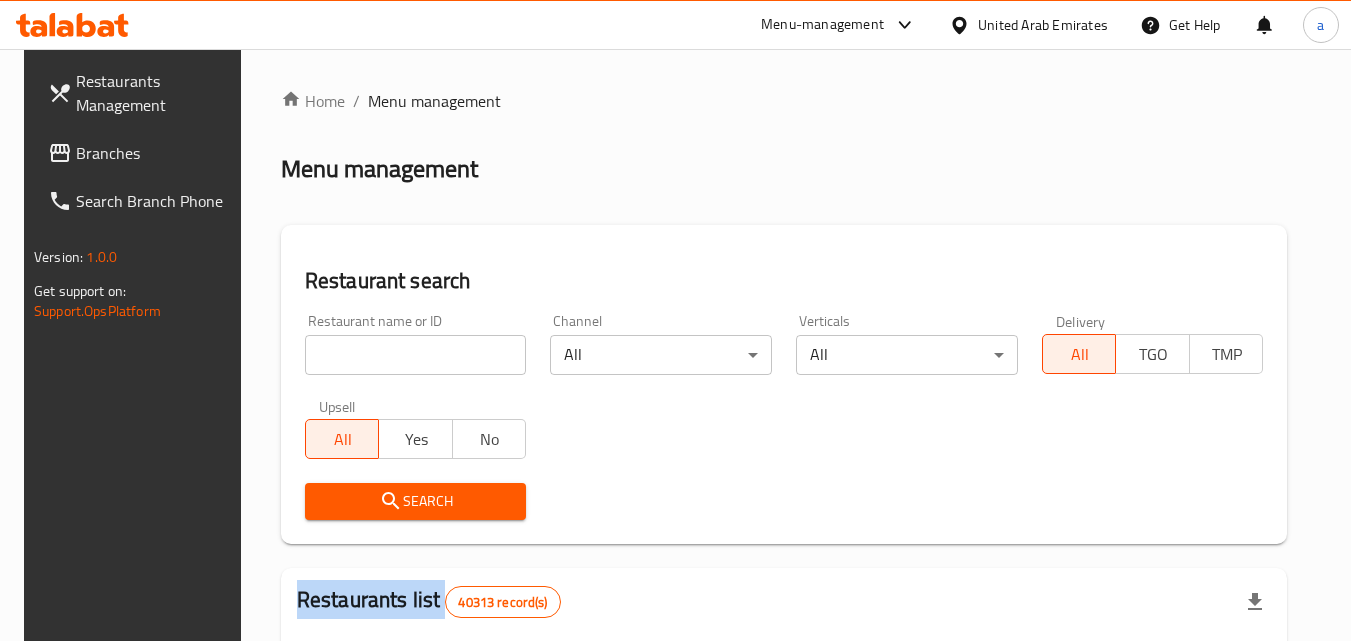click at bounding box center [675, 320] 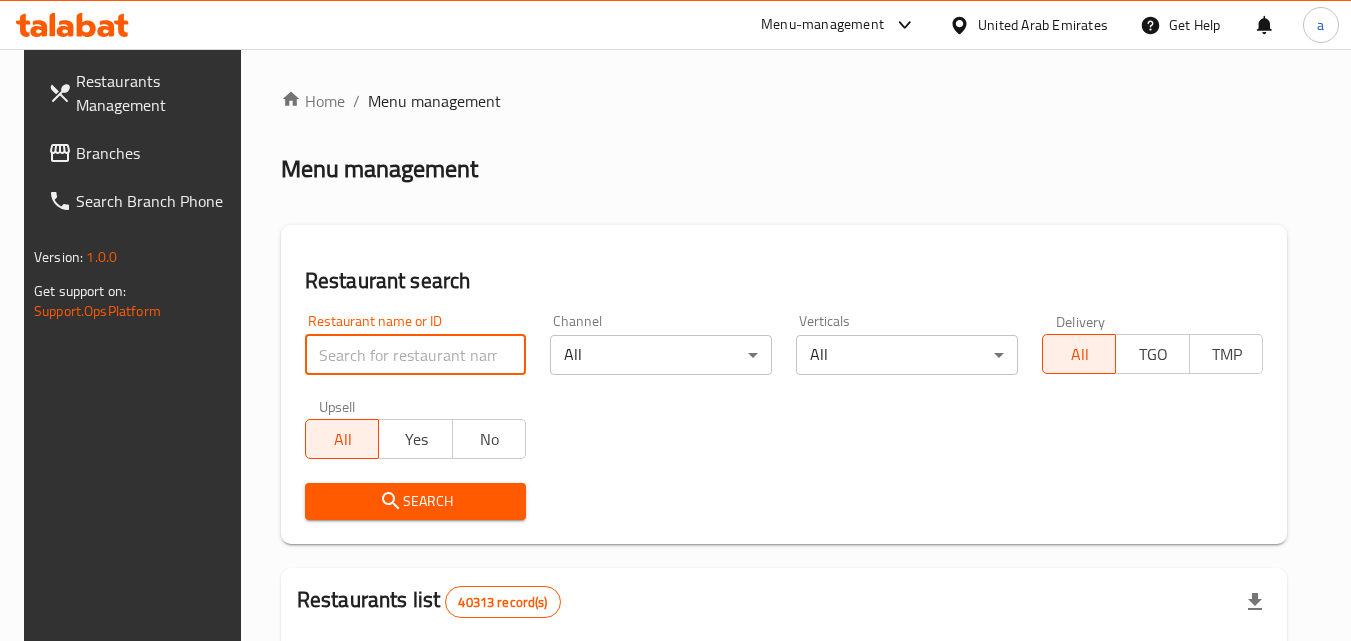 click at bounding box center (416, 355) 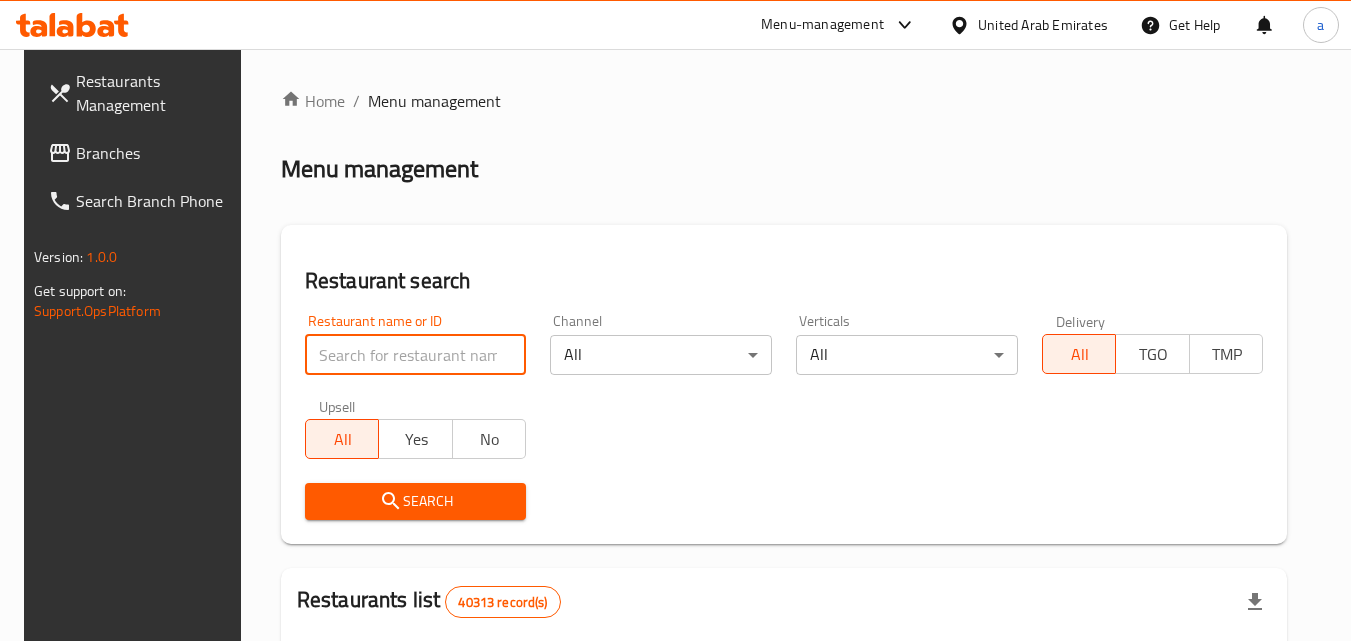 paste on "701504" 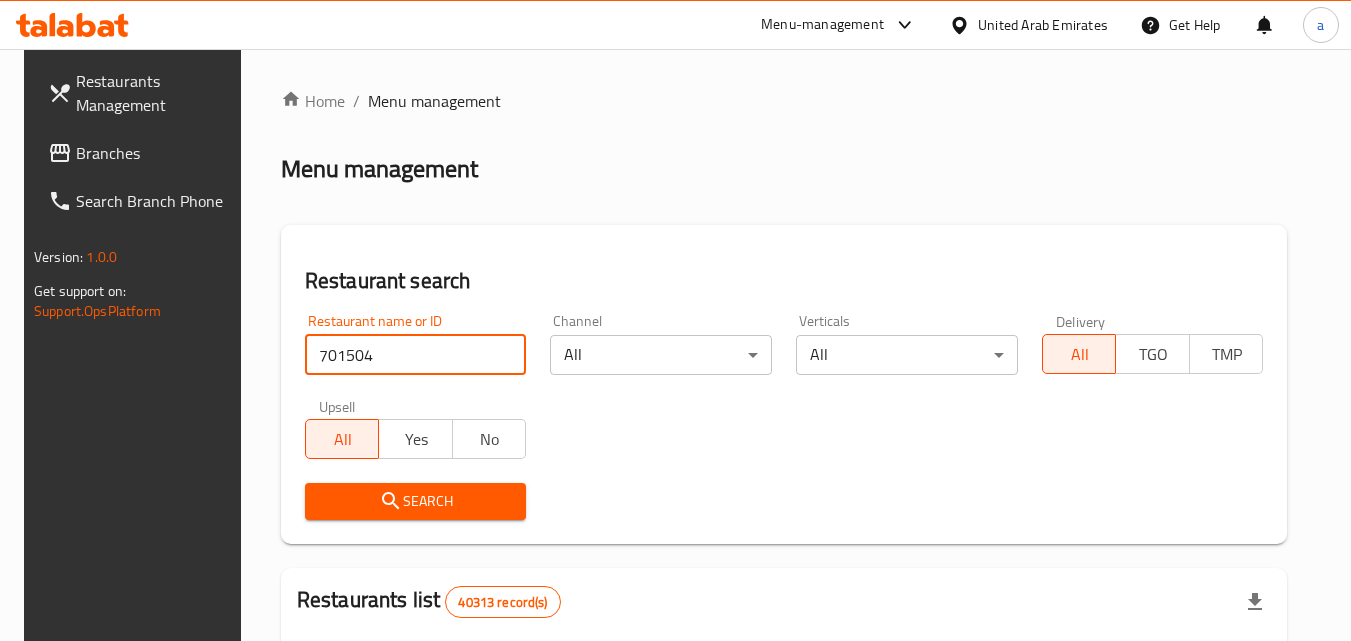 type on "701504" 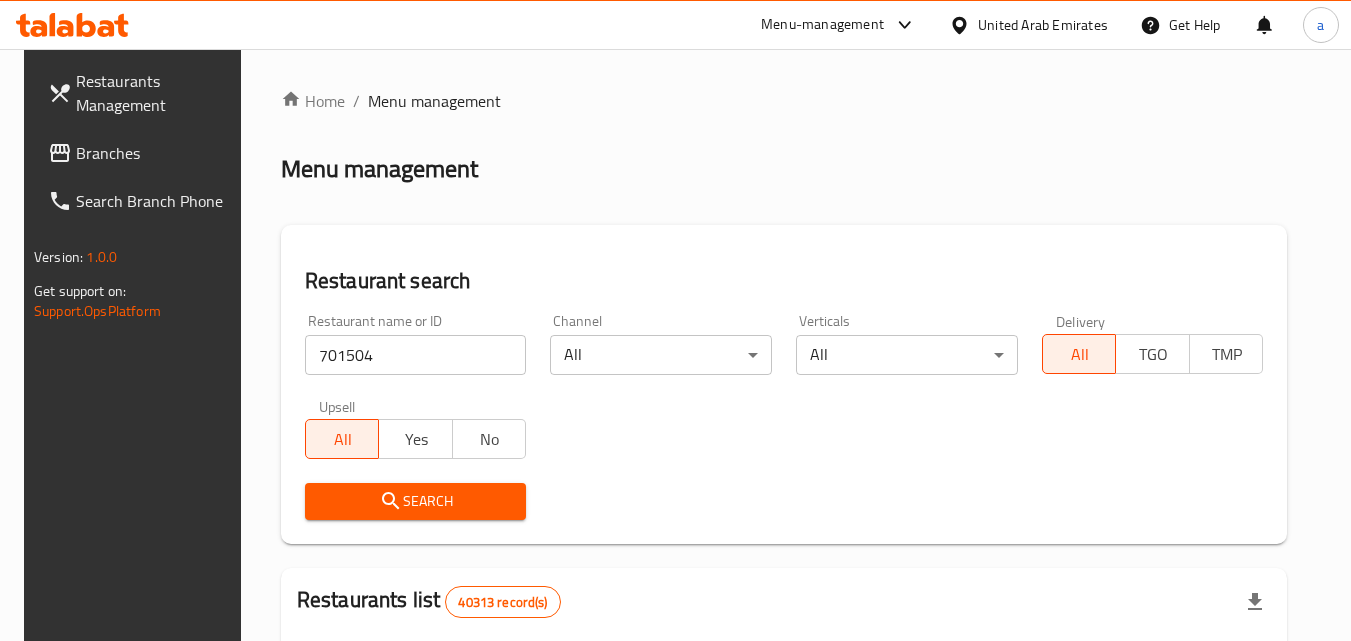 click on "Search" at bounding box center [416, 501] 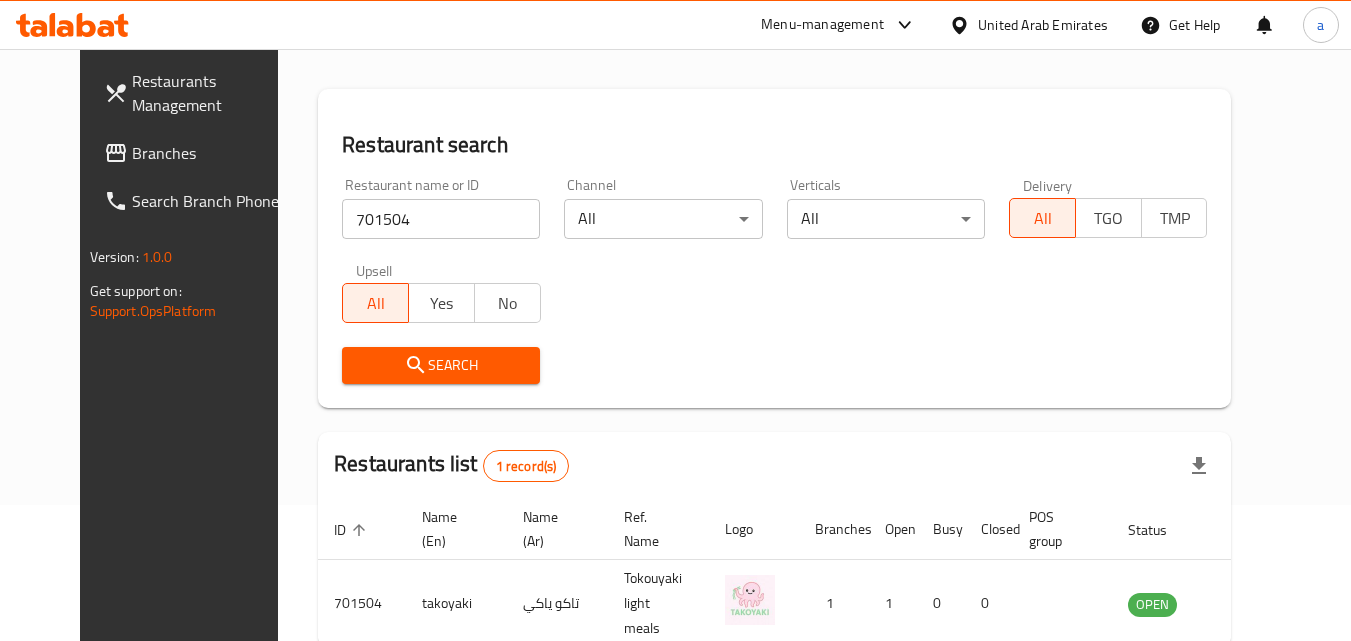 scroll, scrollTop: 0, scrollLeft: 0, axis: both 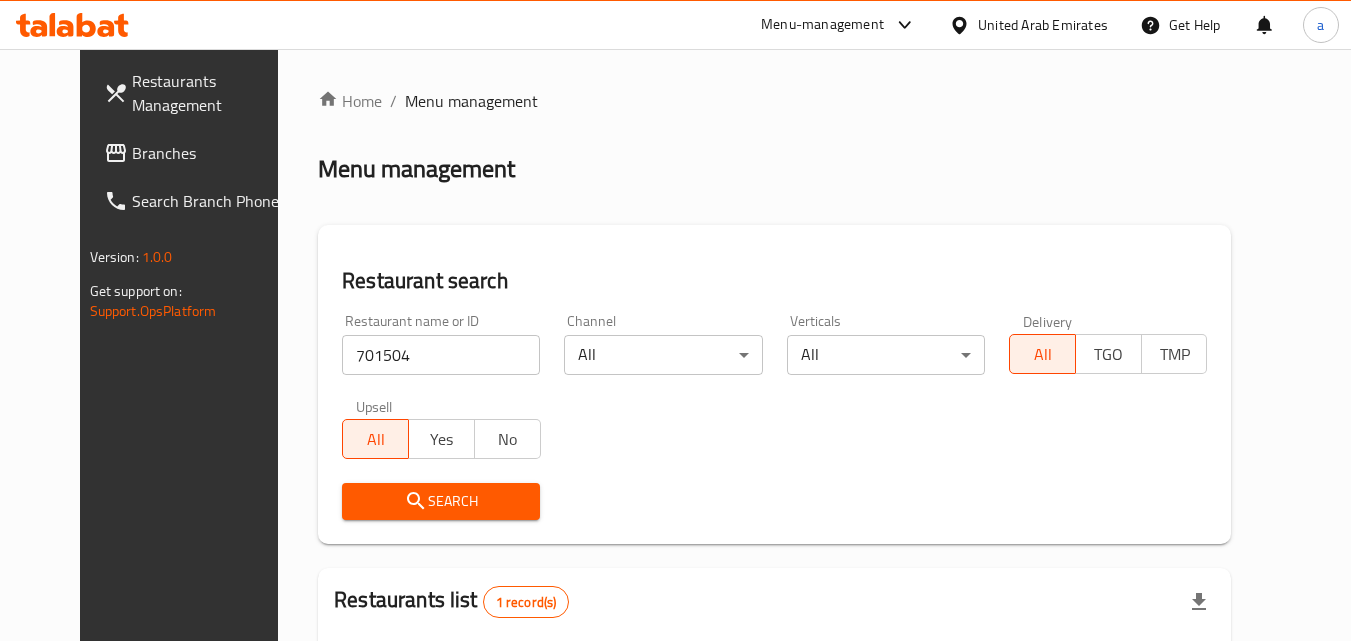 click 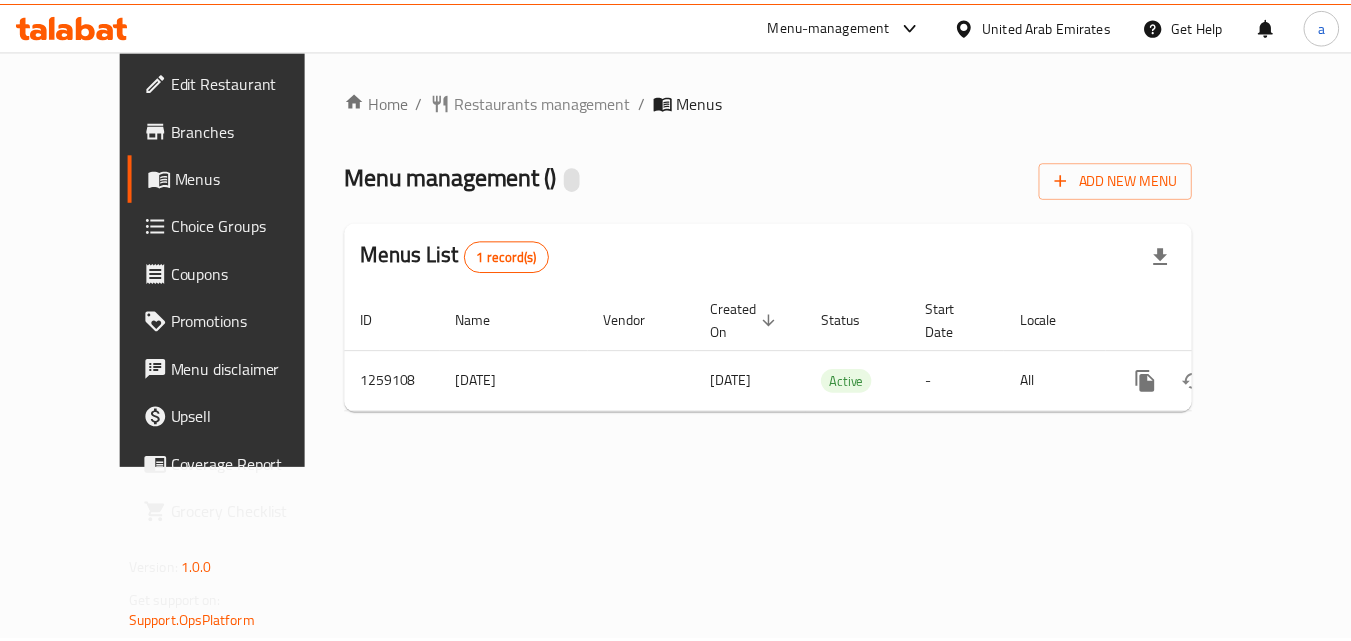 scroll, scrollTop: 0, scrollLeft: 0, axis: both 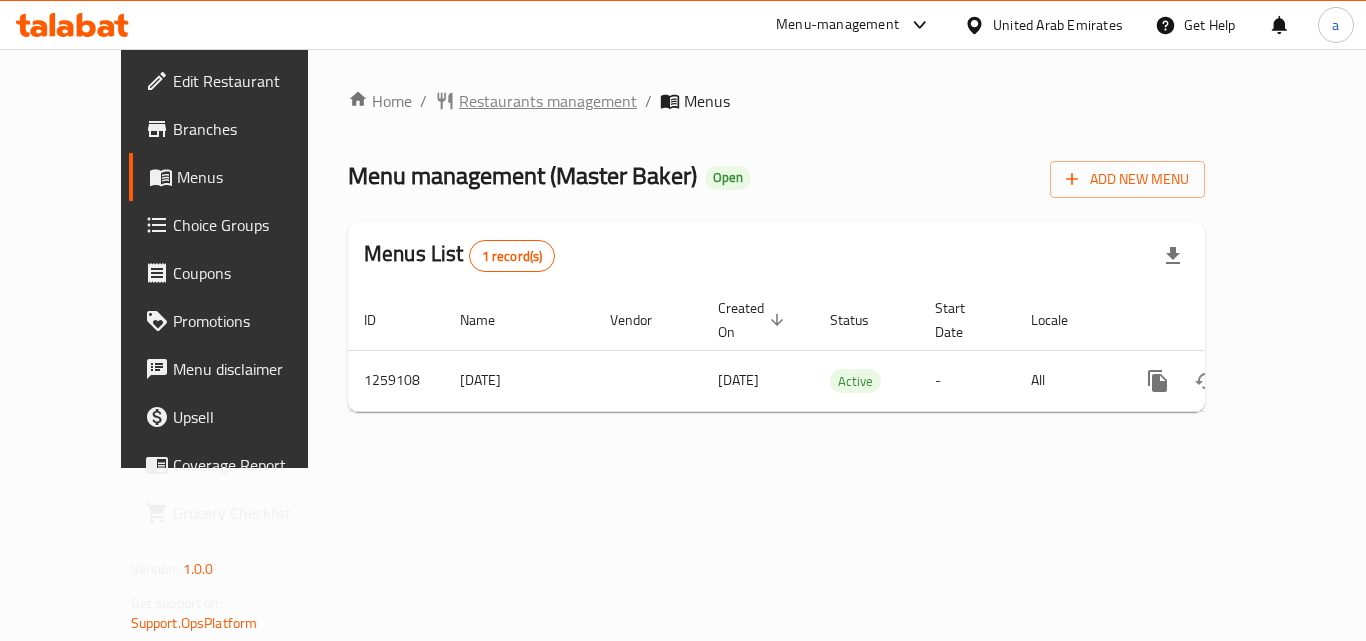 click on "Restaurants management" at bounding box center [548, 101] 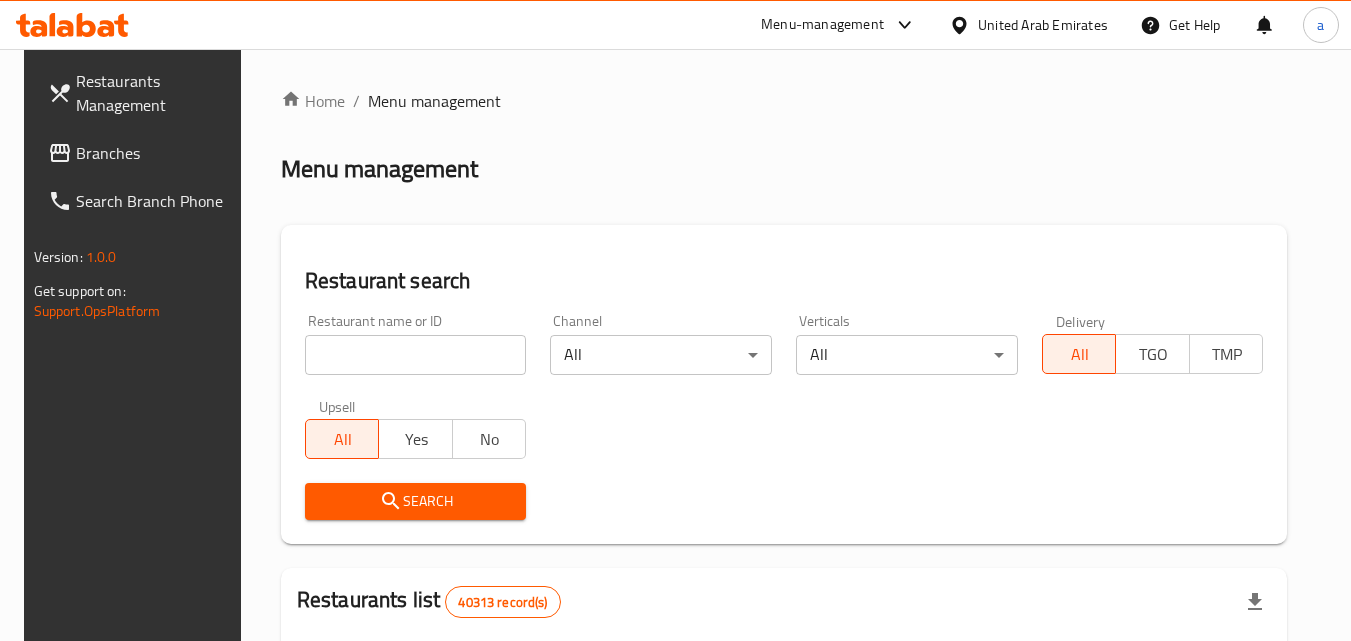 click at bounding box center (416, 355) 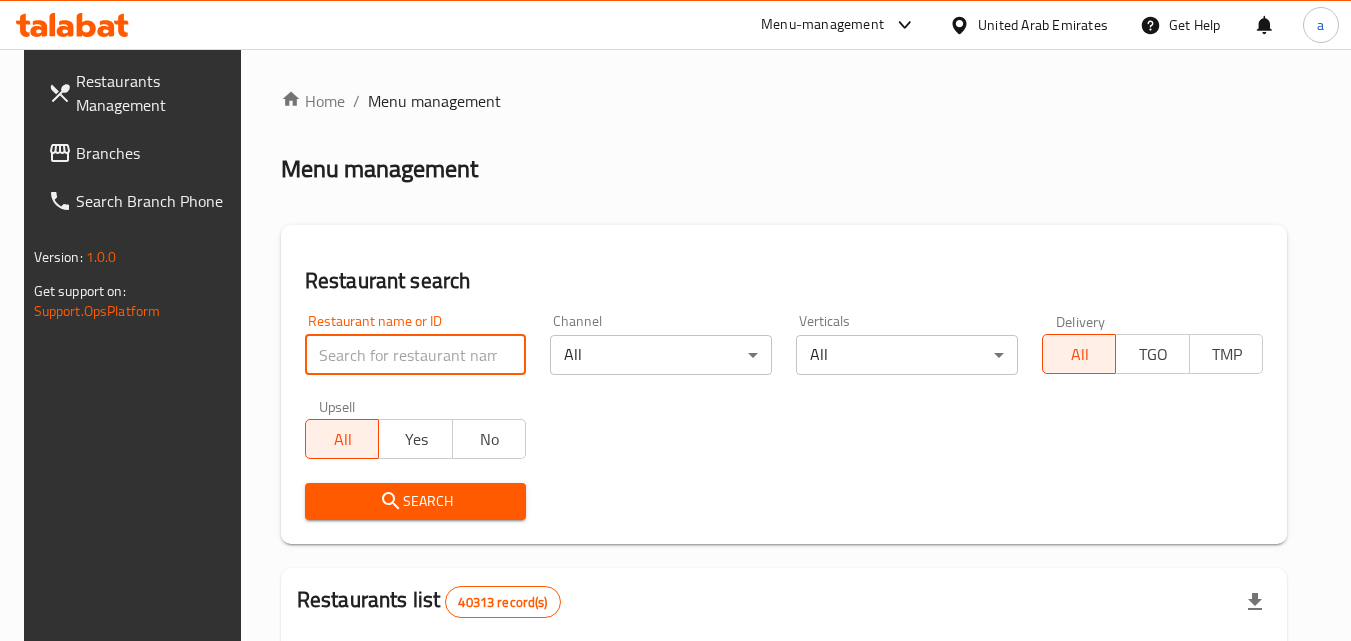 click at bounding box center (416, 355) 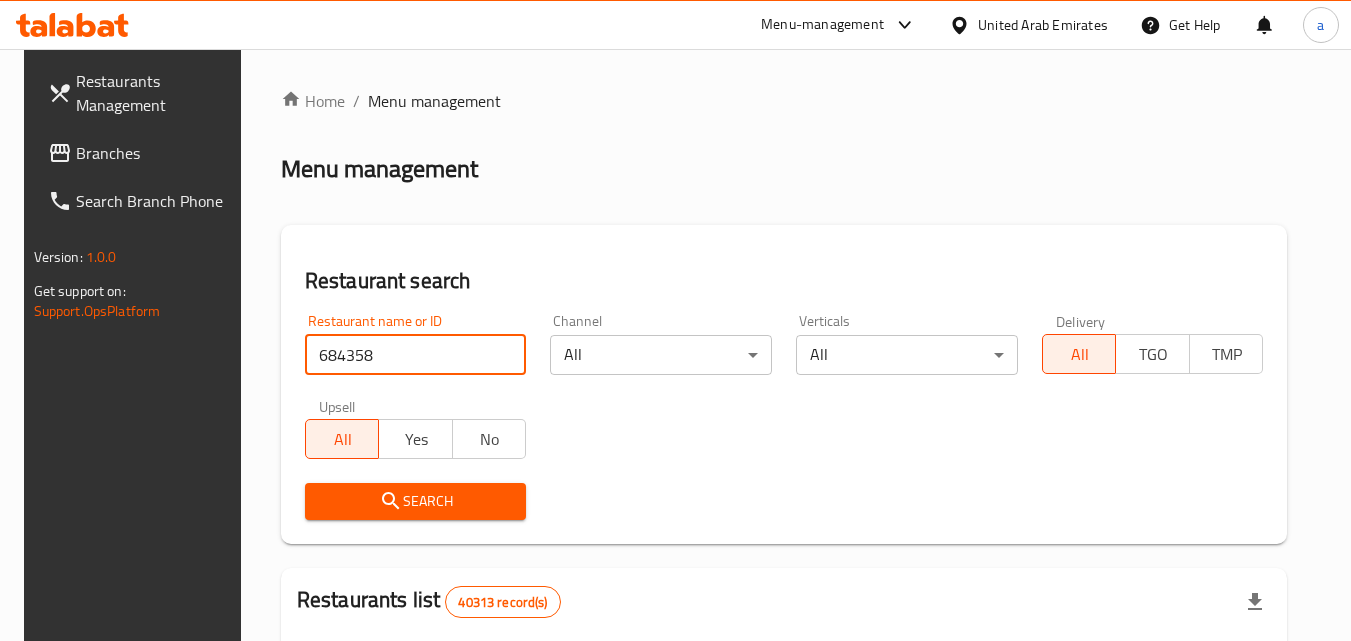 type on "684358" 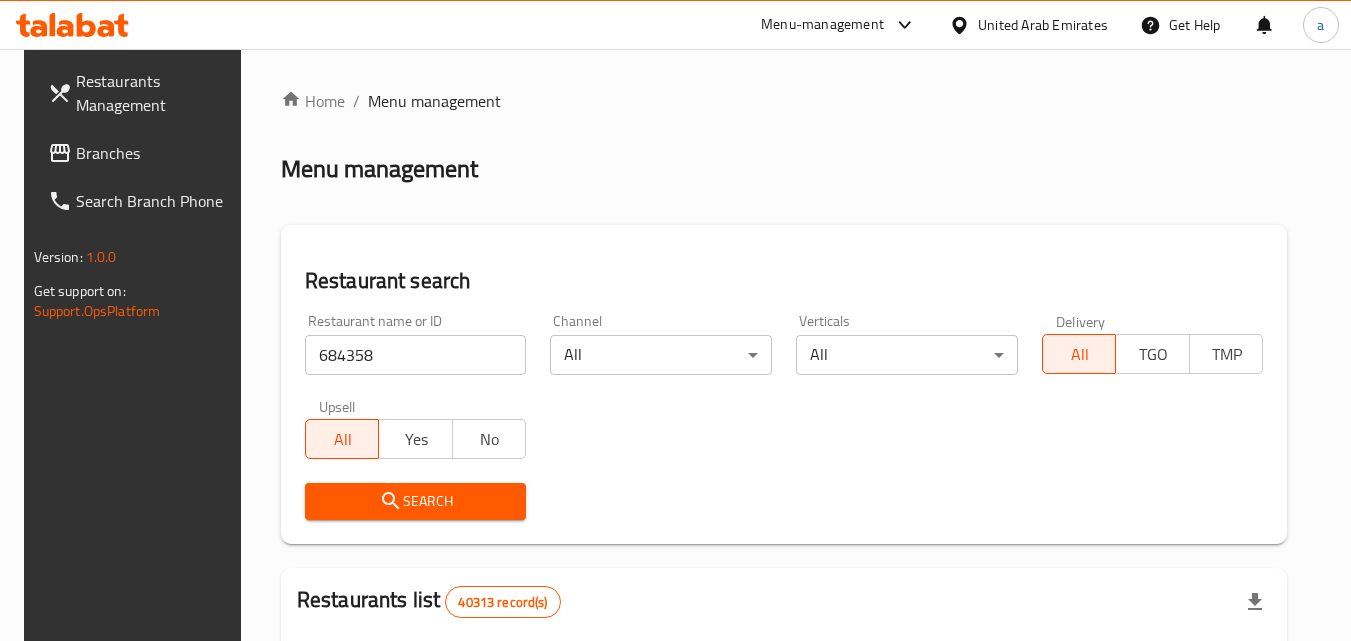 click on "Search" at bounding box center (416, 501) 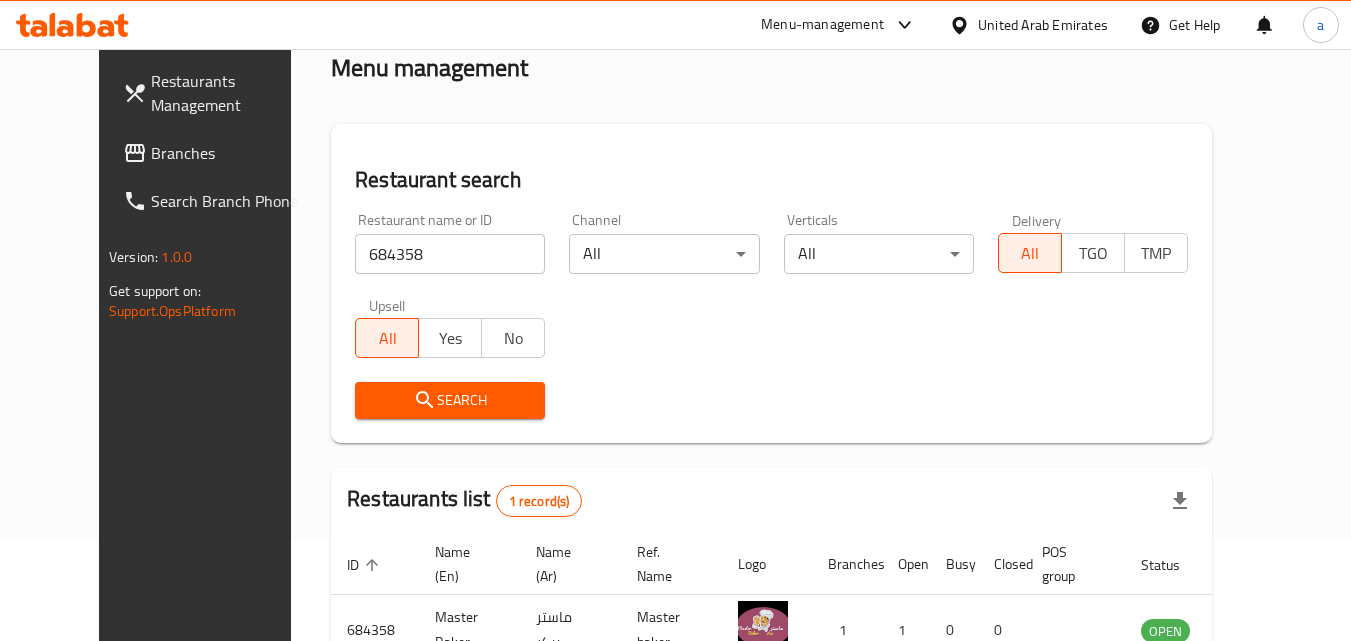 scroll, scrollTop: 0, scrollLeft: 0, axis: both 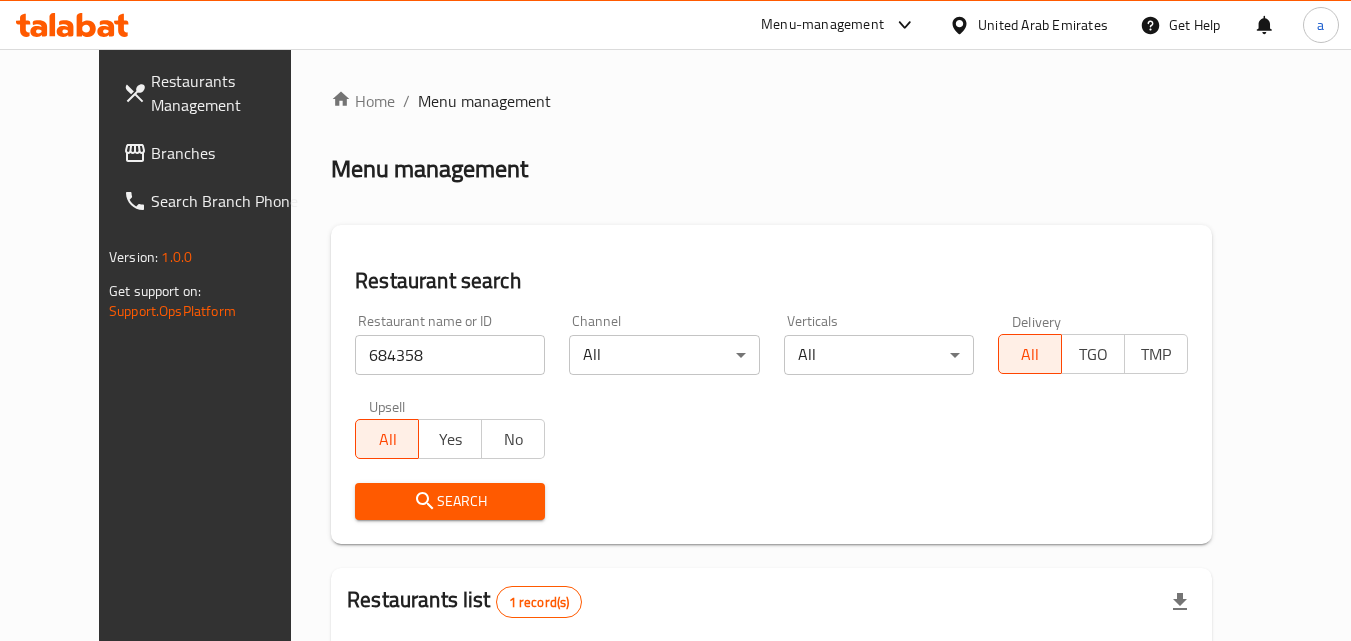 click at bounding box center (137, 153) 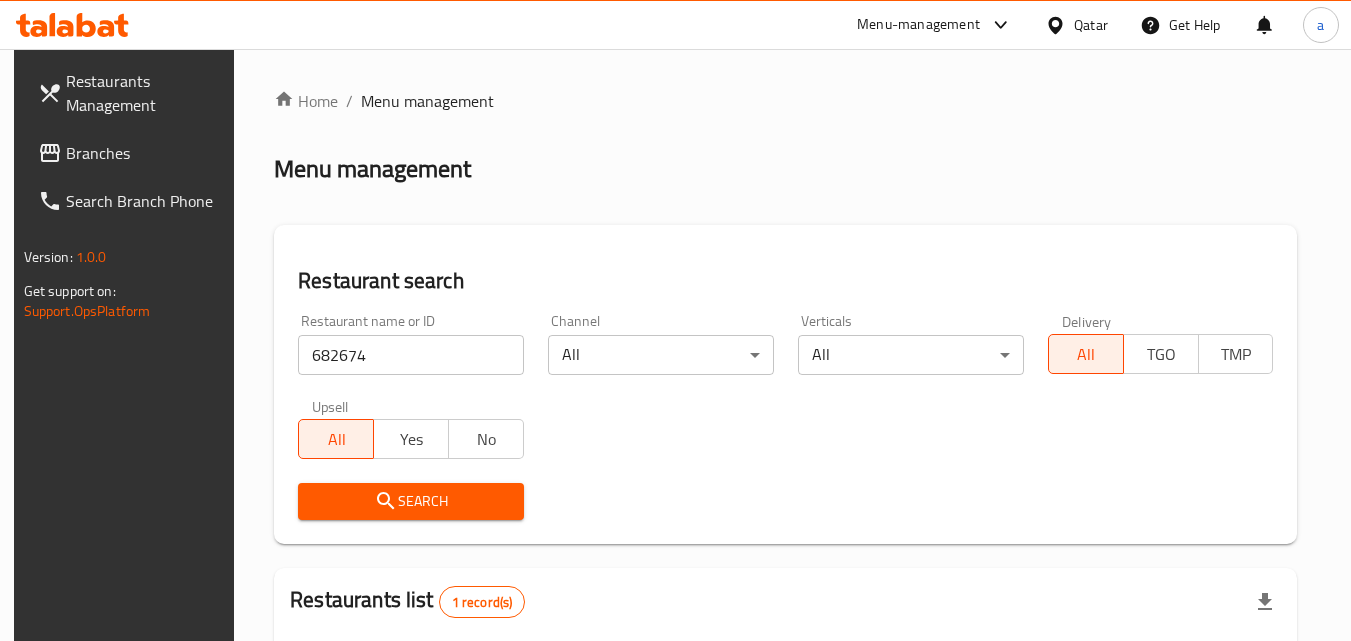 scroll, scrollTop: 100, scrollLeft: 0, axis: vertical 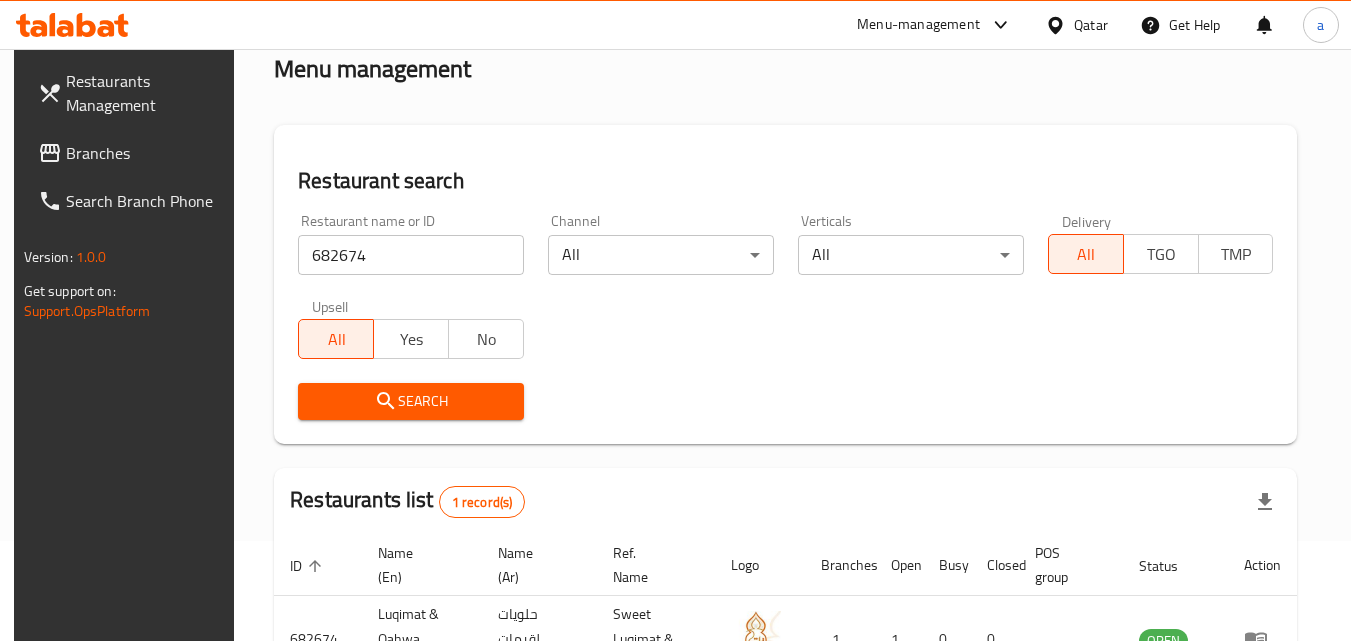 click on "Qatar" at bounding box center (1091, 25) 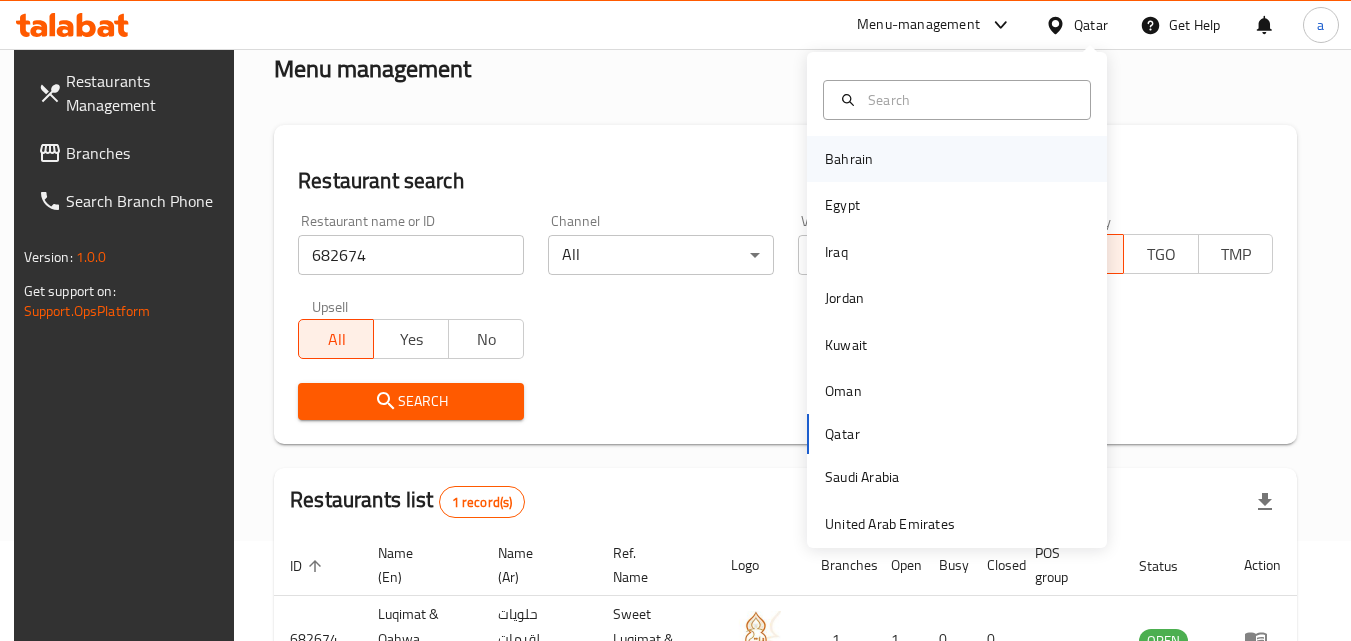 click on "Bahrain" at bounding box center (849, 159) 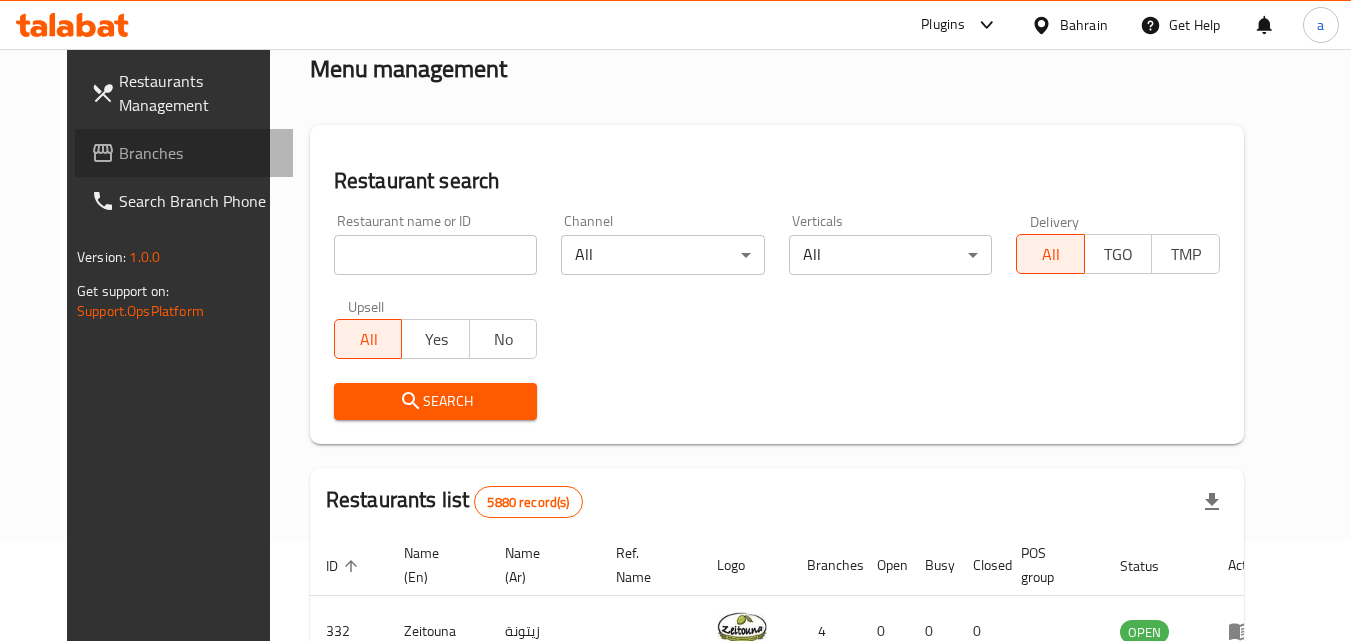 click on "Branches" at bounding box center [184, 153] 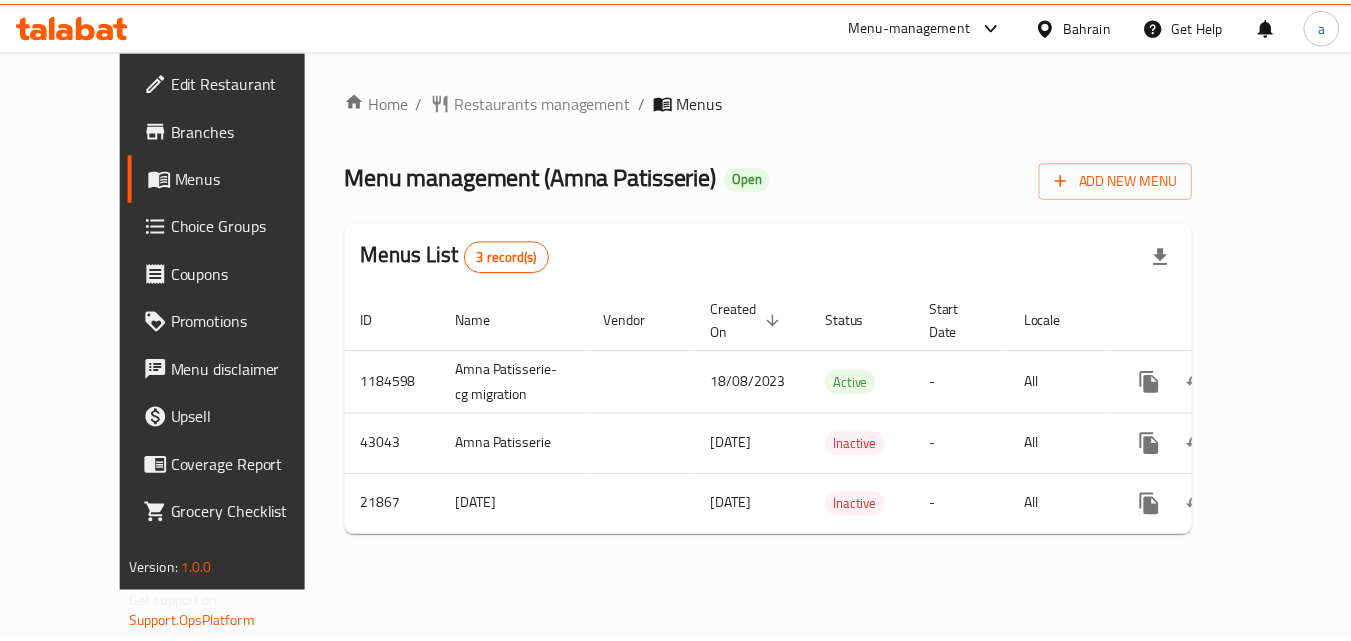 scroll, scrollTop: 0, scrollLeft: 0, axis: both 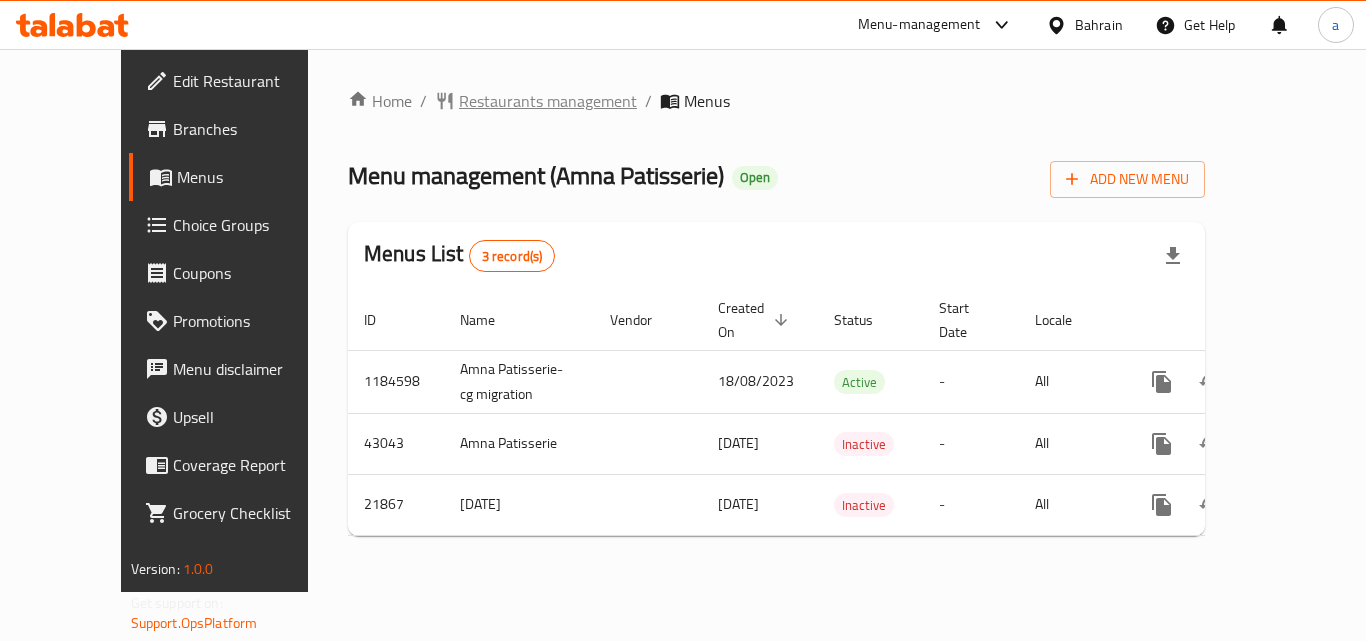 click on "Restaurants management" at bounding box center [548, 101] 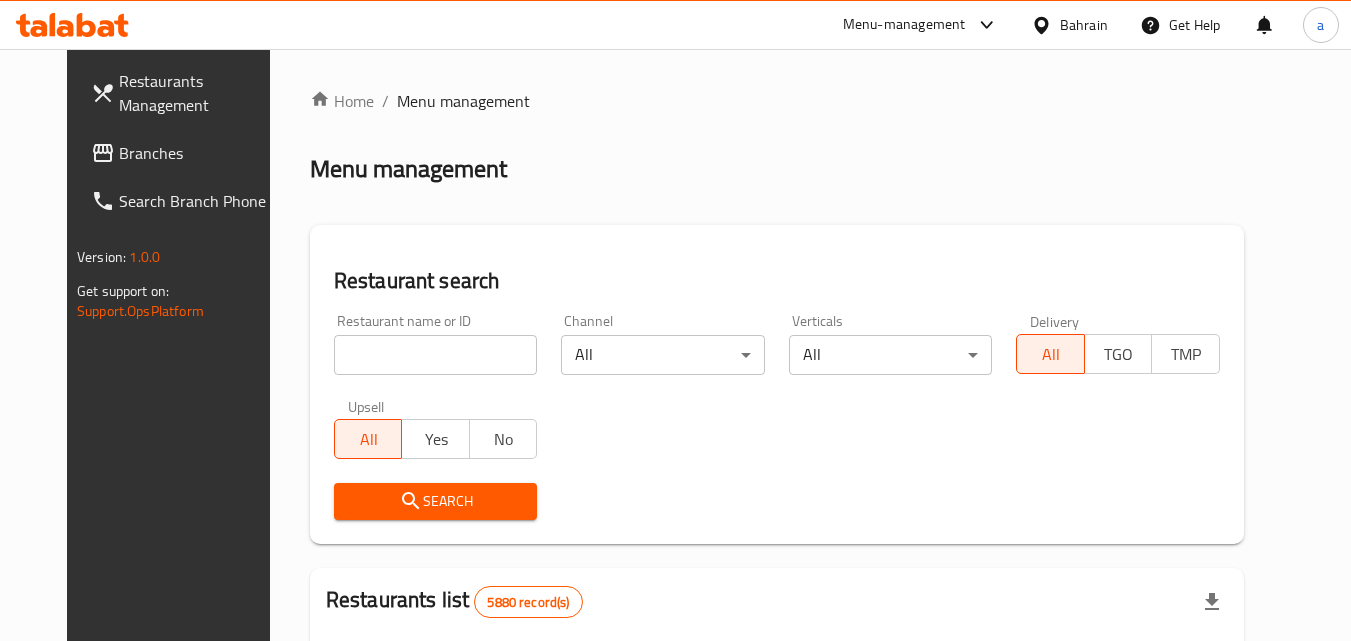 click at bounding box center (675, 320) 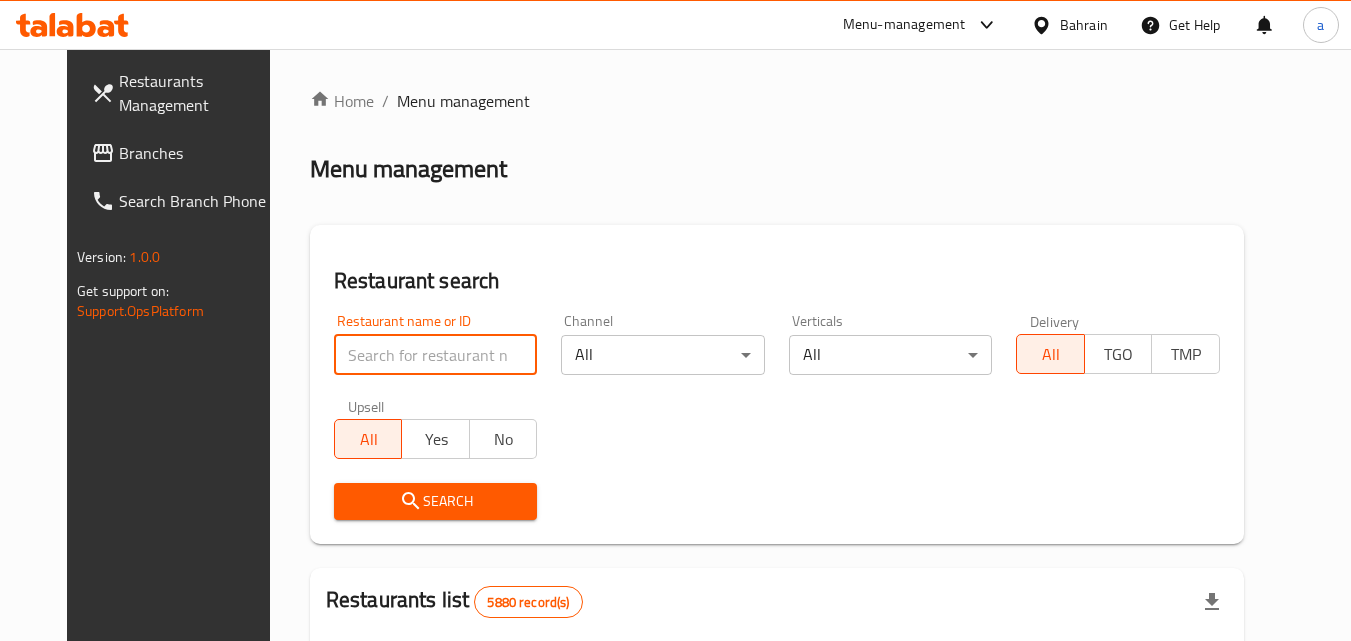click at bounding box center [436, 355] 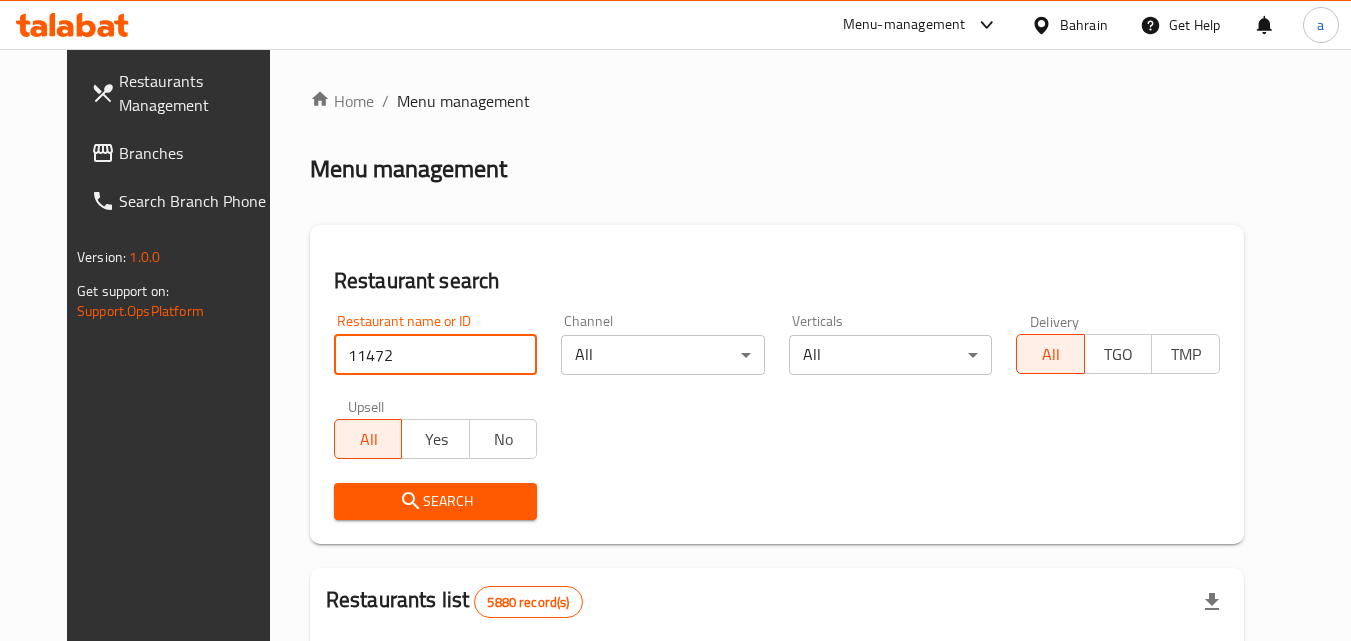 type on "11472" 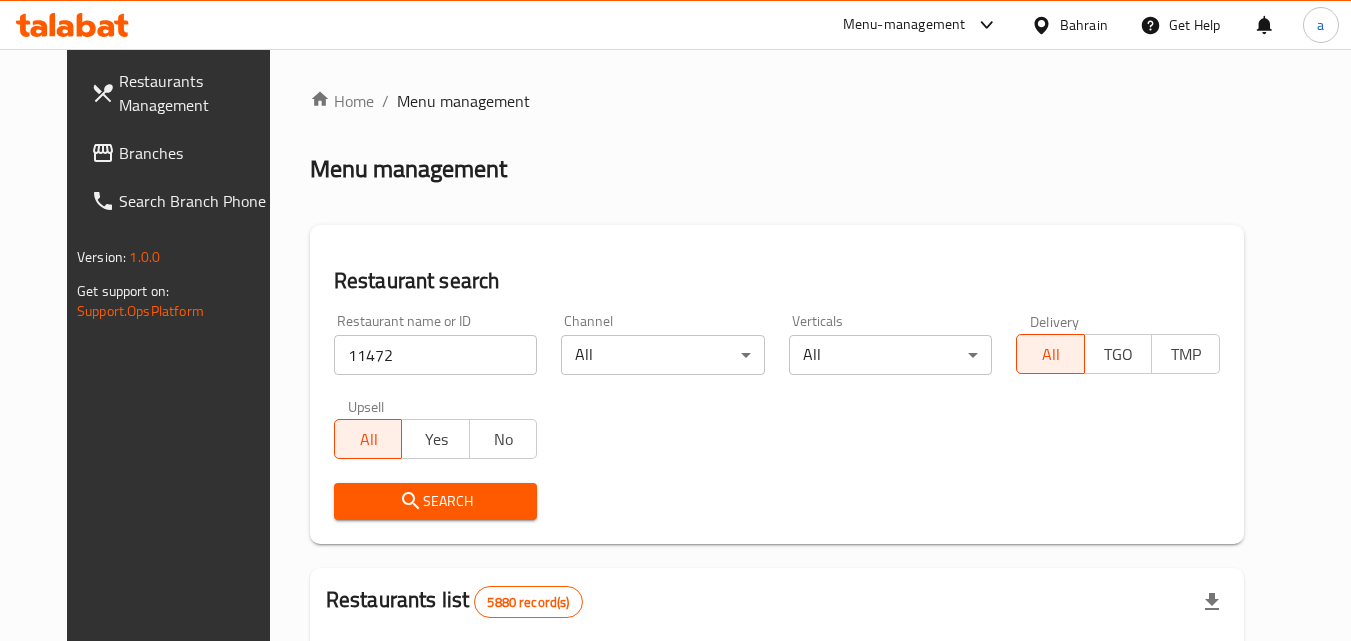 click on "Search" at bounding box center (436, 501) 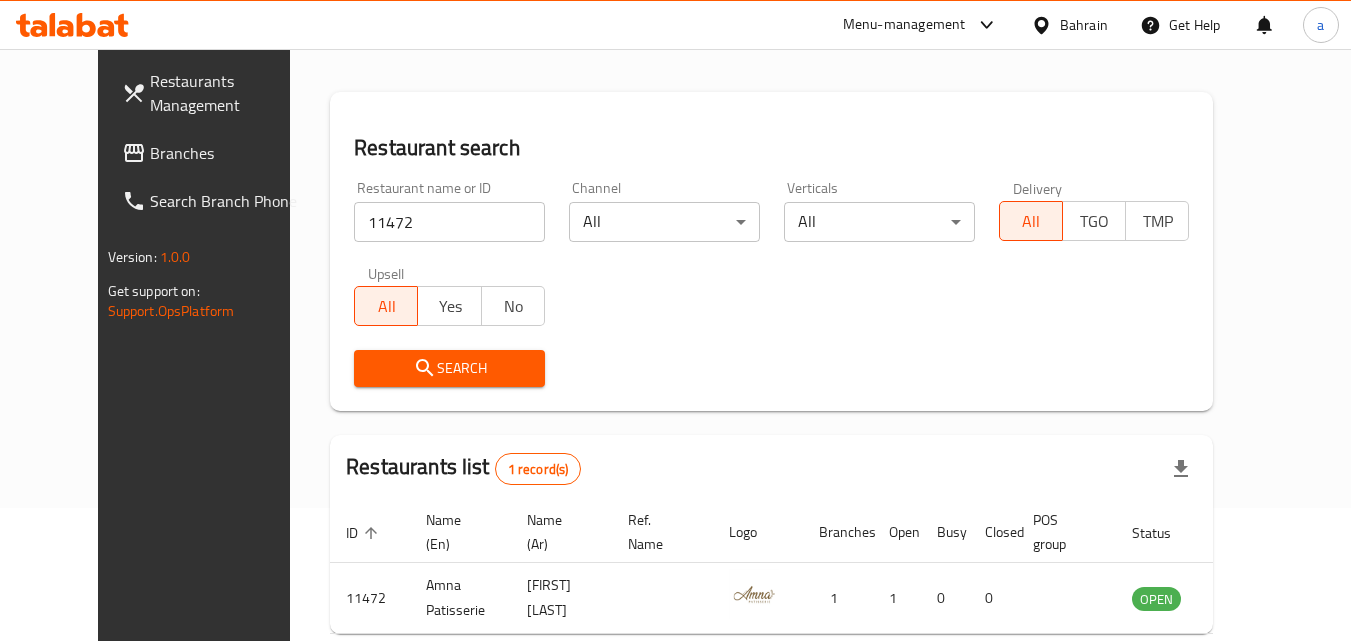 scroll, scrollTop: 0, scrollLeft: 0, axis: both 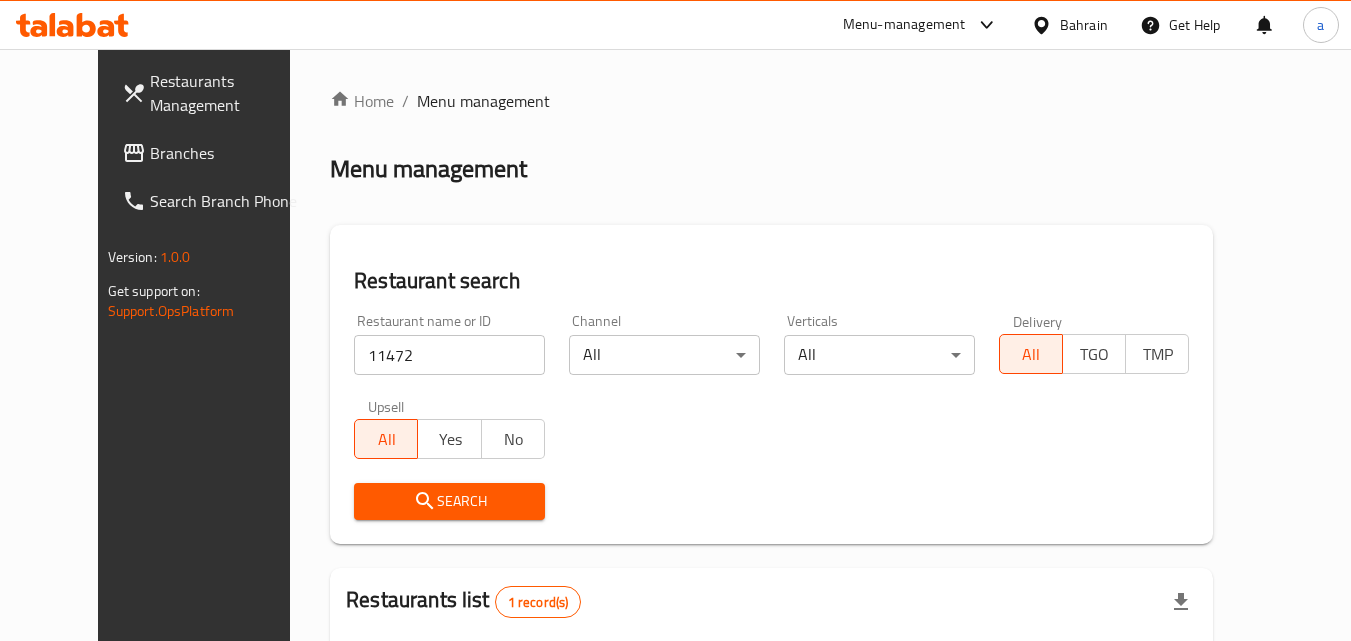 click on "Branches" at bounding box center (229, 153) 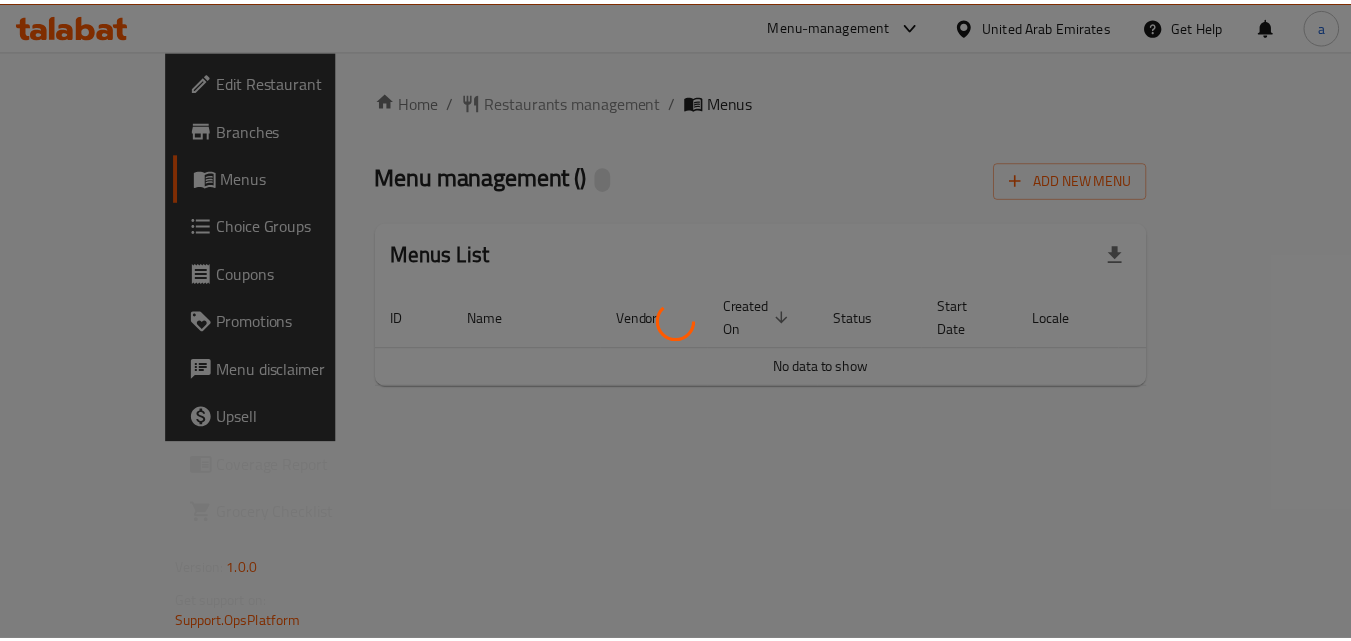 scroll, scrollTop: 0, scrollLeft: 0, axis: both 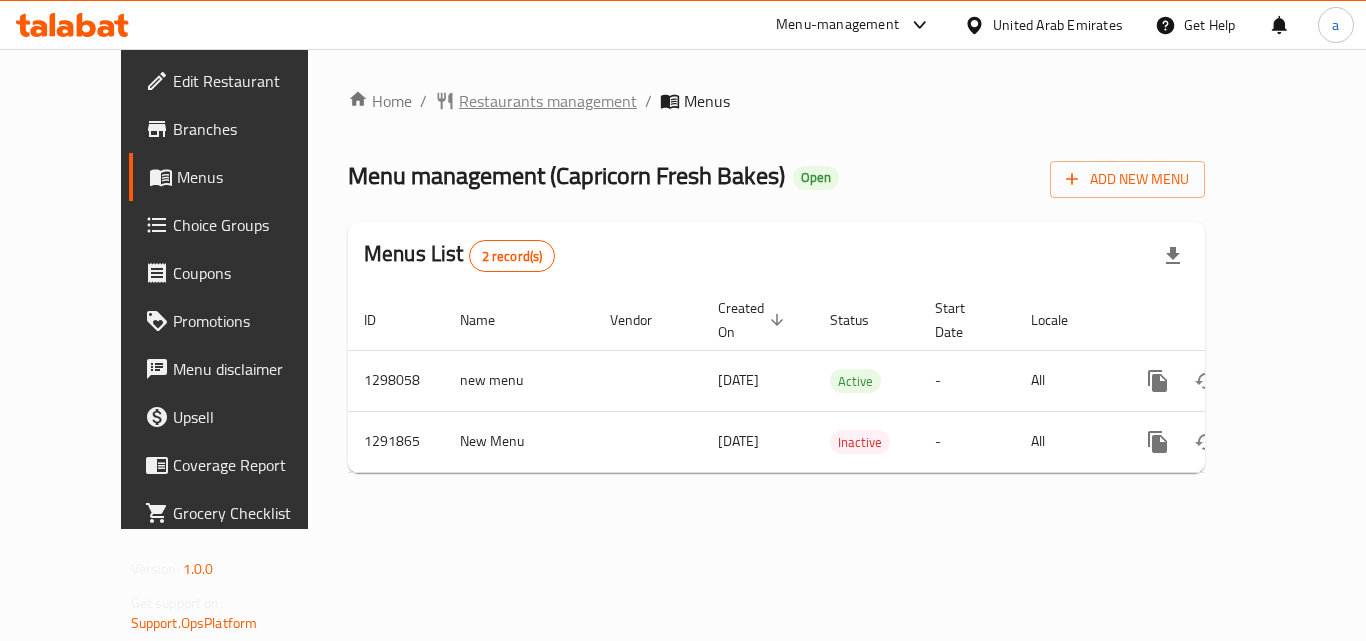 click on "Restaurants management" at bounding box center [548, 101] 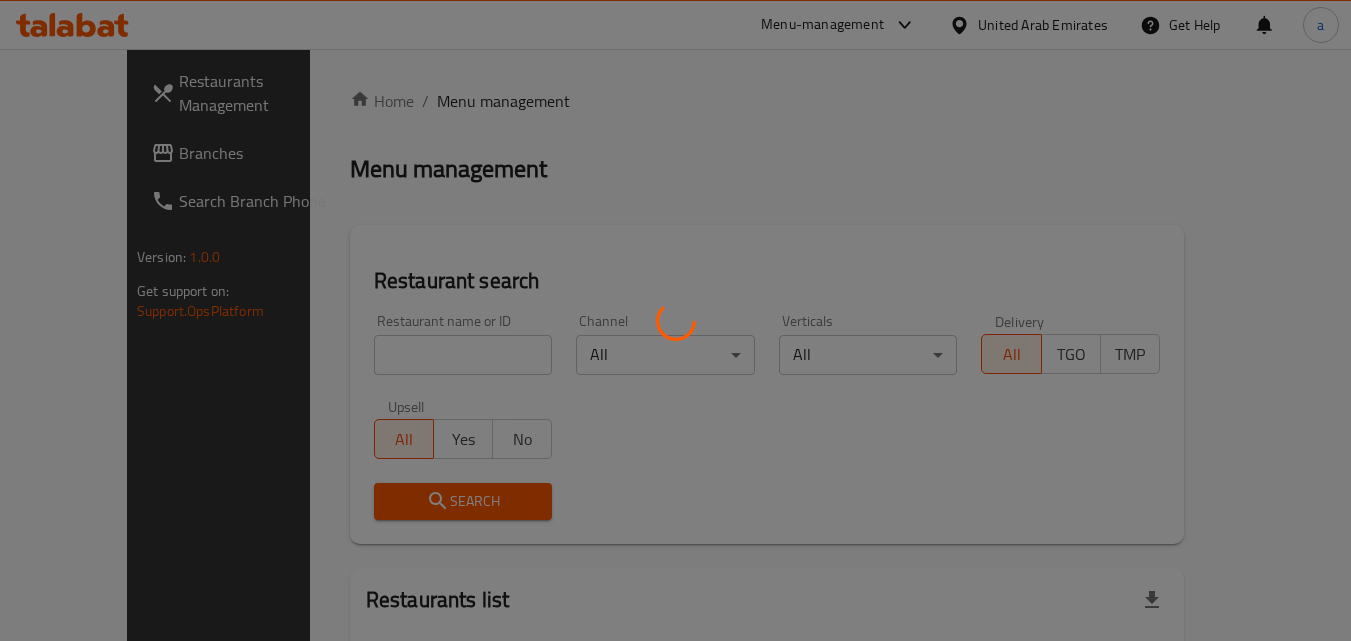 click at bounding box center (675, 320) 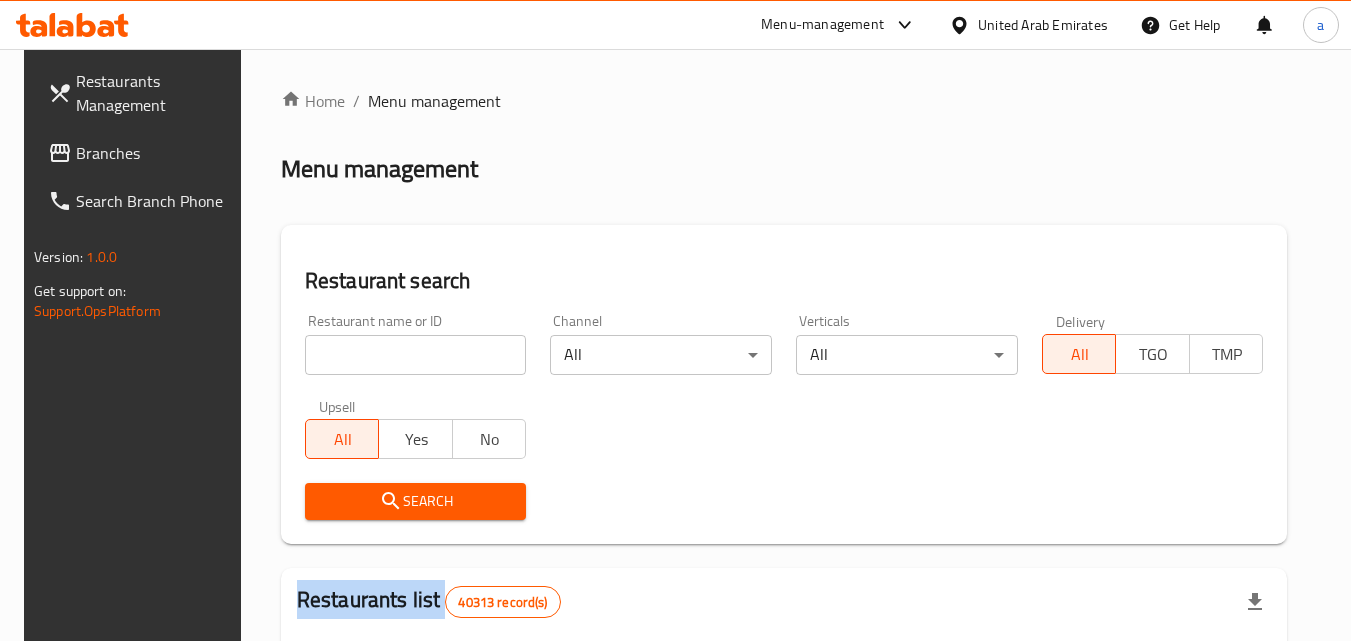 click at bounding box center (675, 320) 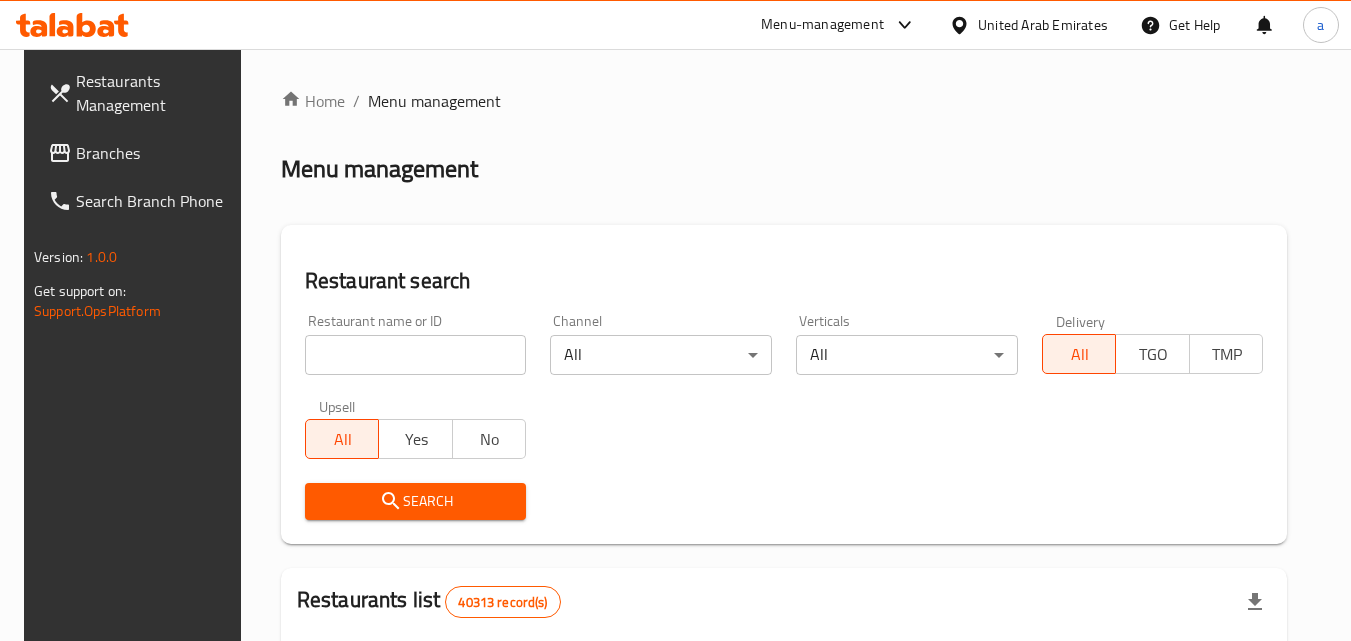 click at bounding box center (416, 355) 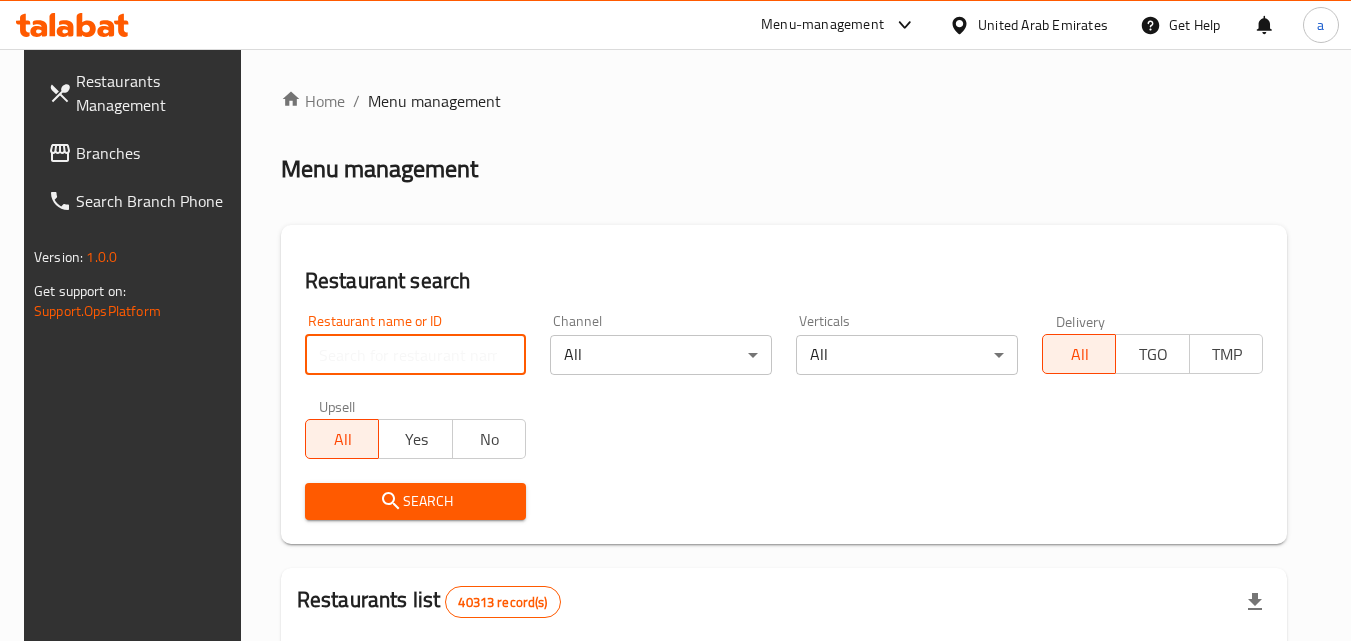 paste on "698362" 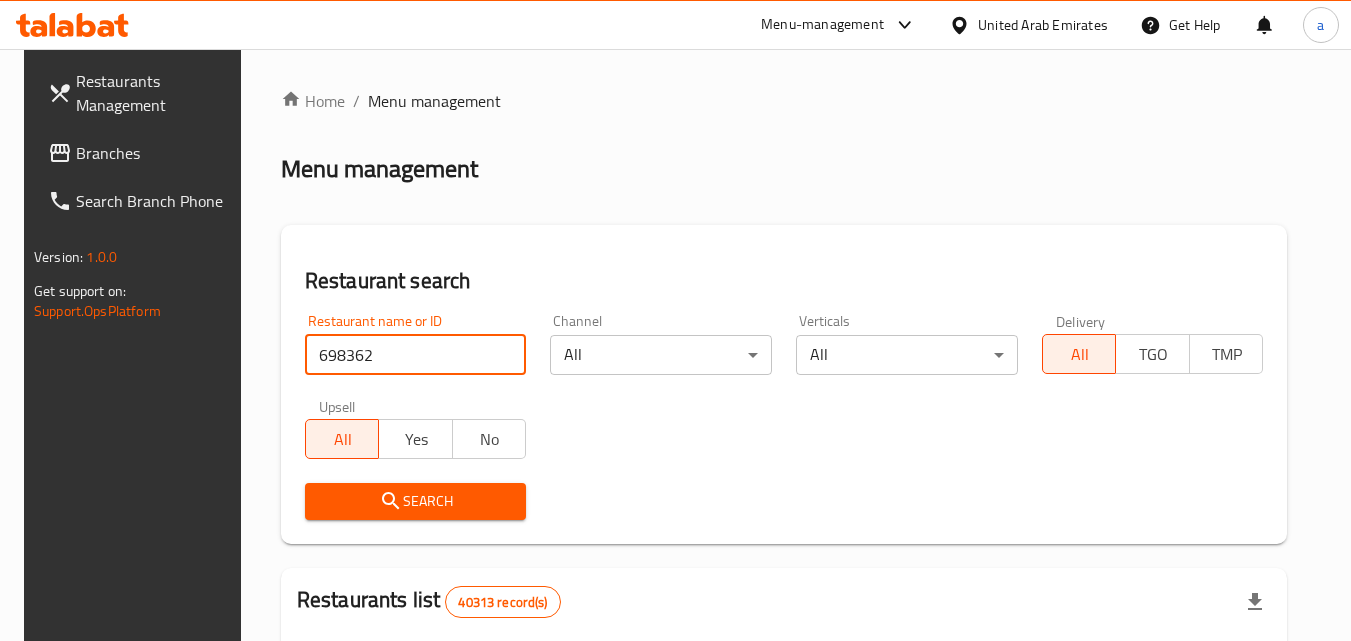 type on "698362" 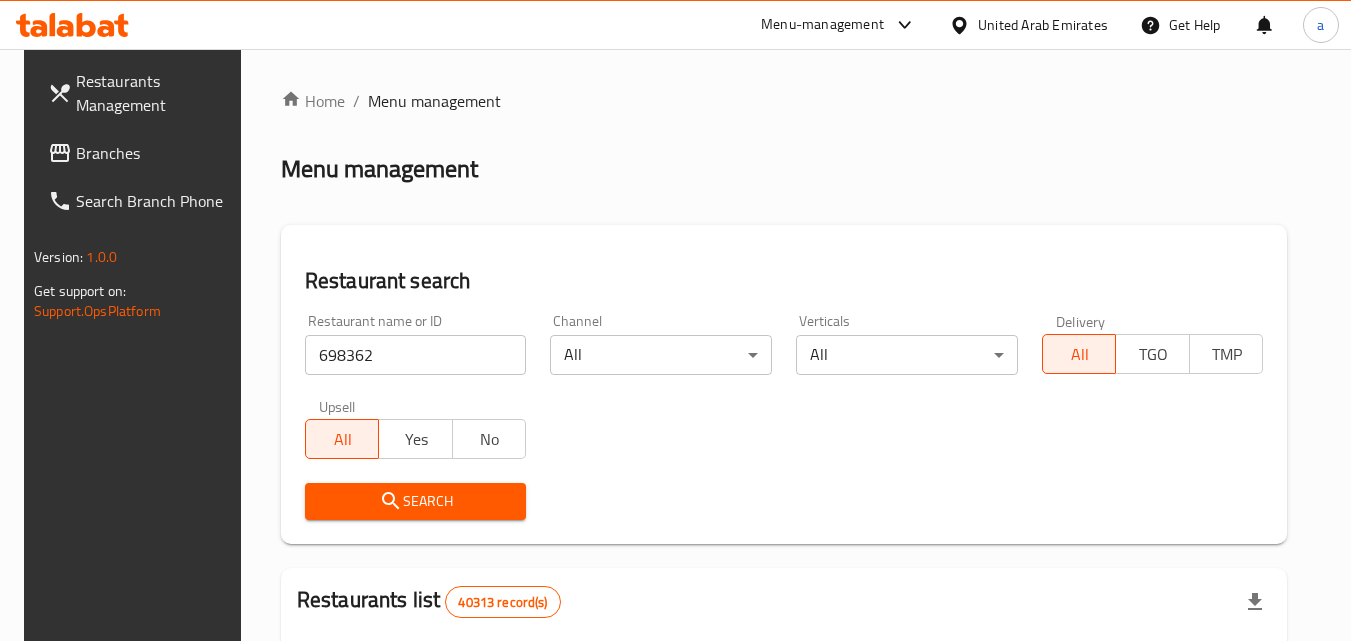 click on "Search" at bounding box center (416, 501) 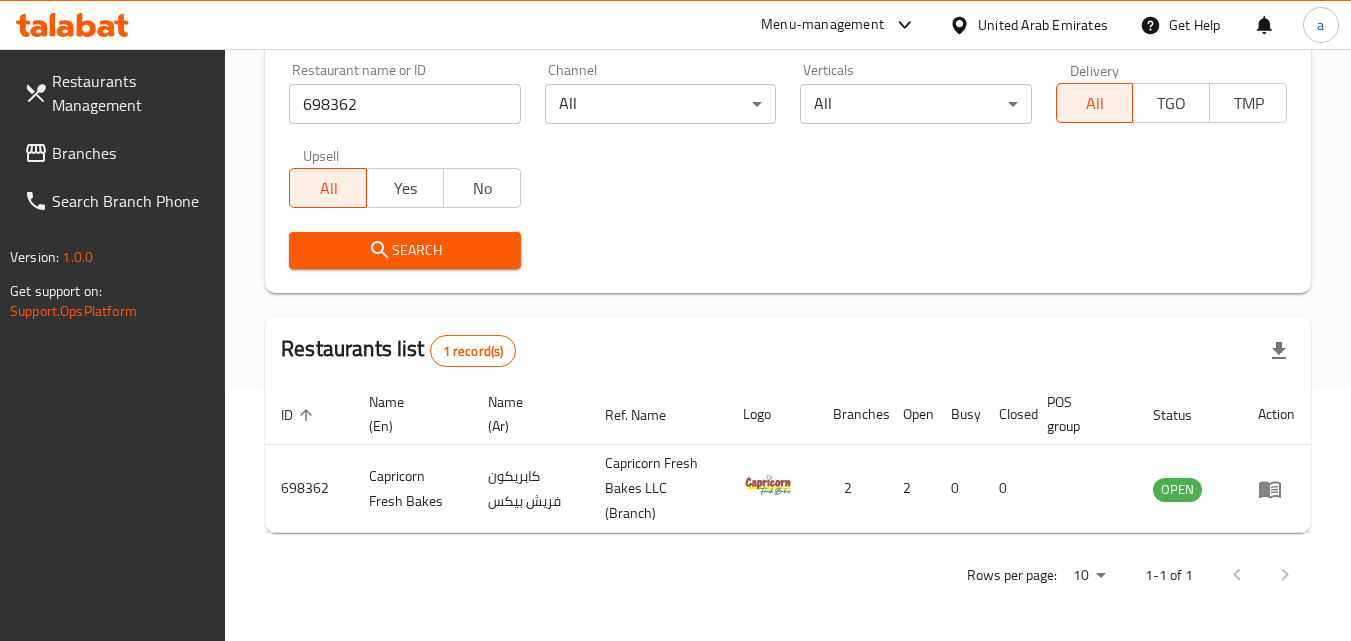 scroll, scrollTop: 0, scrollLeft: 0, axis: both 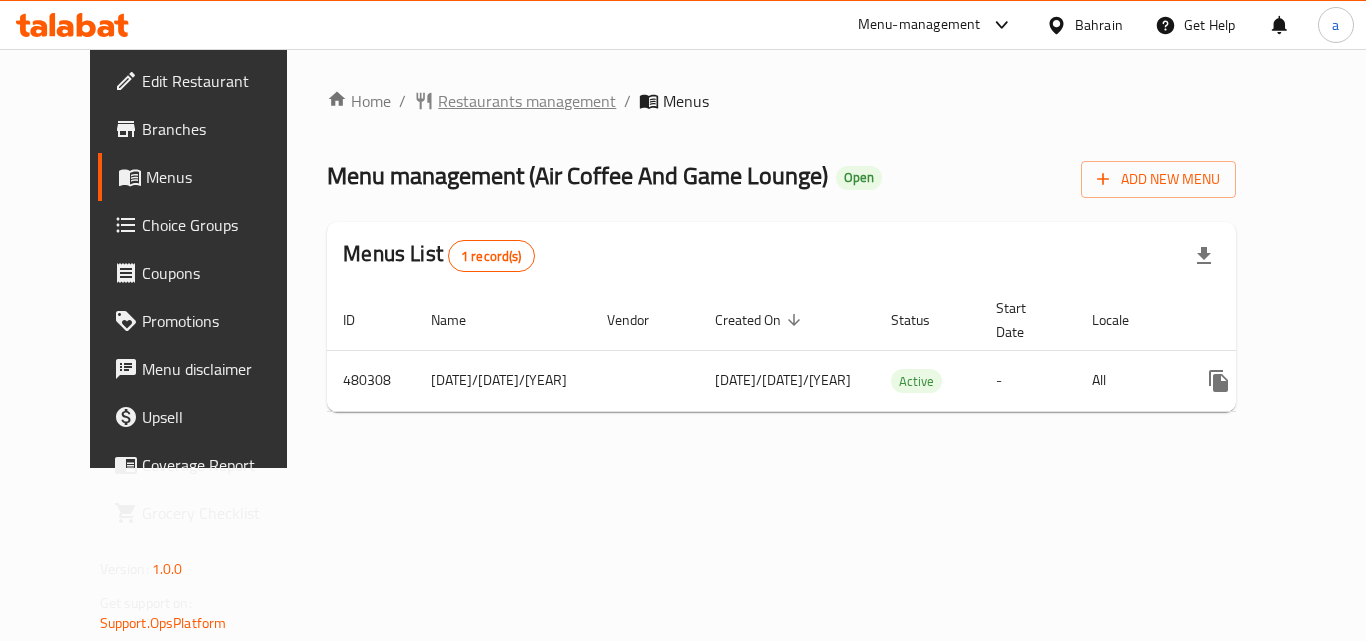 click on "Restaurants management" at bounding box center (527, 101) 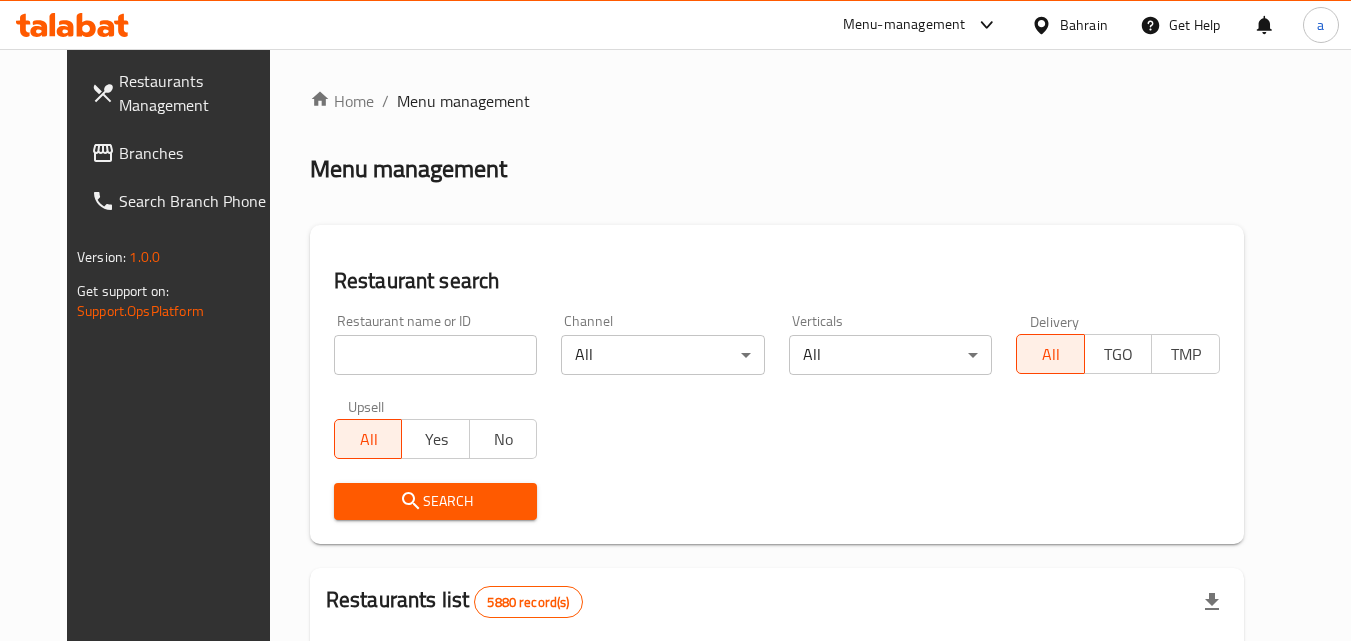 click at bounding box center (436, 355) 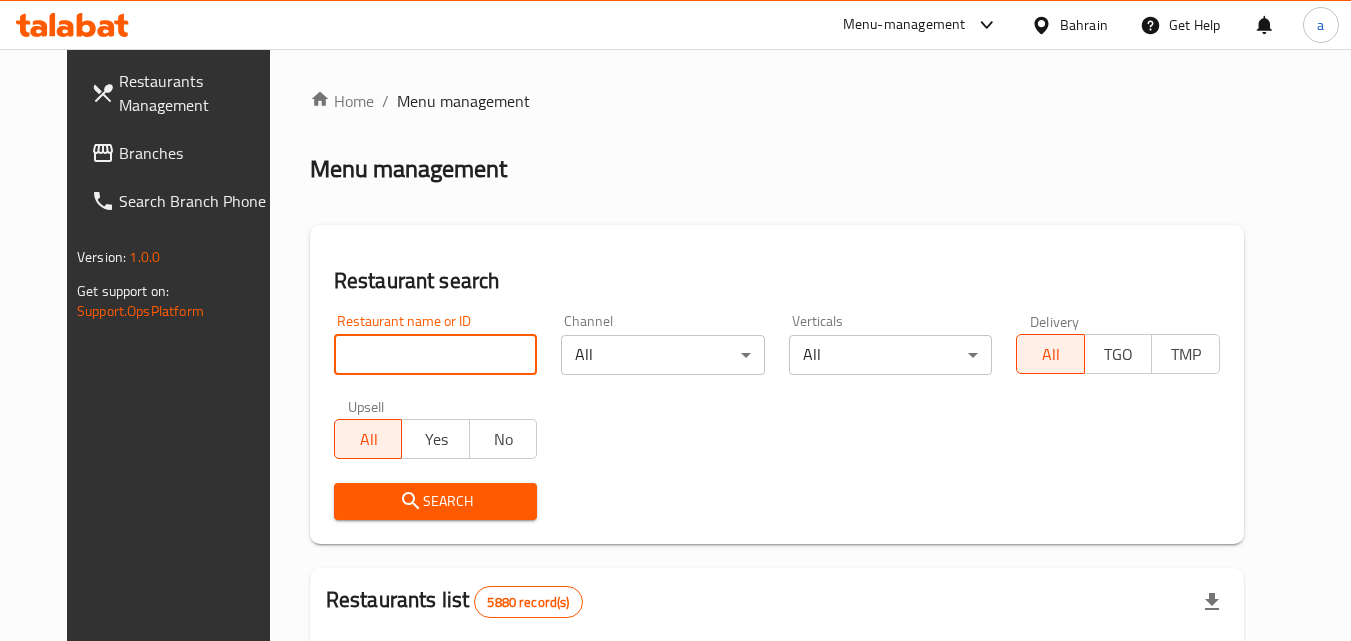 paste on "633842" 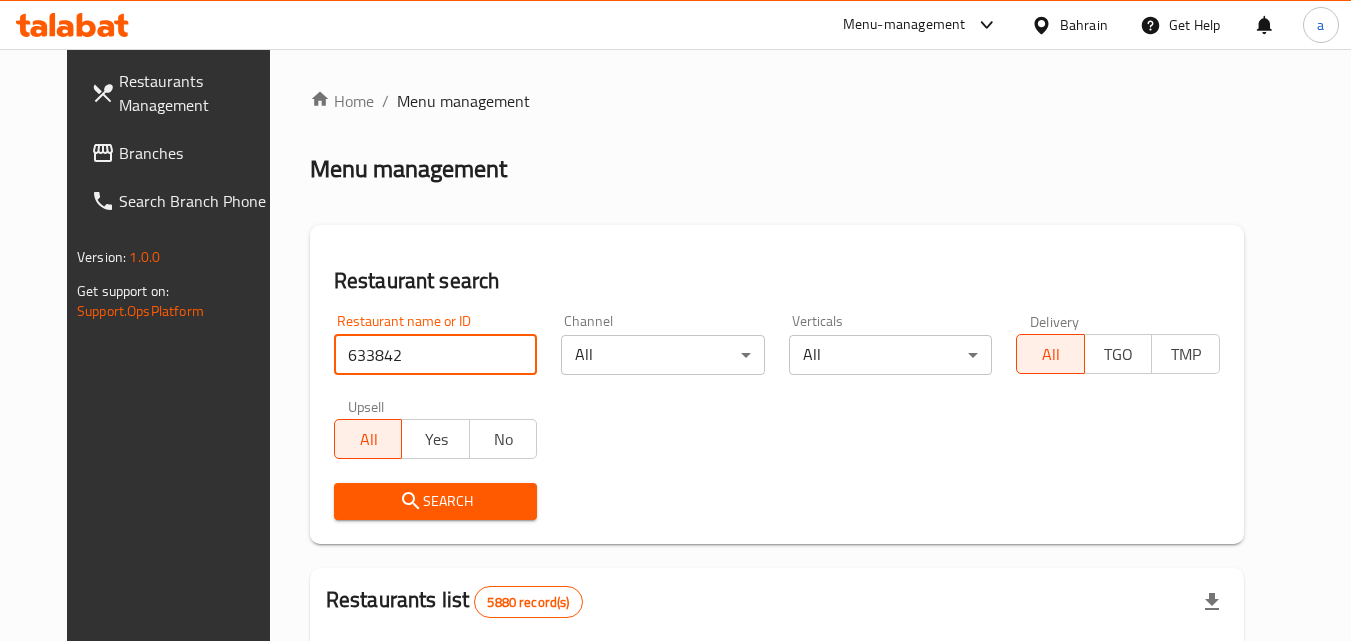 type on "633842" 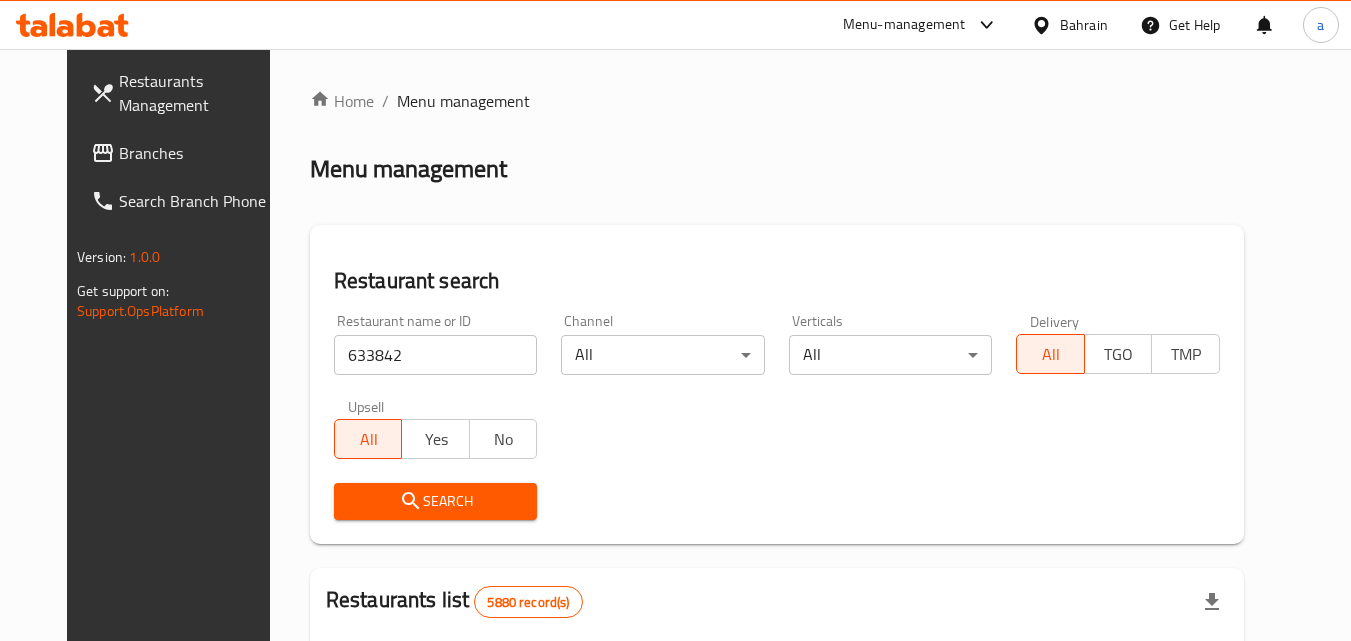 click on "Search" at bounding box center (436, 501) 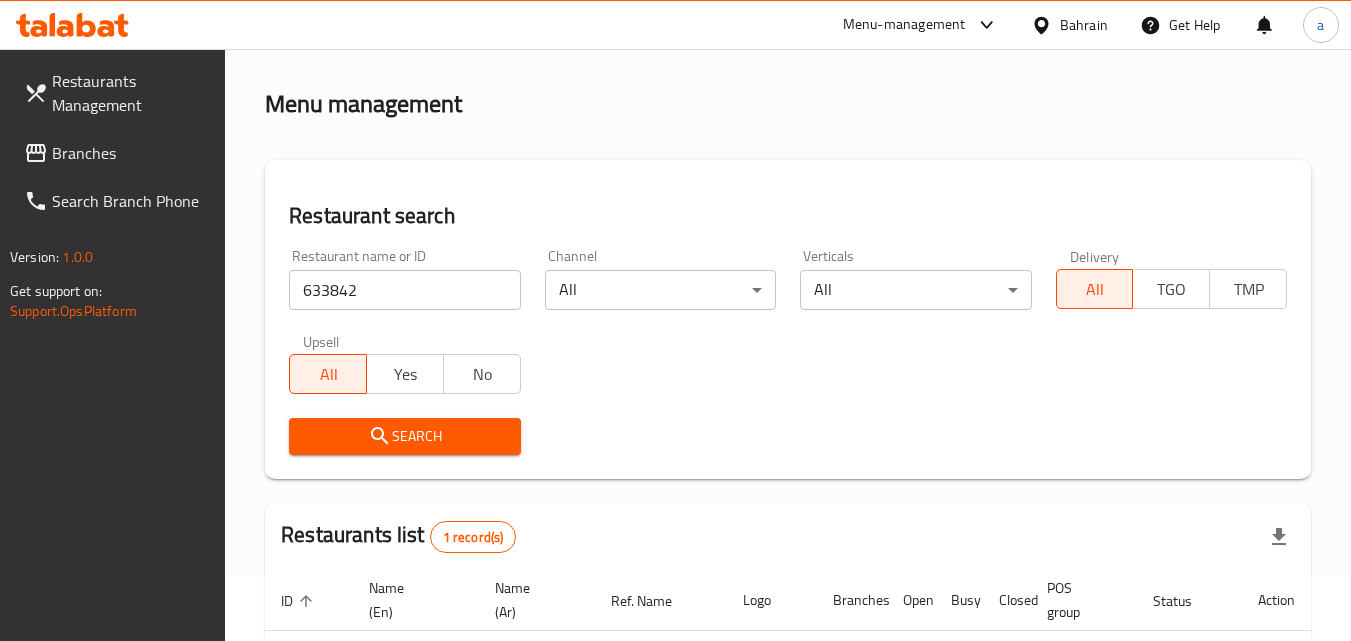 scroll, scrollTop: 100, scrollLeft: 0, axis: vertical 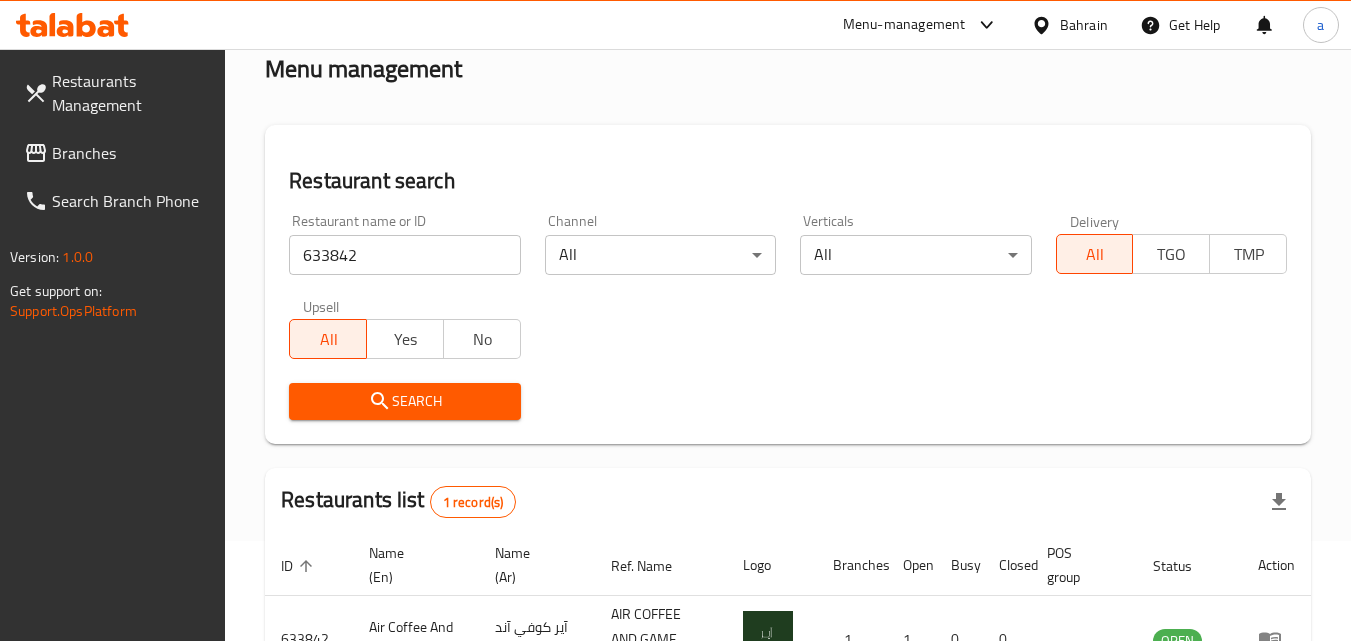 click on "Bahrain" at bounding box center (1084, 25) 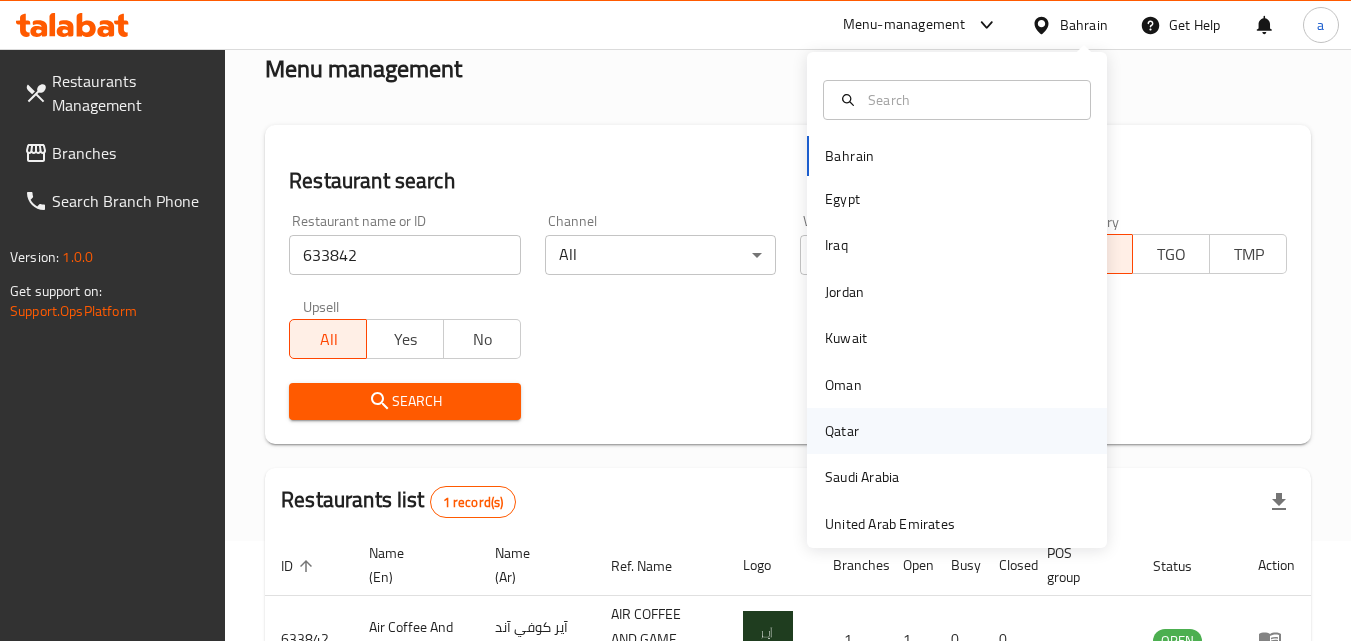 click on "Qatar" at bounding box center (842, 431) 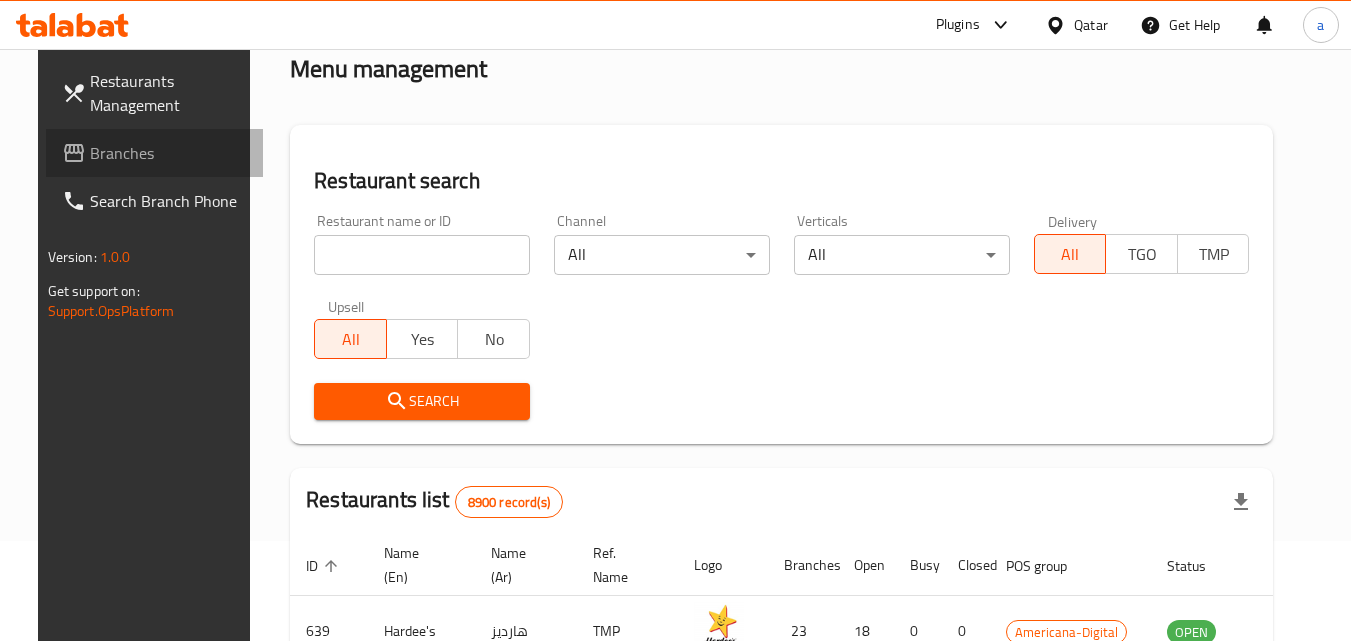 click on "Branches" at bounding box center (169, 153) 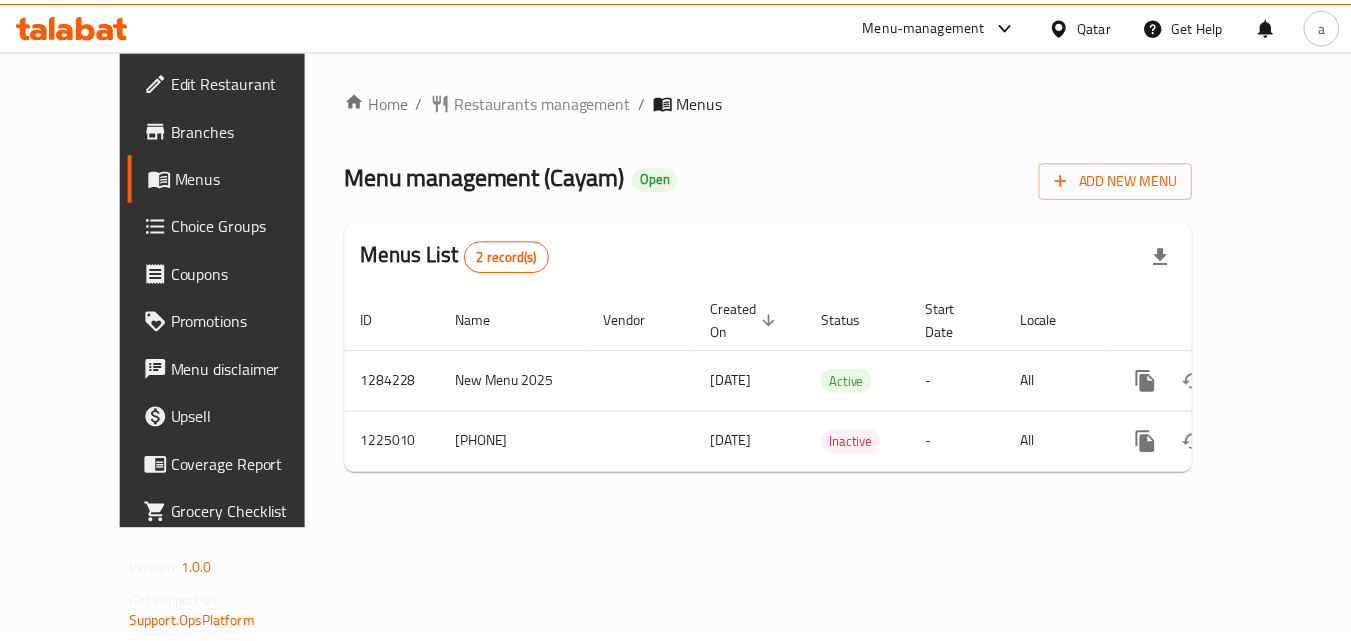scroll, scrollTop: 0, scrollLeft: 0, axis: both 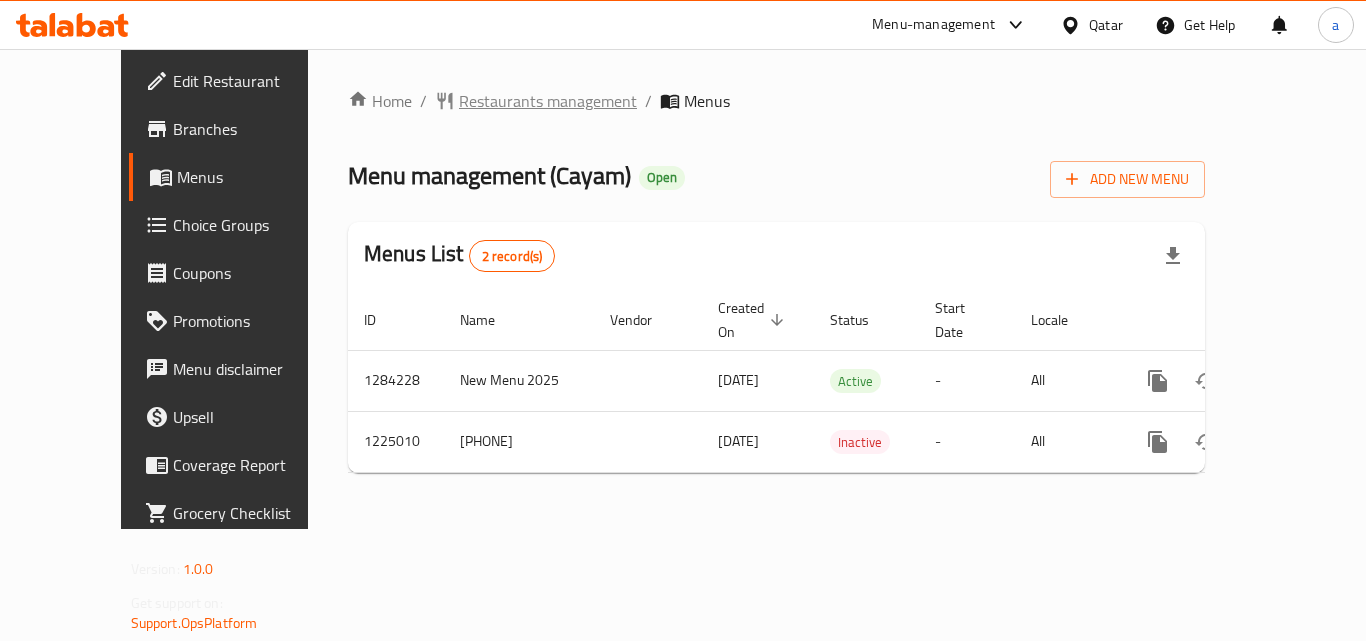 click on "Restaurants management" at bounding box center [548, 101] 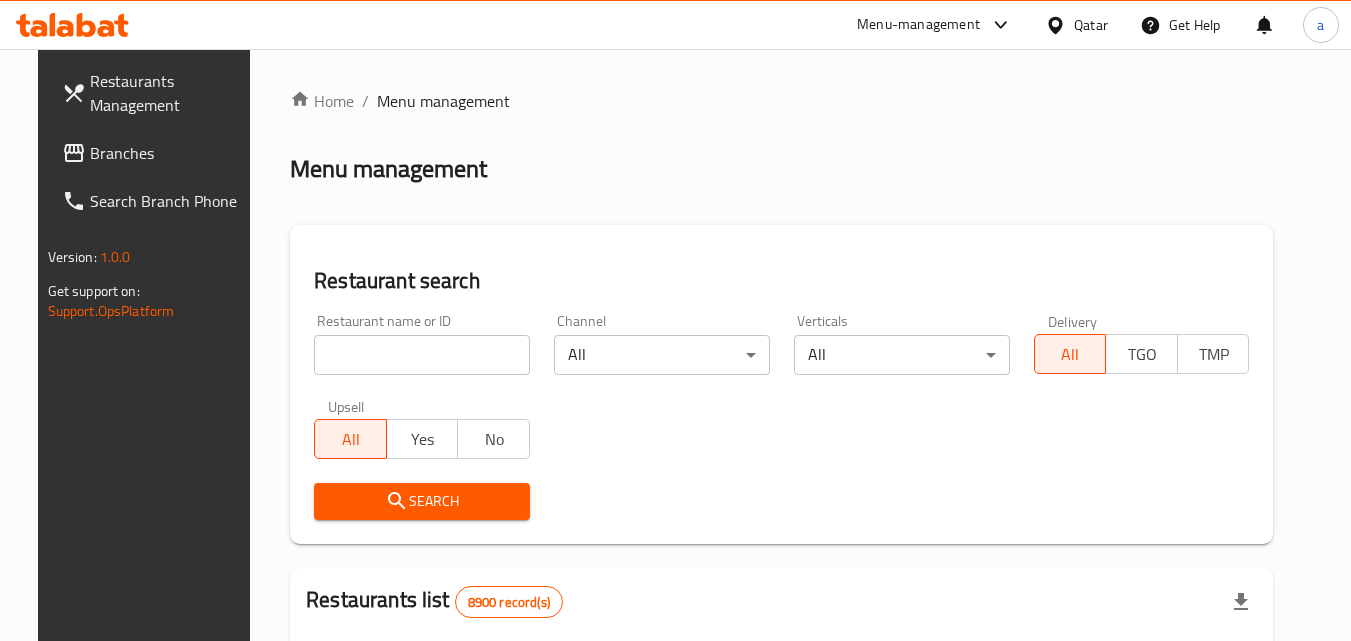 click at bounding box center [422, 355] 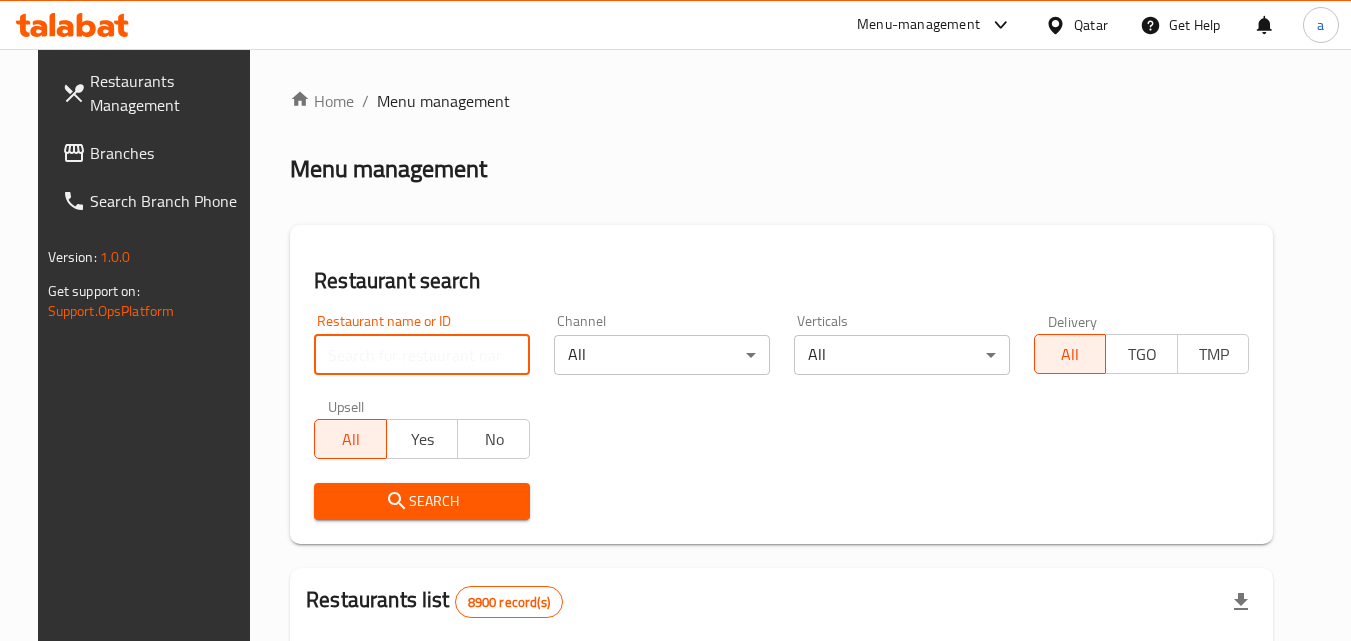paste on "675159" 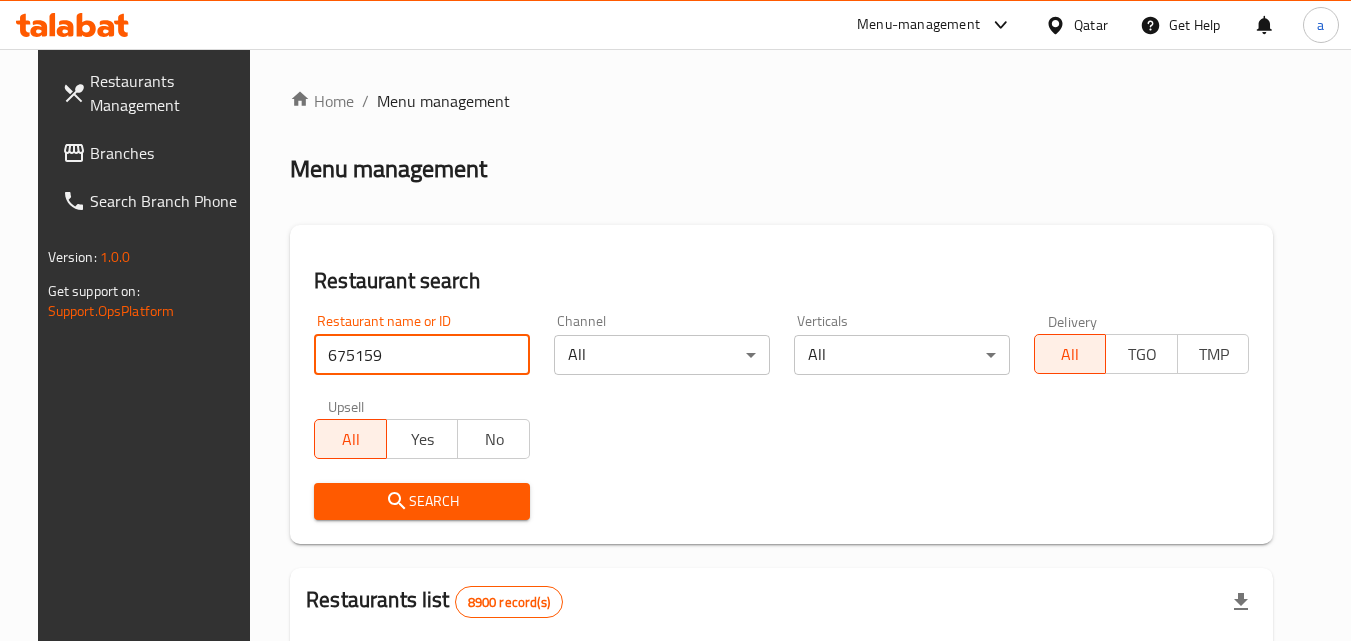type on "675159" 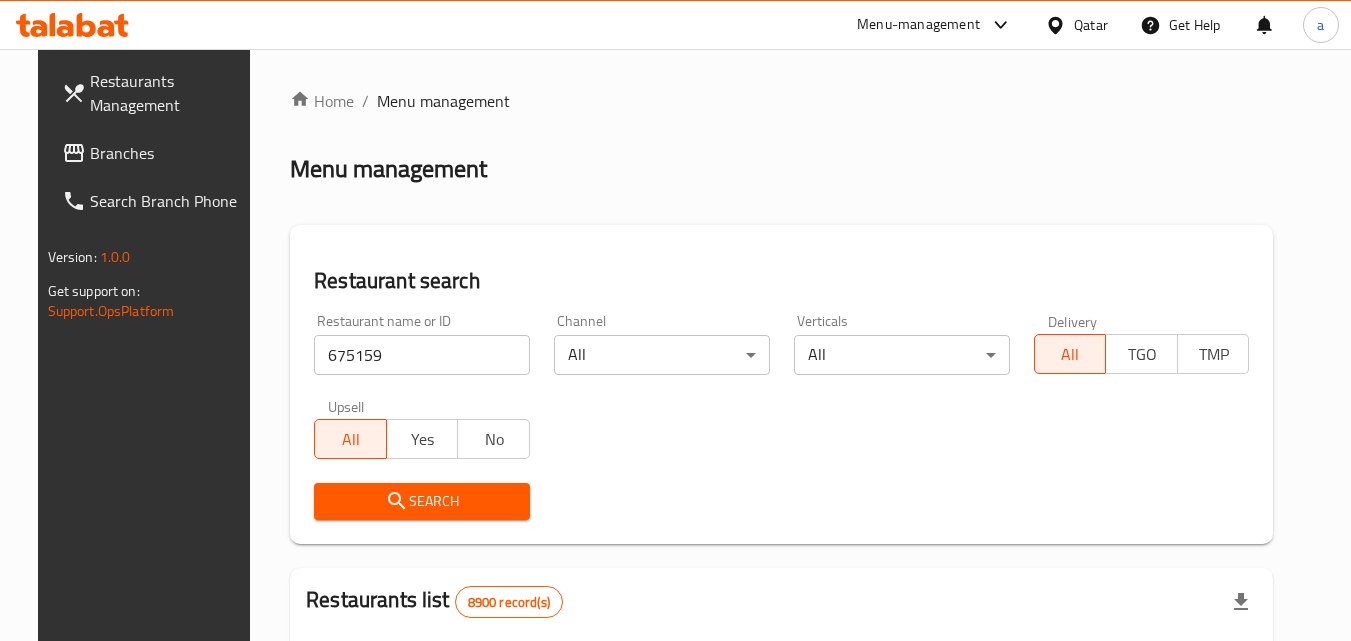 click on "Search" at bounding box center [422, 501] 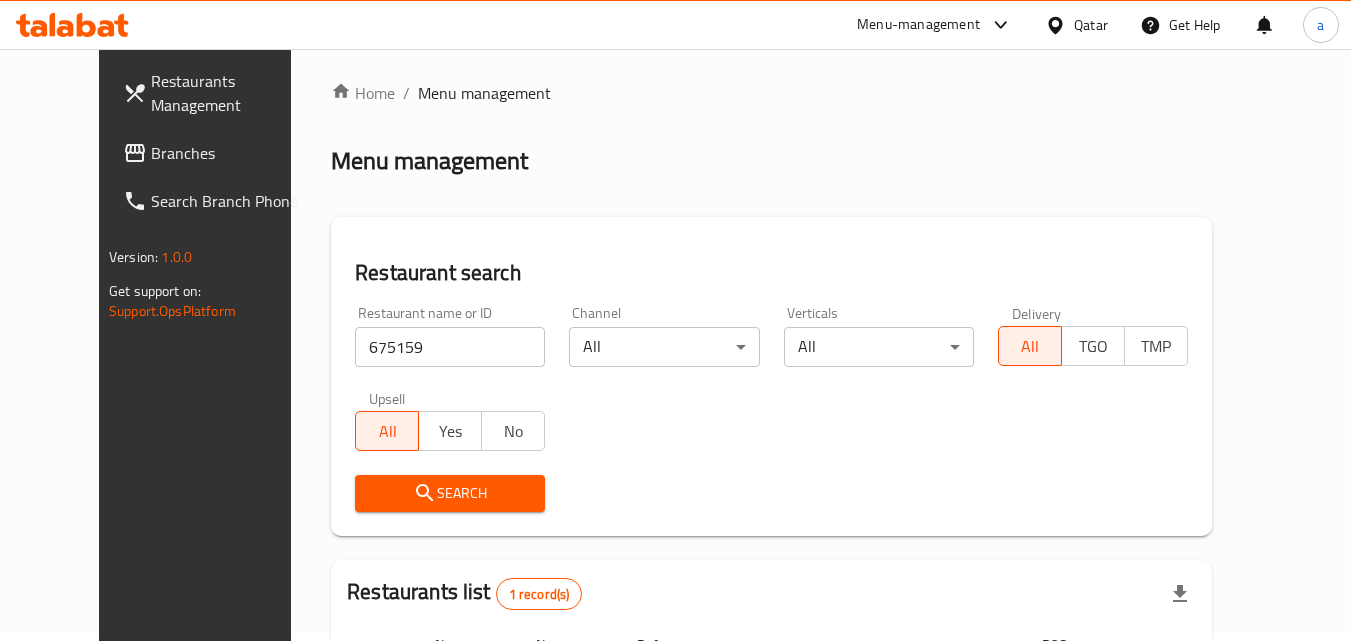 scroll, scrollTop: 0, scrollLeft: 0, axis: both 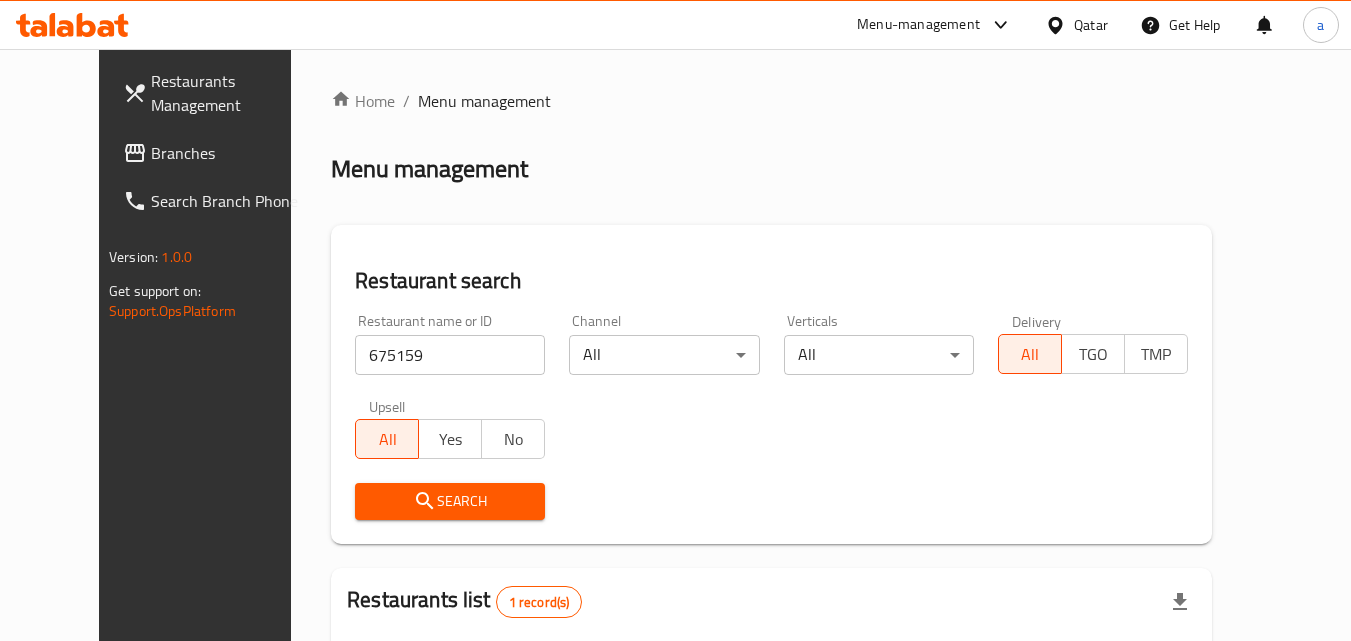 click at bounding box center [1059, 25] 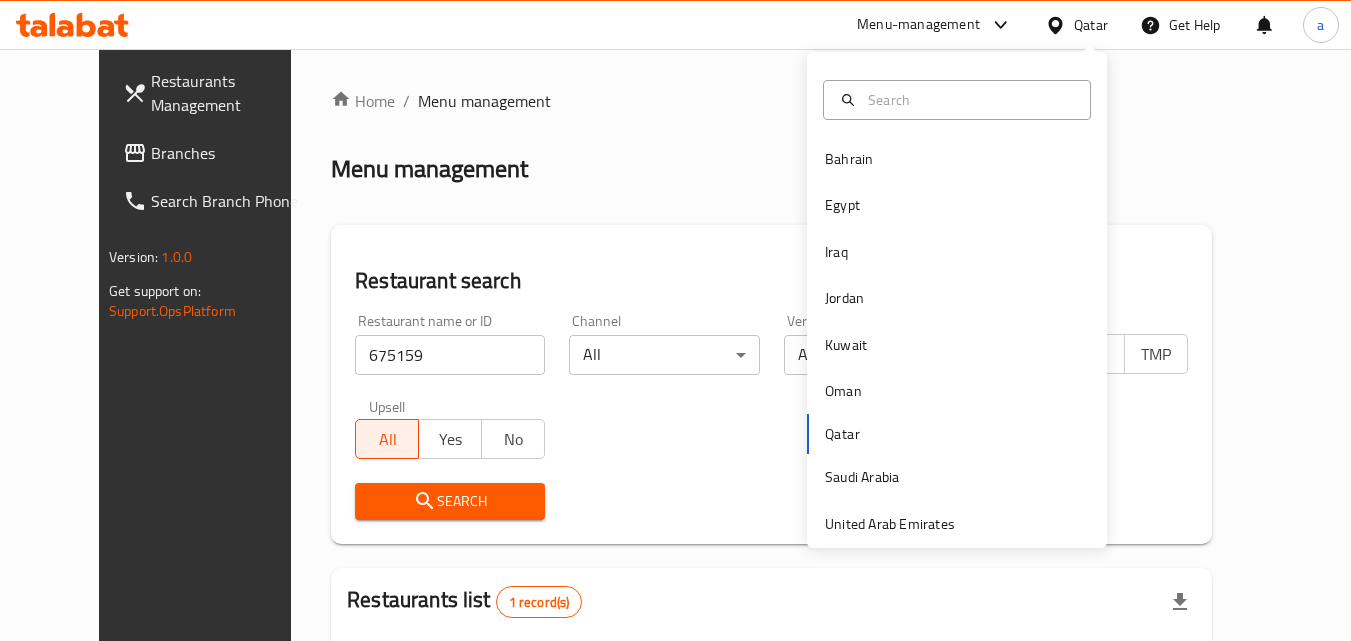 click on "Branches" at bounding box center [216, 153] 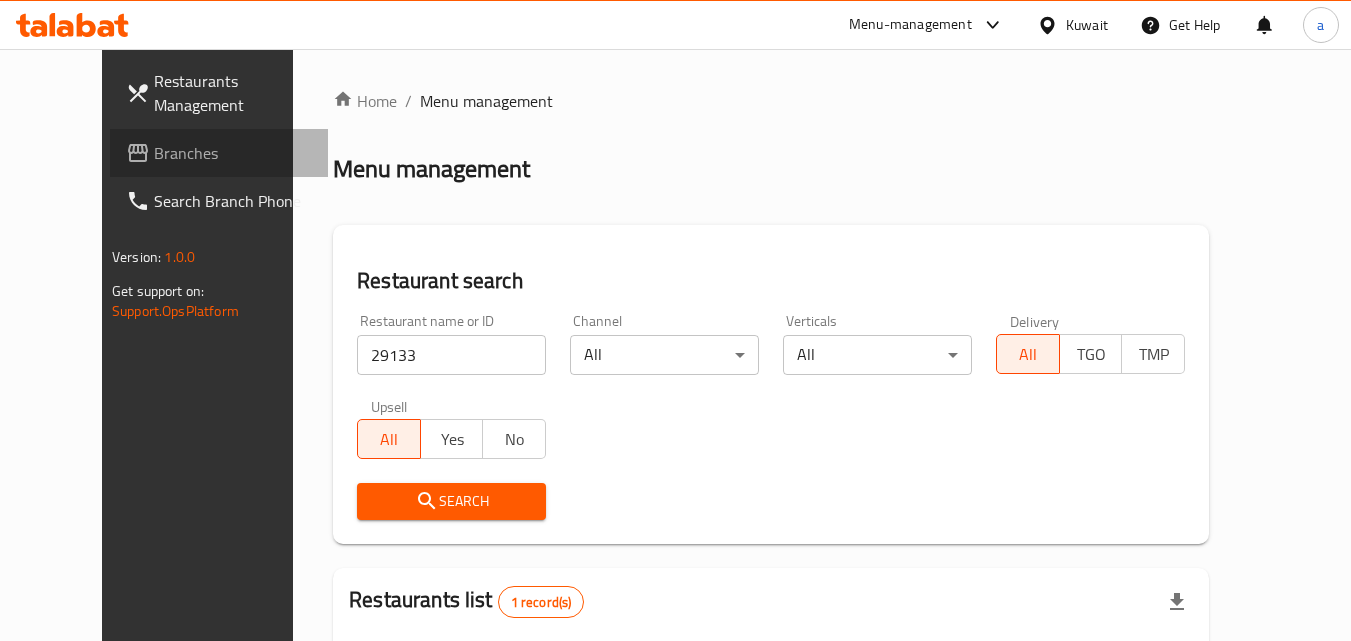 click on "Branches" at bounding box center (233, 153) 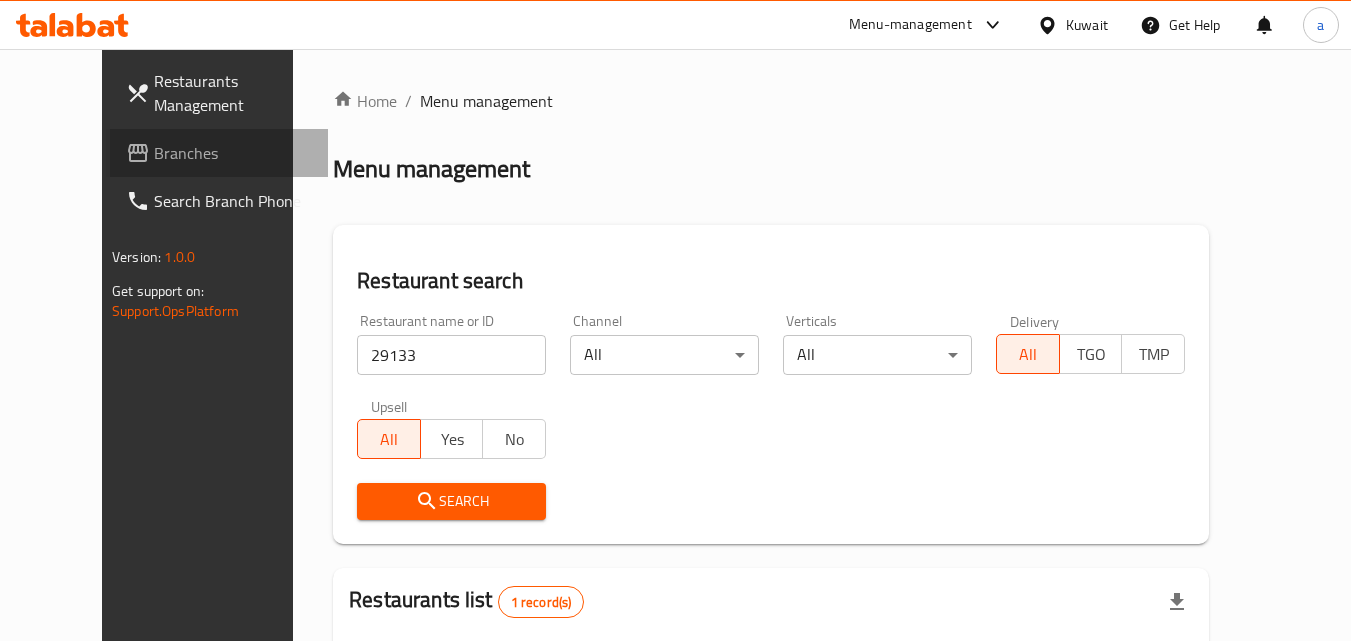 scroll, scrollTop: 0, scrollLeft: 0, axis: both 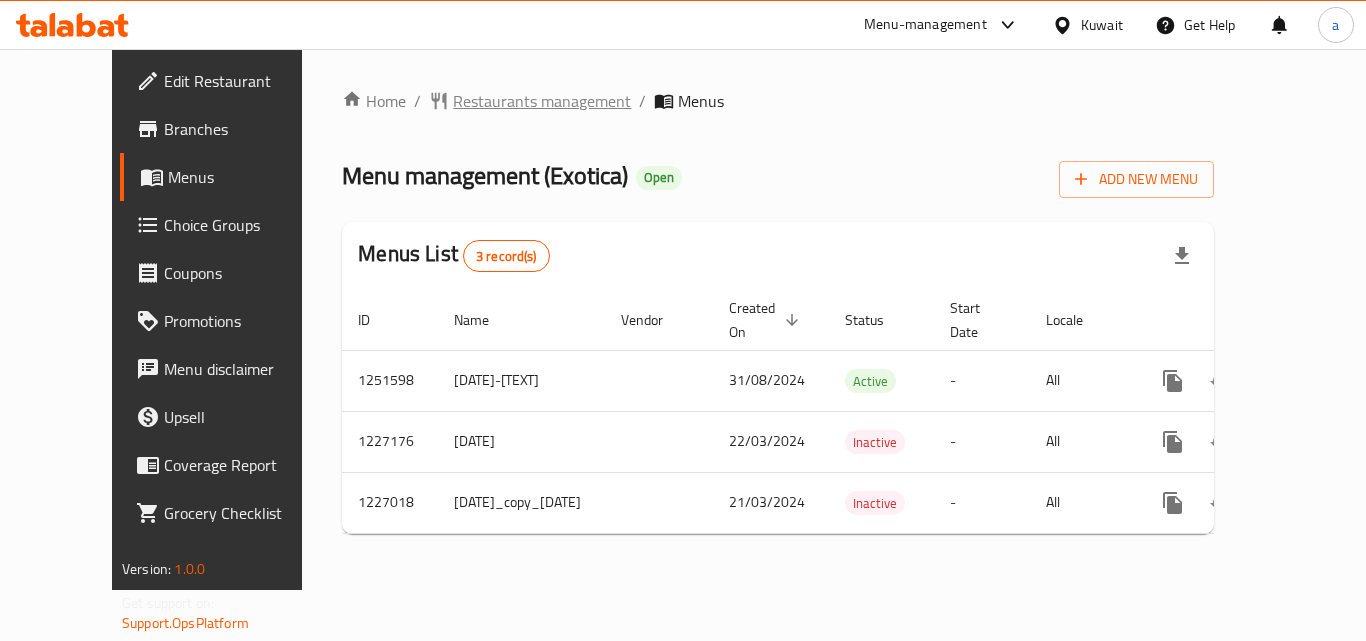 click on "Restaurants management" at bounding box center [542, 101] 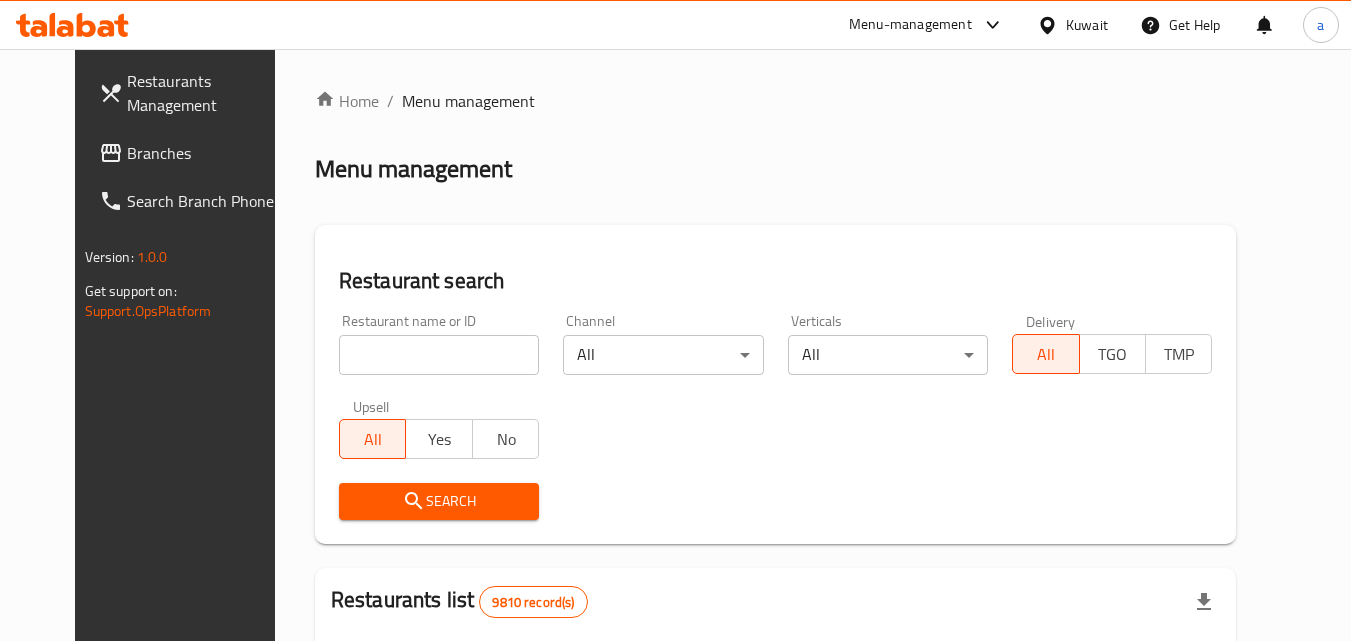 click at bounding box center (439, 355) 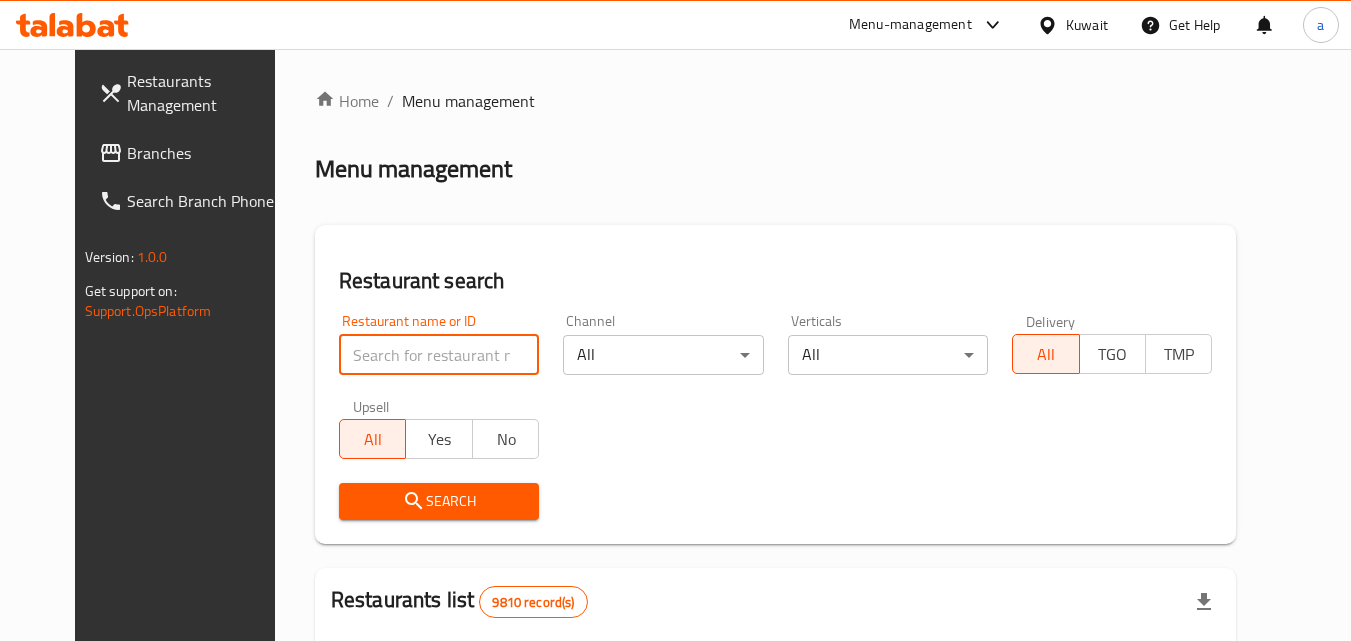 paste on "659751" 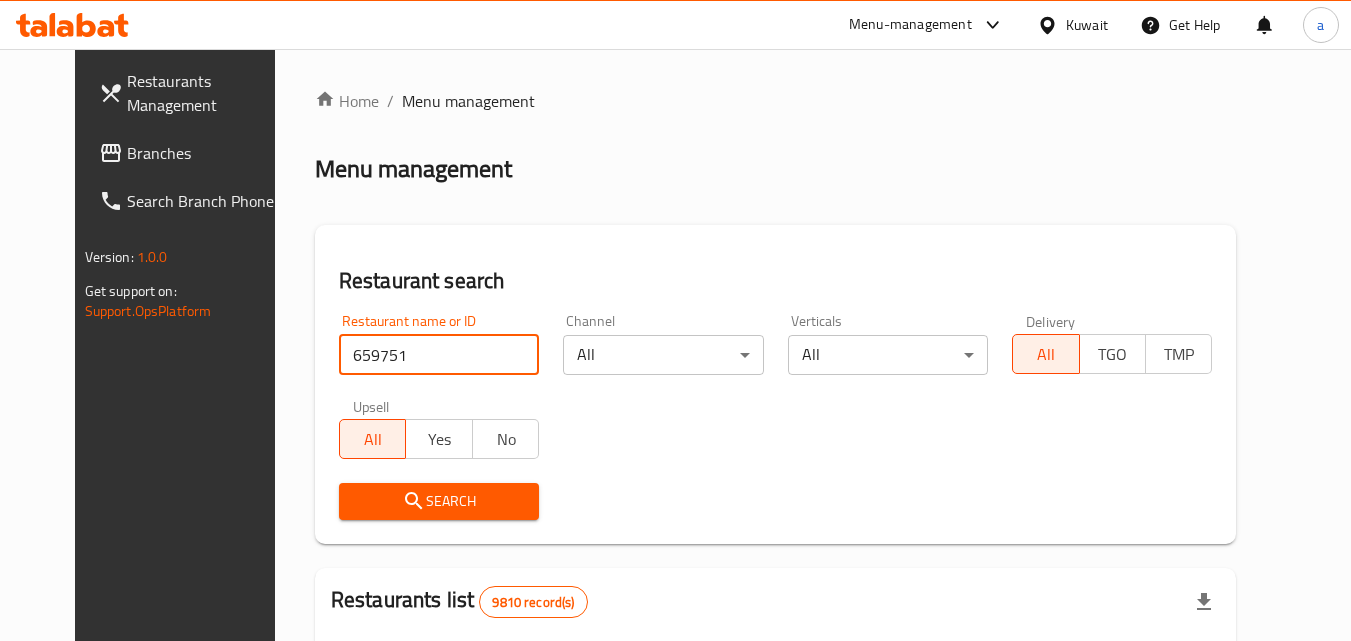 type on "659751" 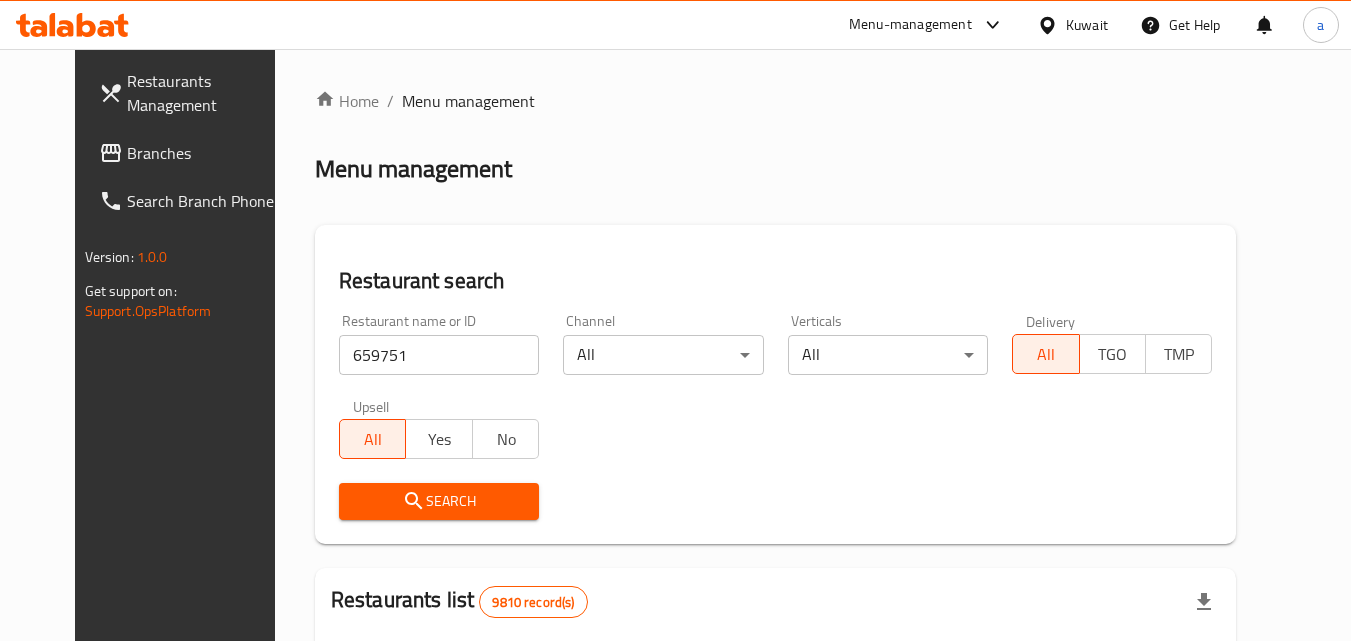 click on "Search" at bounding box center [439, 501] 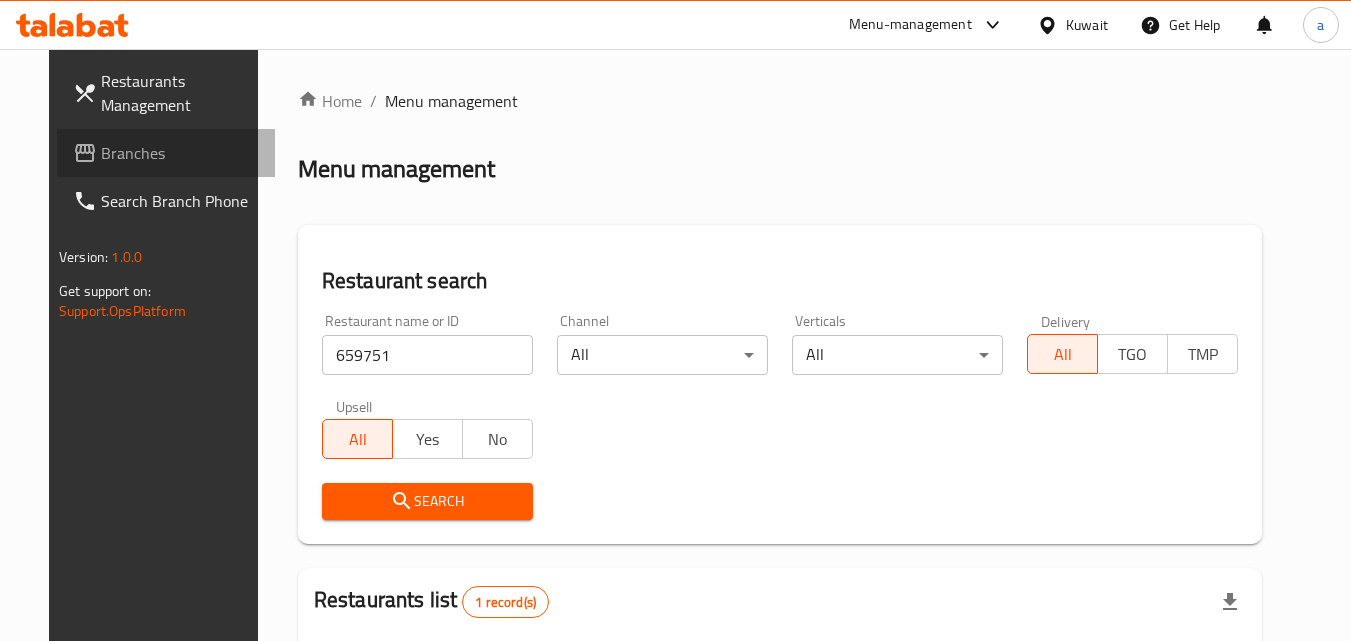 click on "Branches" at bounding box center [166, 153] 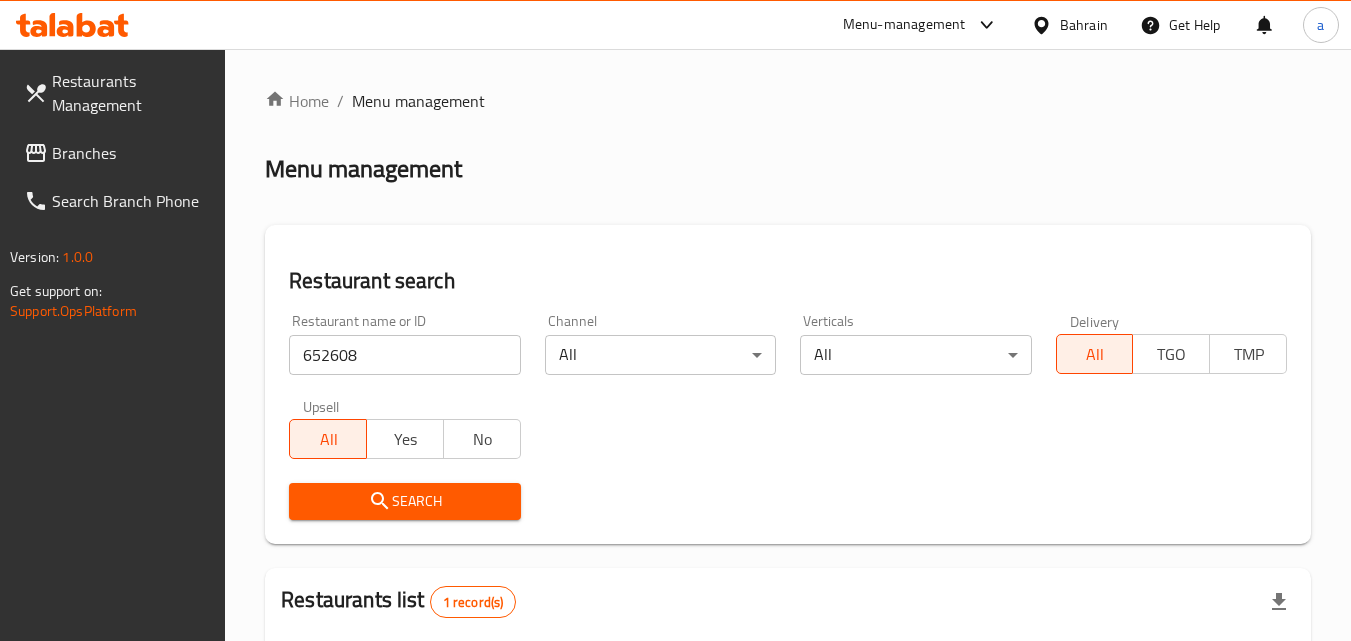 scroll, scrollTop: 0, scrollLeft: 0, axis: both 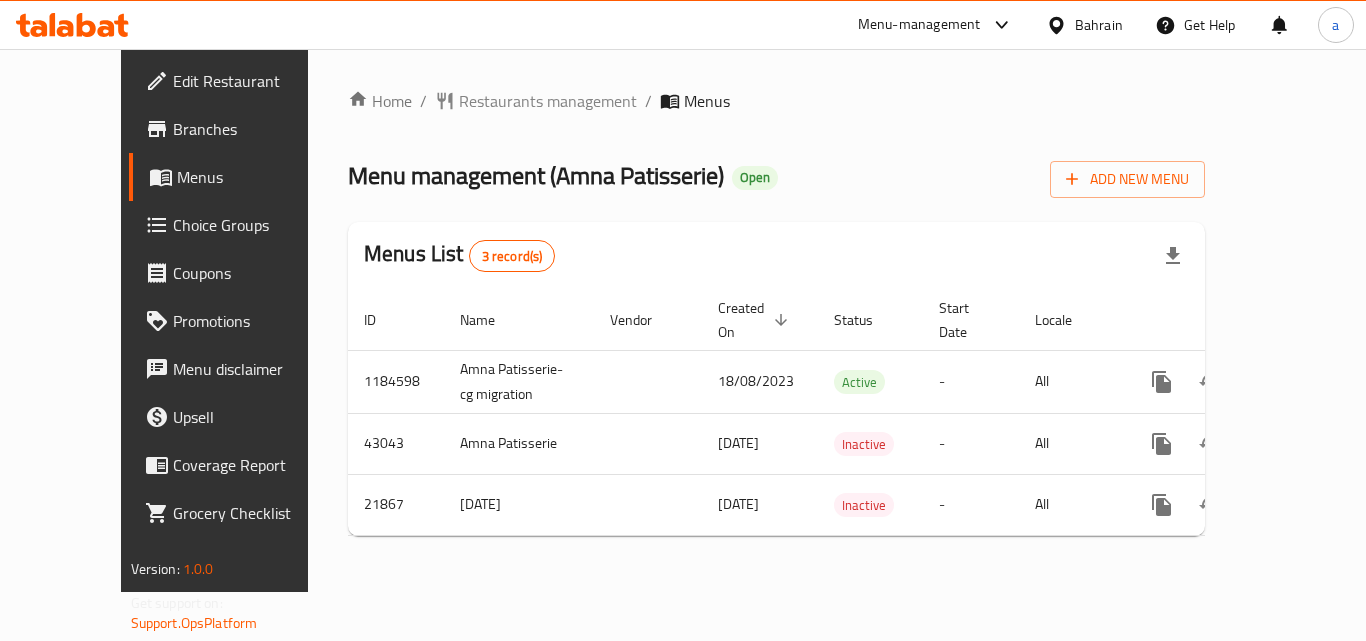 click on "Restaurants management" at bounding box center (548, 101) 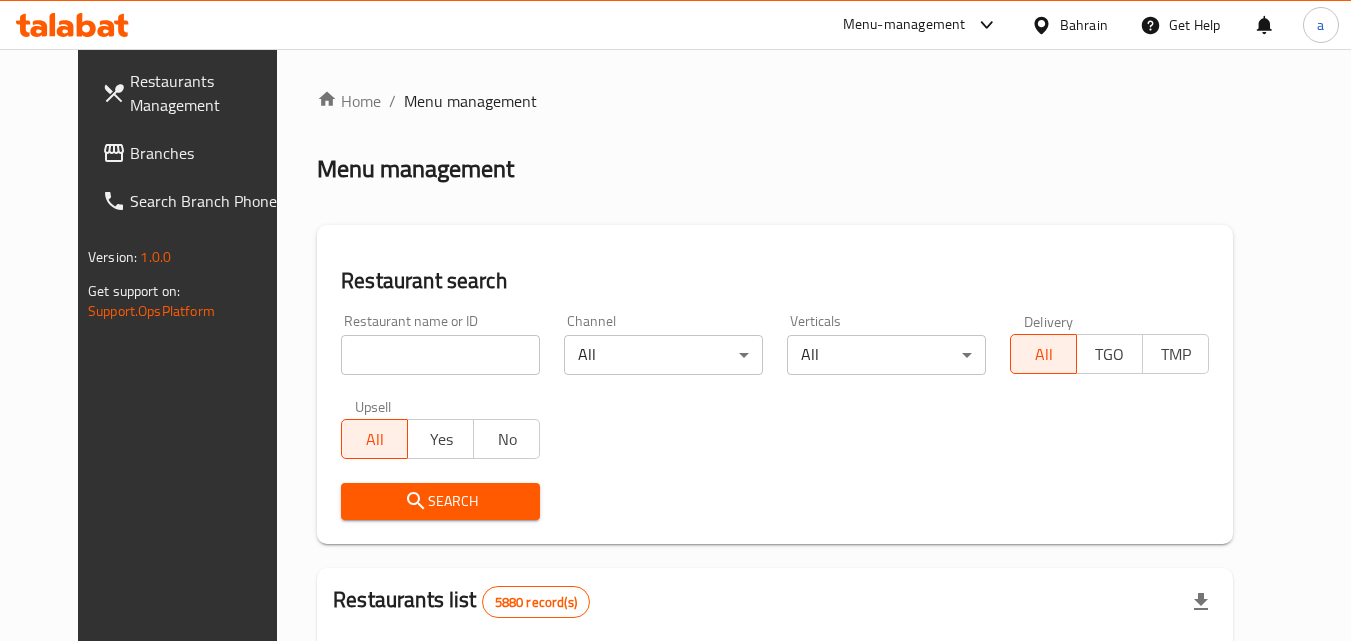 click at bounding box center (675, 320) 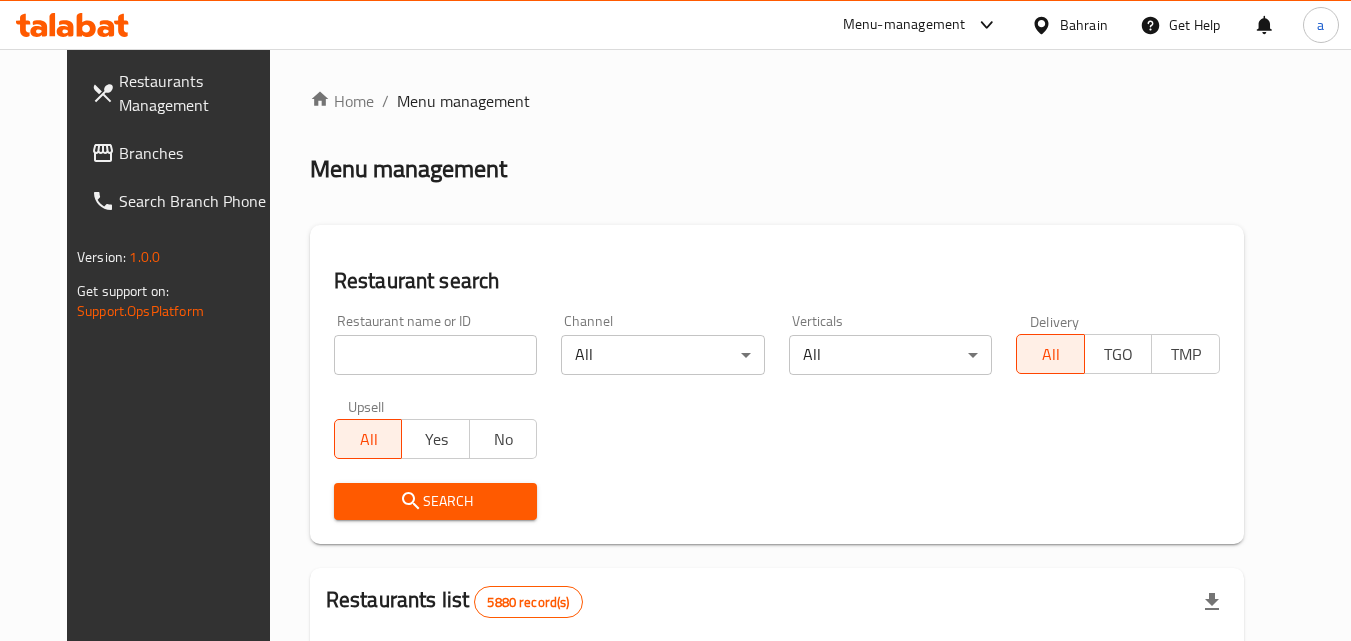 click at bounding box center (436, 355) 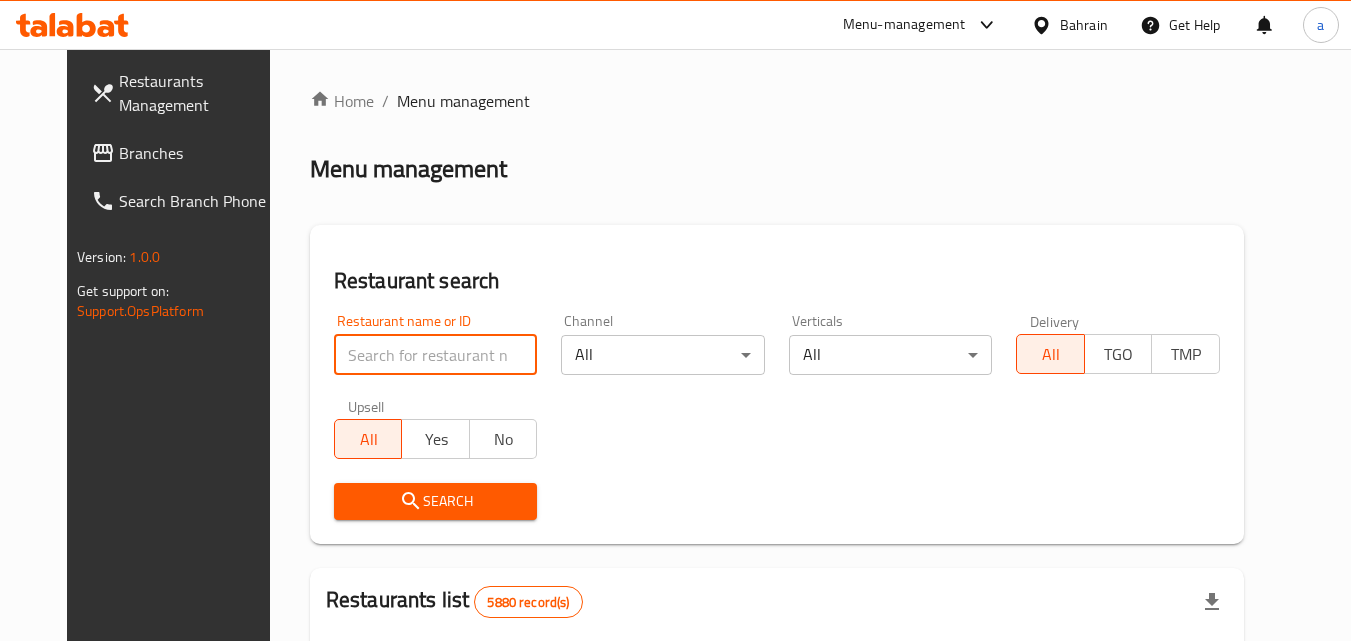 click at bounding box center (436, 355) 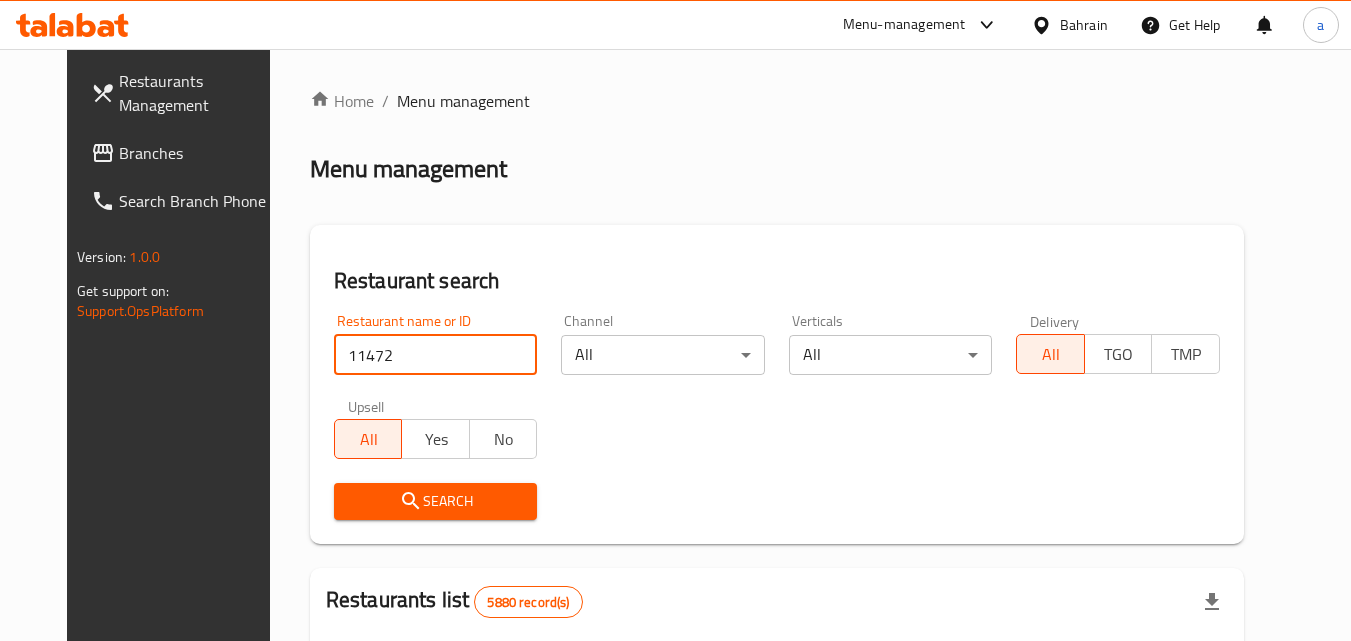type on "11472" 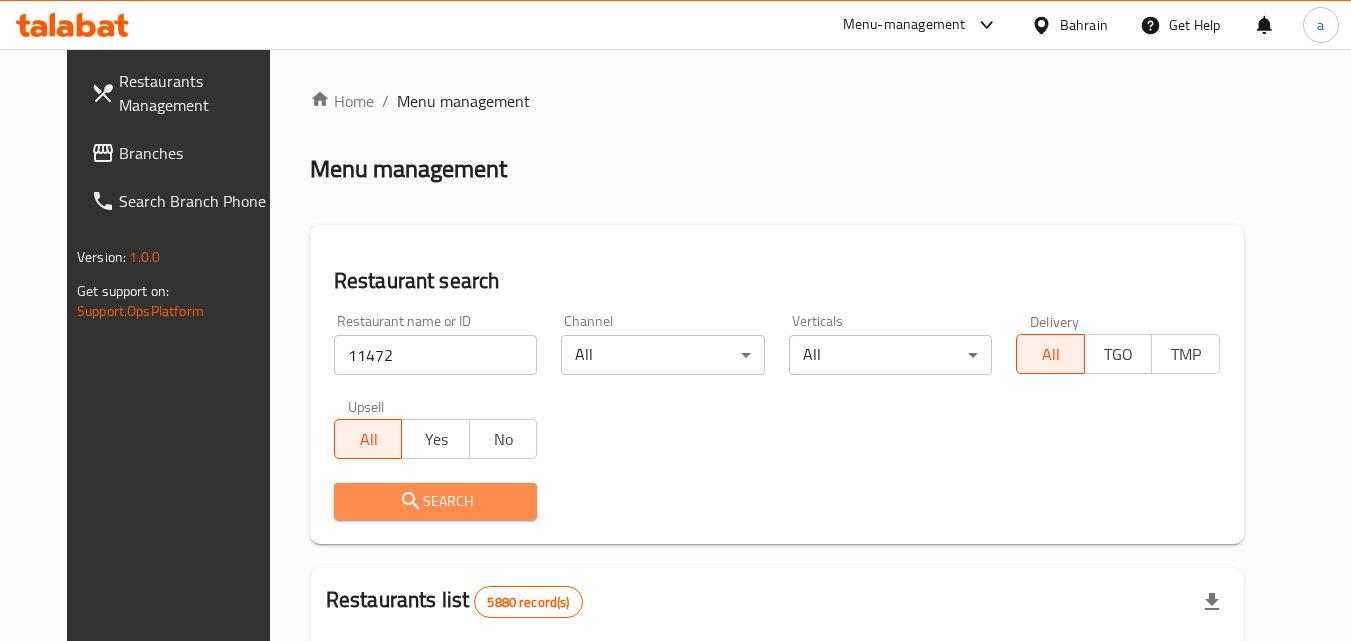 click on "Search" at bounding box center [436, 501] 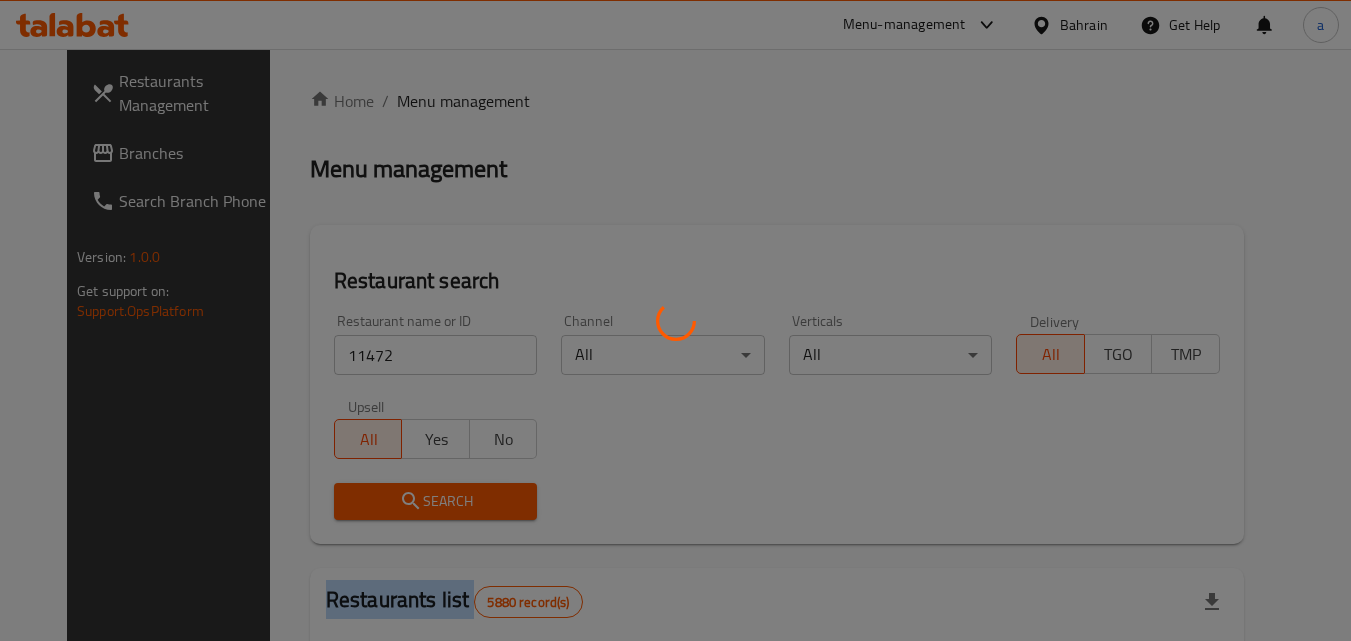 click at bounding box center [675, 320] 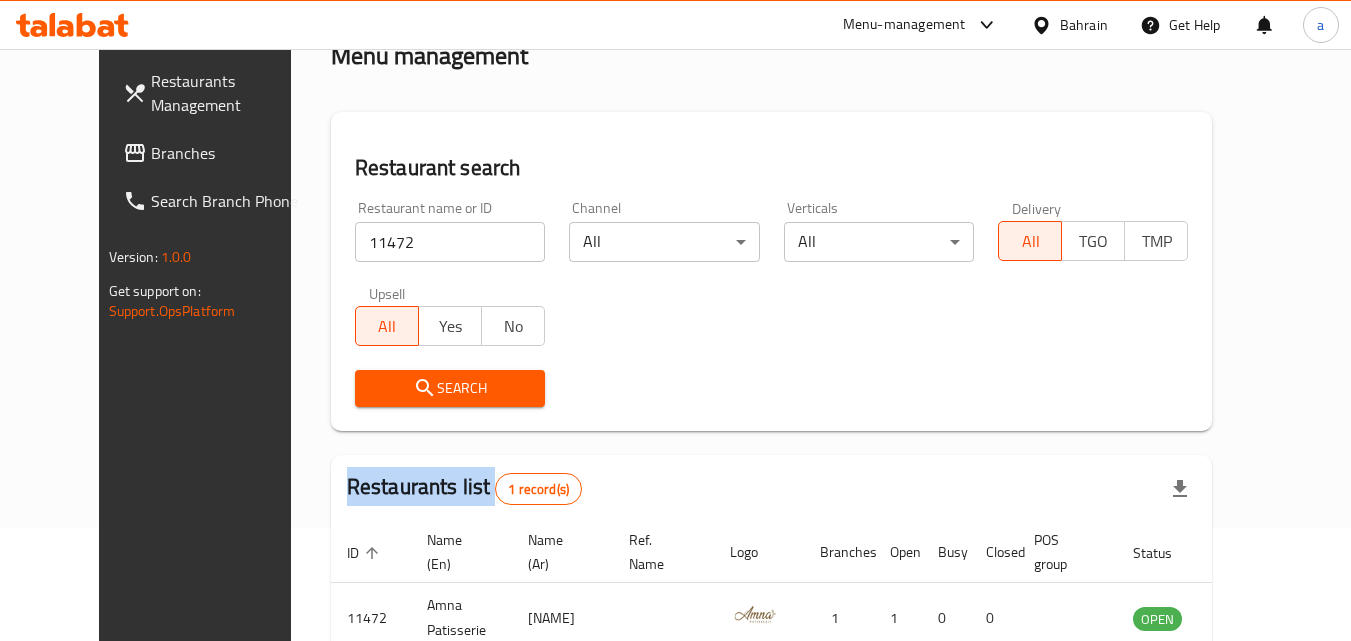 scroll, scrollTop: 0, scrollLeft: 0, axis: both 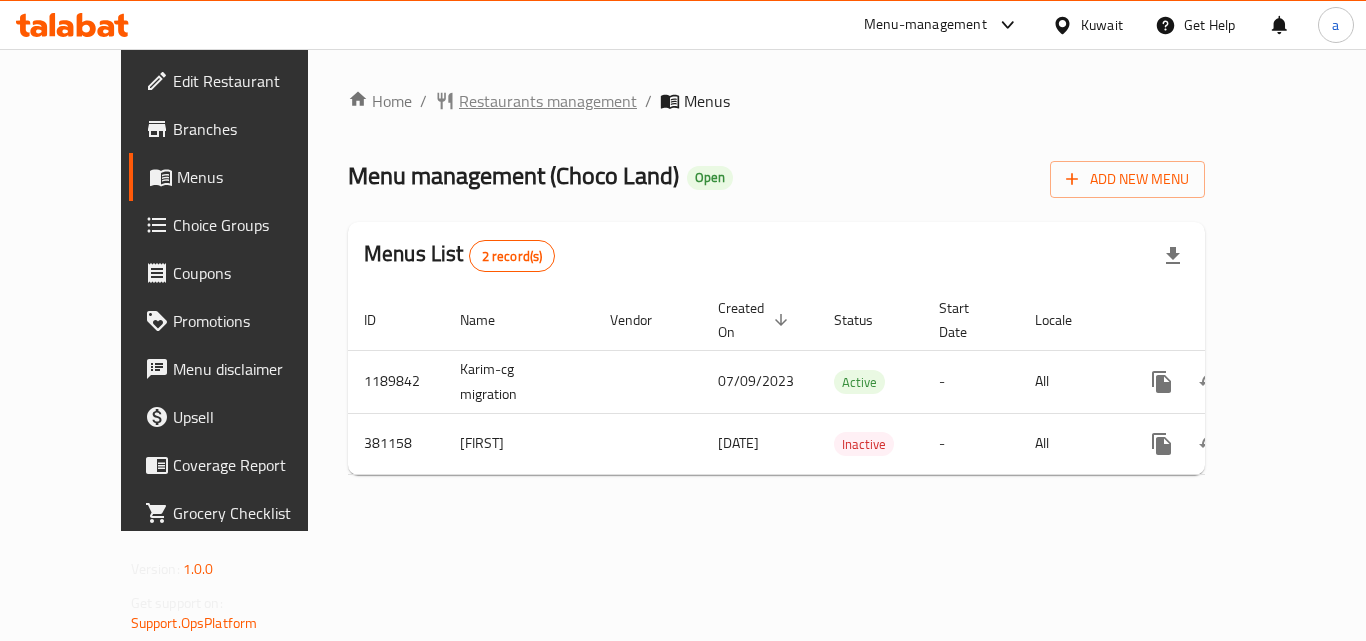 click on "Restaurants management" at bounding box center (548, 101) 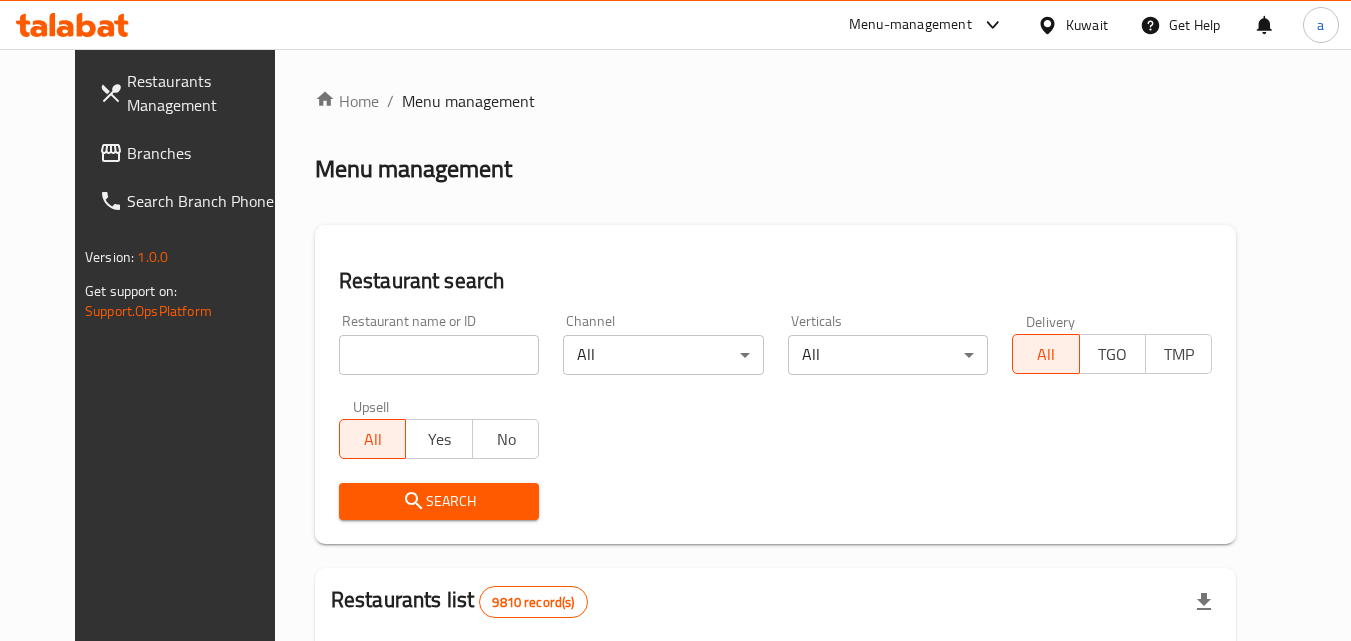 click on "Home / Menu management Menu management Restaurant search Restaurant name or ID Restaurant name or ID Channel All ​ Verticals All ​ Delivery All TGO TMP Upsell All Yes No   Search Restaurants list   9810 record(s) ID sorted ascending Name (En) Name (Ar) Ref. Name Logo Branches Open Busy Closed POS group Status Action 1 Little Caesars  ليتل سيزرز 6 0 0 0 INACTIVE 2 Pizza Hut بيتزا هت 68 0 0 2 KFG HIDDEN 3 old kfg BK-3 old kfg BK-3 77 0 0 0 KFG HIDDEN 4 Hardee's هارديز 58 51 0 0 Americana-Digital OPEN 5 Chicken Tikka دجاج تكا 15 12 0 0 OPEN 6 KFC كنتاكى 69 61 0 0 Americana-Digital OPEN 7 Dairy Queen ديري كوين 0 0 0 0 OPEN 8 Mais Alghanim ميس الغانم 11 11 0 0 OCIMS OPEN 9 Maki ماكي 2 2 0 0 OPEN 10 Rose PATISSERIE روز للمعجنات 1 1 0 0 OPEN Rows per page: 10 1-10 of 9810" at bounding box center (776, 696) 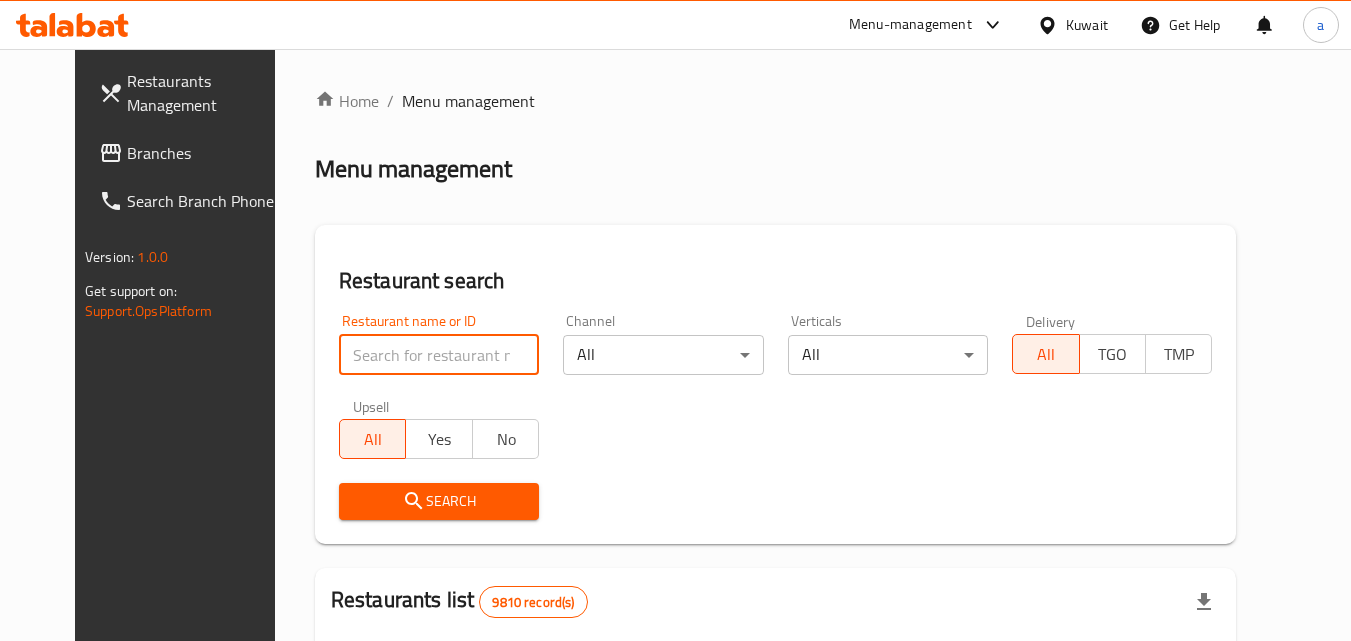 click at bounding box center (439, 355) 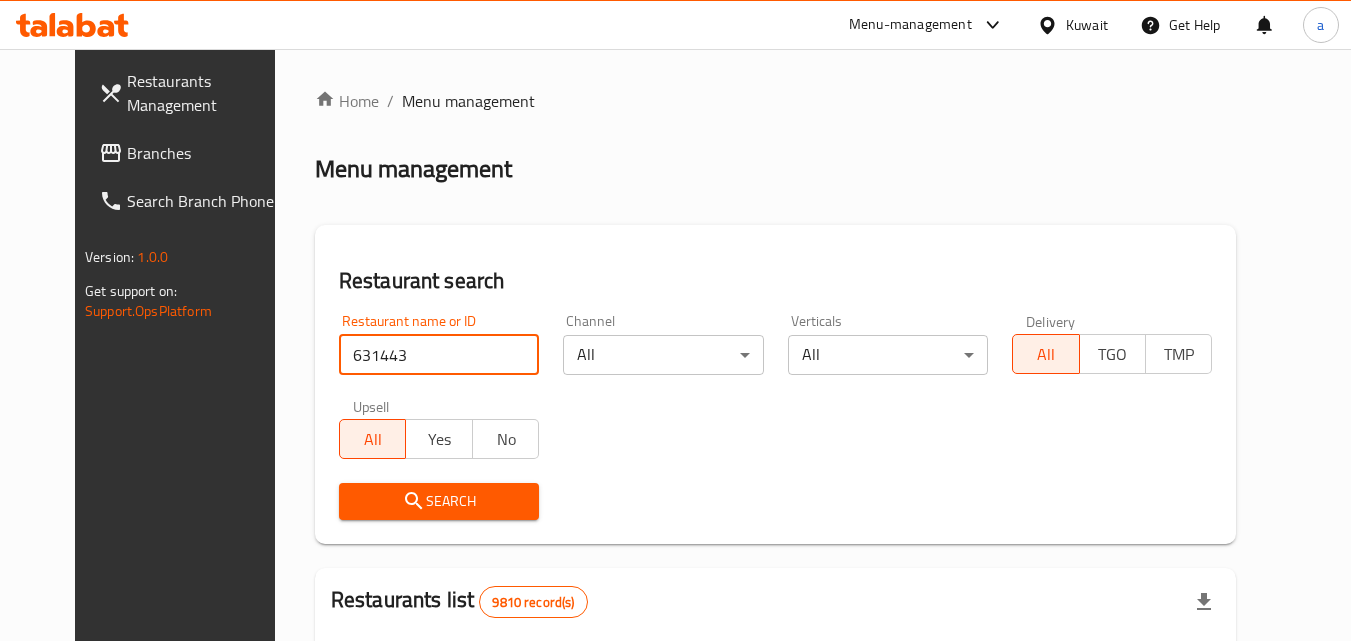 type on "631443" 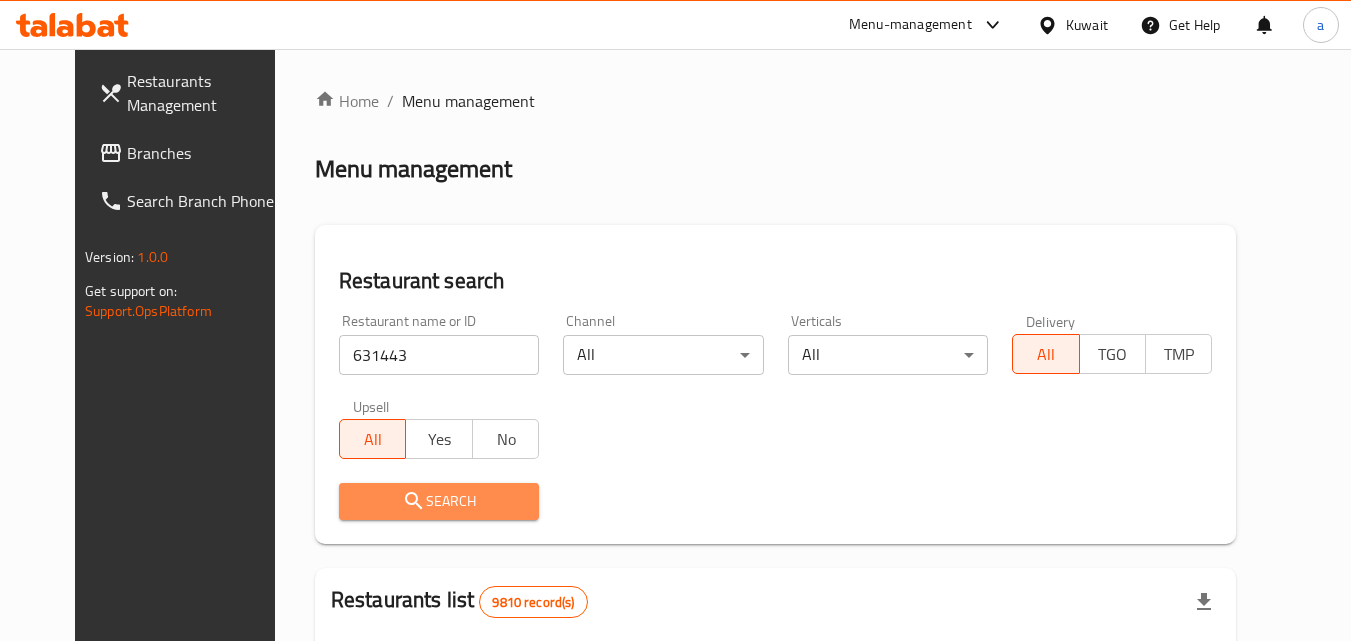 click on "Search" at bounding box center (439, 501) 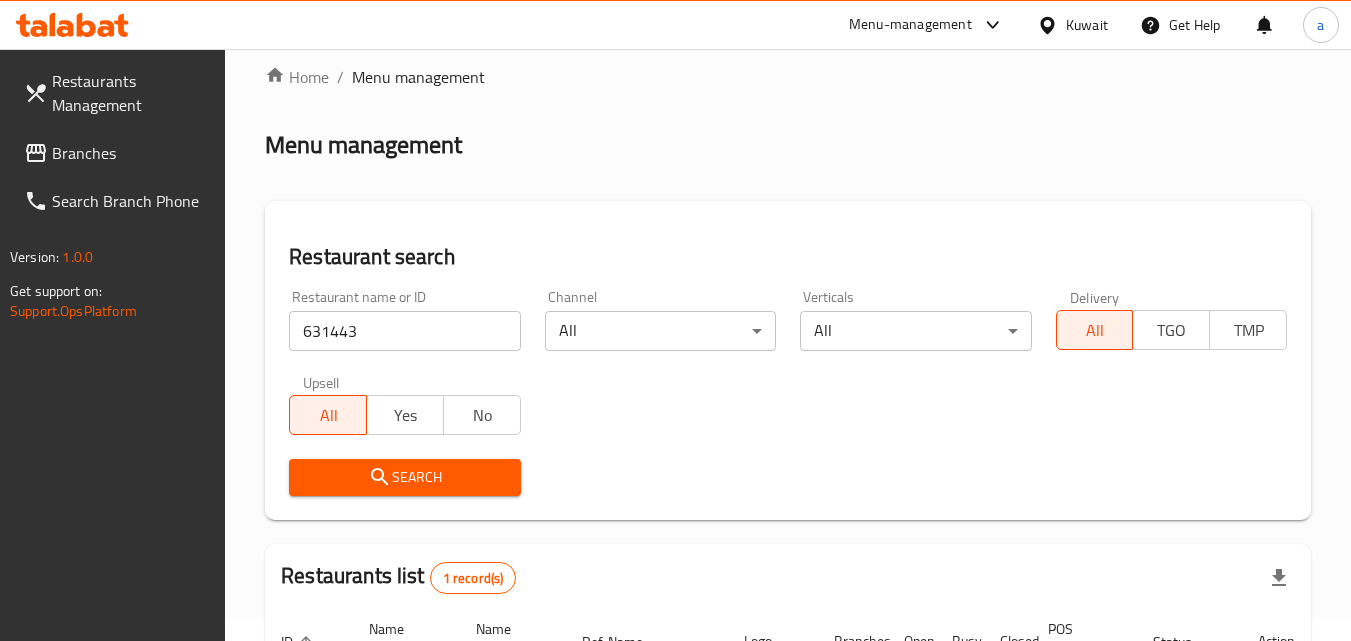 scroll, scrollTop: 0, scrollLeft: 0, axis: both 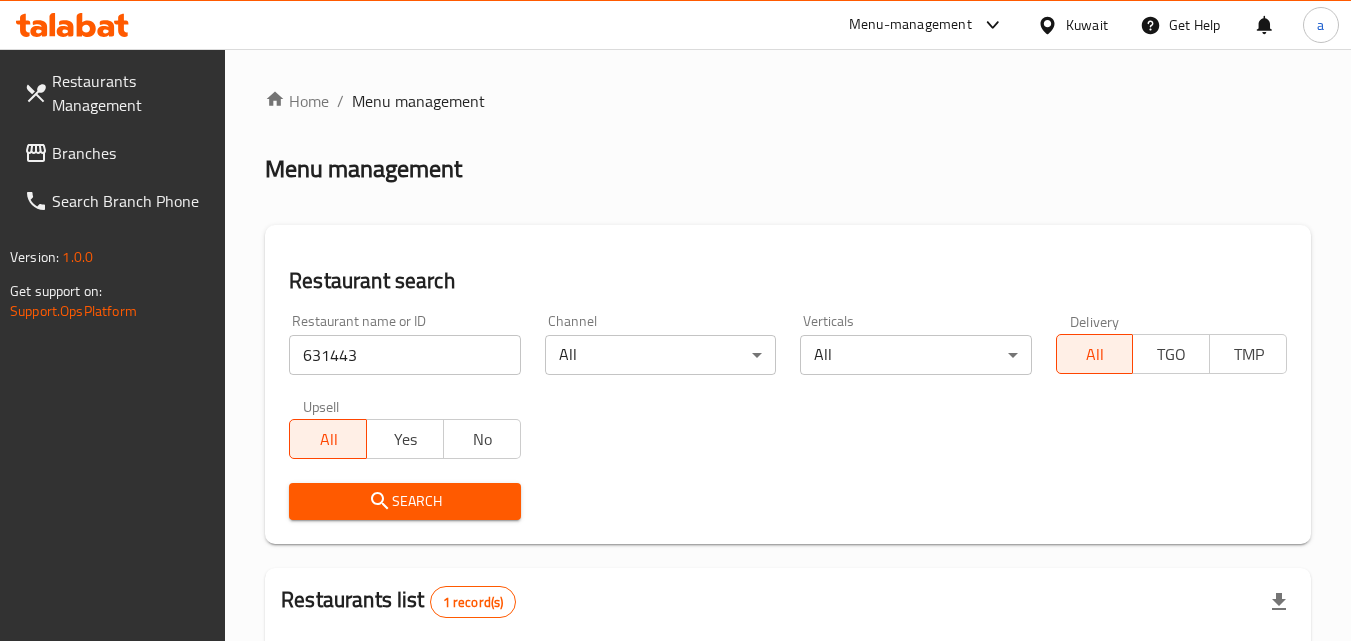 click on "Branches" at bounding box center [131, 153] 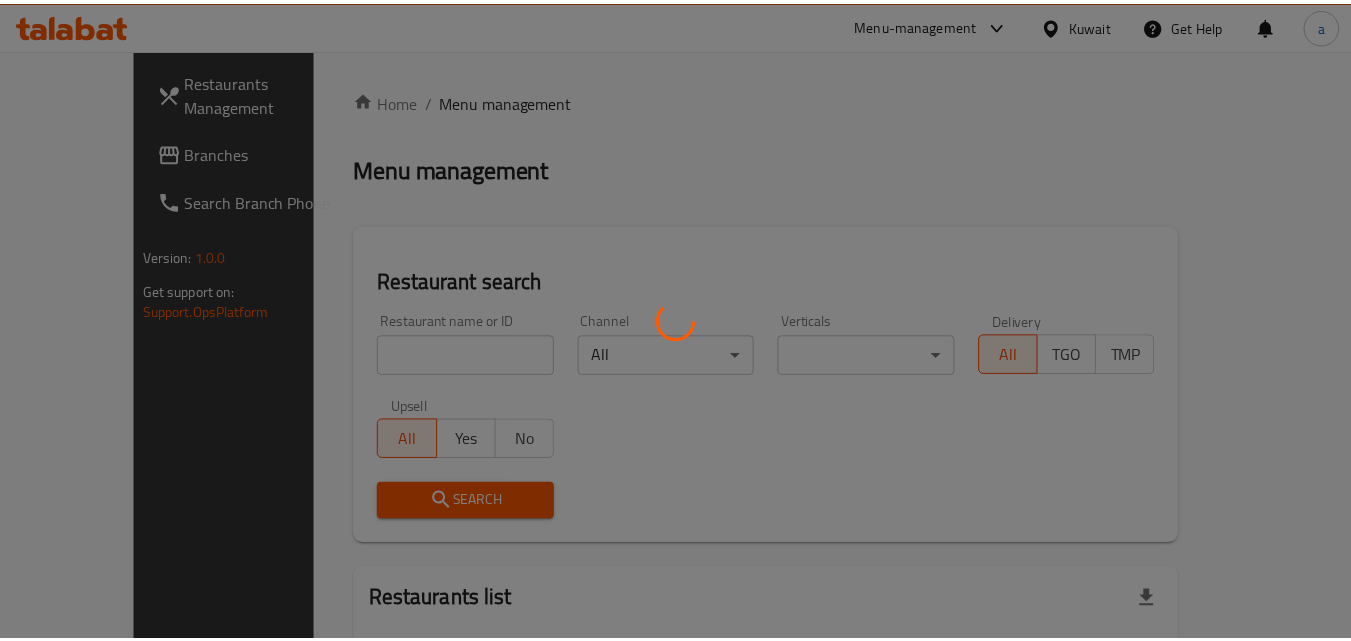 scroll, scrollTop: 0, scrollLeft: 0, axis: both 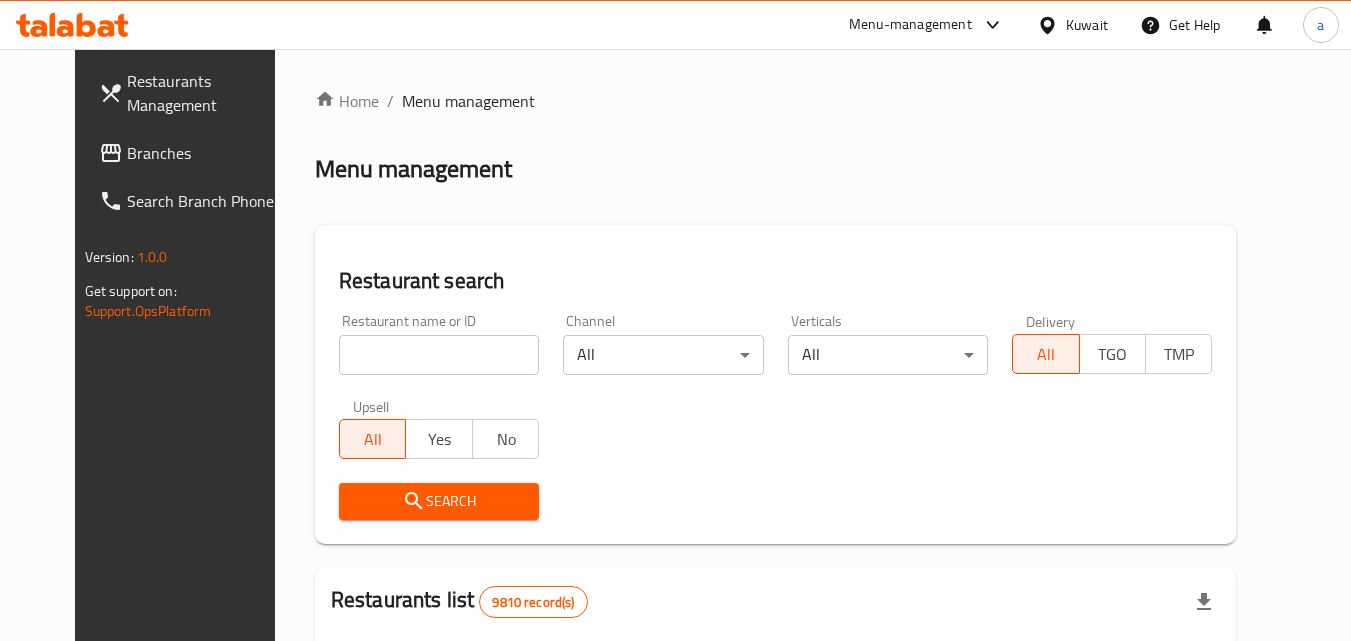 click at bounding box center (439, 355) 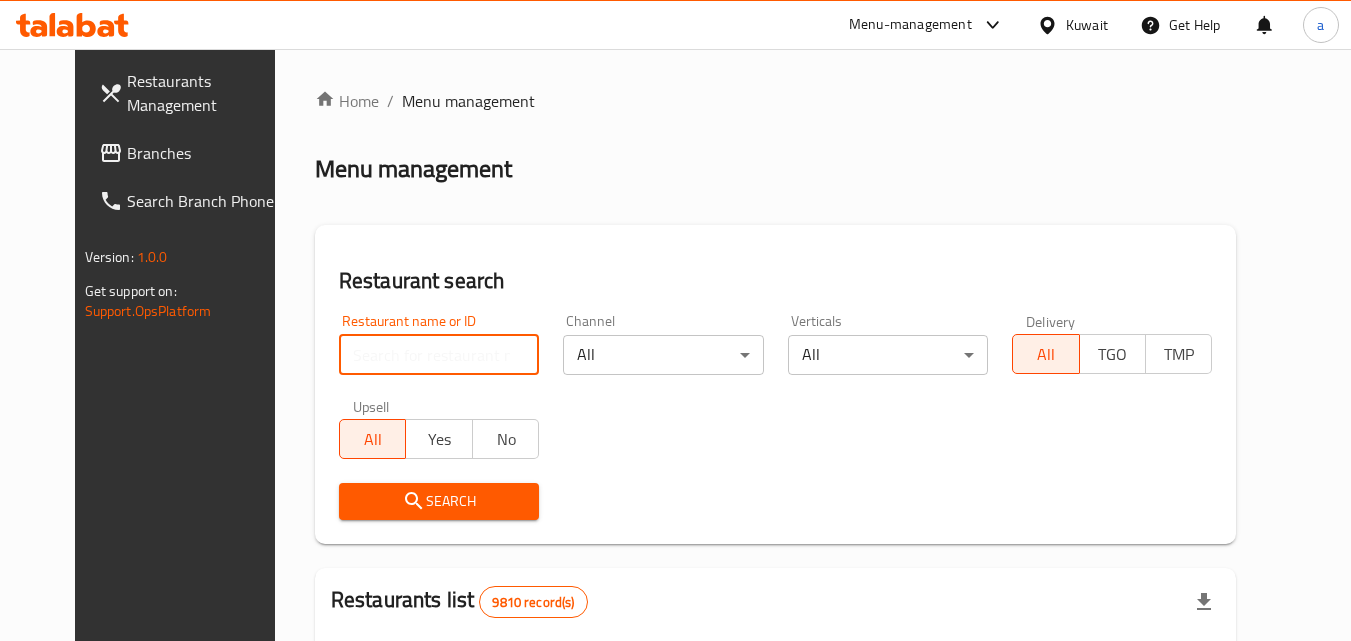 paste on "662140" 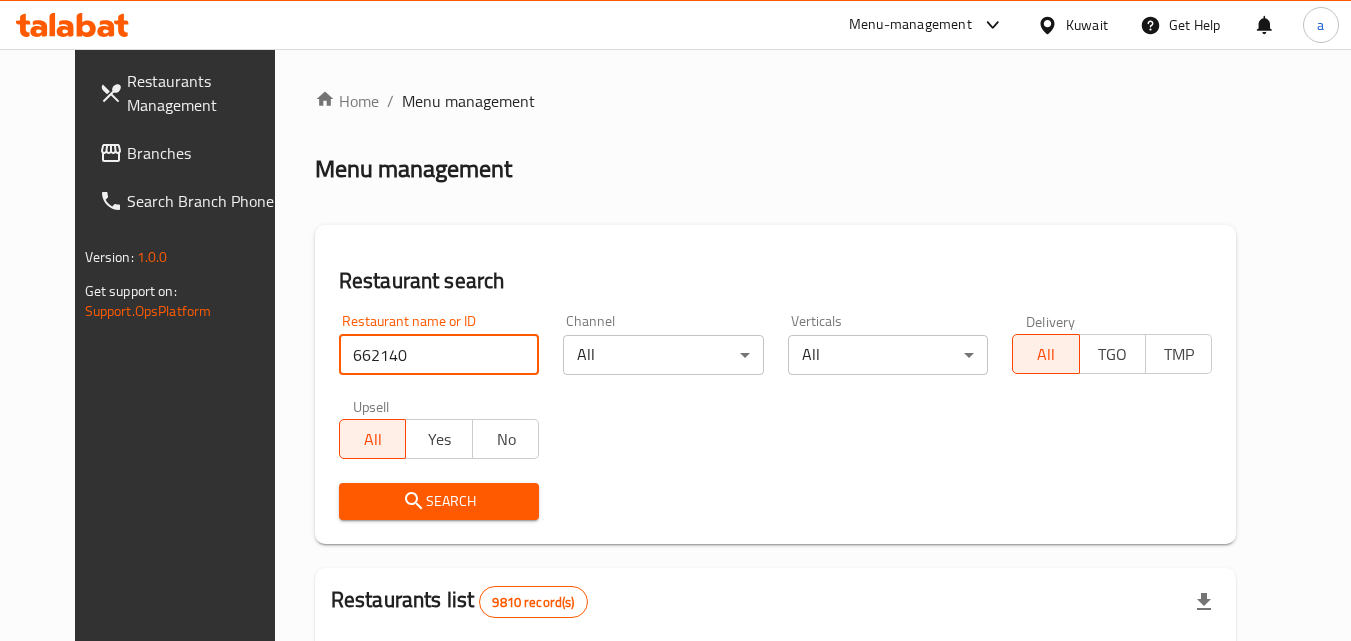 type on "662140" 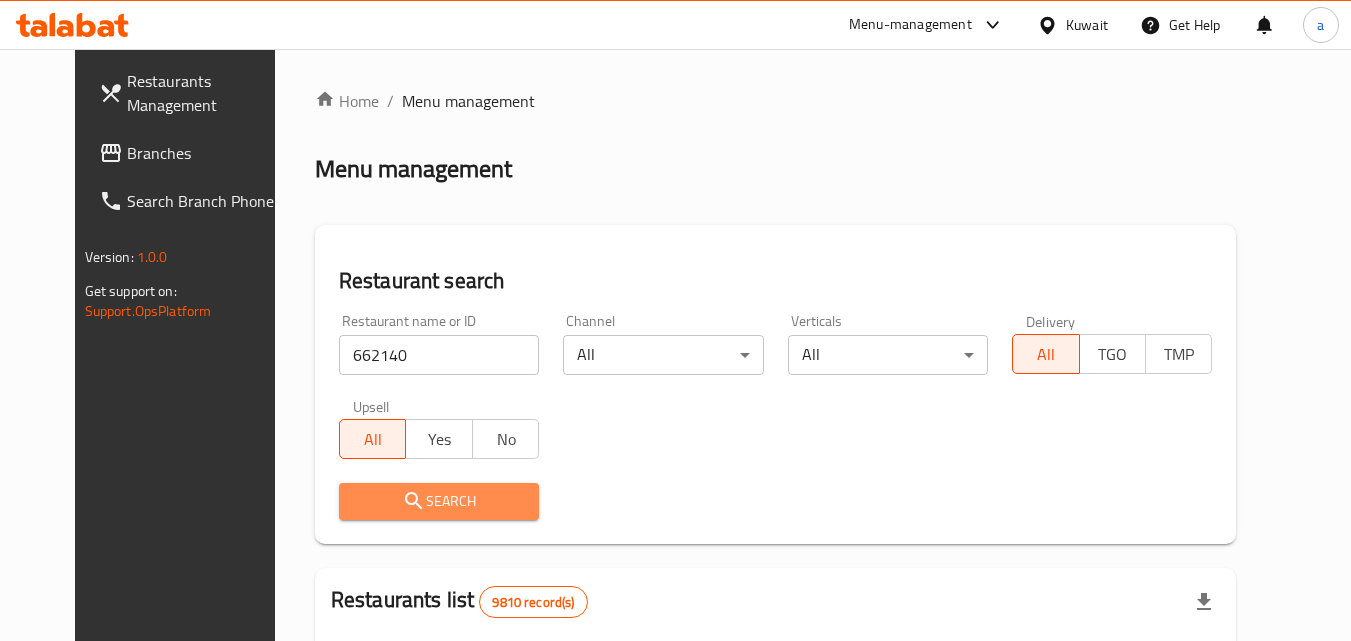 click on "Search" at bounding box center (439, 501) 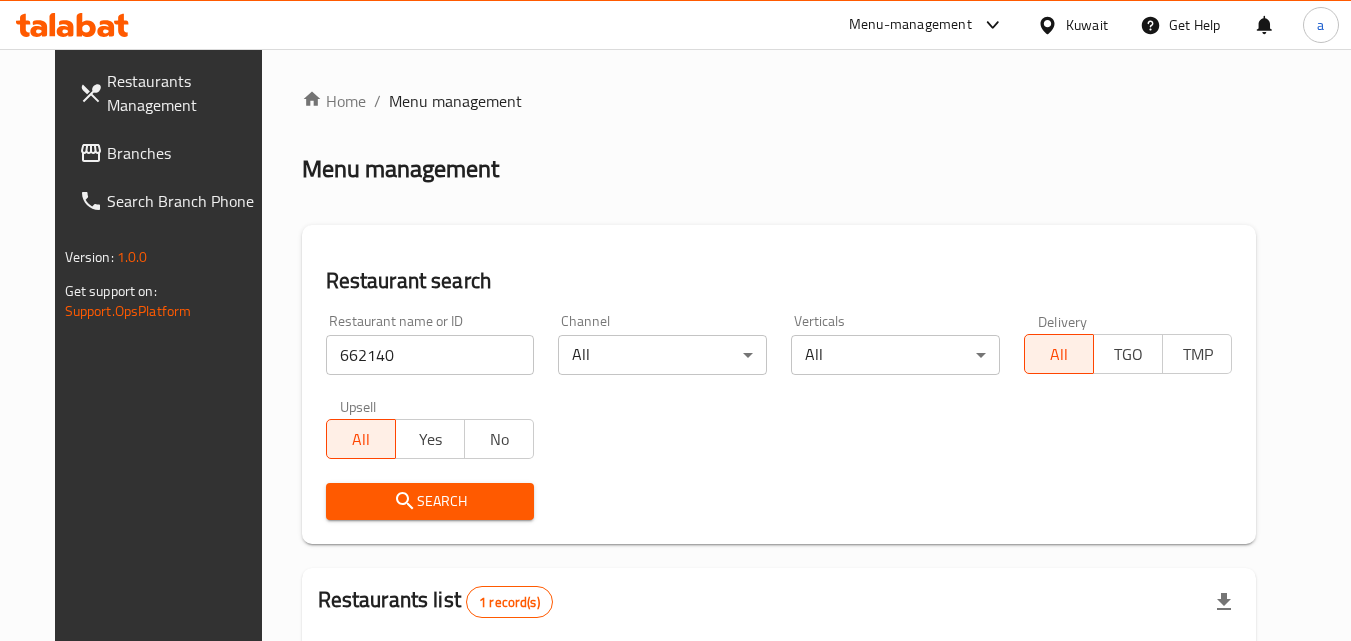 scroll, scrollTop: 234, scrollLeft: 0, axis: vertical 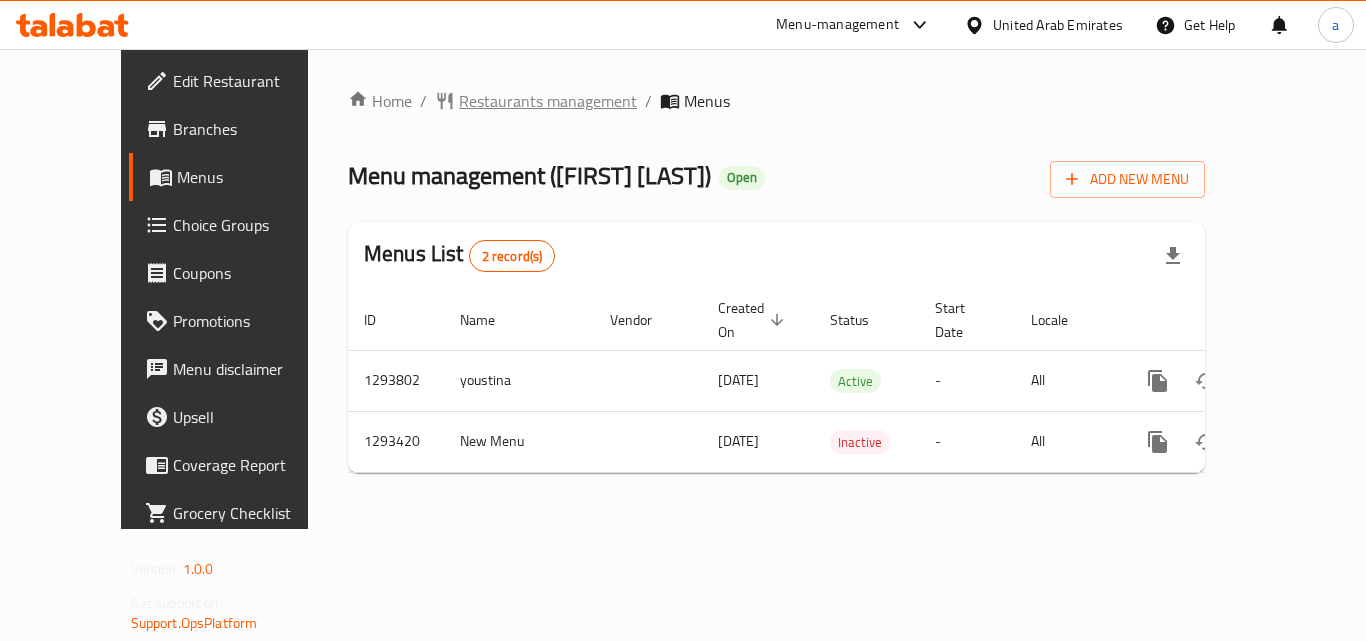 click on "Restaurants management" at bounding box center [548, 101] 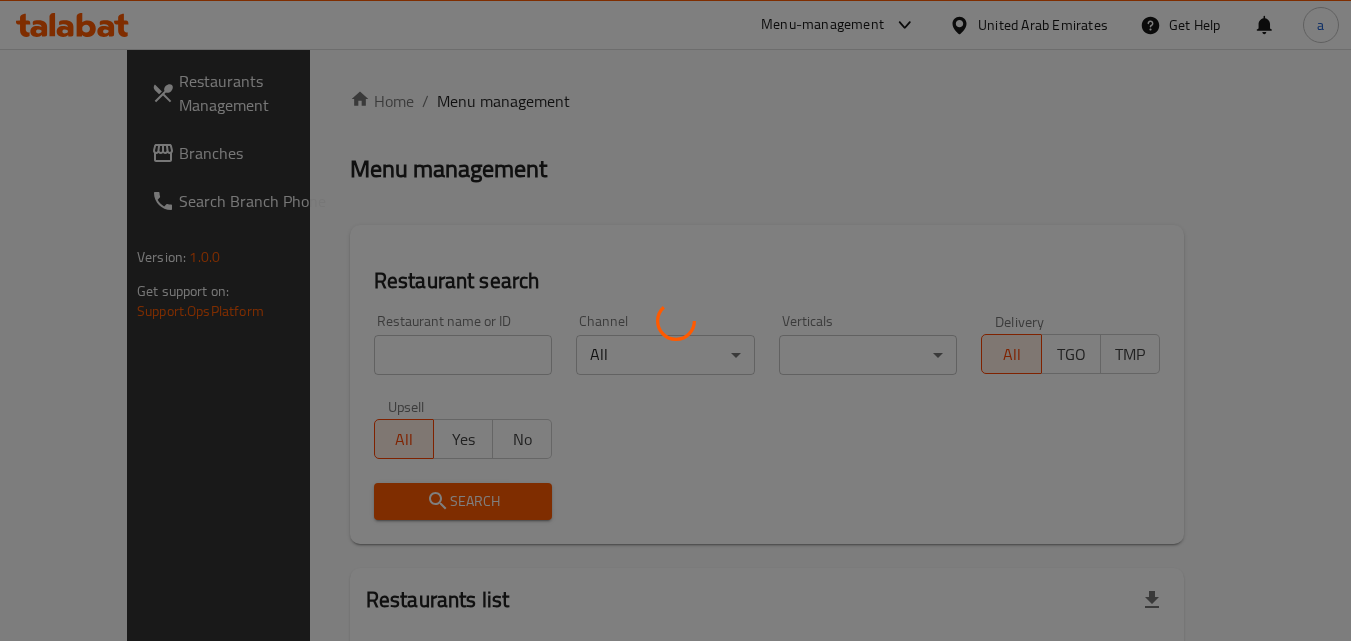 click at bounding box center (675, 320) 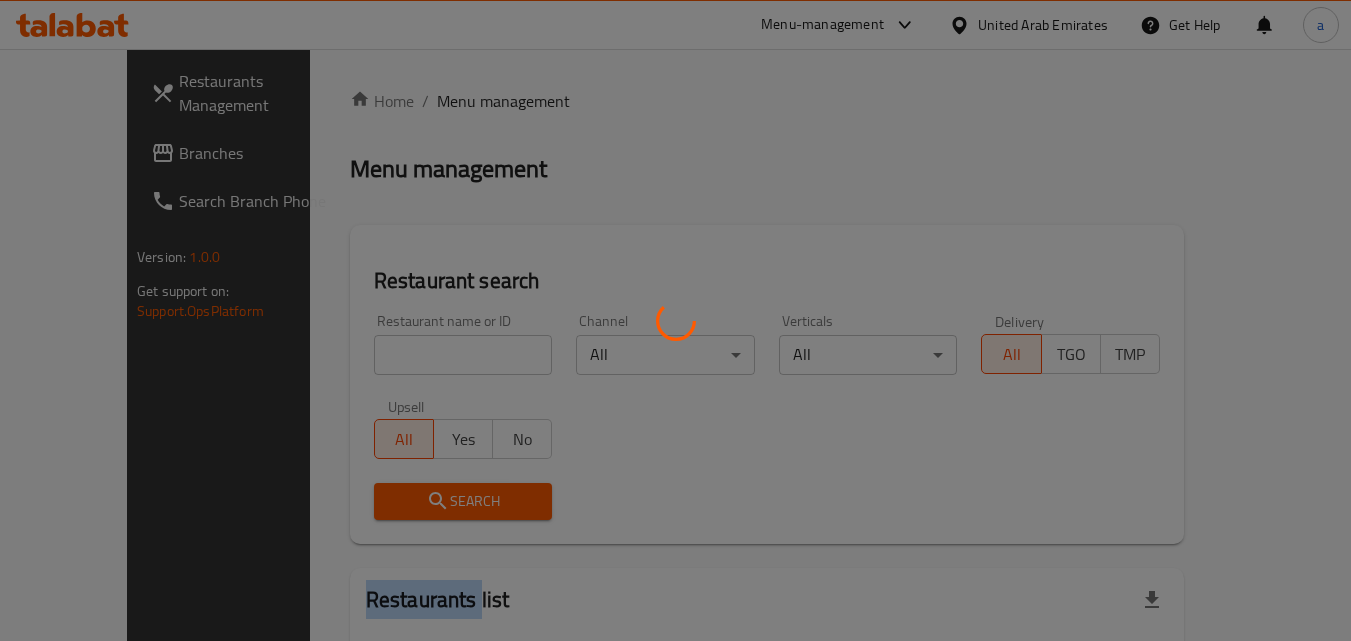click at bounding box center (675, 320) 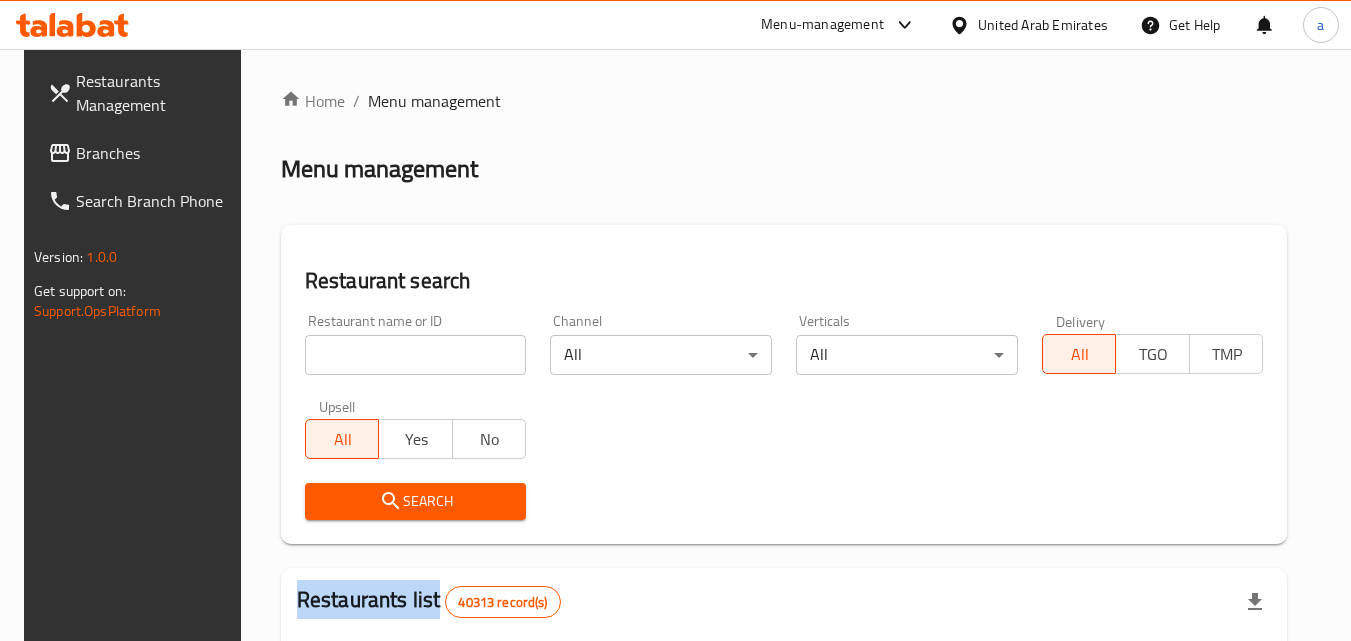 click on "Home / Menu management Menu management Restaurant search Restaurant name or ID Restaurant name or ID Channel All ​ Verticals All ​ Delivery All TGO TMP Upsell All Yes No   Search Restaurants list   40313 record(s) ID sorted ascending Name (En) Name (Ar) Ref. Name Logo Branches Open Busy Closed POS group Status Action 328 Johnny Rockets جوني روكيتس 37 0 1 0 OPEN 330 French Connection فرنش كونكشن 1 0 0 0 INACTIVE 339 Arz Lebanon أرز لبنان Al Karama,Al Barsha & Mirdif 9 1 0 2 OPEN 340 Mega Wraps ميجا رابس 3 0 0 0 INACTIVE 342 Sandella's Flatbread Cafe سانديلاز فلات براد 7 0 0 0 INACTIVE 343 Dragon Hut كوخ التنين 1 0 0 0 INACTIVE 348 Thai Kitchen المطبخ التايلندى 1 0 0 0 INACTIVE 349 Mughal  موغل 1 0 0 0 HIDDEN 350 HOT N COOL (Old) هوت و كول 1 0 0 0 INACTIVE 355 Al Habasha  الحبشة 11 1 0 0 HIDDEN Rows per page: 10 1-10 of 40313" at bounding box center (784, 721) 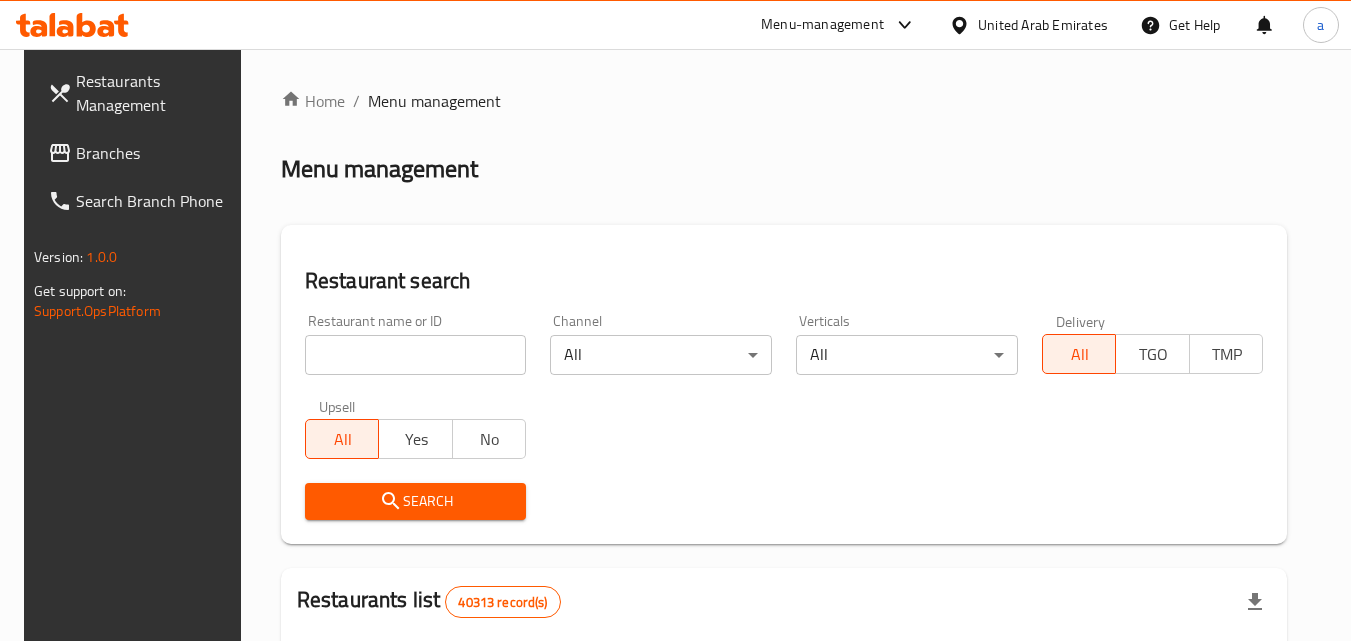 click at bounding box center (416, 355) 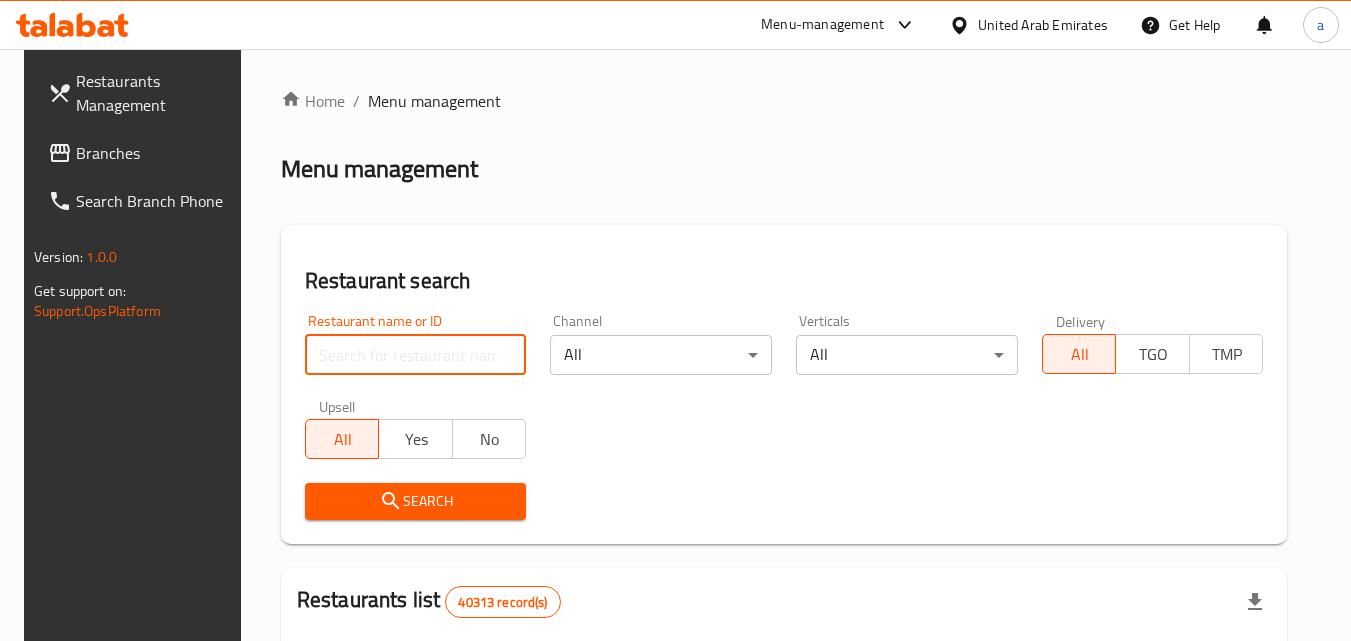 paste on "699516" 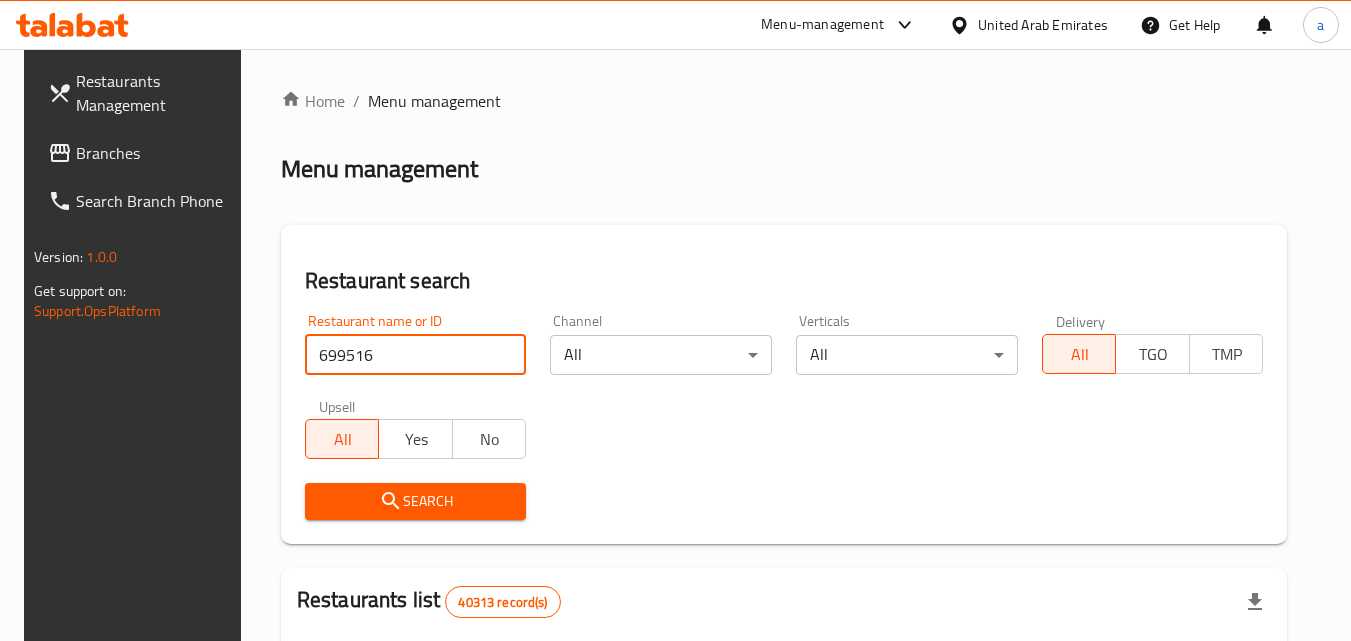 type on "699516" 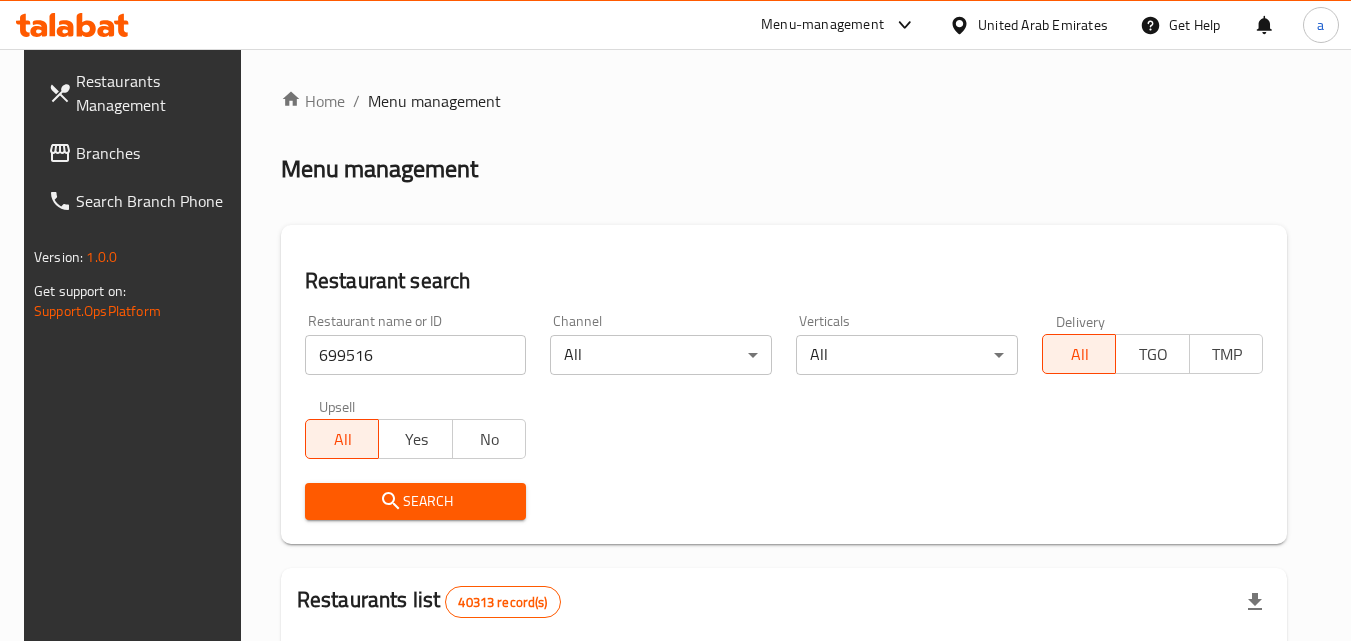 click on "Search" at bounding box center (416, 501) 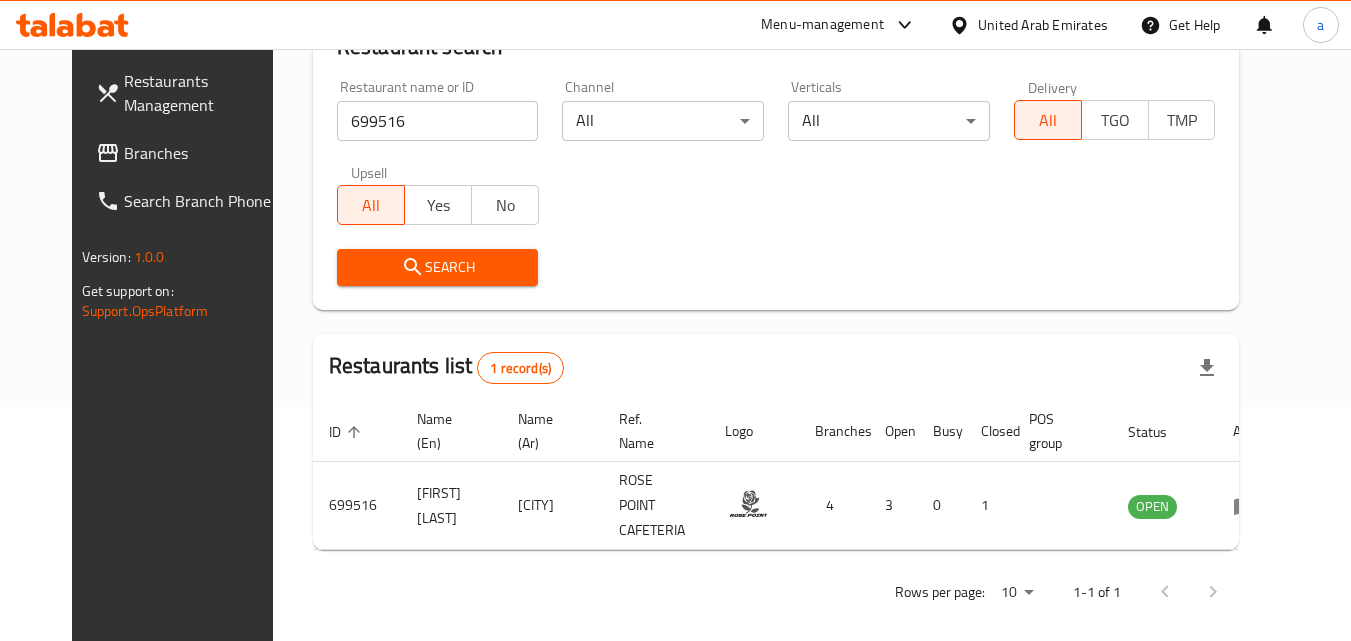 scroll, scrollTop: 0, scrollLeft: 0, axis: both 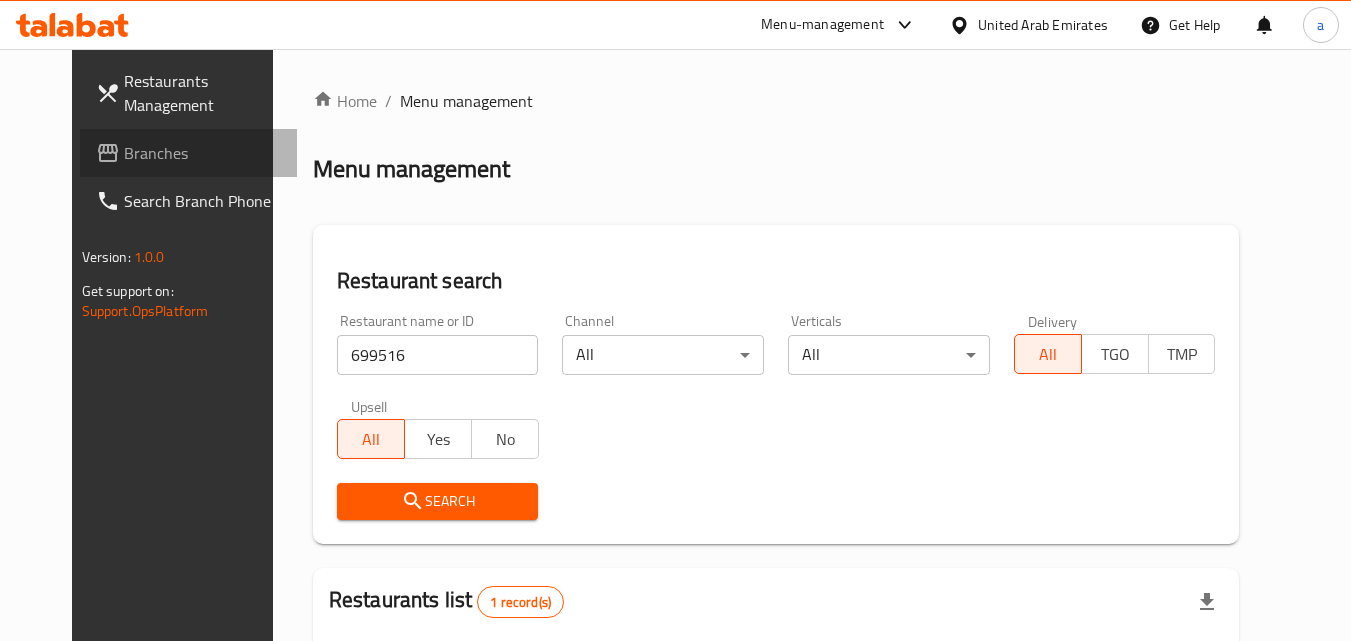 click on "Branches" at bounding box center (189, 153) 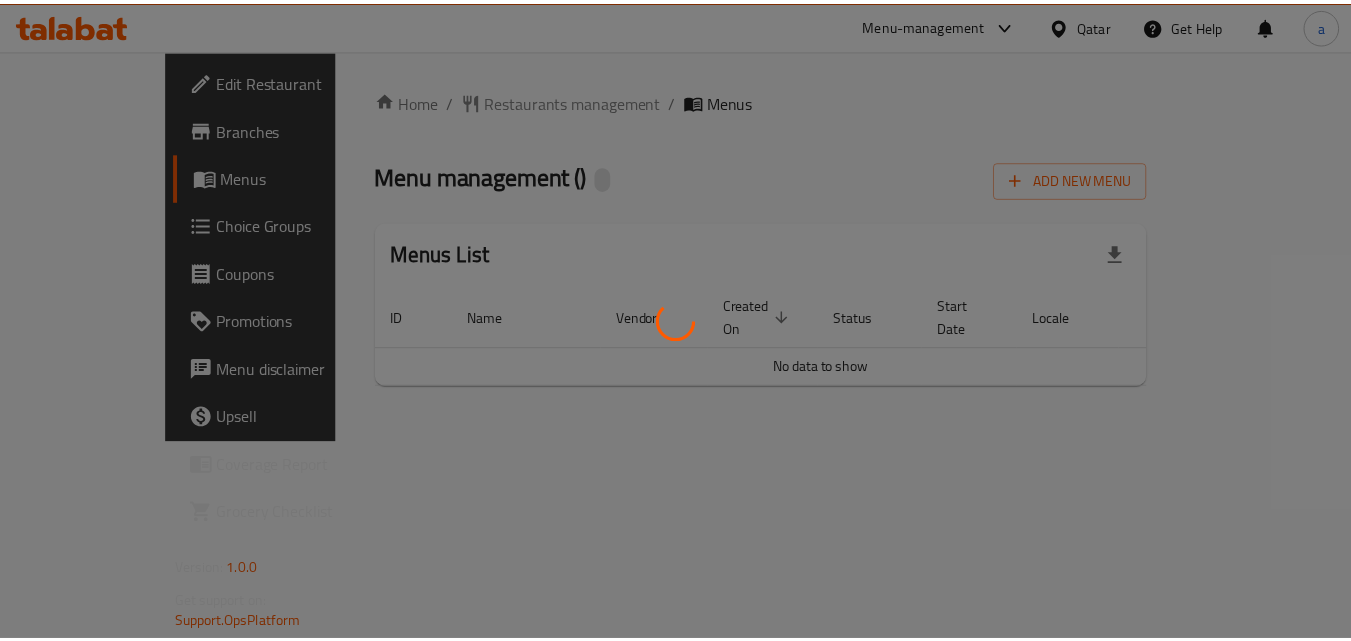 scroll, scrollTop: 0, scrollLeft: 0, axis: both 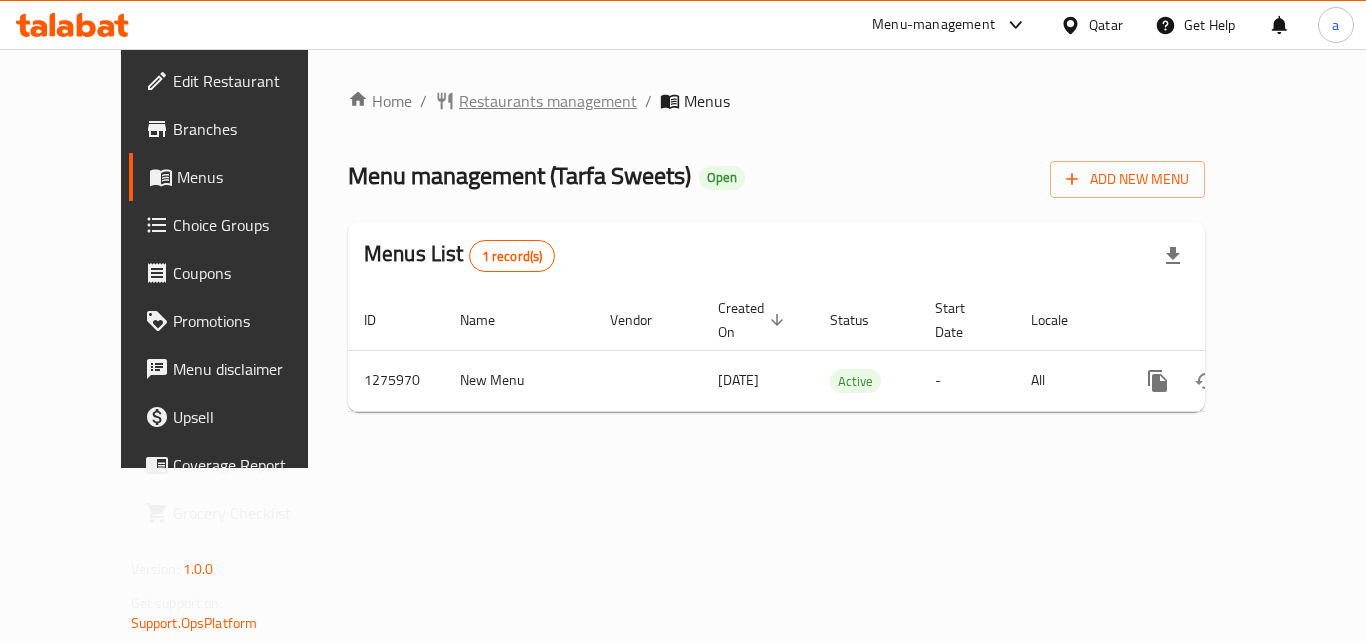 click on "Restaurants management" at bounding box center [548, 101] 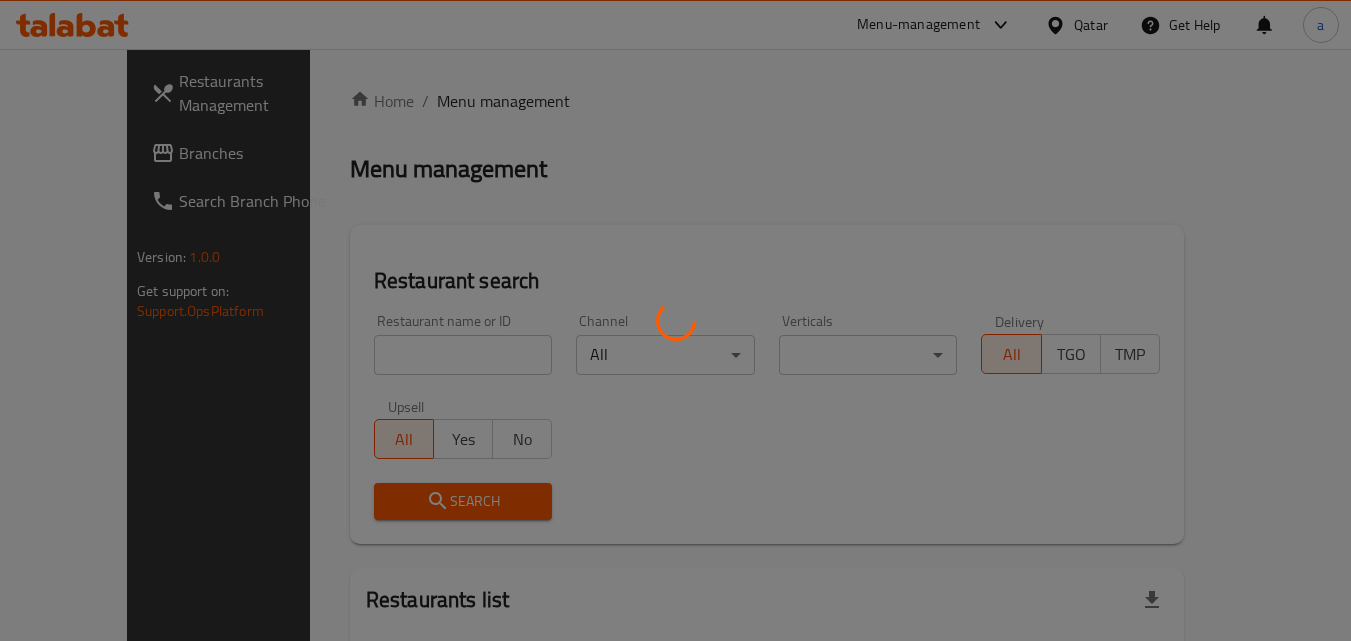 click at bounding box center (675, 320) 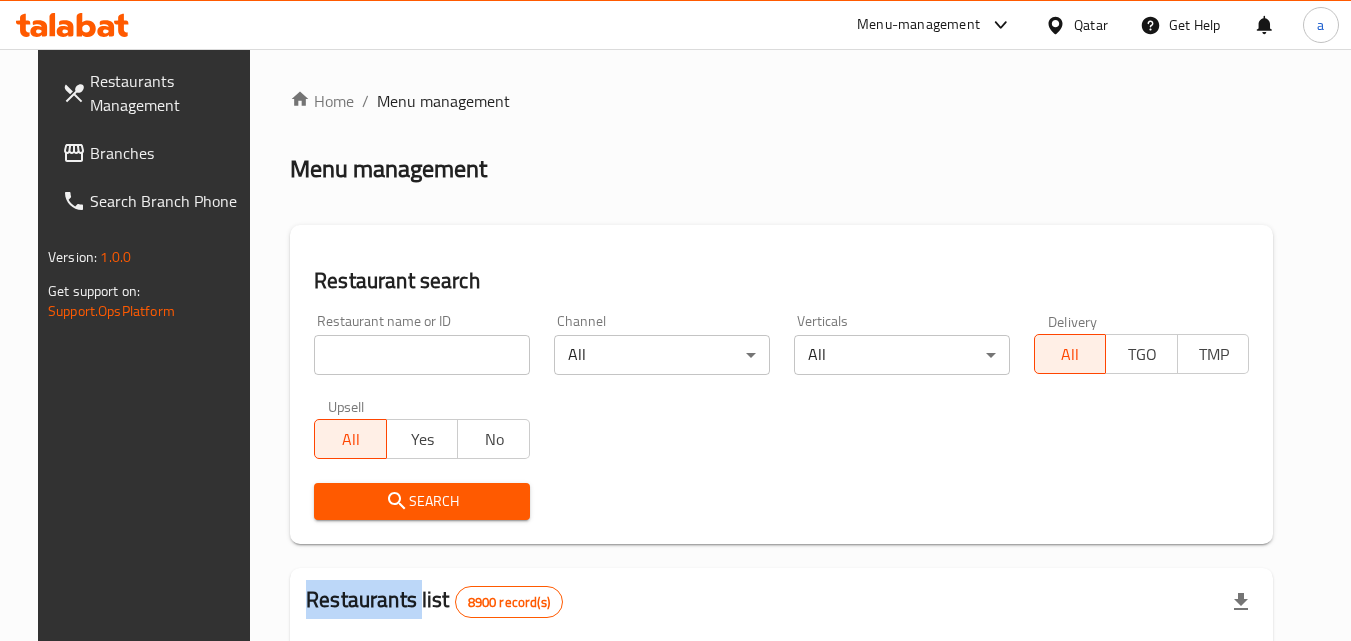 click at bounding box center [675, 320] 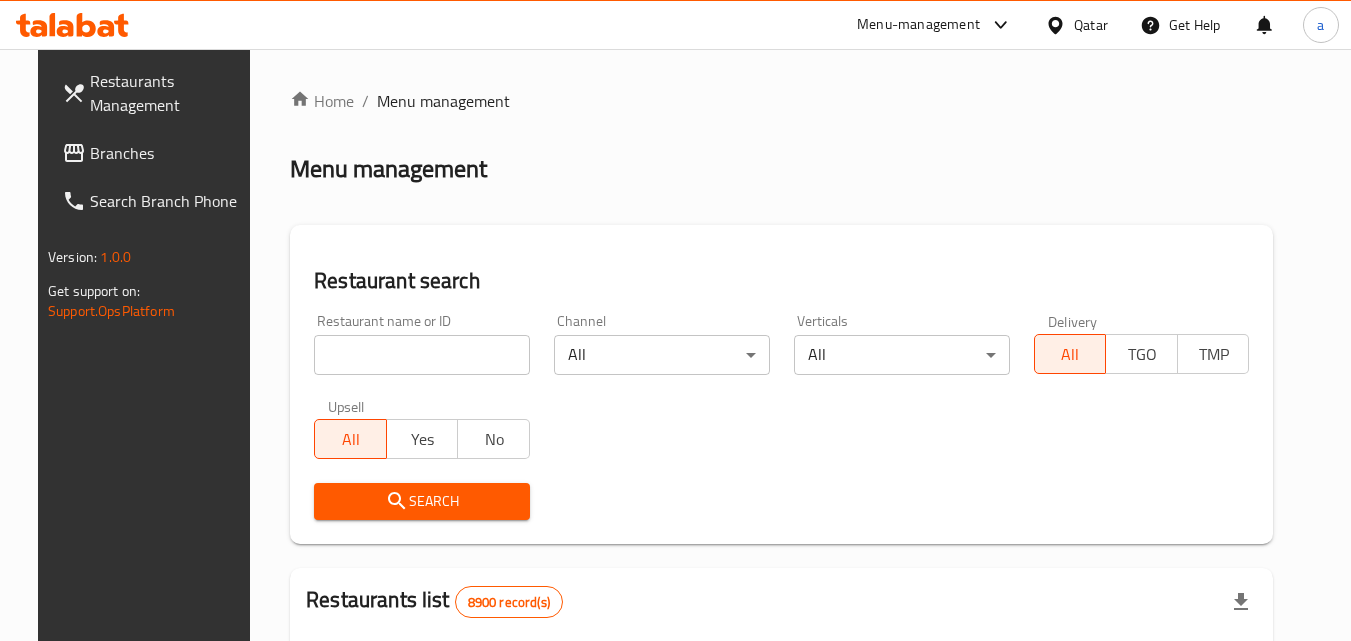 click at bounding box center (422, 355) 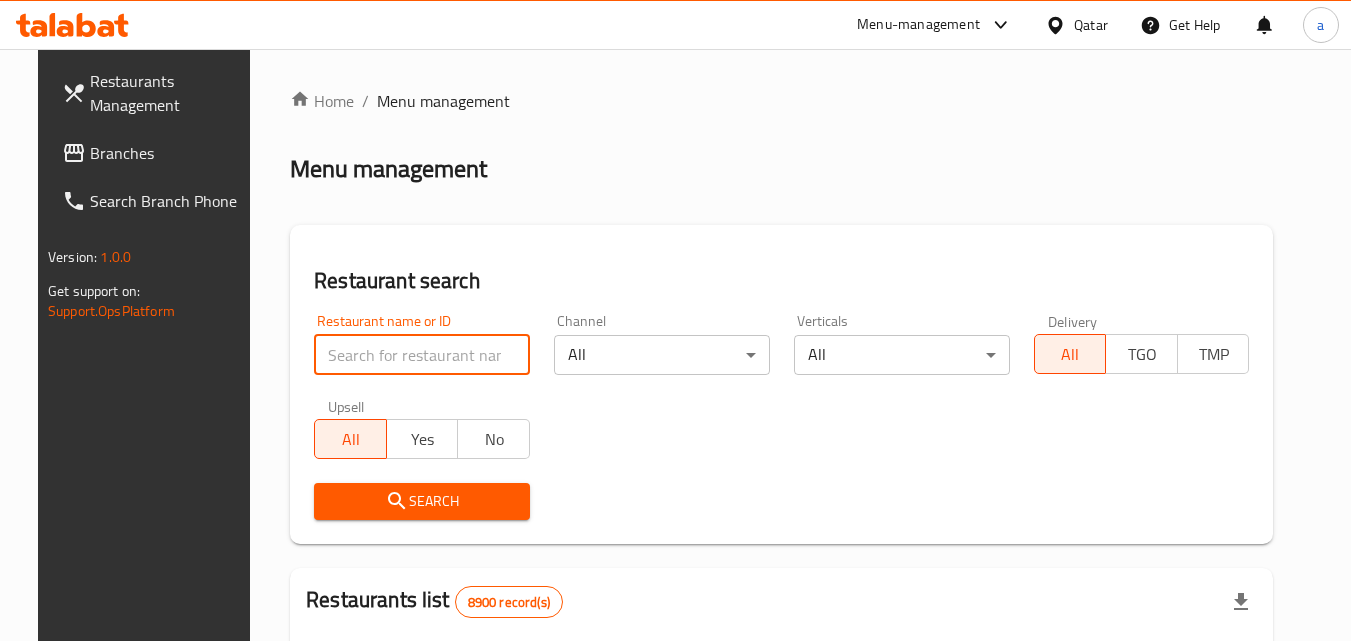 click at bounding box center [422, 355] 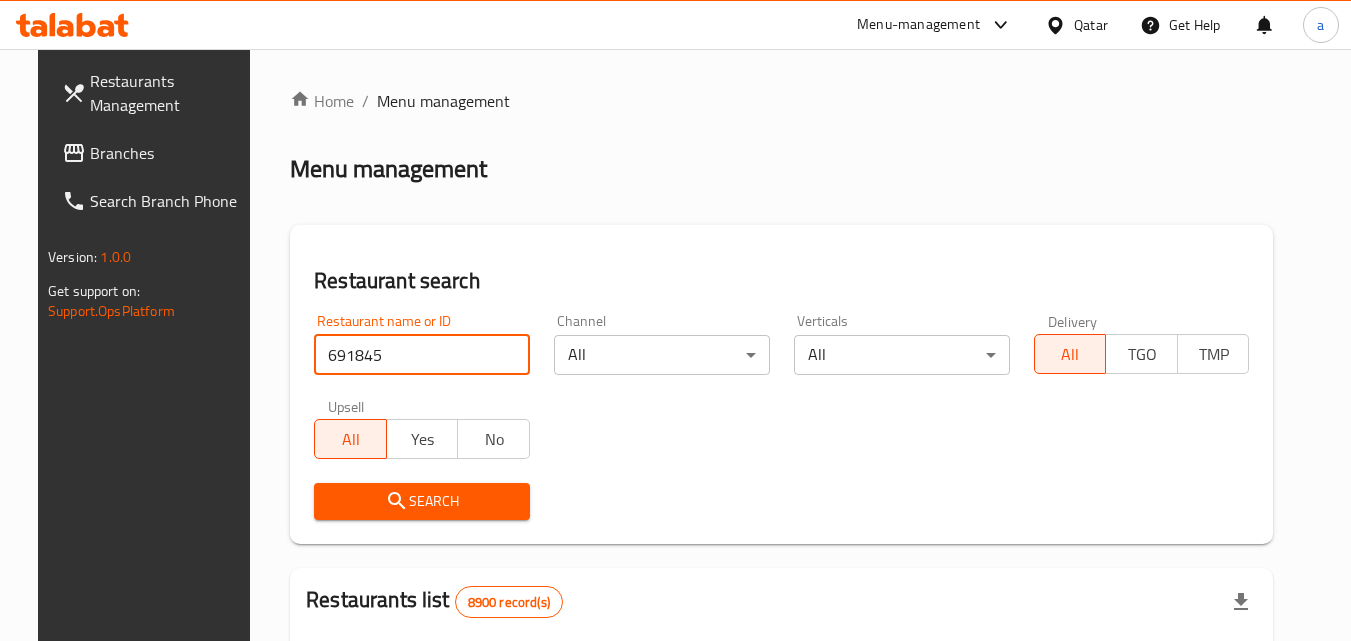 type on "691845" 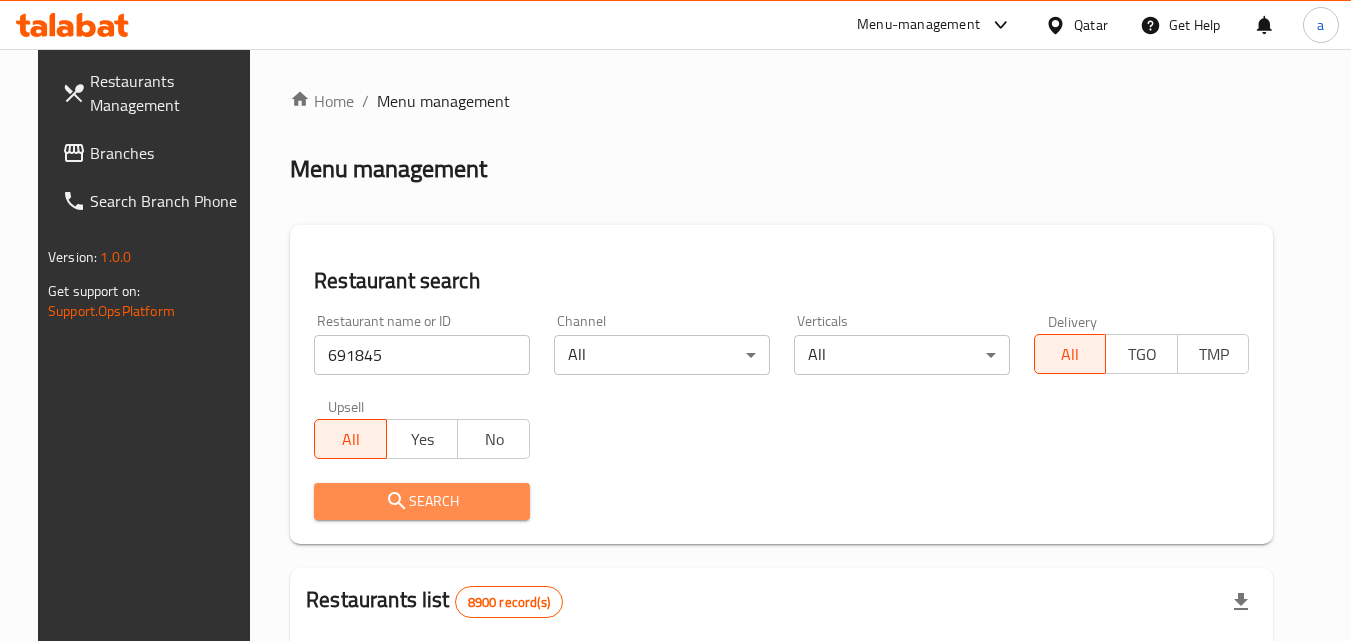 drag, startPoint x: 342, startPoint y: 498, endPoint x: 486, endPoint y: 336, distance: 216.7487 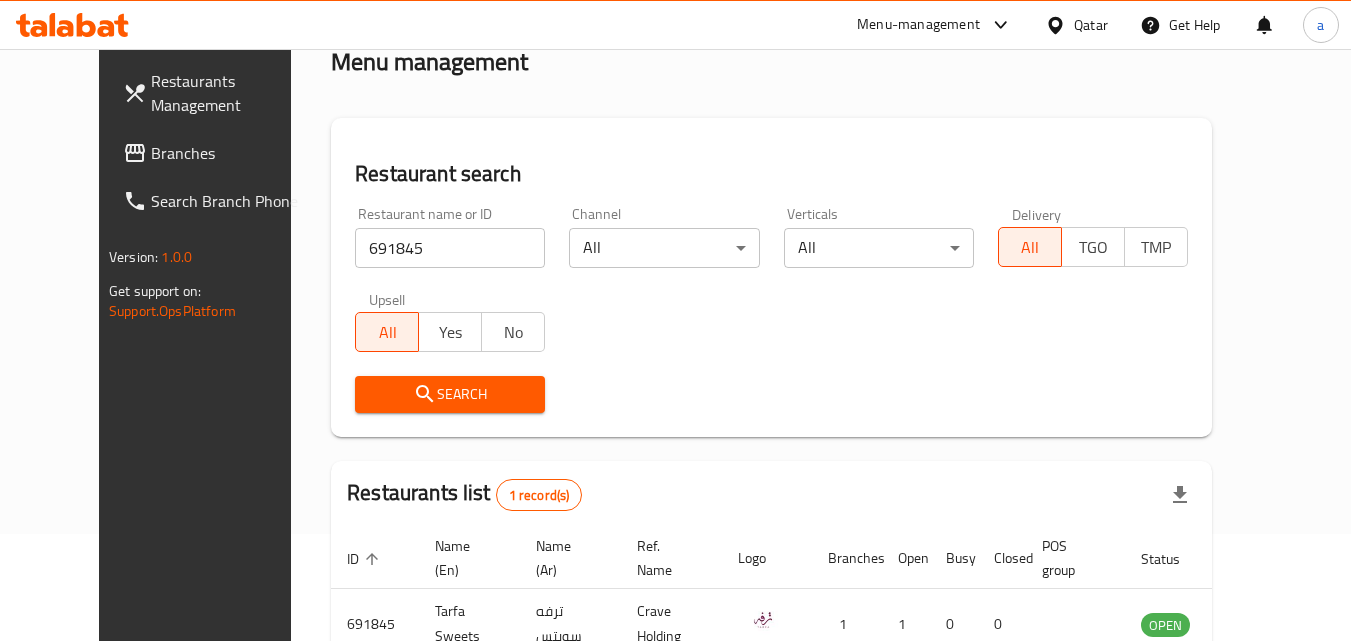 scroll, scrollTop: 0, scrollLeft: 0, axis: both 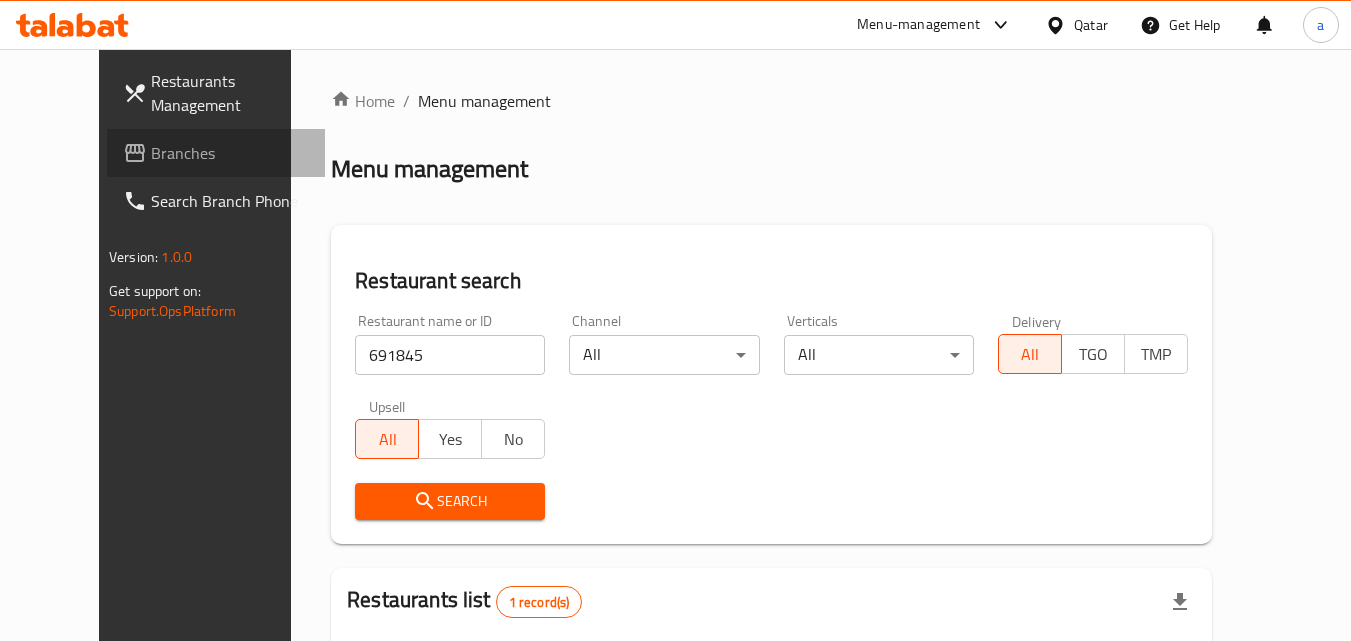 click on "Branches" at bounding box center [230, 153] 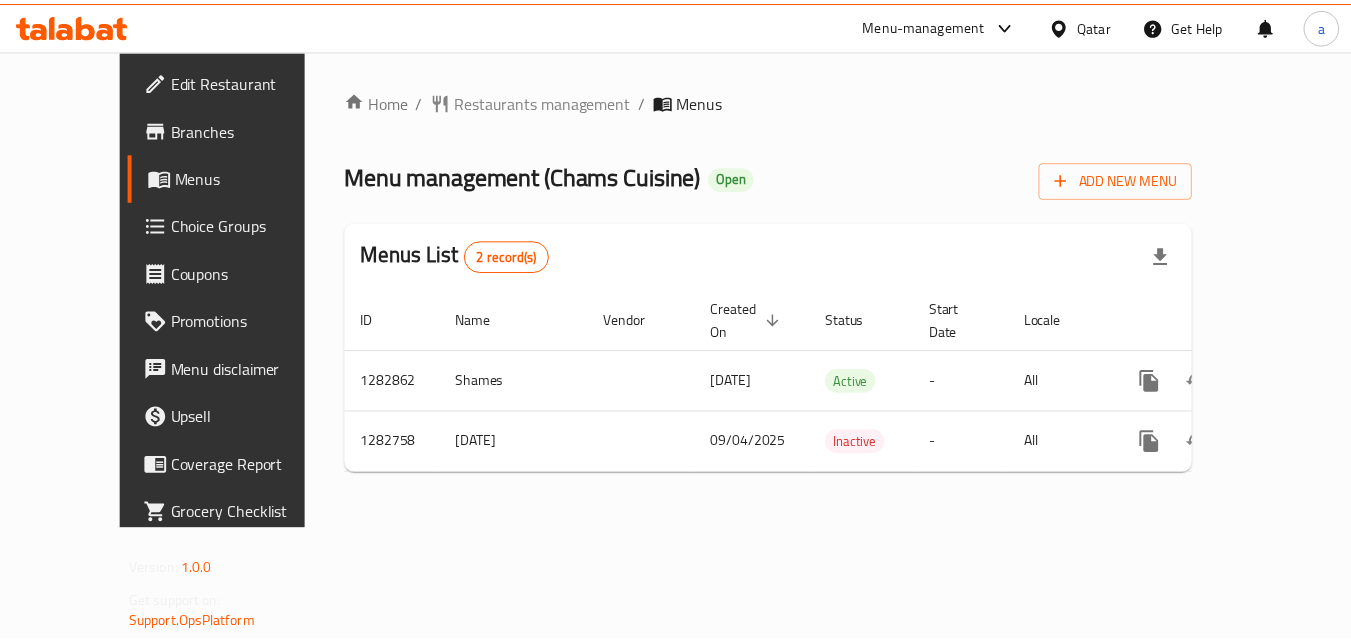 scroll, scrollTop: 0, scrollLeft: 0, axis: both 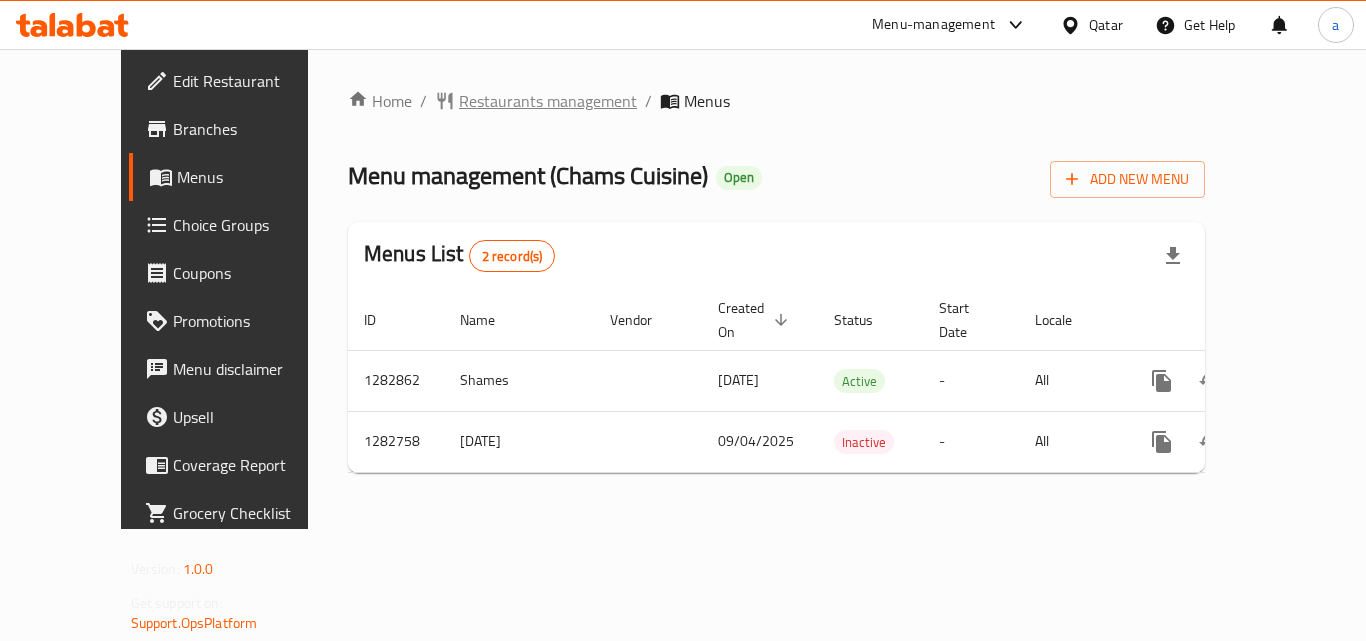 click on "Restaurants management" at bounding box center [548, 101] 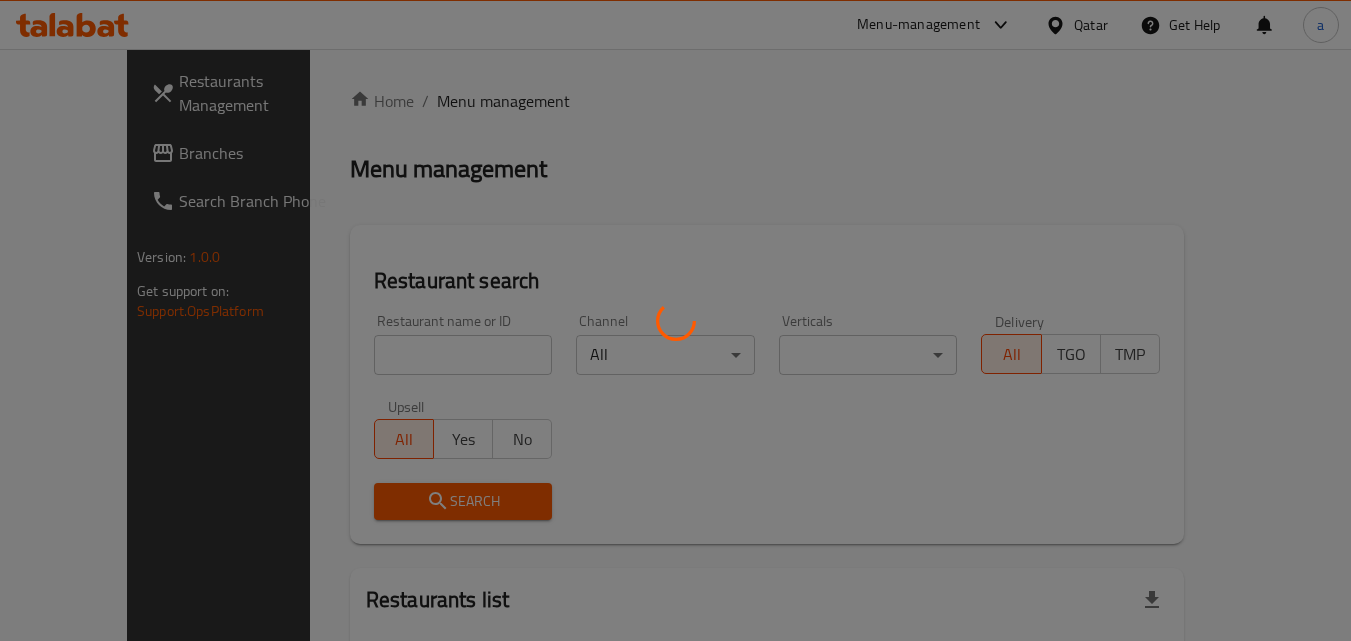 click at bounding box center (675, 320) 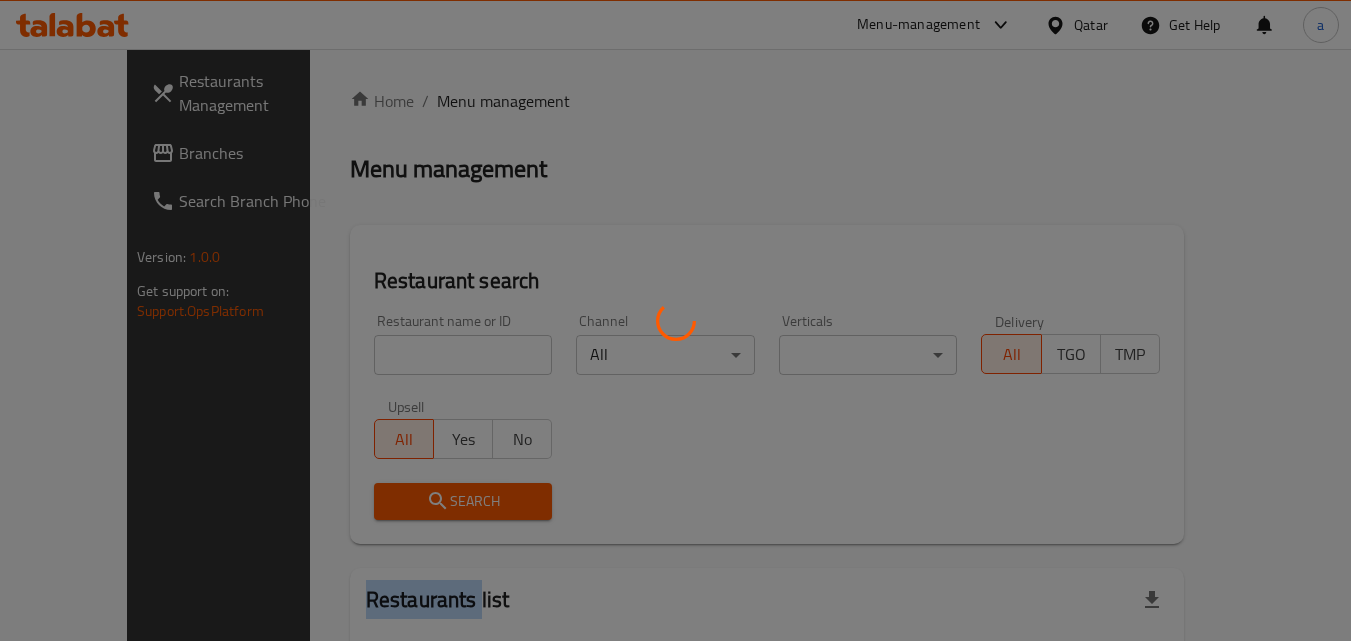 click at bounding box center [675, 320] 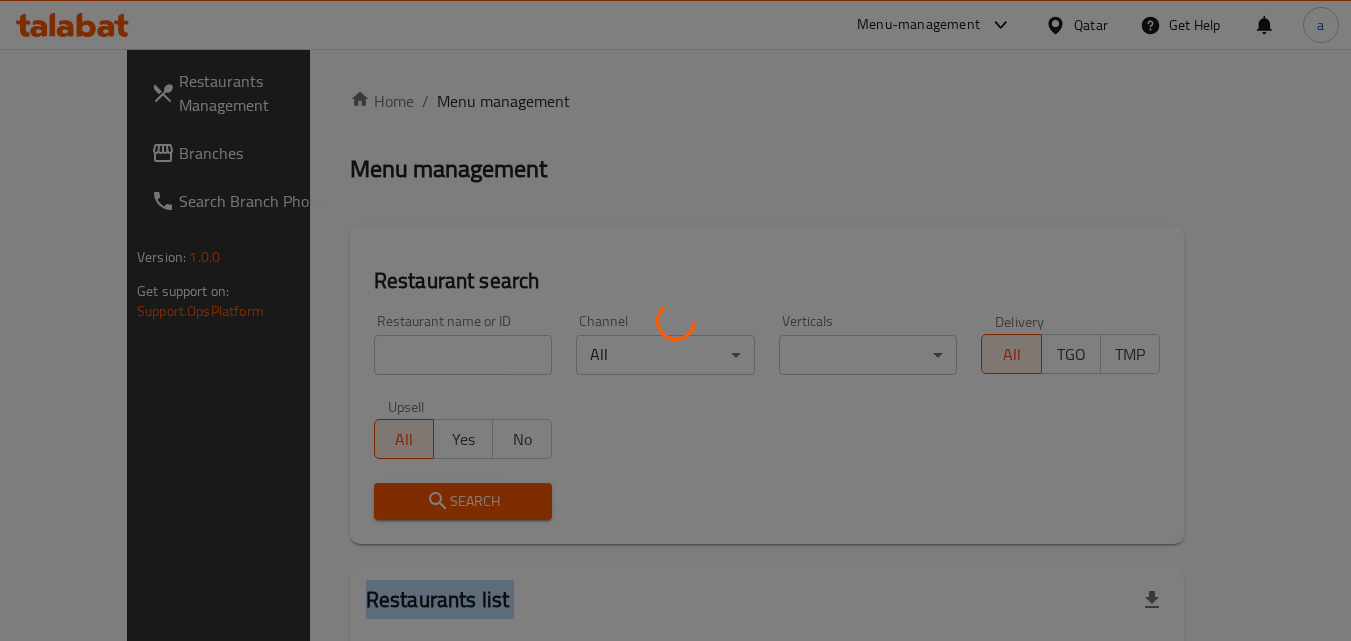 click at bounding box center (675, 320) 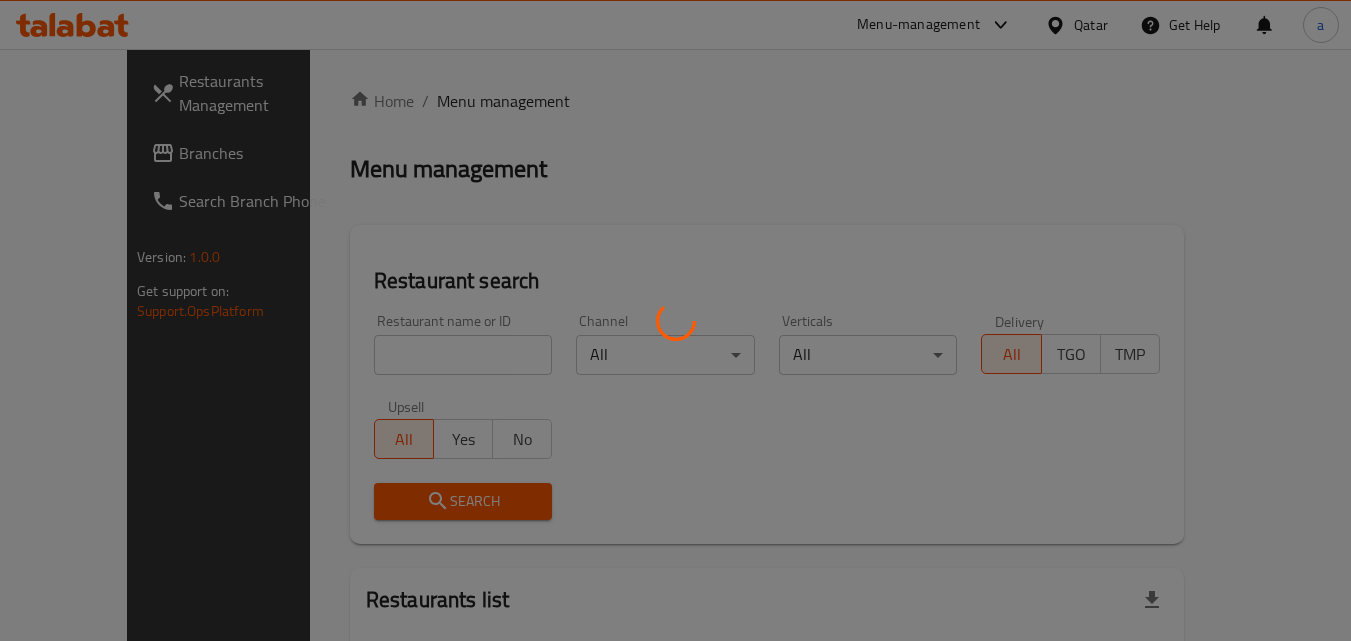 click at bounding box center [675, 320] 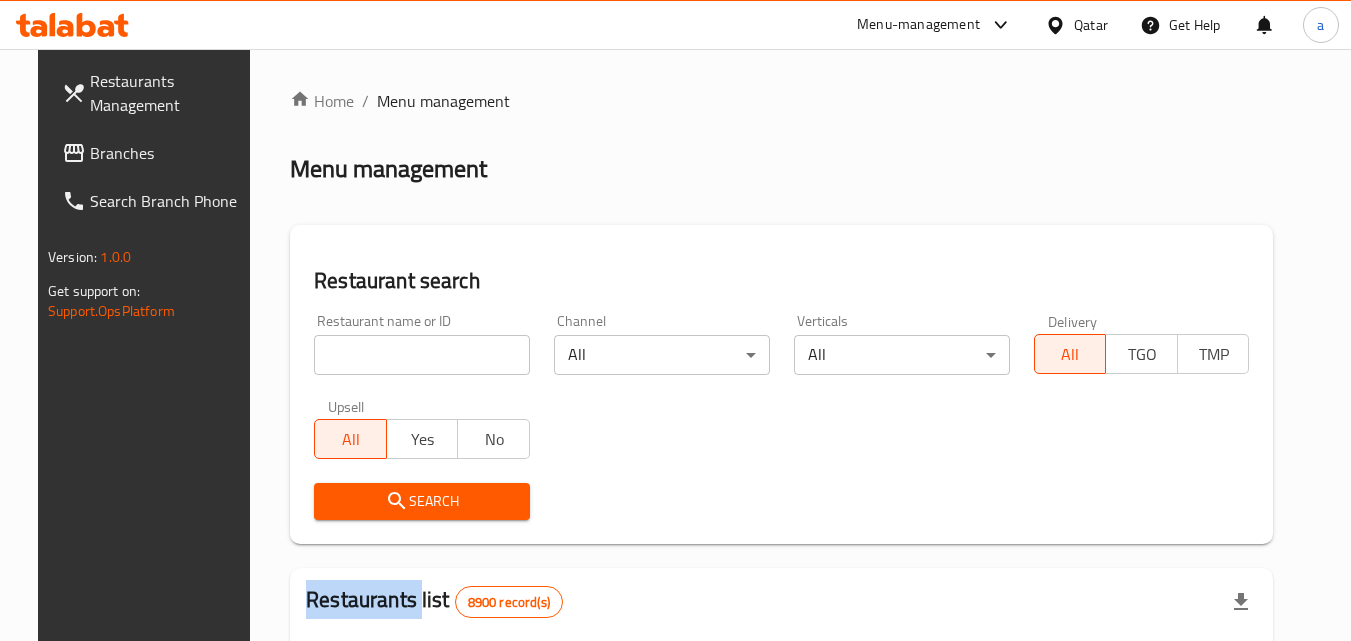 click on "Home / Menu management Menu management Restaurant search Restaurant name or ID Restaurant name or ID Channel All ​ Verticals All ​ Delivery All TGO TMP Upsell All Yes No   Search Restaurants list   8900 record(s) ID sorted ascending Name (En) Name (Ar) Ref. Name Logo Branches Open Busy Closed POS group Status Action 639 Hardee's هارديز TMP 23 18 0 0 Americana-Digital OPEN 663 Jabal Lebnan جبل لبنان 1 1 0 0 HIDDEN 664 Kanafji كنفجي 1 1 0 0 HIDDEN 665 Take Away تيك آوي 1 1 0 0 HIDDEN 666 Zaman Al-Khair Restaurant مطعم زمان الخير 1 0 0 0 INACTIVE 667 Al-Rabwah الربوة 1 0 0 0 INACTIVE 672 Bait Jedy بيت جدي 1 1 0 0 HIDDEN 673 Coffee Centre مركز القهوة 1 0 0 0 INACTIVE 676 Morning fresh مورنيج فريش 1 1 0 0 HIDDEN 680 Al-Qarmouty القرموطي 1 0 0 0 HIDDEN Rows per page: 10 1-10 of 8900" at bounding box center (781, 709) 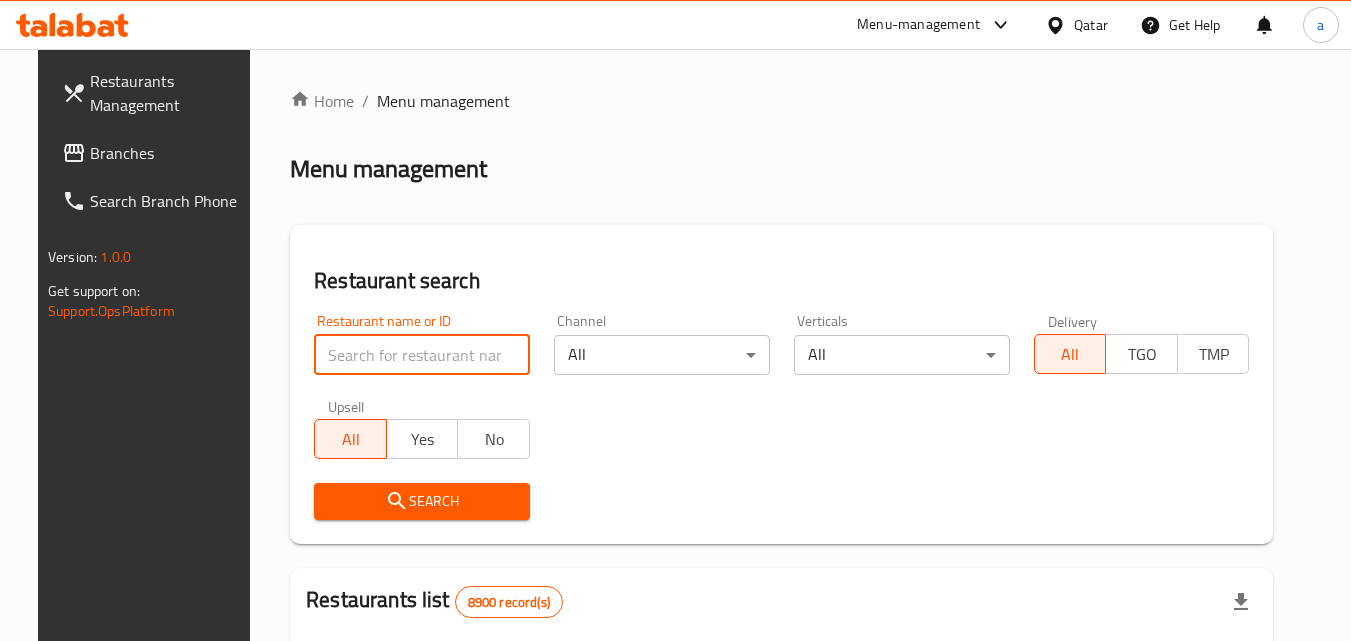 click at bounding box center (422, 355) 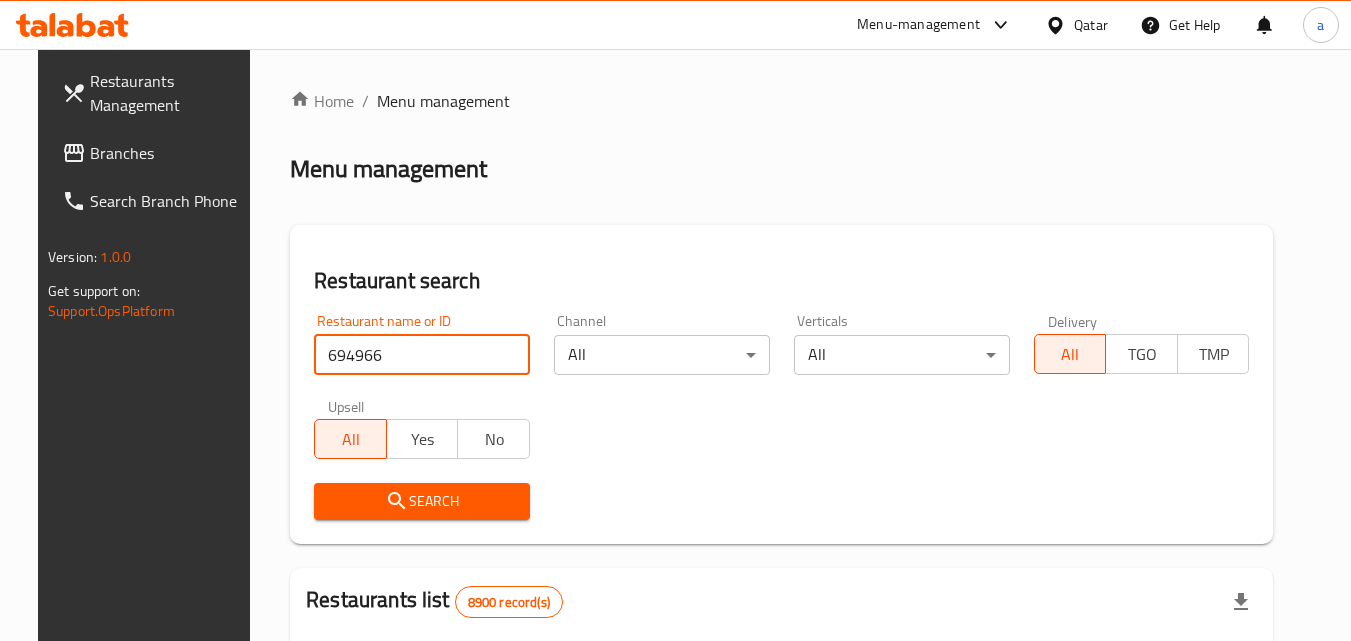 type on "694966" 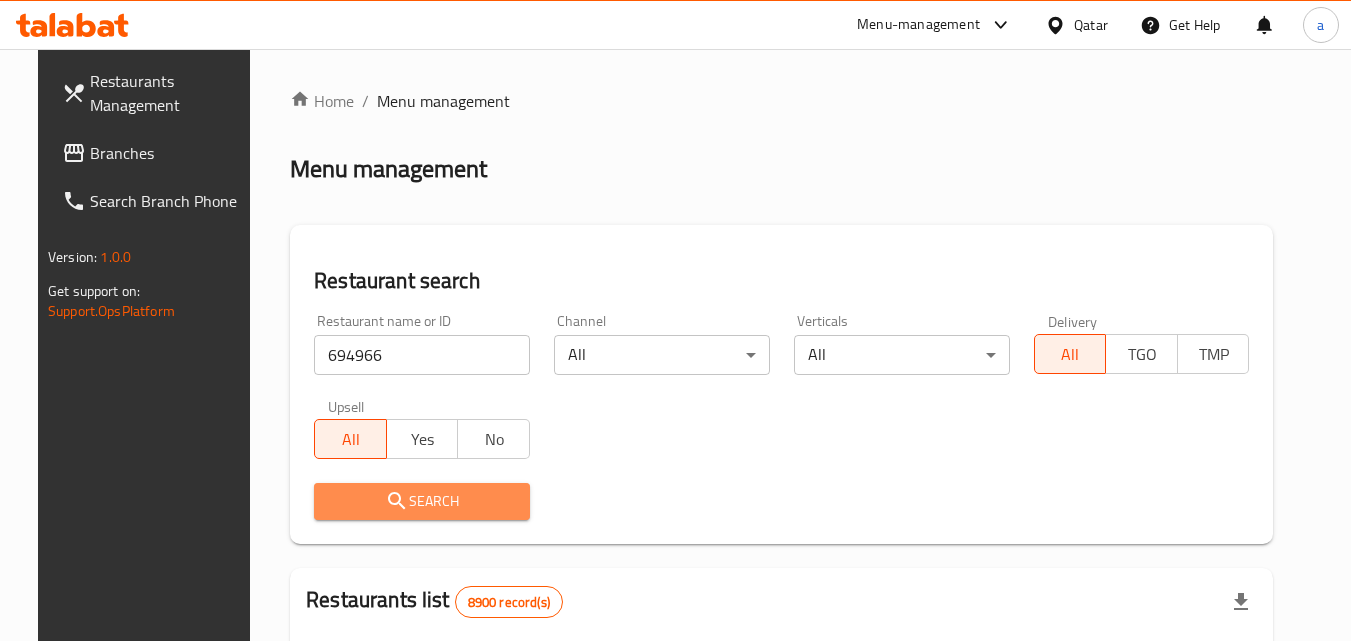 click 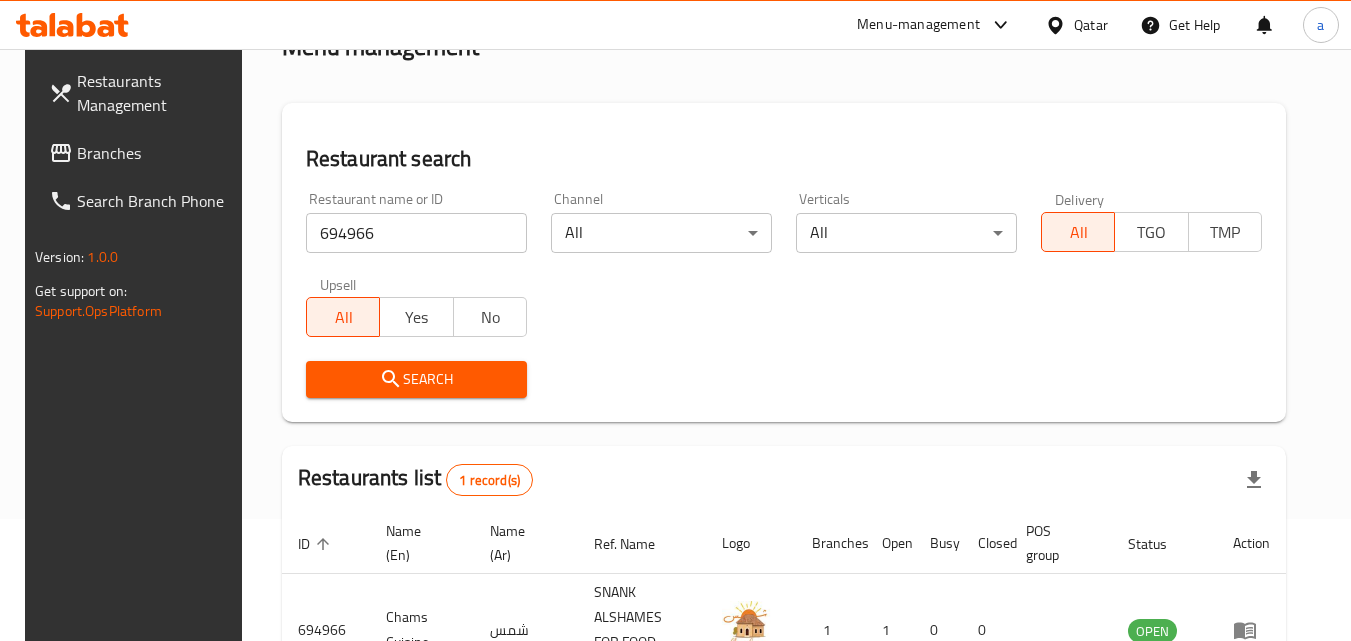 scroll, scrollTop: 0, scrollLeft: 0, axis: both 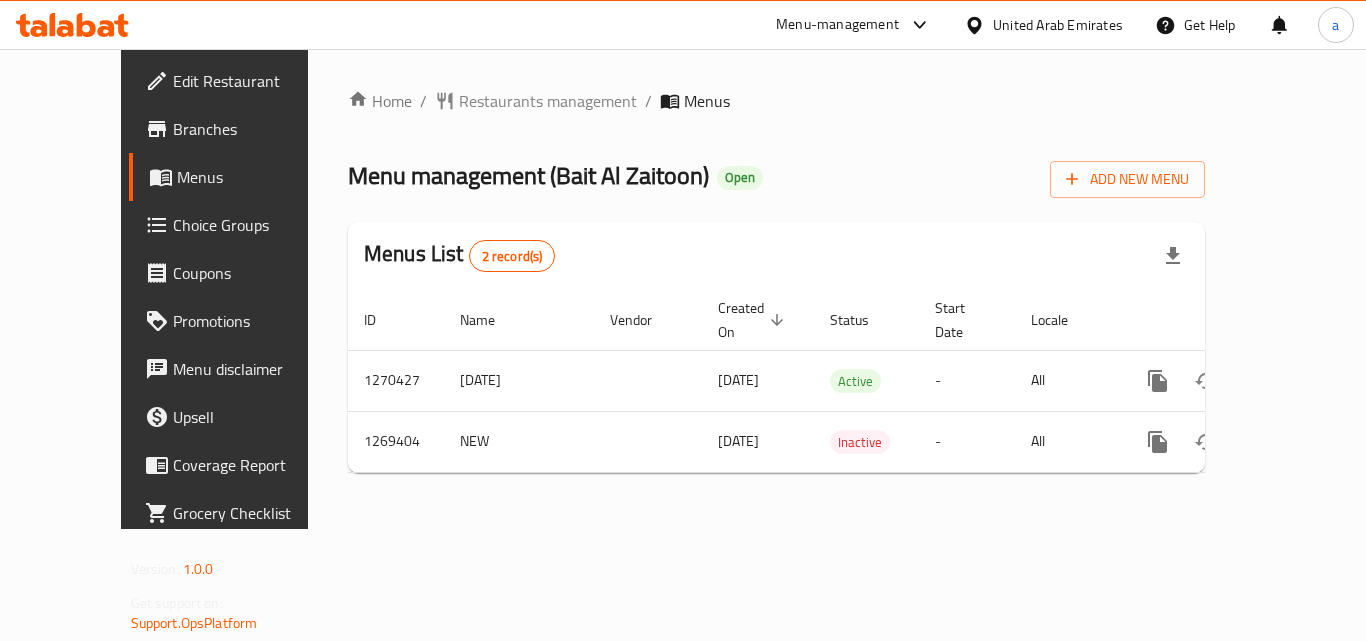 click on "Home / Restaurants management / Menus Menu management ( Bait Al Zaitoon )  Open Add New Menu Menus List   2 record(s) ID Name Vendor Created On sorted descending Status Start Date Locale Actions 1270427 30/12/2024 30/12/2024 Active - All 1269404 NEW 22/12/2024 Inactive - All" at bounding box center (776, 289) 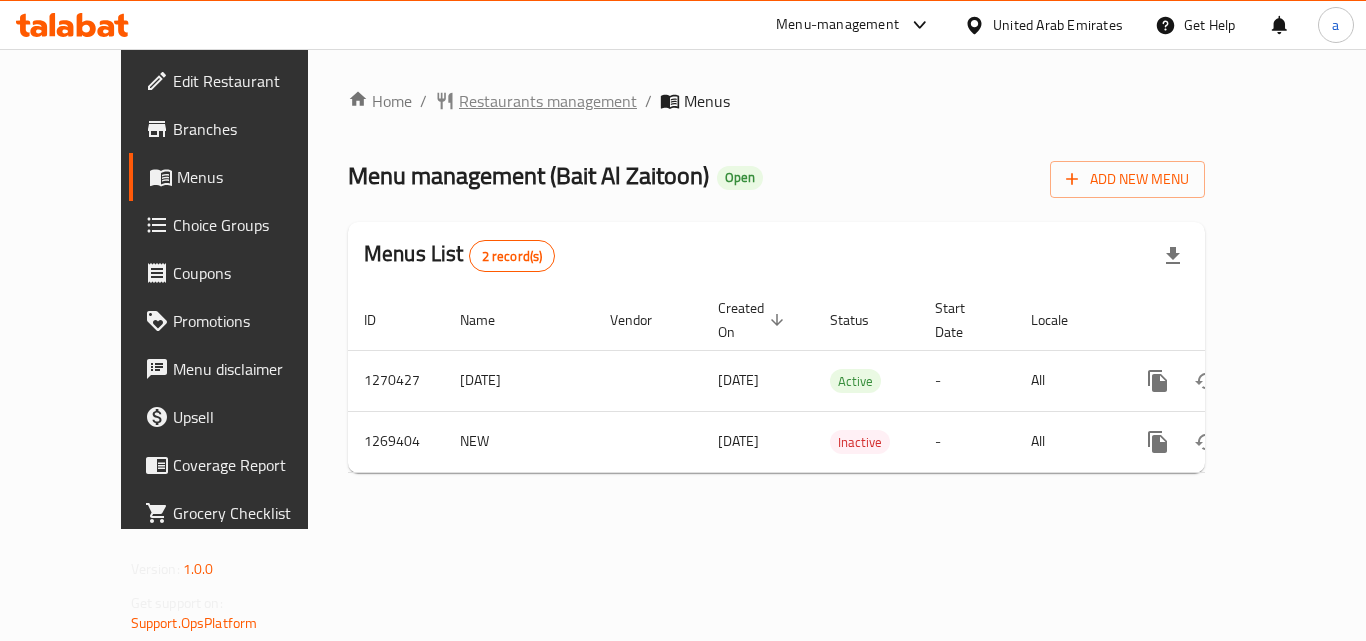 click on "Restaurants management" at bounding box center (548, 101) 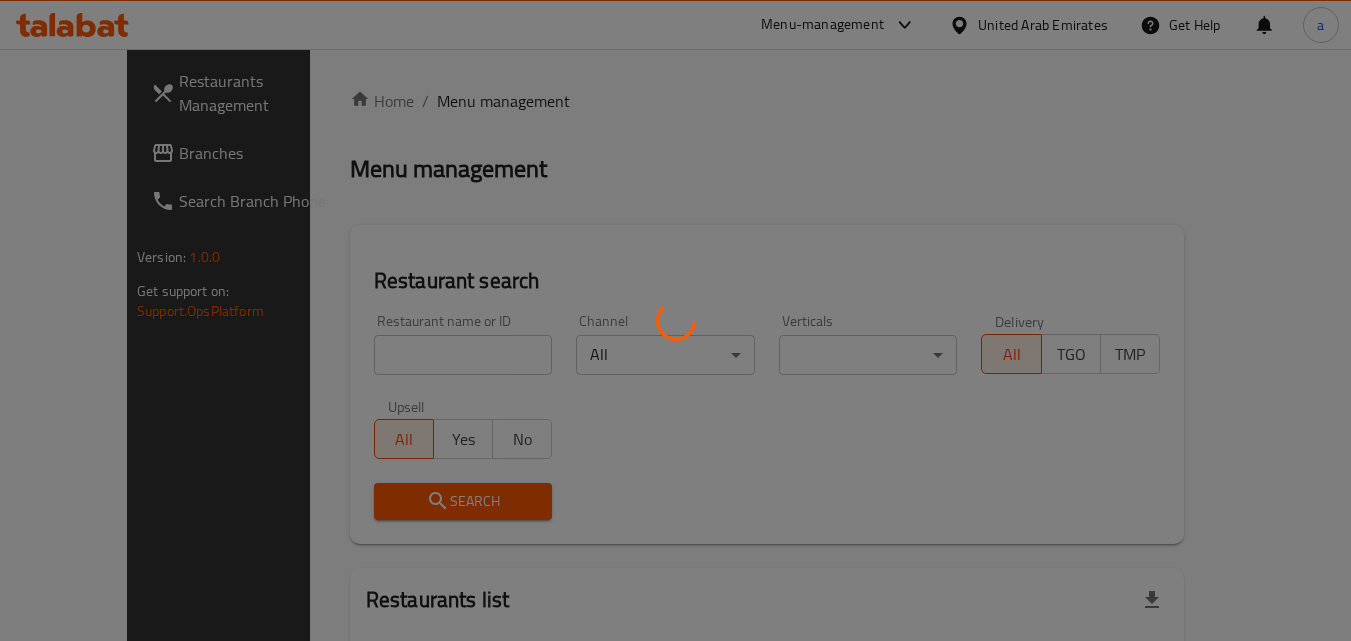 click at bounding box center [675, 320] 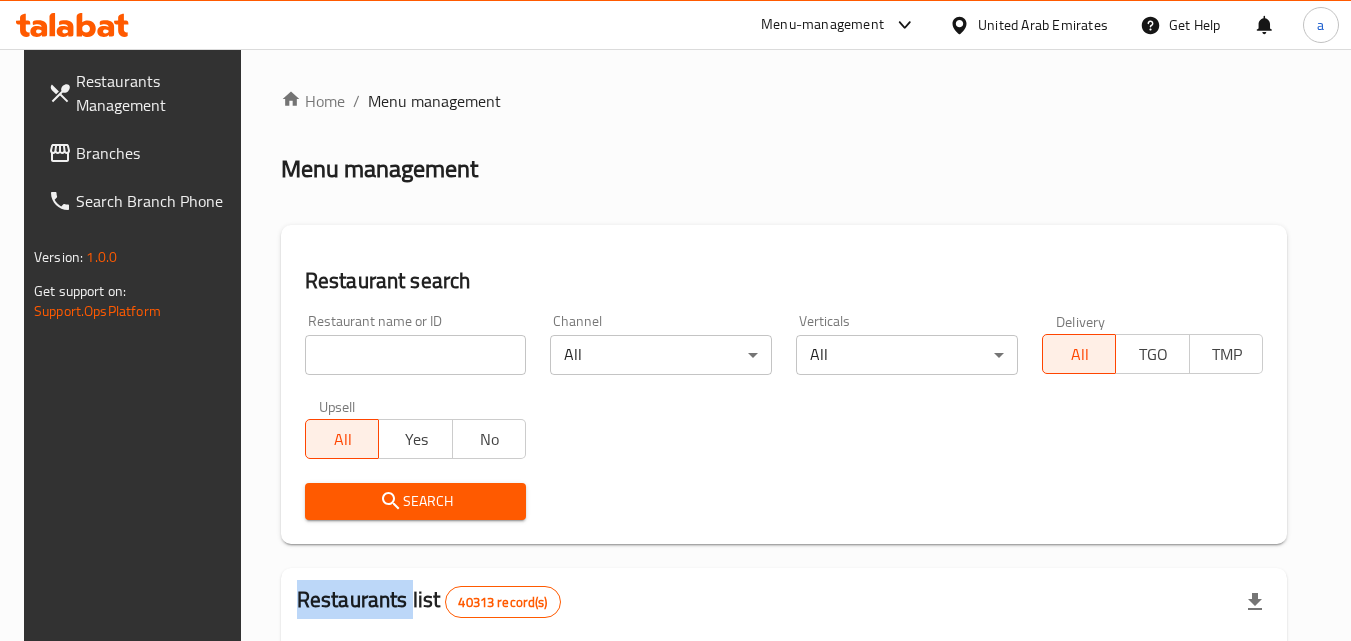 click at bounding box center [675, 320] 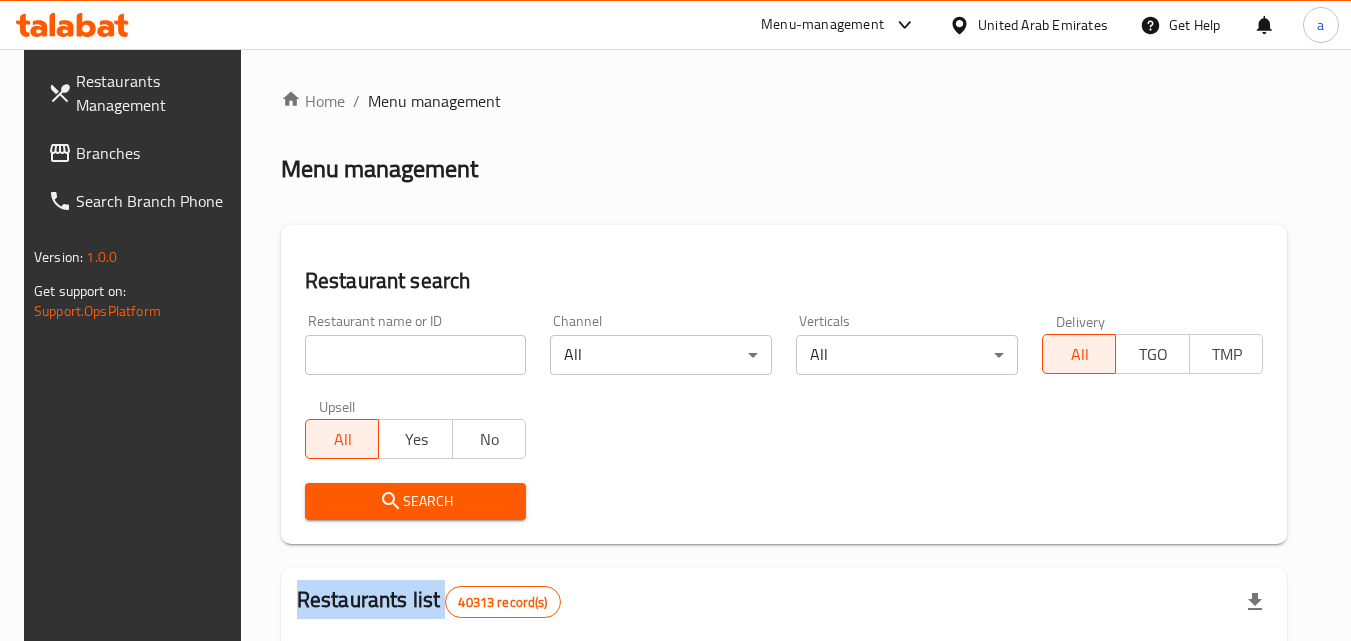 click on "Home / Menu management Menu management Restaurant search Restaurant name or ID Restaurant name or ID Channel All ​ Verticals All ​ Delivery All TGO TMP Upsell All Yes No   Search Restaurants list   40313 record(s) ID sorted ascending Name (En) Name (Ar) Ref. Name Logo Branches Open Busy Closed POS group Status Action 328 Johnny Rockets جوني روكيتس 37 0 1 0 OPEN 330 French Connection فرنش كونكشن 1 0 0 0 INACTIVE 339 Arz Lebanon أرز لبنان Al Karama,Al Barsha & Mirdif 9 1 0 2 OPEN 340 Mega Wraps ميجا رابس 3 0 0 0 INACTIVE 342 Sandella's Flatbread Cafe سانديلاز فلات براد 7 0 0 0 INACTIVE 343 Dragon Hut كوخ التنين 1 0 0 0 INACTIVE 348 Thai Kitchen المطبخ التايلندى 1 0 0 0 INACTIVE 349 Mughal  موغل 1 0 0 0 HIDDEN 350 HOT N COOL (Old) هوت و كول 1 0 0 0 INACTIVE 355 Al Habasha  الحبشة 11 1 0 0 HIDDEN Rows per page: 10 1-10 of 40313" at bounding box center [784, 721] 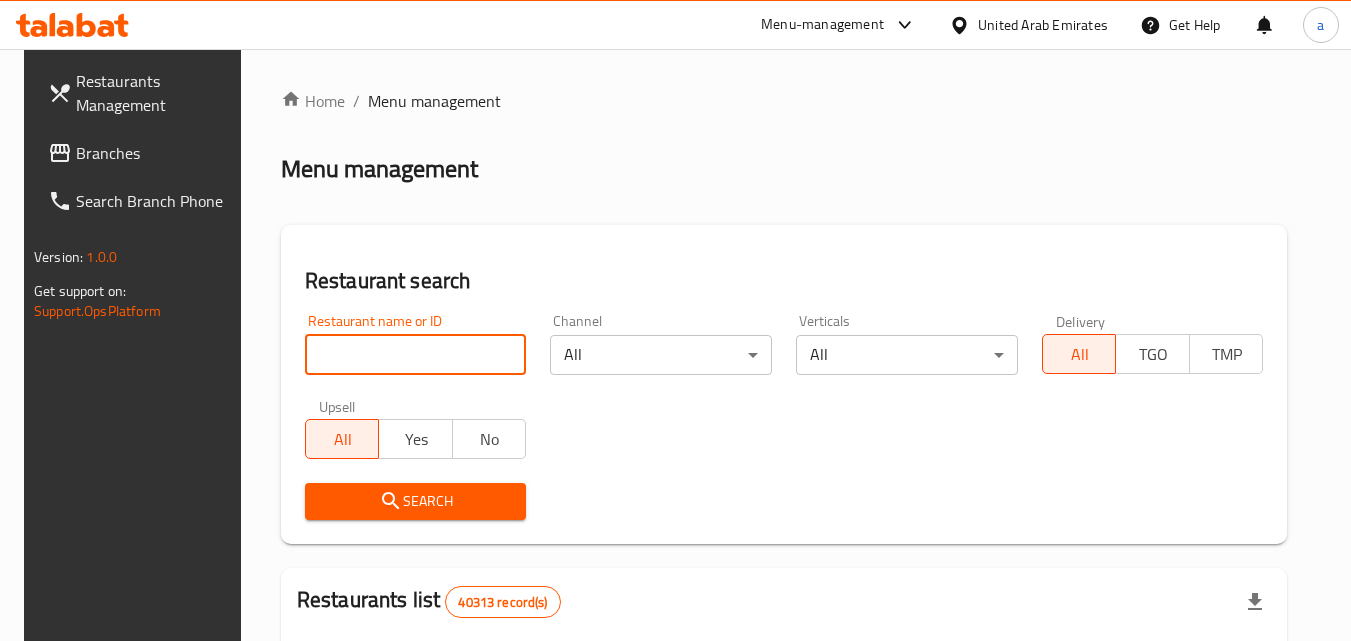 paste on "688618" 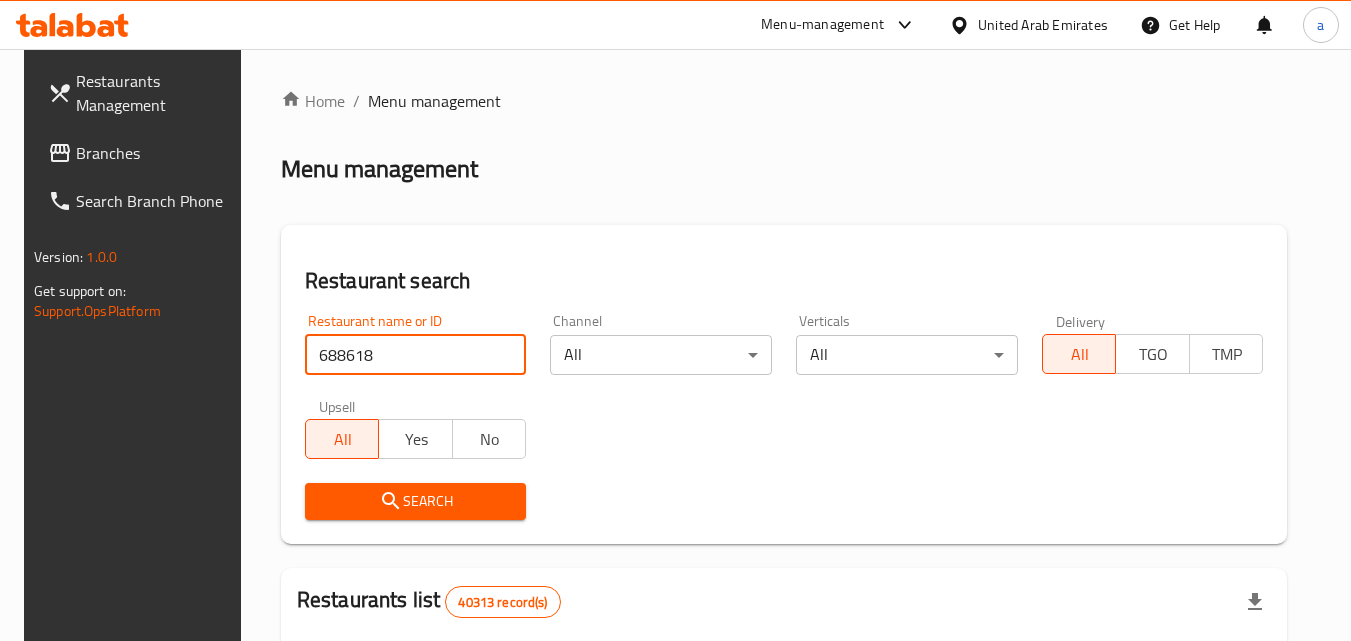 type on "688618" 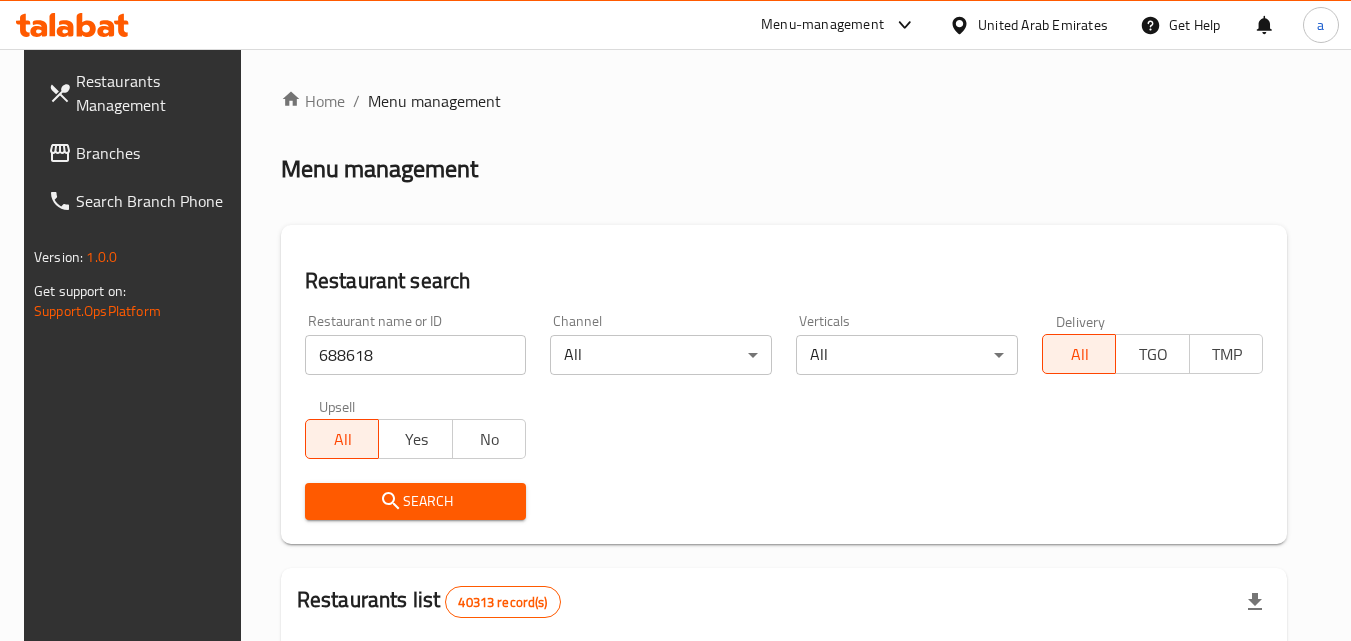 click on "Search" at bounding box center [416, 501] 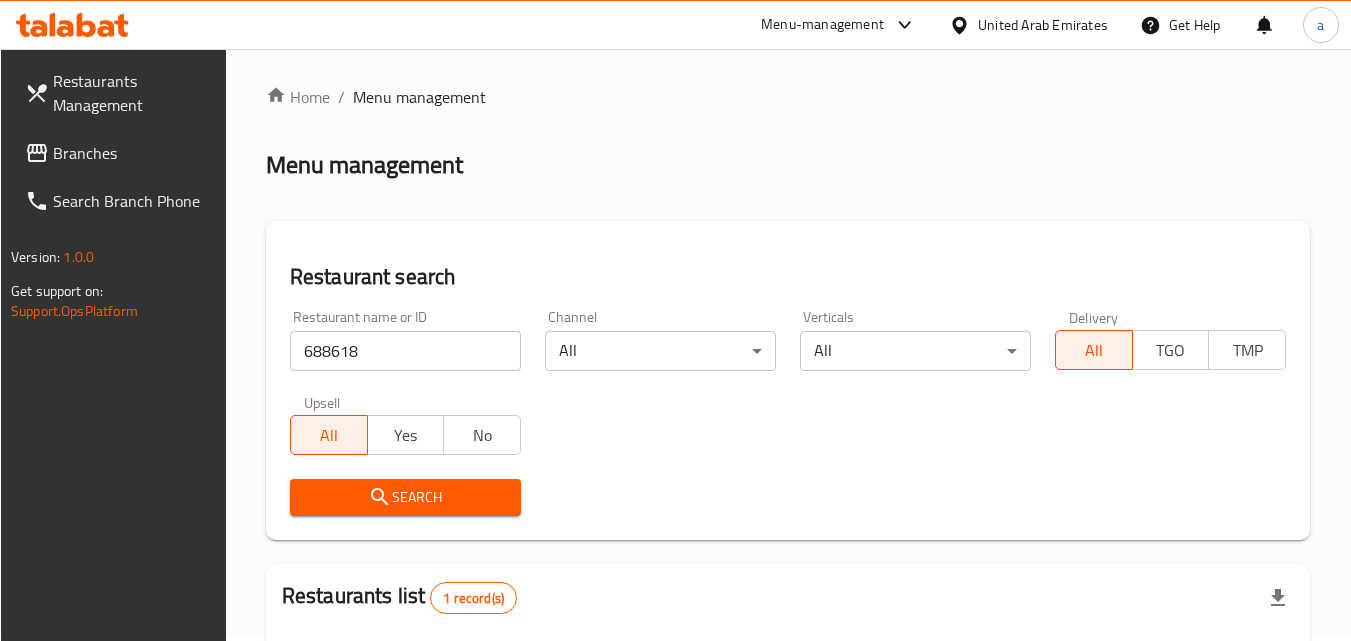 scroll, scrollTop: 0, scrollLeft: 0, axis: both 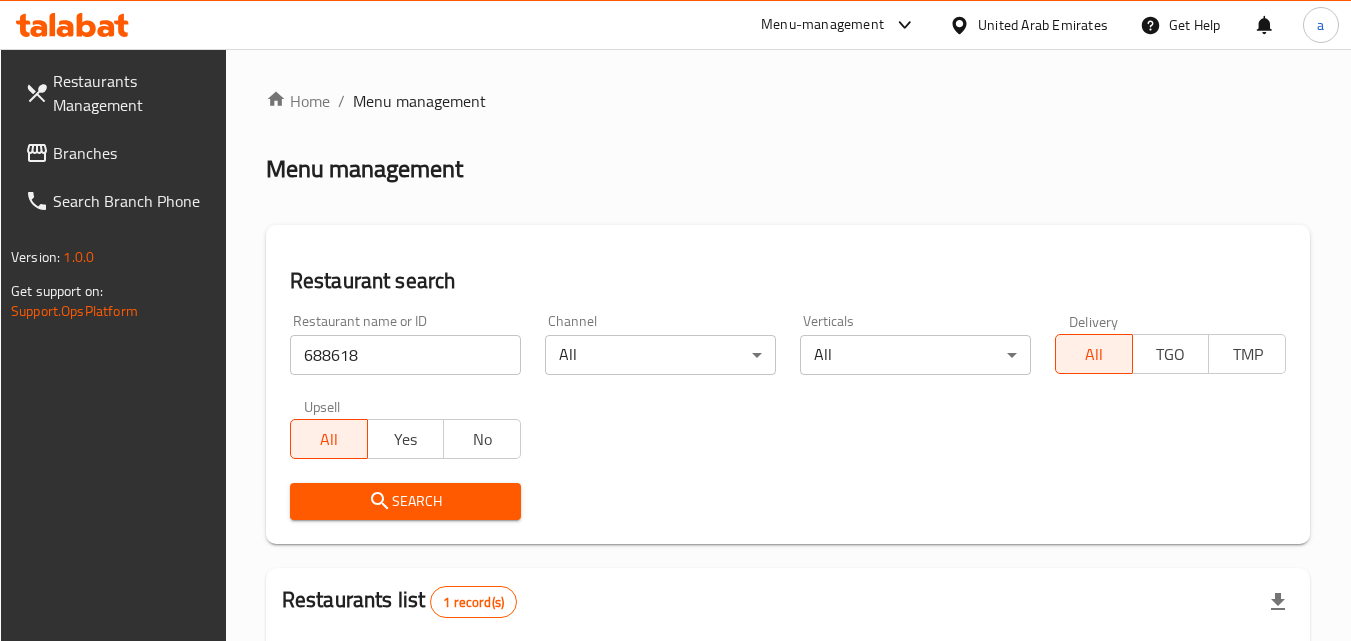 click on "Branches" at bounding box center [132, 153] 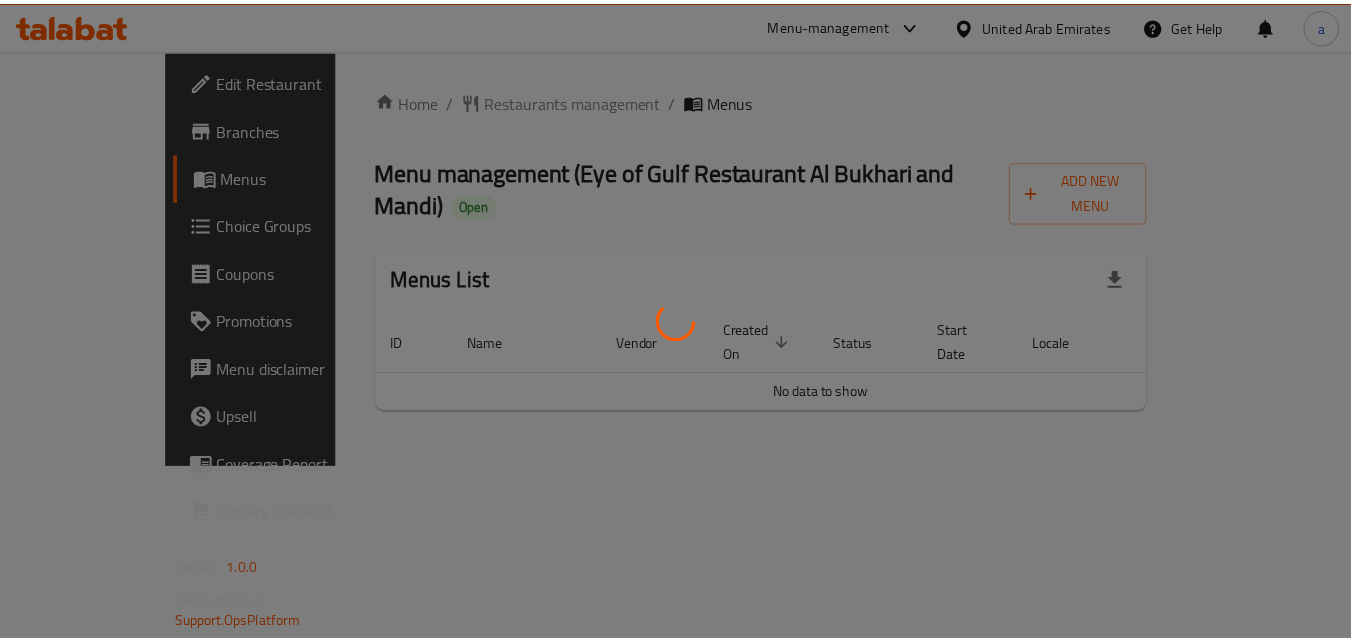scroll, scrollTop: 0, scrollLeft: 0, axis: both 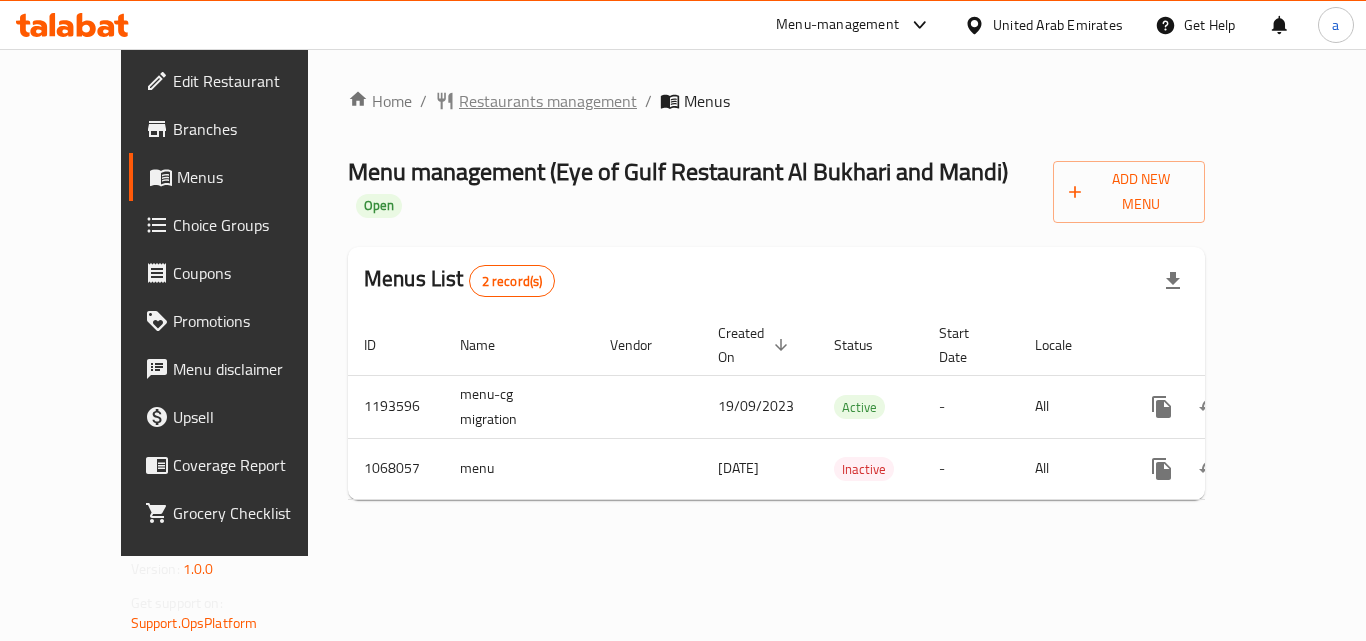 click on "Restaurants management" at bounding box center (548, 101) 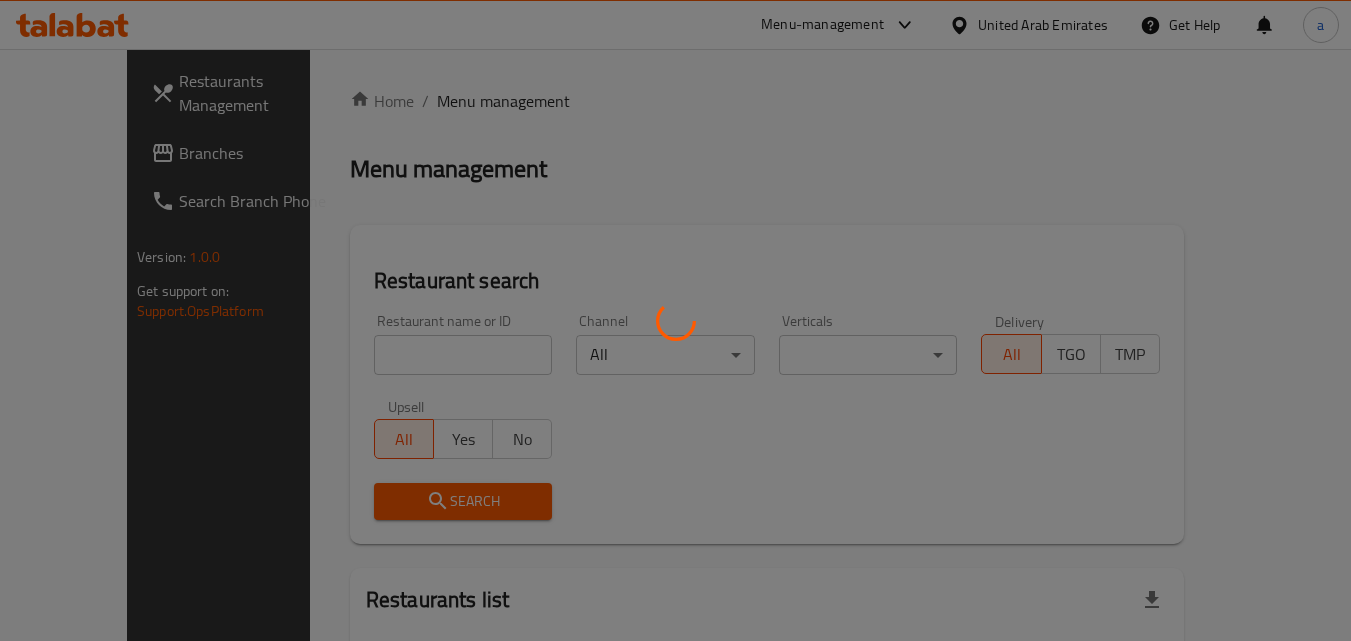 click at bounding box center (675, 320) 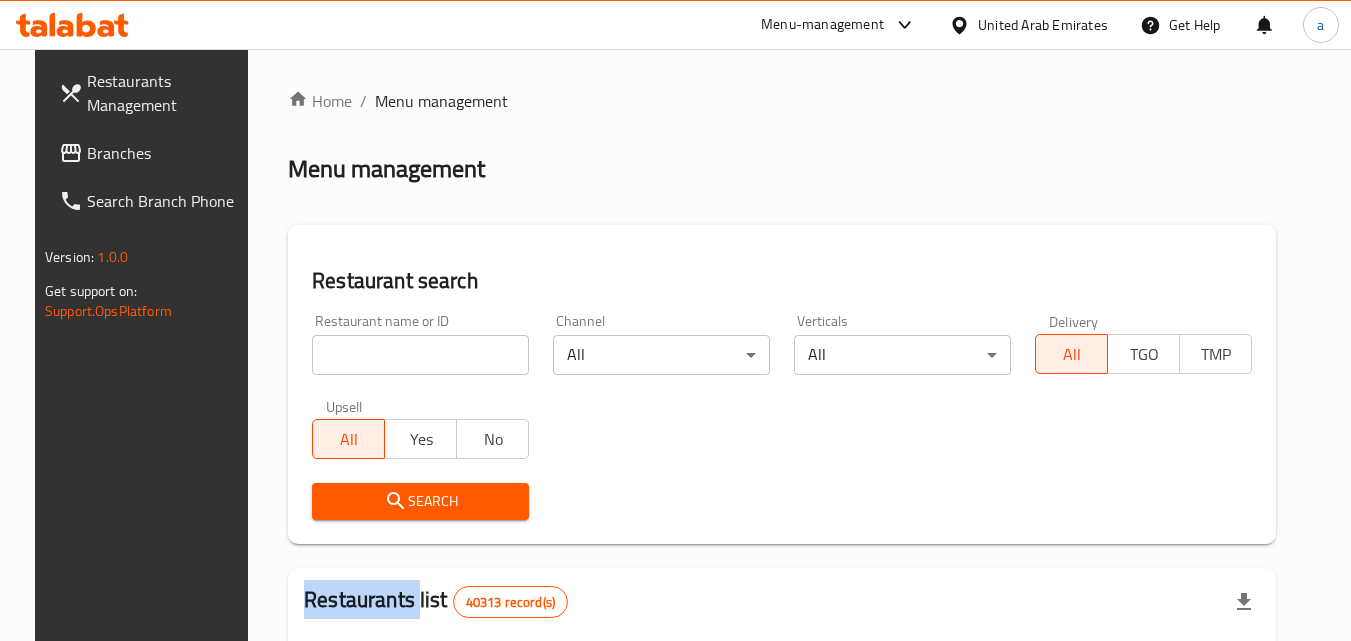 click at bounding box center (675, 320) 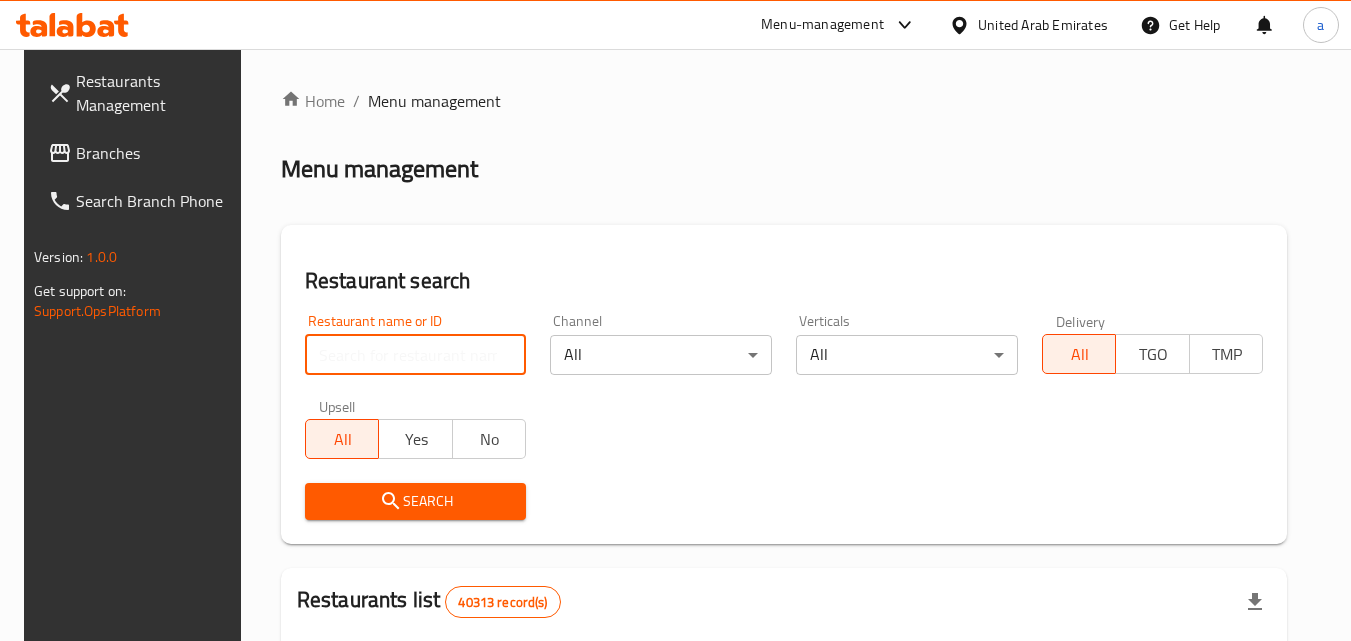paste on "13775" 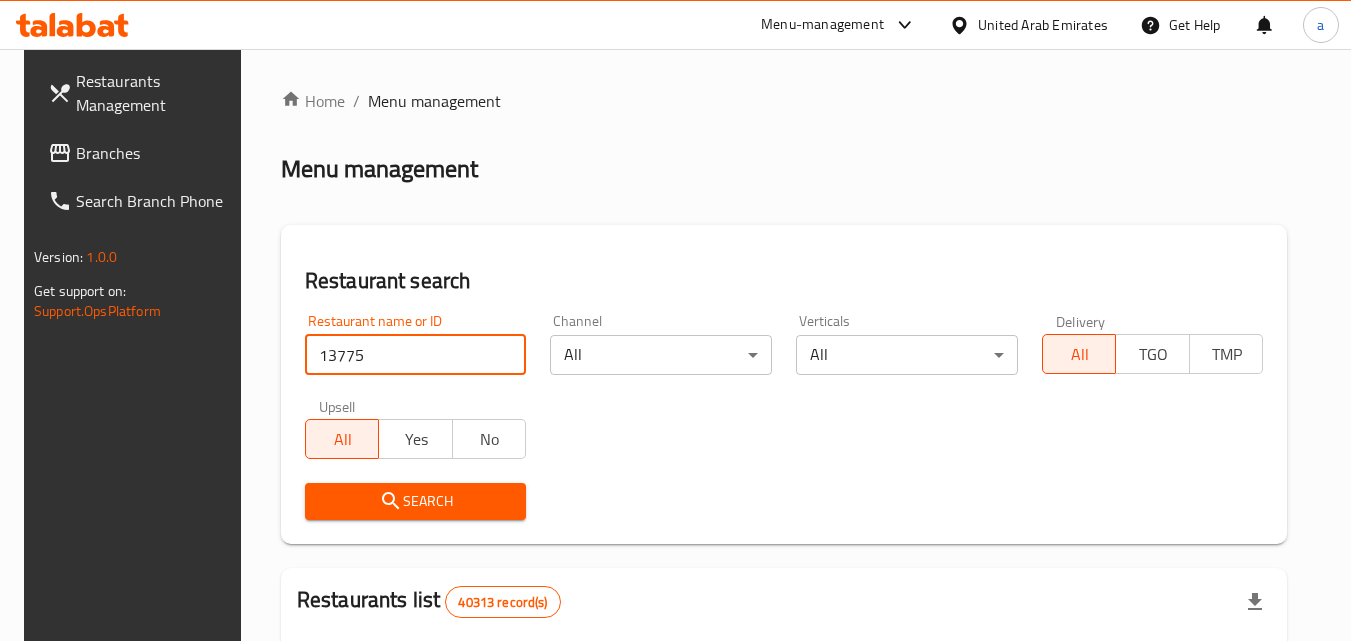 type on "13775" 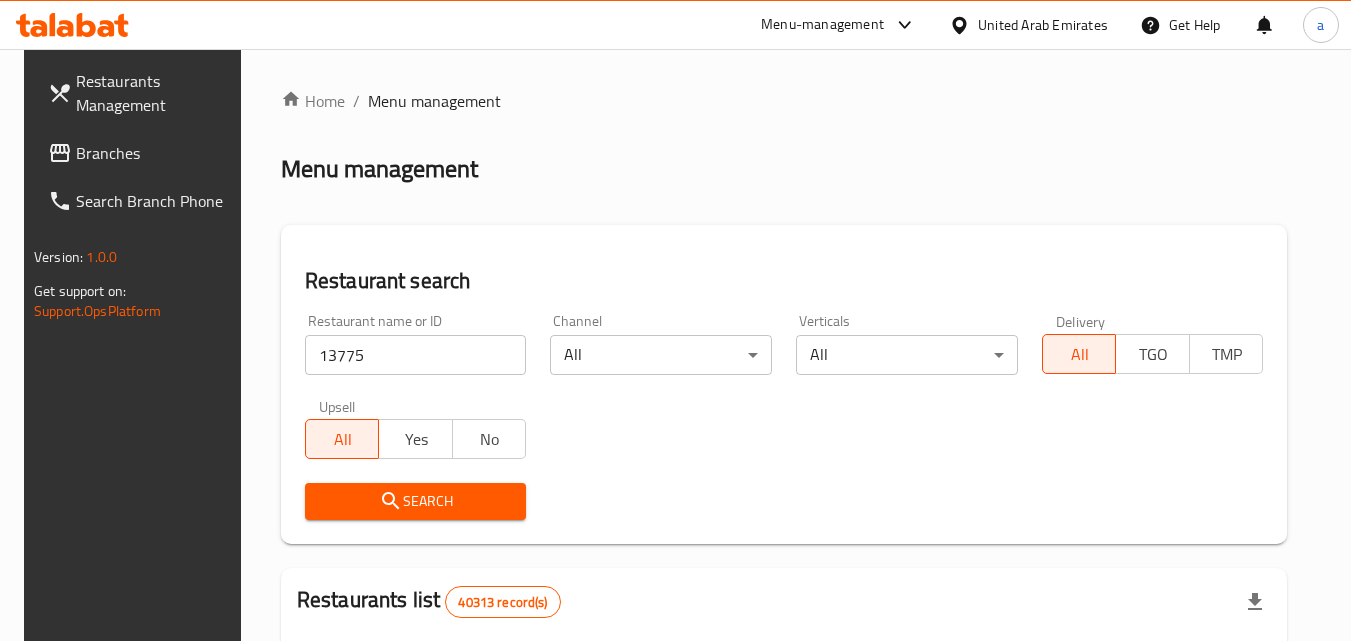 click on "Search" at bounding box center (416, 501) 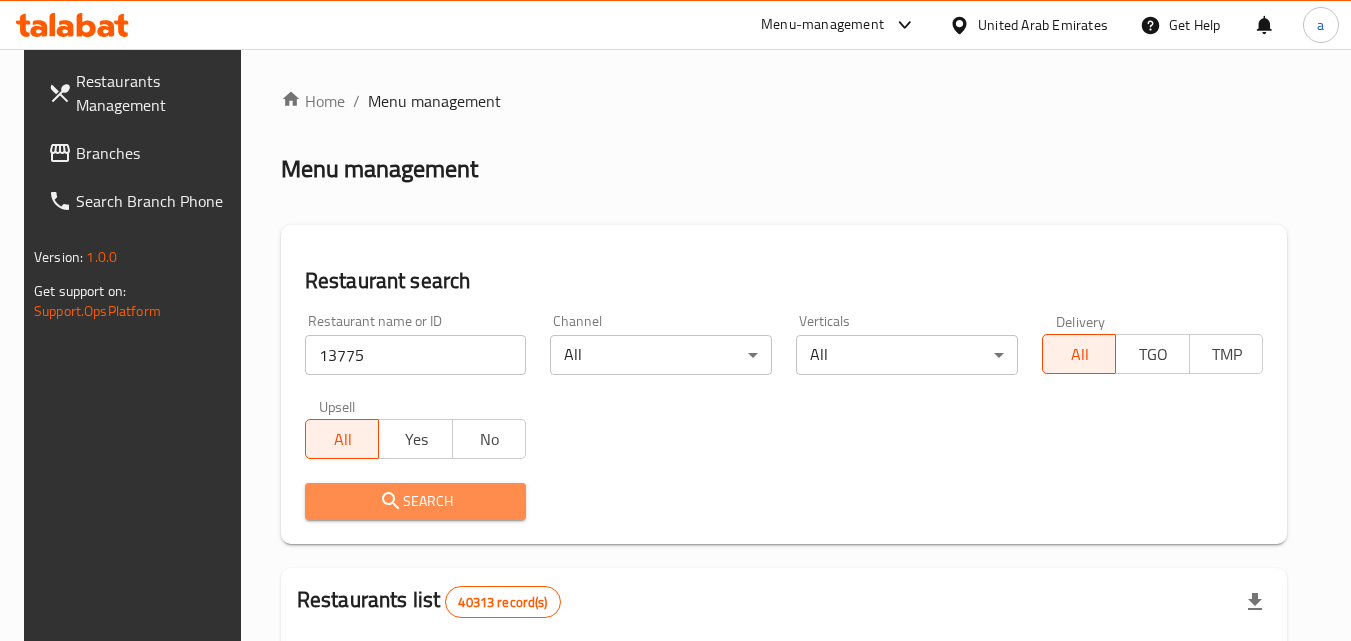 click on "Search" at bounding box center (416, 501) 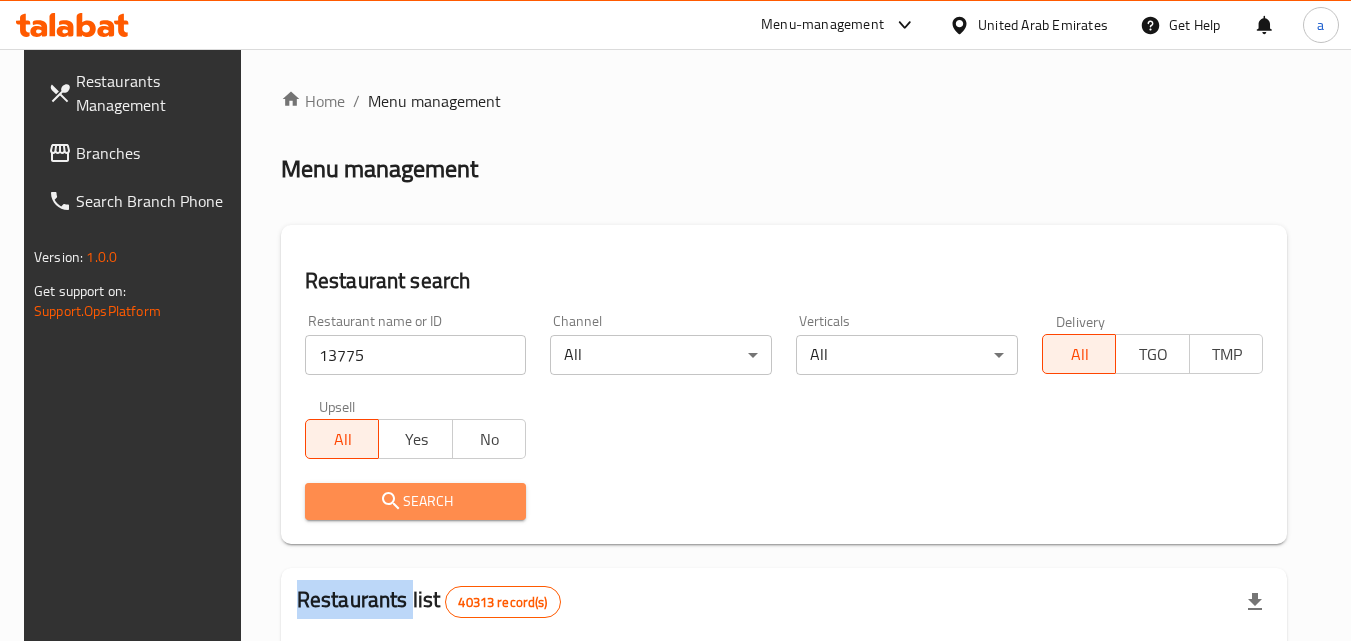click at bounding box center [675, 320] 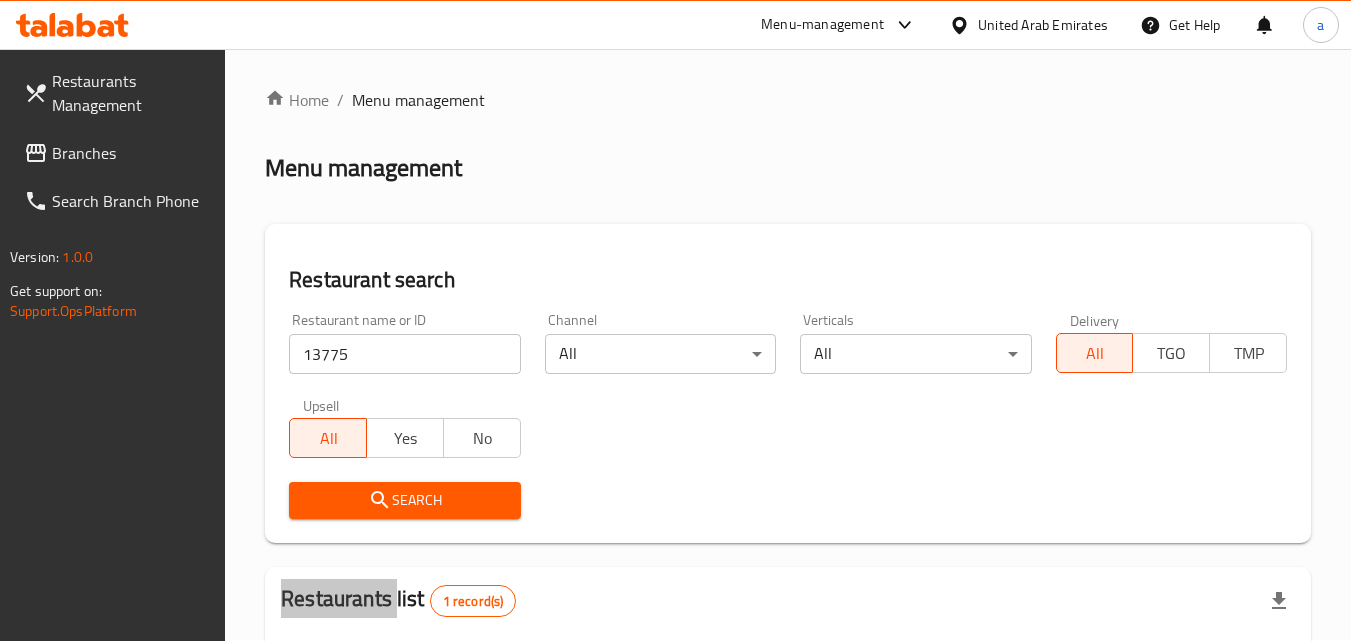 scroll, scrollTop: 0, scrollLeft: 0, axis: both 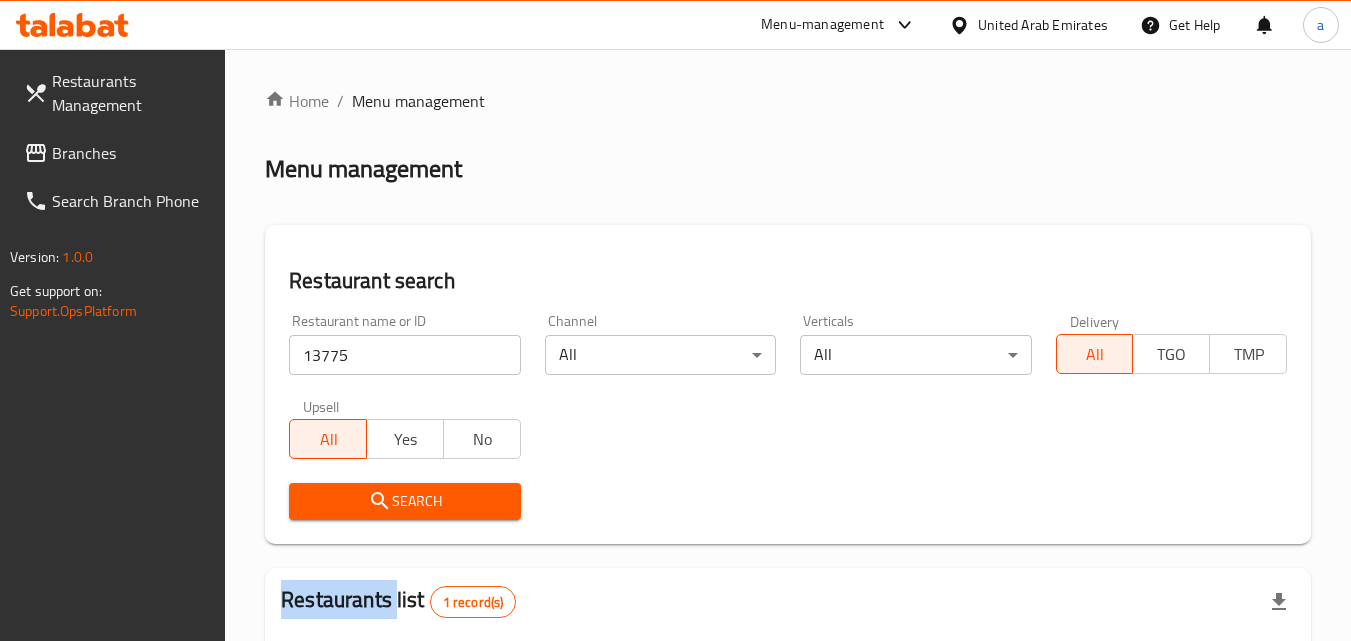 click on "Branches" at bounding box center [117, 153] 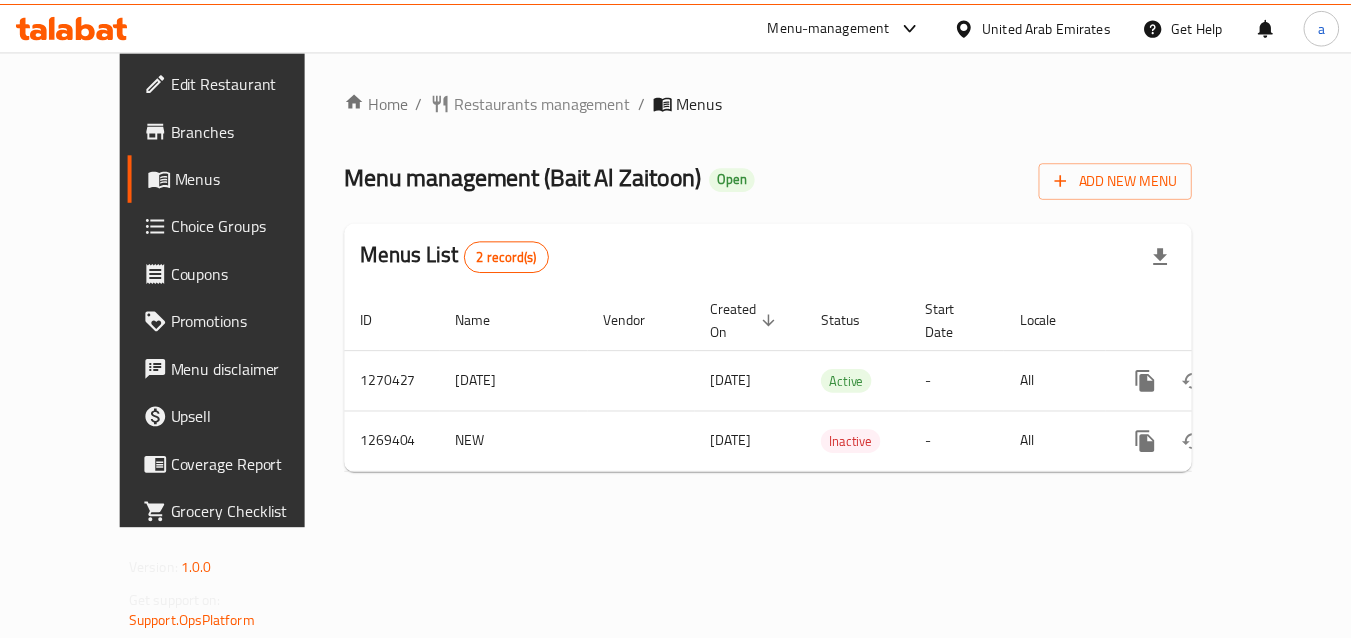 scroll, scrollTop: 0, scrollLeft: 0, axis: both 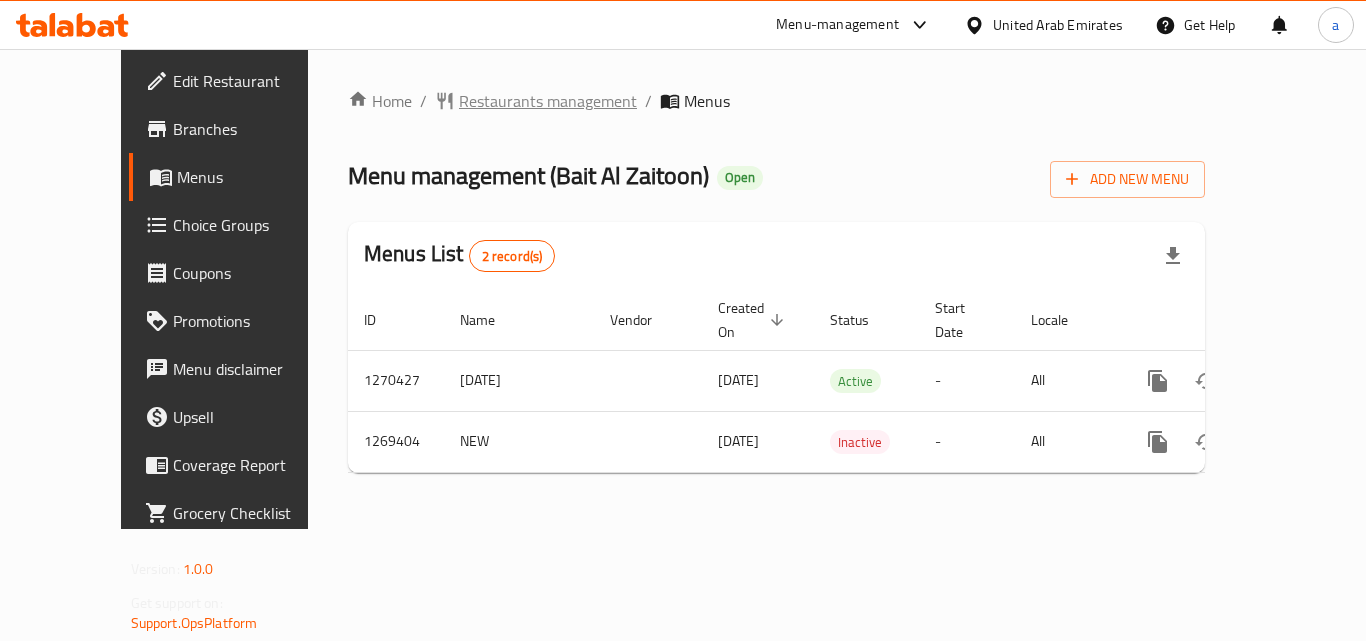 click on "Restaurants management" at bounding box center [548, 101] 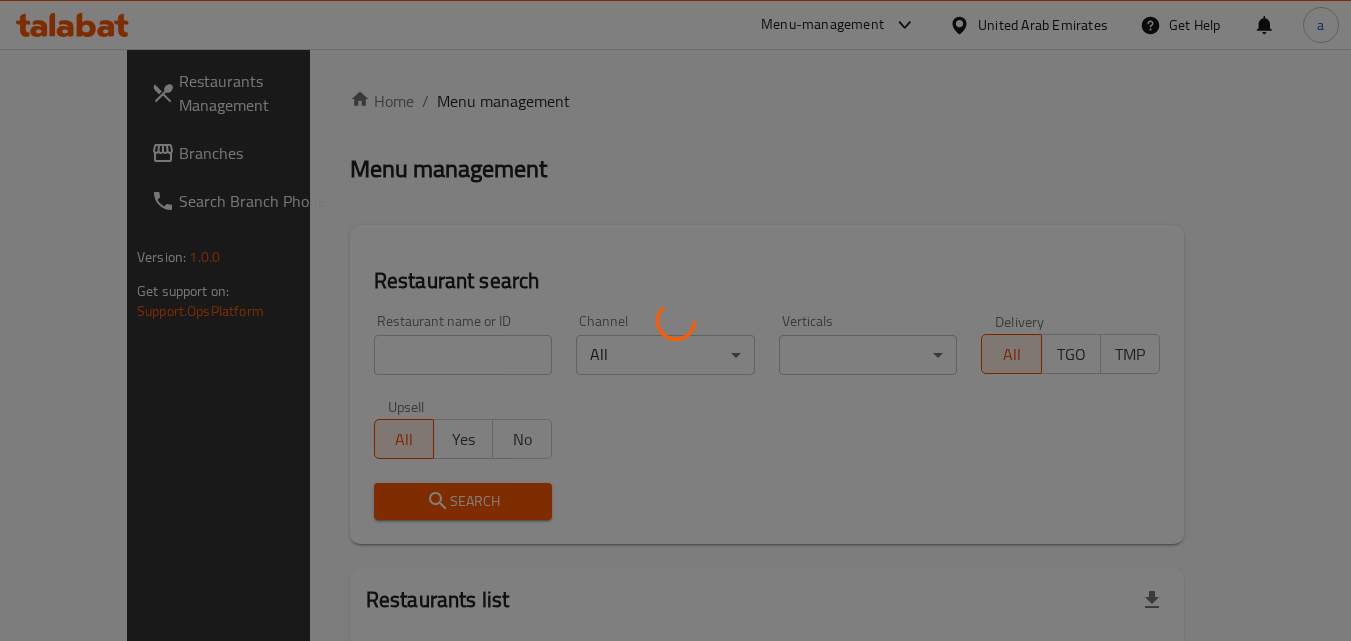 click at bounding box center [675, 320] 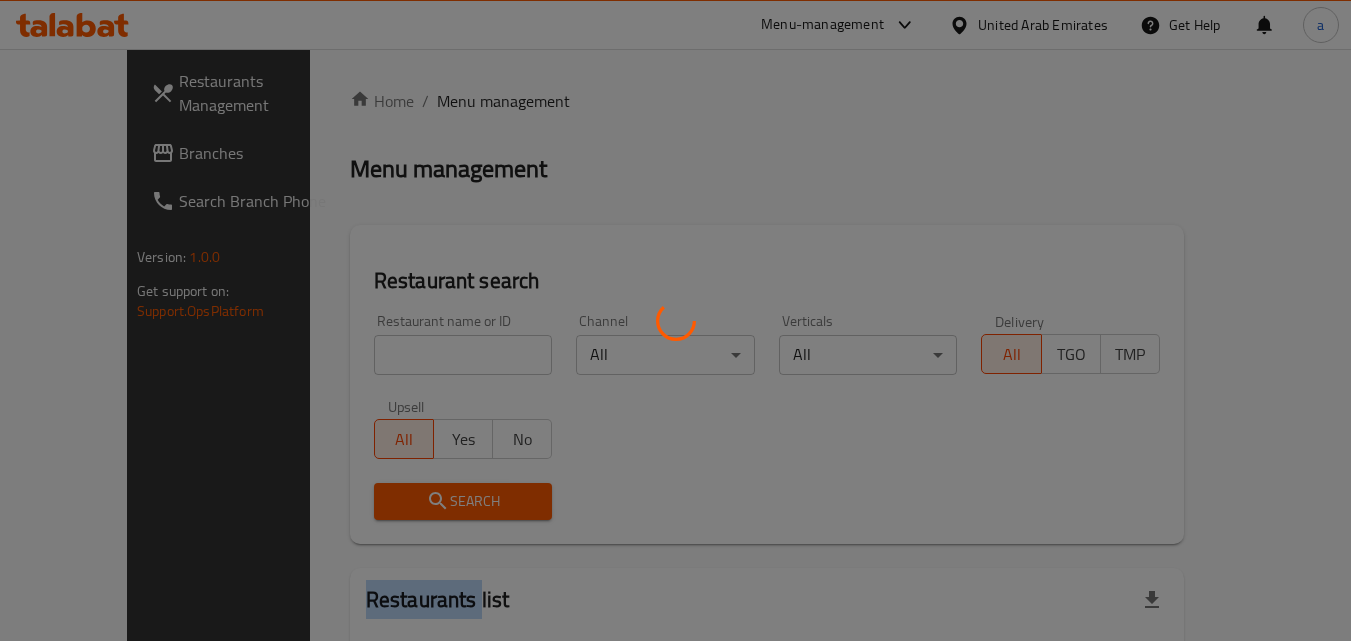 click at bounding box center (675, 320) 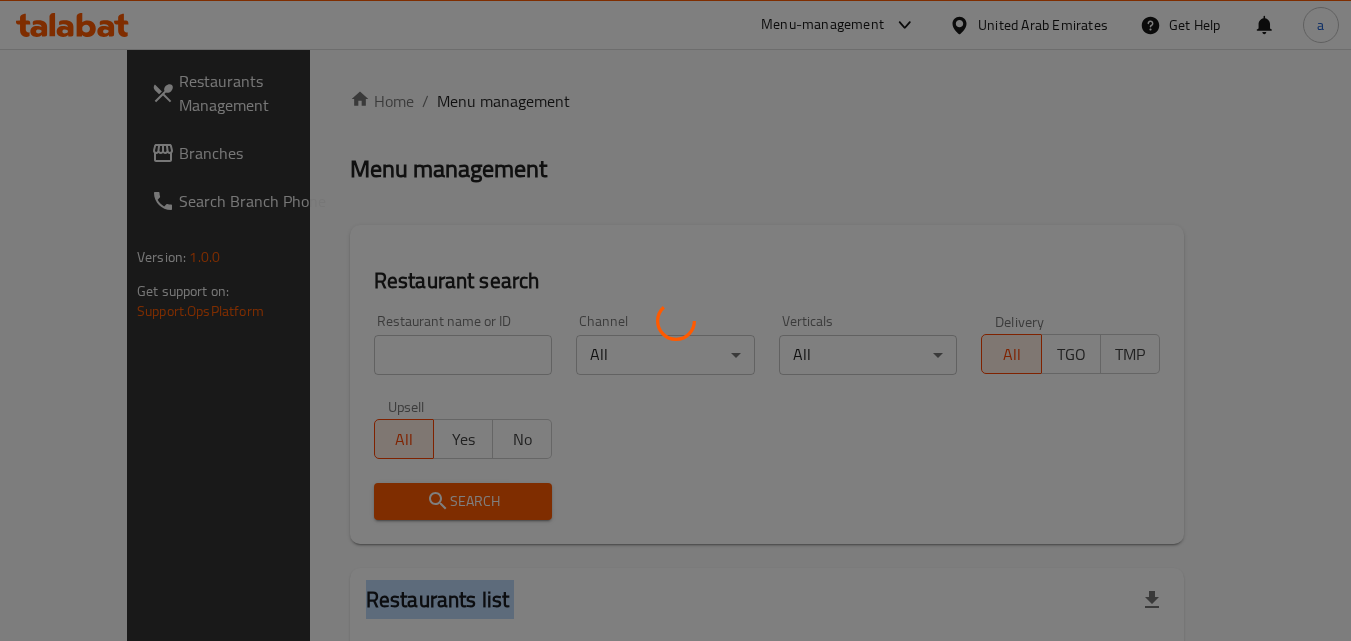 click at bounding box center [675, 320] 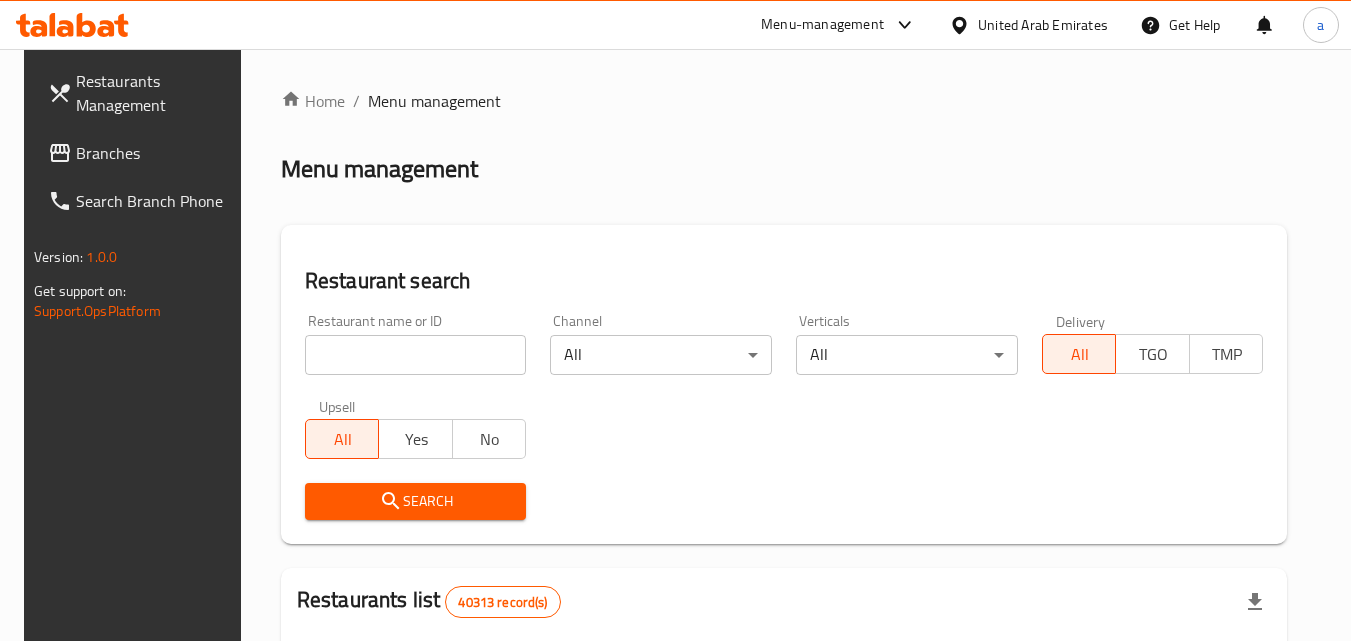 click at bounding box center [416, 355] 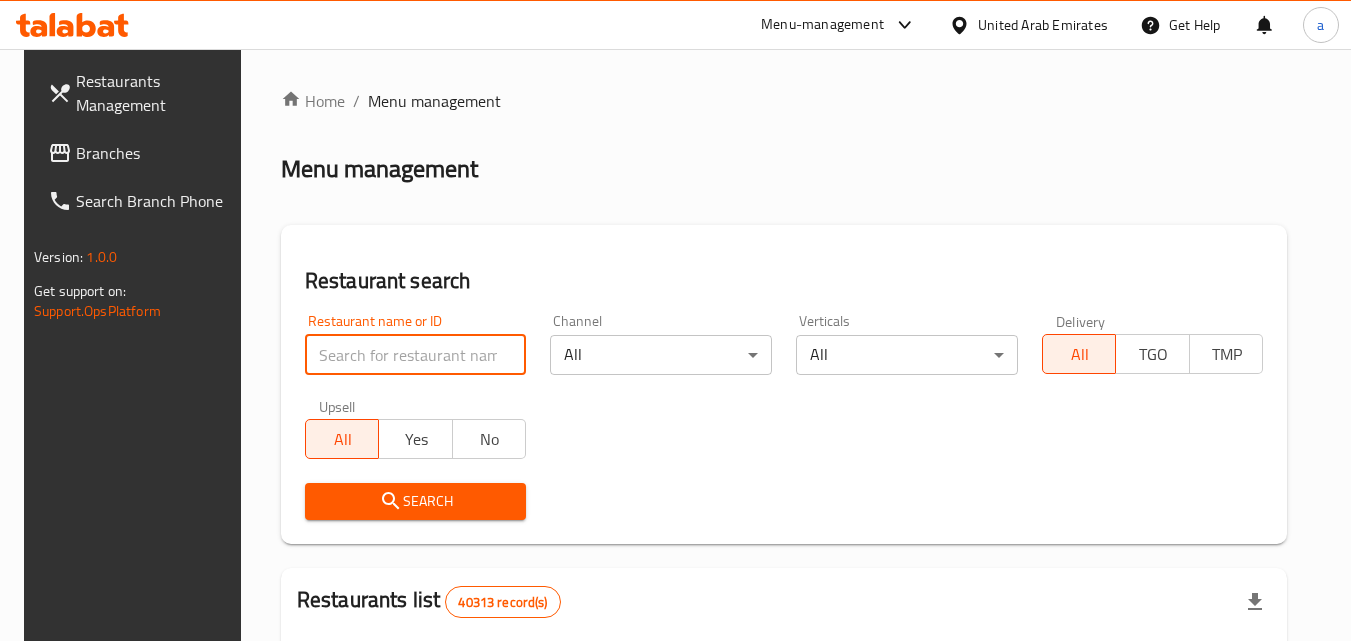 click at bounding box center [416, 355] 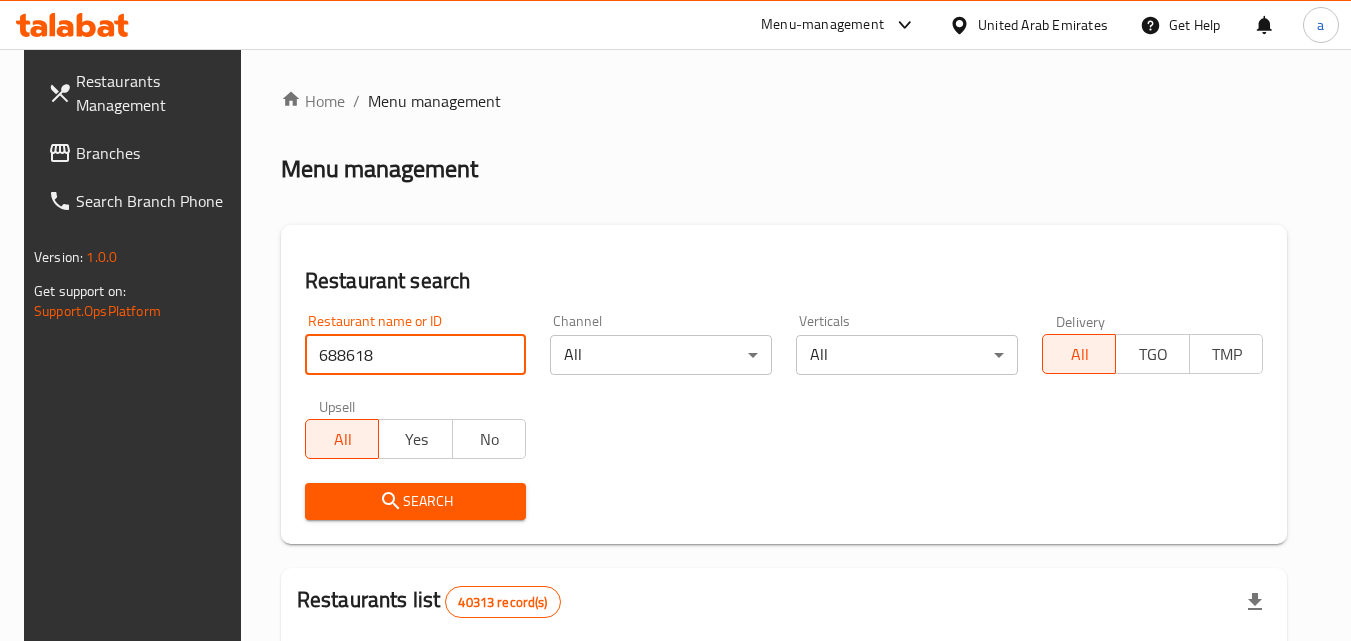 type on "688618" 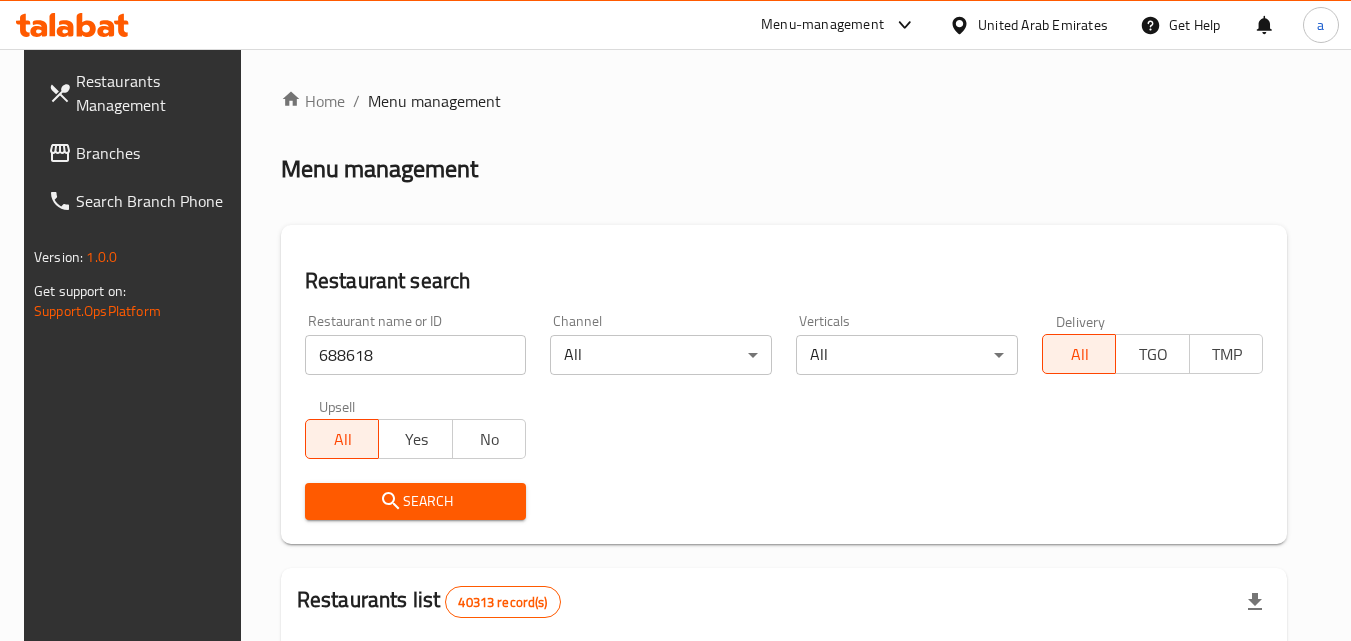 click on "Search" at bounding box center [416, 501] 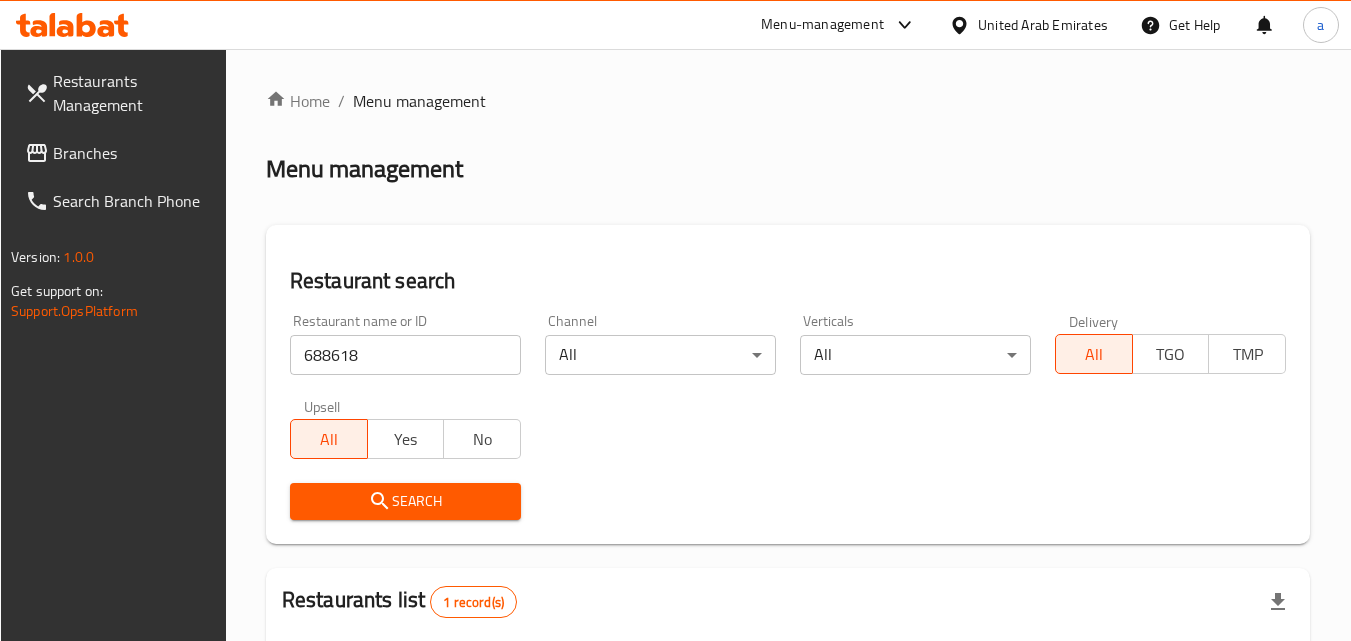 scroll, scrollTop: 251, scrollLeft: 0, axis: vertical 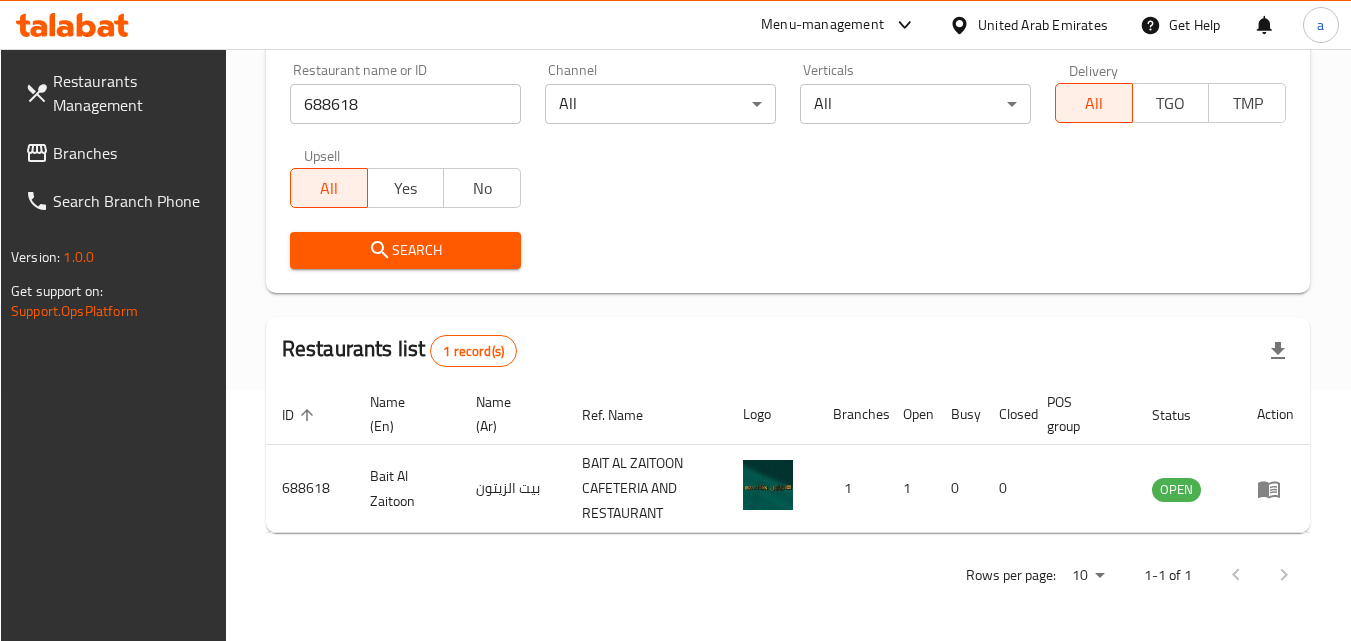 click on "Branches" at bounding box center (132, 153) 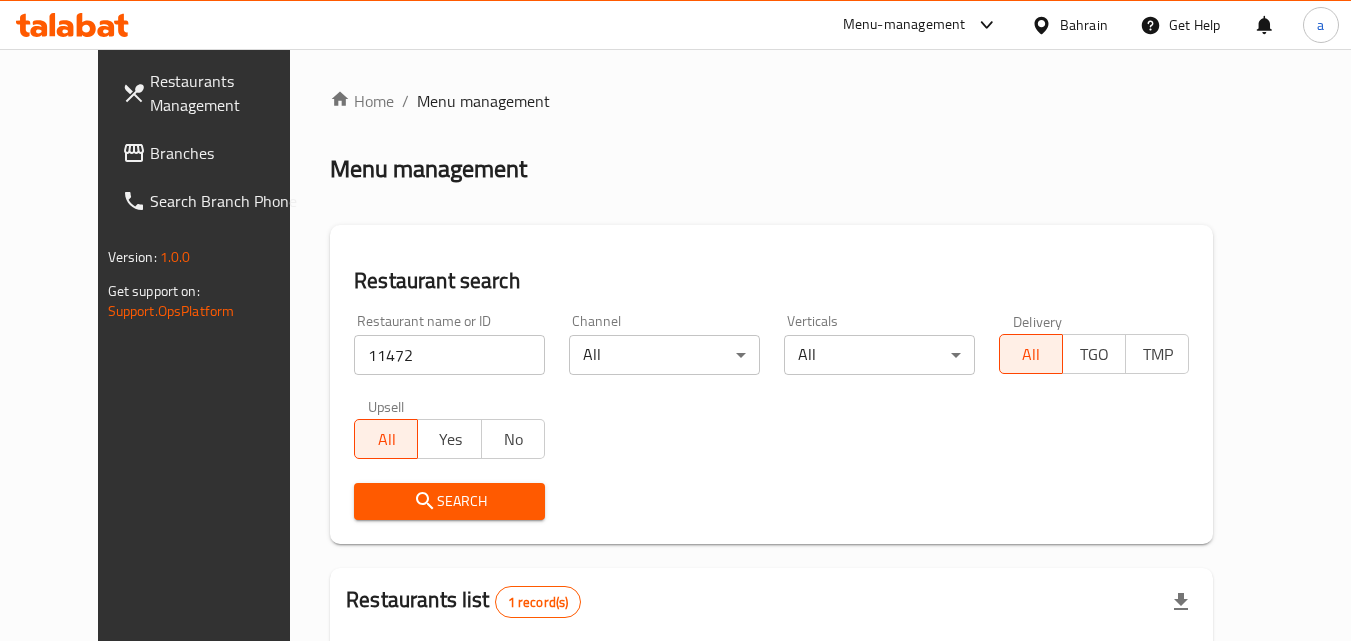 scroll, scrollTop: 0, scrollLeft: 0, axis: both 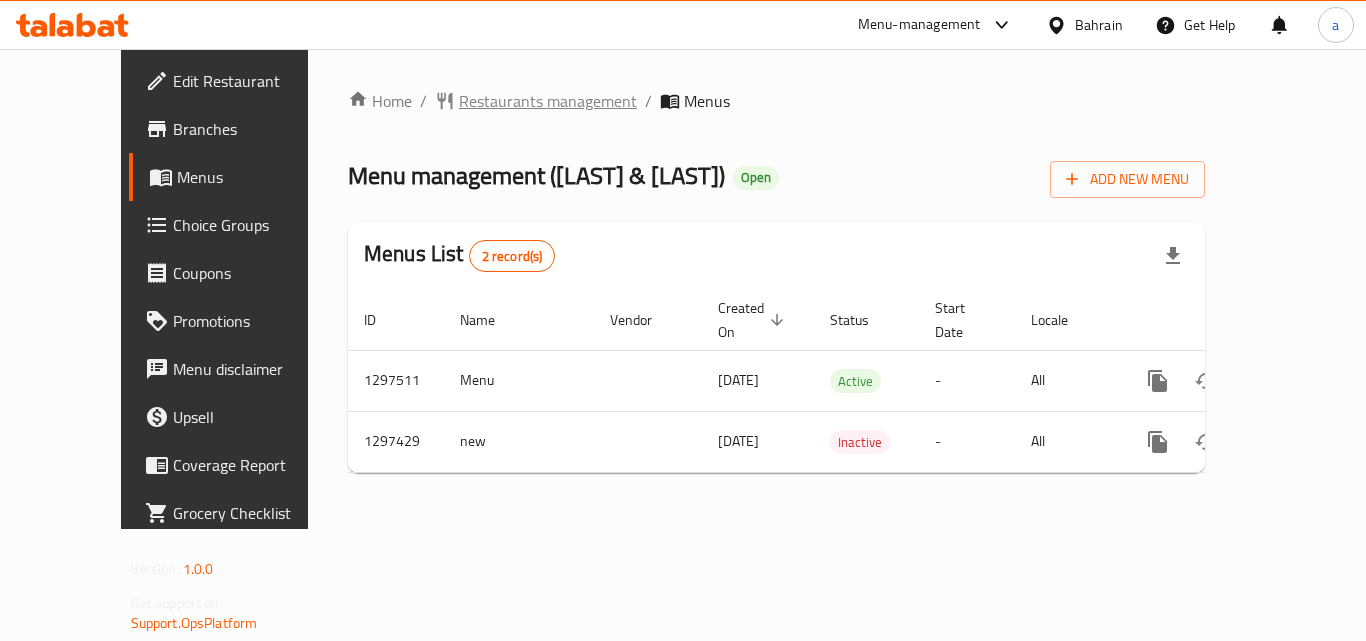 click on "Restaurants management" at bounding box center (548, 101) 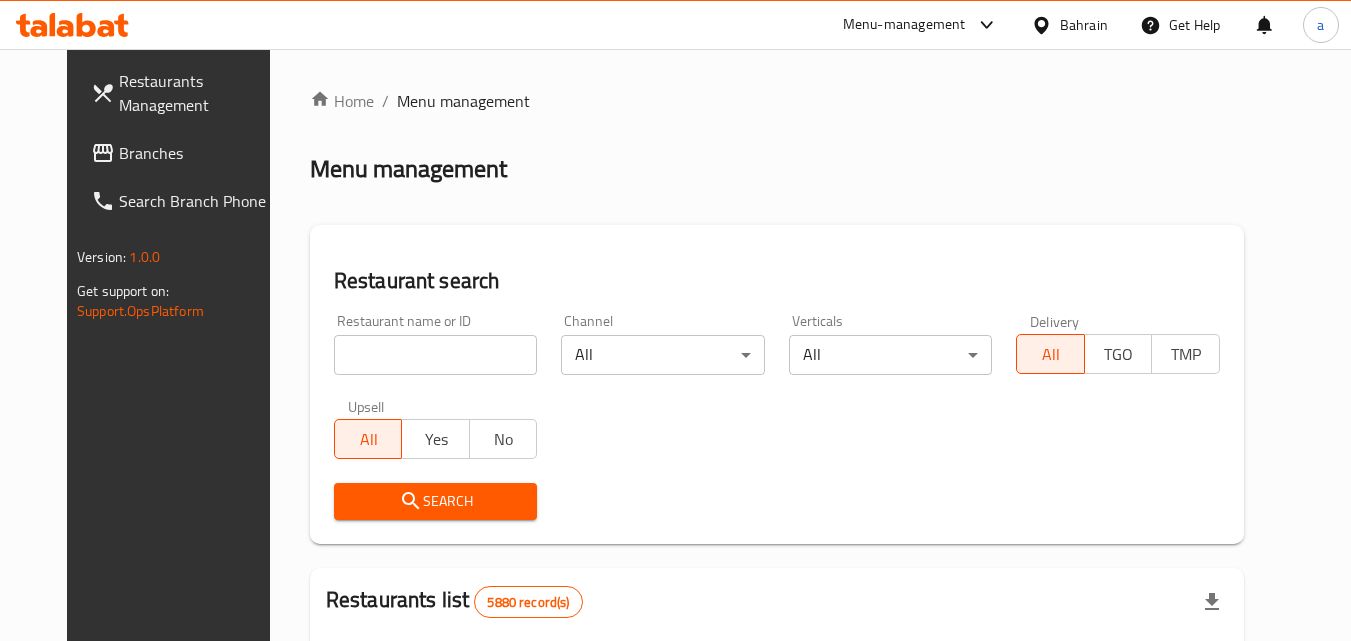 click on "Home / Menu management Menu management Restaurant search Restaurant name or ID Restaurant name or ID Channel All ​ Verticals All ​ Delivery All TGO TMP Upsell All Yes No   Search Restaurants list   5880 record(s) ID sorted ascending Name (En) Name (Ar) Ref. Name Logo Branches Open Busy Closed POS group Status Action 332 Zeitouna زيتونة 4 0 0 0 OPEN 333 Carinos كارينوز 1 0 0 0 INACTIVE 334 Leila Min Lebnan ليلى من لبنان 3 1 0 0 OPEN 335 Johnny Rockets جوني روكيتس 4 0 0 0 INACTIVE 336 Hussien حسين 1 0 0 0 INACTIVE 337 2466 2466 1 0 0 0 INACTIVE 341 Healthy Calorie هيلثي كالوري 7 3 0 0 OPEN 344 Franks A Lot فرانكس ألوت 2 1 0 0 OPEN 346 Mr.Candy مستر.كاندي 1 0 0 0 INACTIVE 351 REDPAN BURGER STEAK رد بان برجر ستيك 1 0 0 0 INACTIVE Rows per page: 10 1-10 of 5880" at bounding box center [777, 709] 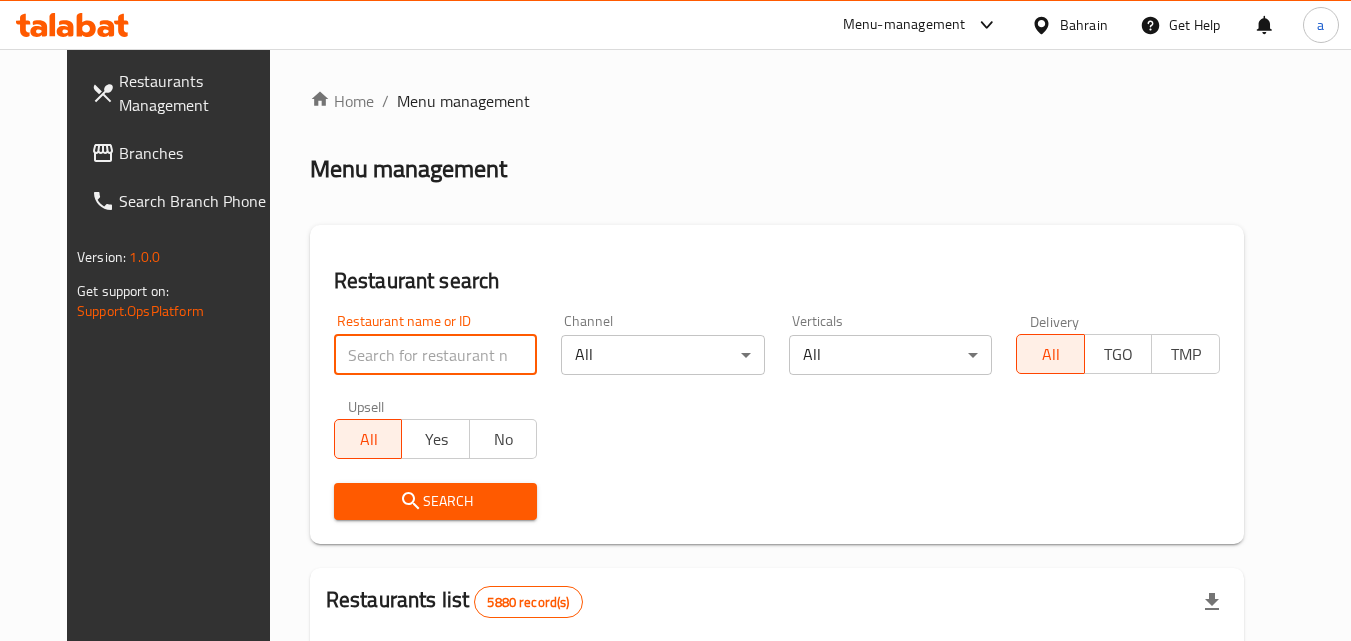click at bounding box center [436, 355] 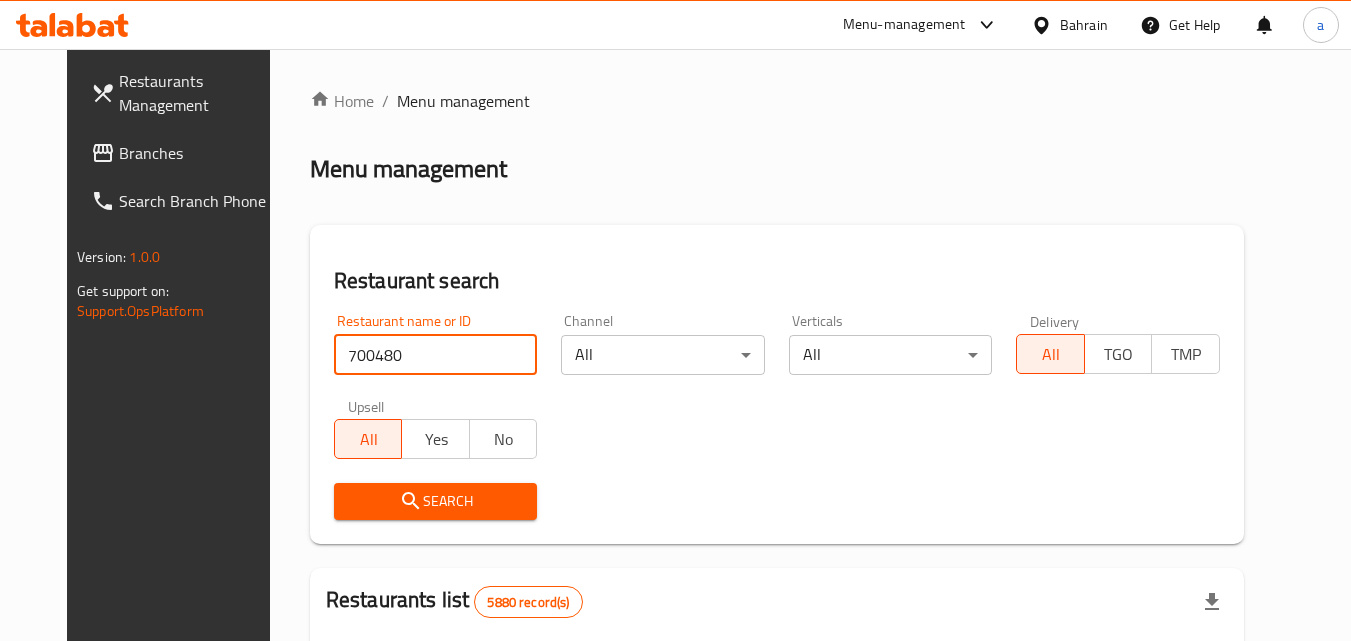 type on "700480" 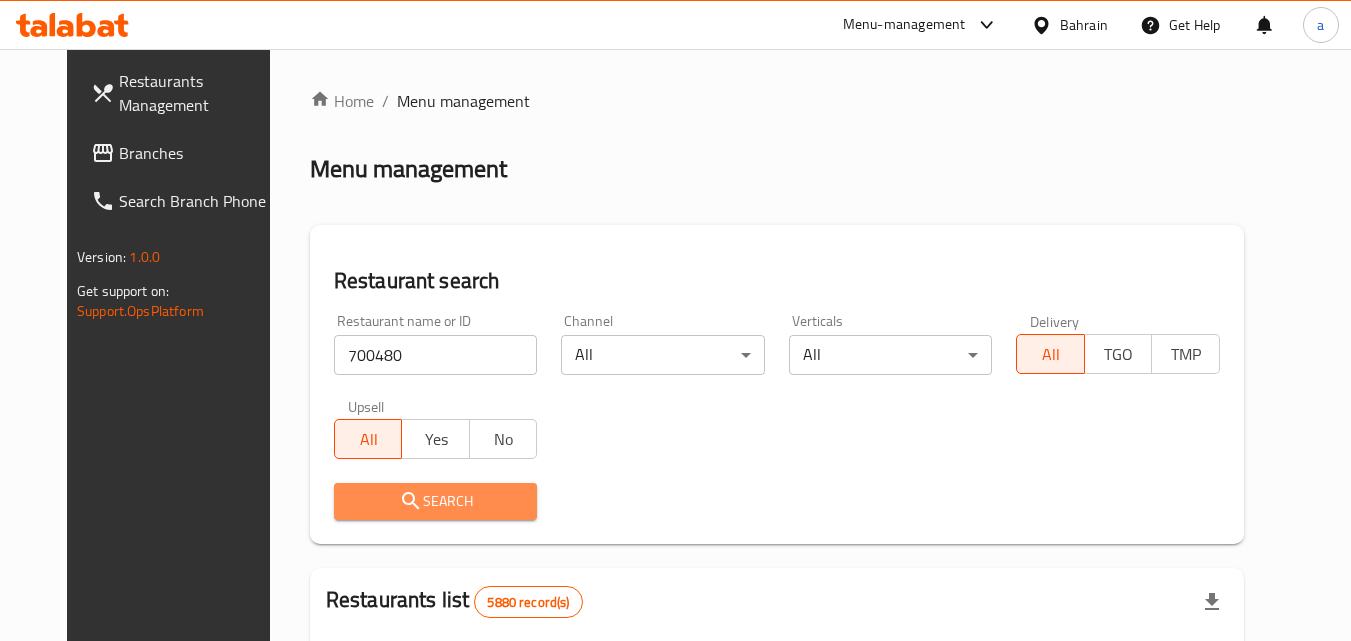 click on "Search" at bounding box center [436, 501] 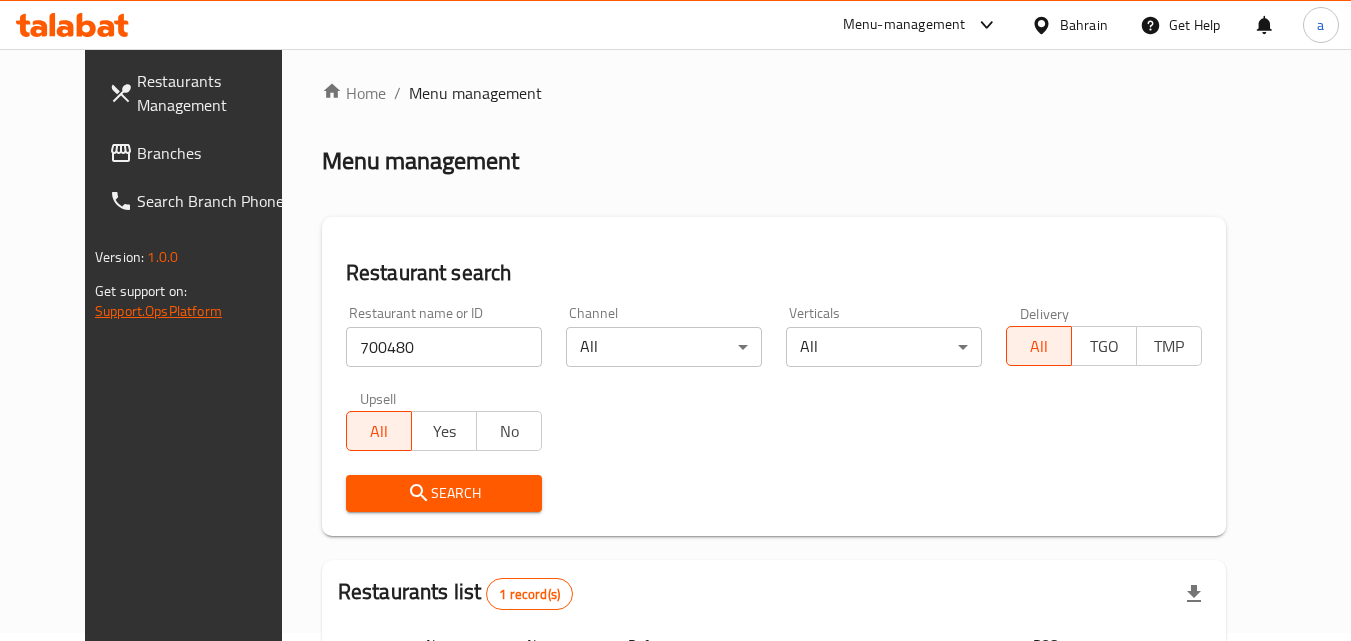 scroll, scrollTop: 0, scrollLeft: 0, axis: both 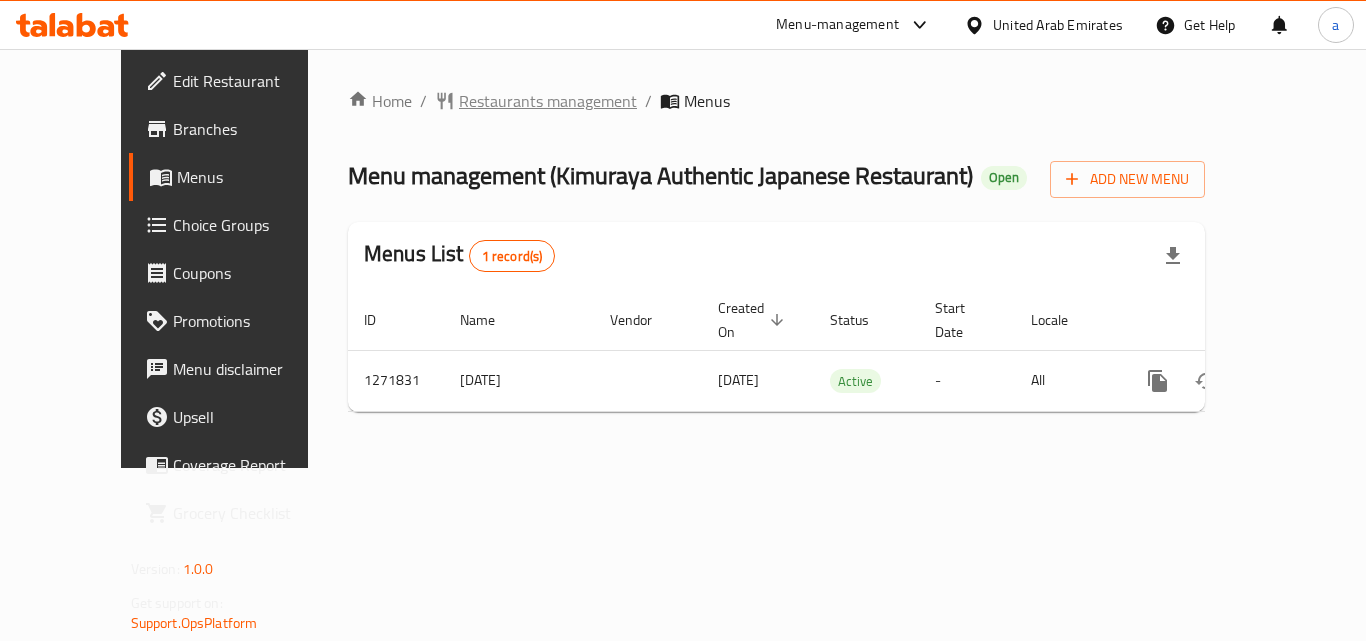 click on "Restaurants management" at bounding box center [548, 101] 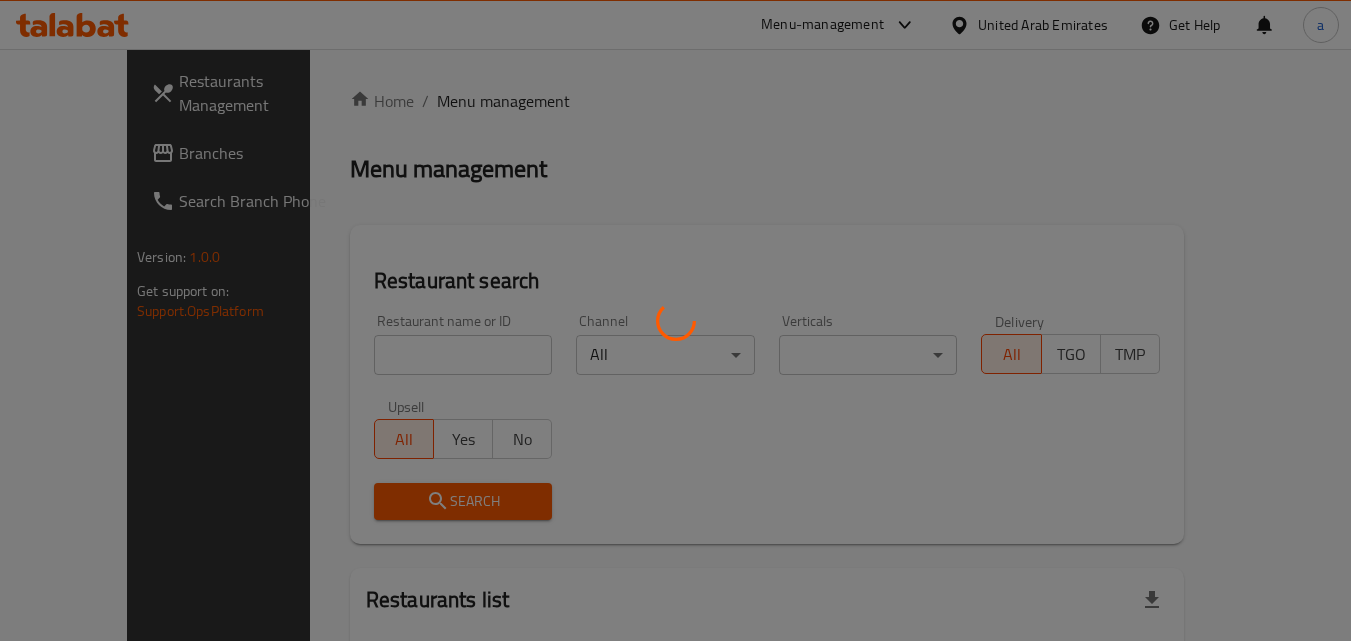 click at bounding box center [675, 320] 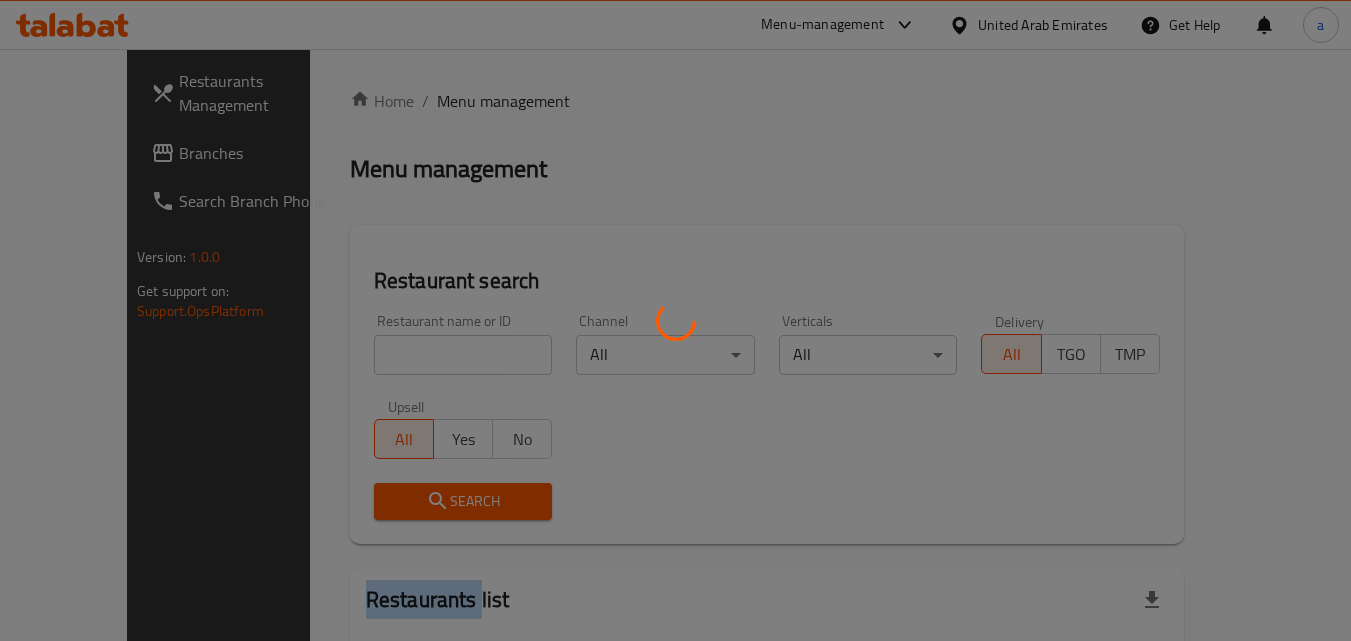 click at bounding box center (675, 320) 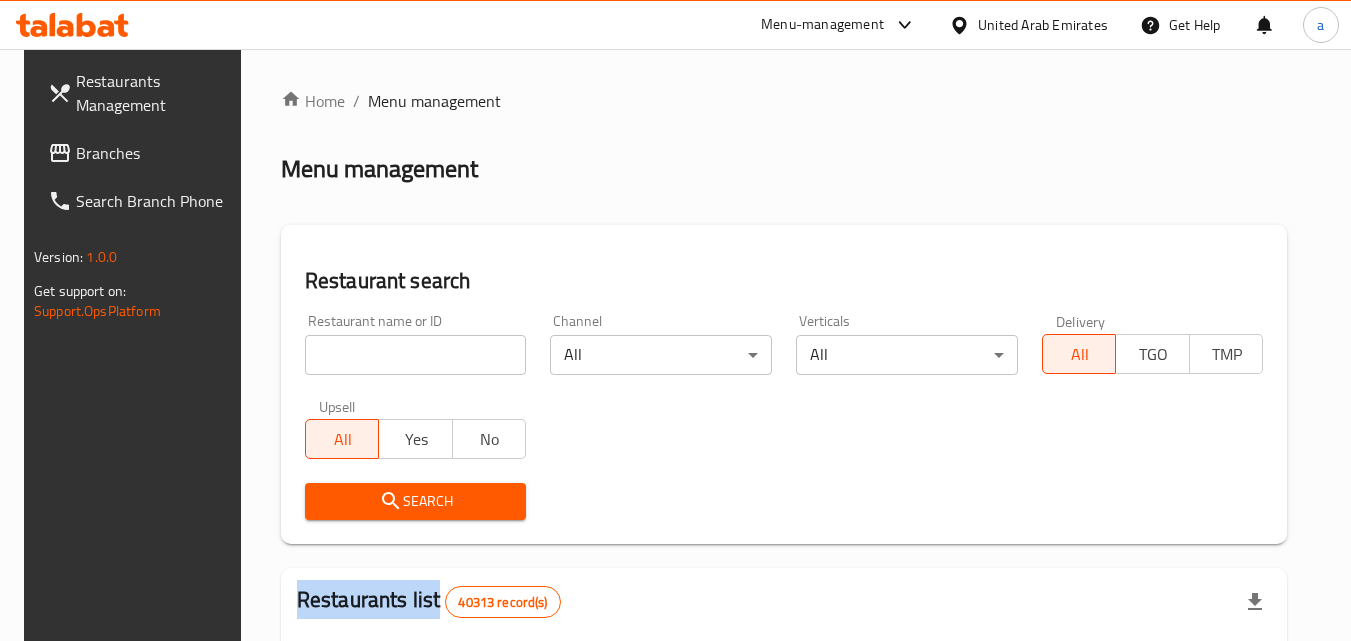 click at bounding box center (675, 320) 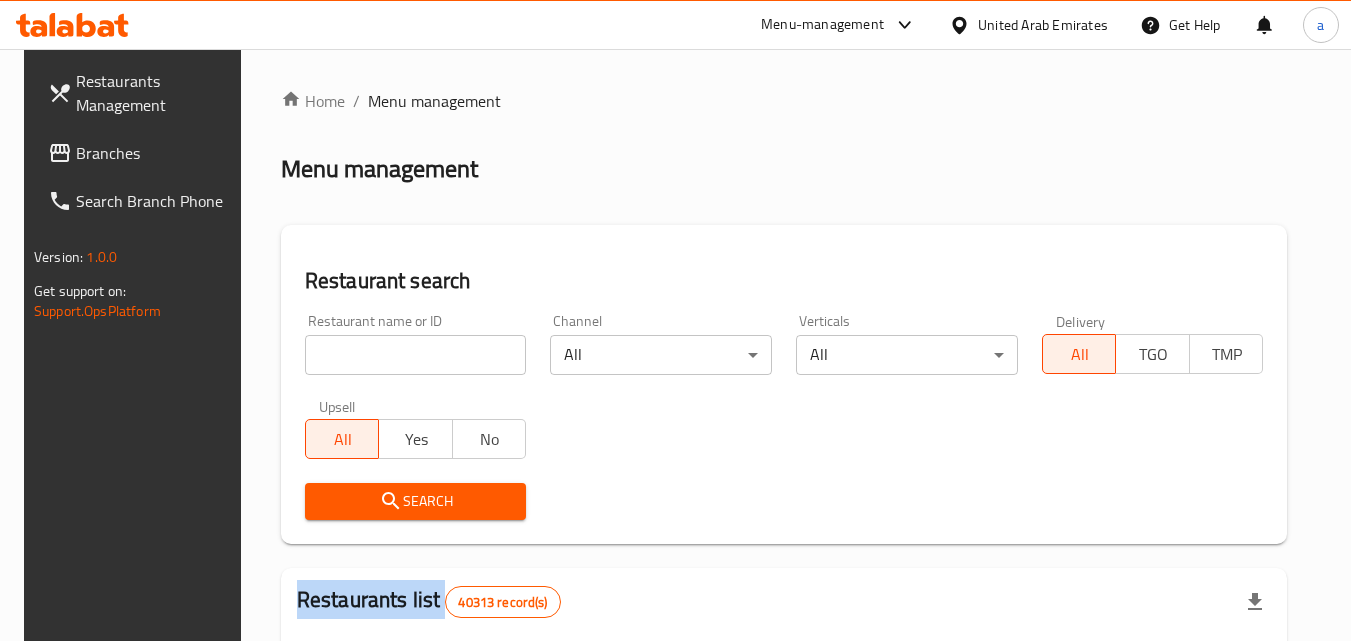 click on "Home / Menu management Menu management Restaurant search Restaurant name or ID Restaurant name or ID Channel All ​ Verticals All ​ Delivery All TGO TMP Upsell All Yes No   Search Restaurants list   40313 record(s) ID sorted ascending Name (En) Name (Ar) Ref. Name Logo Branches Open Busy Closed POS group Status Action 328 Johnny Rockets جوني روكيتس 37 0 1 0 OPEN 330 French Connection فرنش كونكشن 1 0 0 0 INACTIVE 339 Arz Lebanon أرز لبنان Al Karama,Al Barsha & Mirdif 9 1 0 2 OPEN 340 Mega Wraps ميجا رابس 3 0 0 0 INACTIVE 342 Sandella's Flatbread Cafe سانديلاز فلات براد 7 0 0 0 INACTIVE 343 Dragon Hut كوخ التنين 1 0 0 0 INACTIVE 348 Thai Kitchen المطبخ التايلندى 1 0 0 0 INACTIVE 349 Mughal  موغل 1 0 0 0 HIDDEN 350 HOT N COOL (Old) هوت و كول 1 0 0 0 INACTIVE 355 Al Habasha  الحبشة 11 1 0 0 HIDDEN Rows per page: 10 1-10 of 40313" at bounding box center [784, 721] 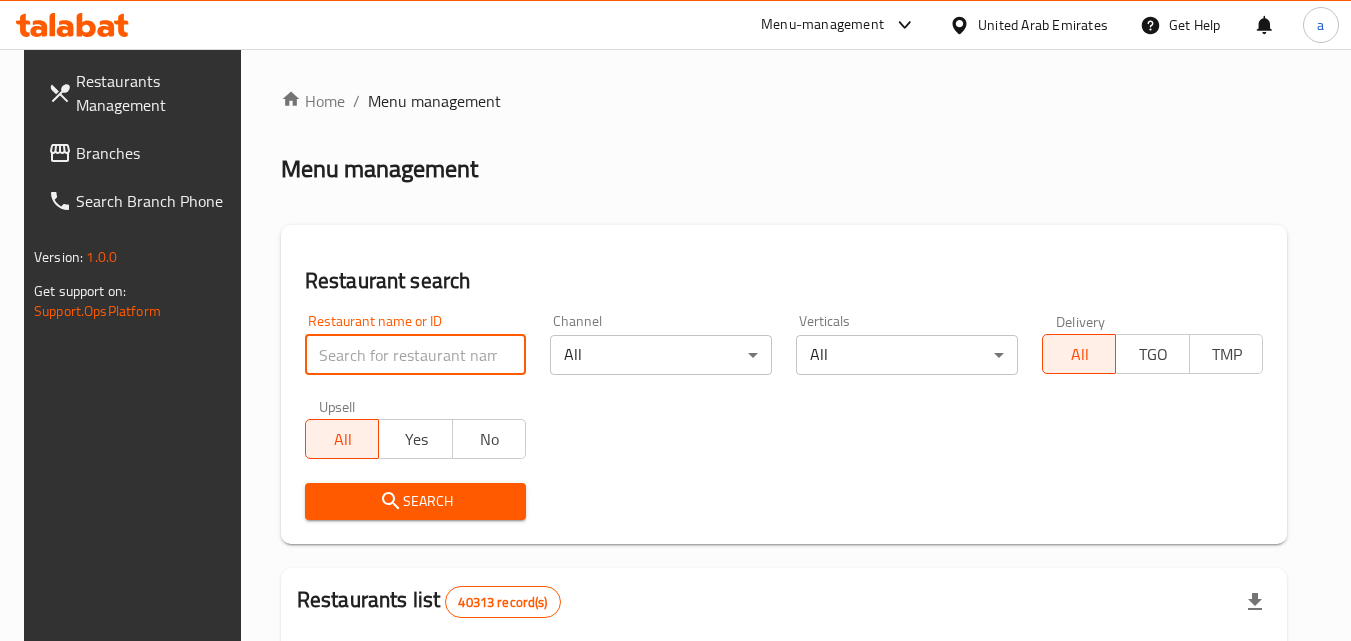 click at bounding box center (416, 355) 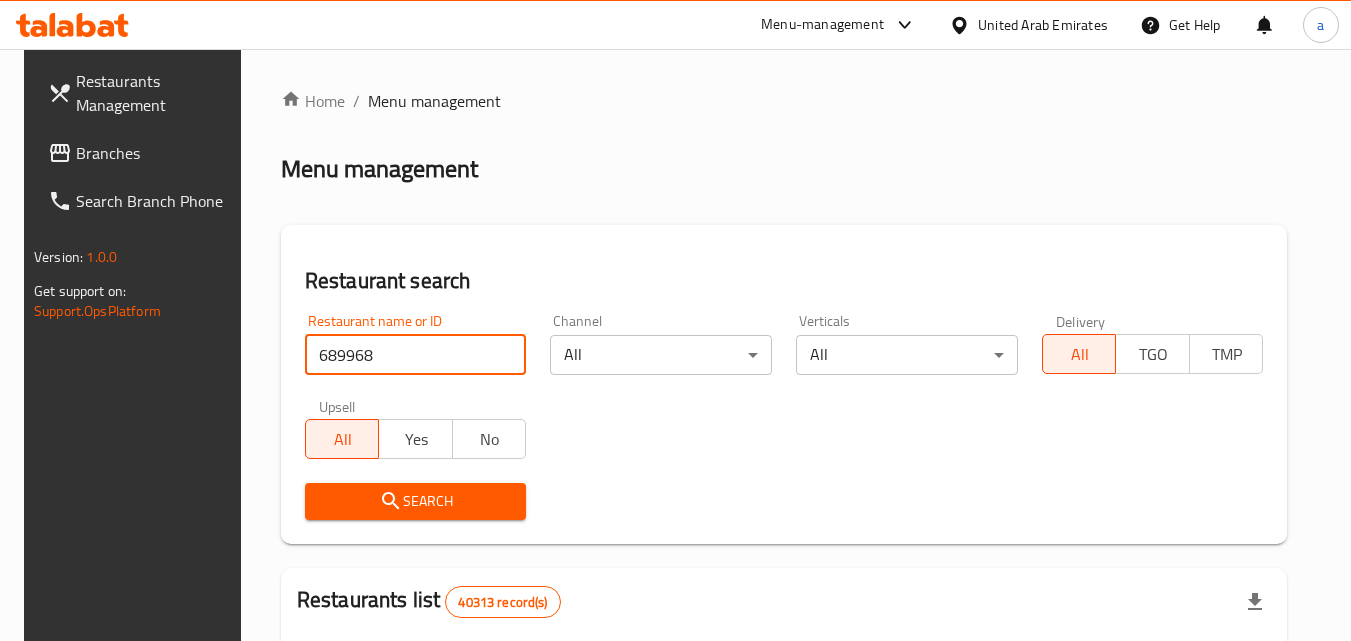 type on "689968" 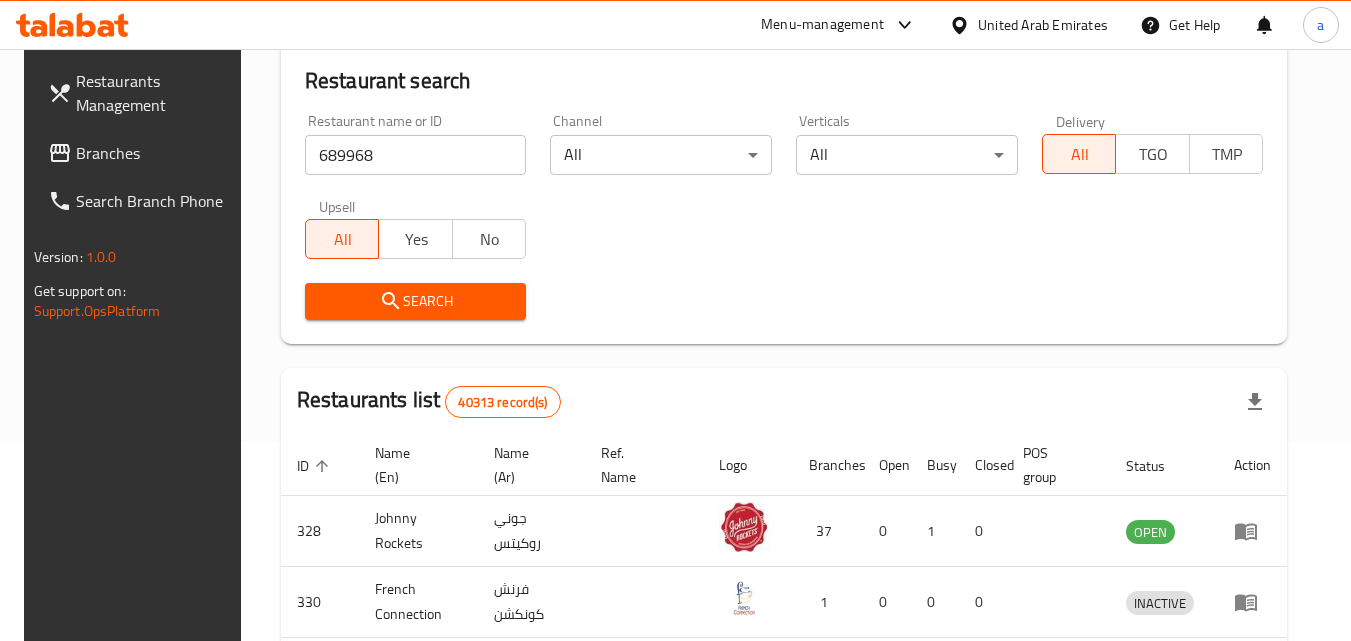 scroll, scrollTop: 0, scrollLeft: 0, axis: both 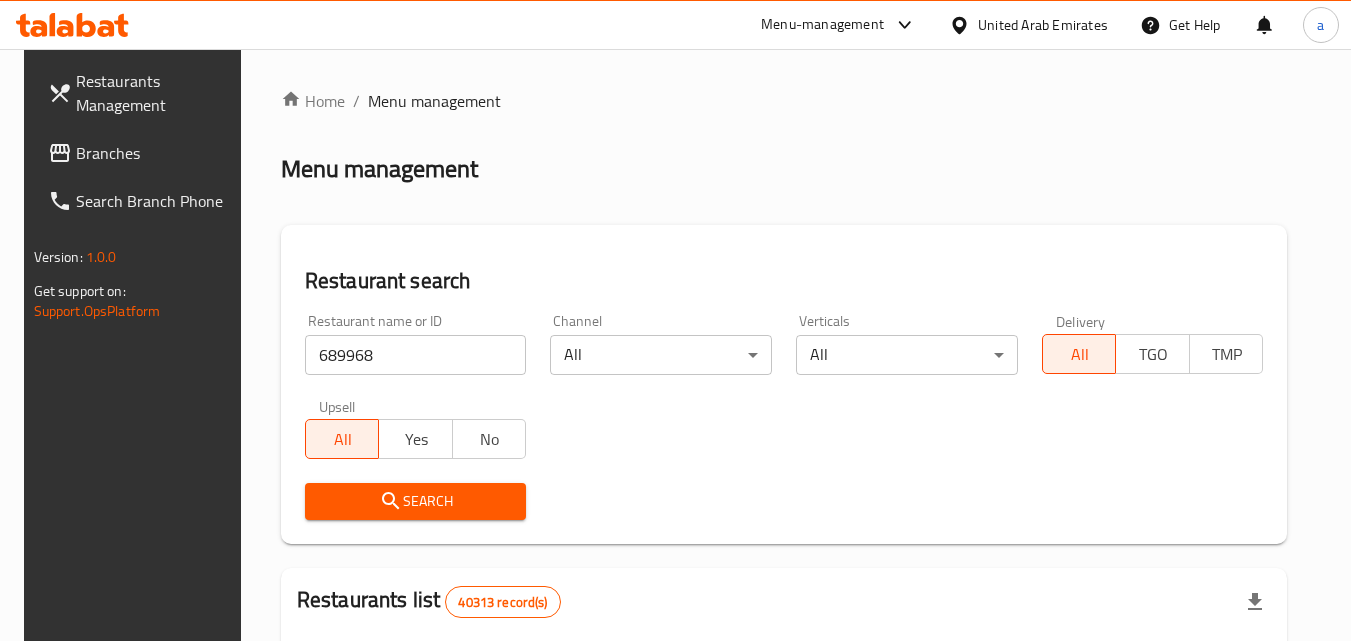 click on "Branches" at bounding box center (155, 153) 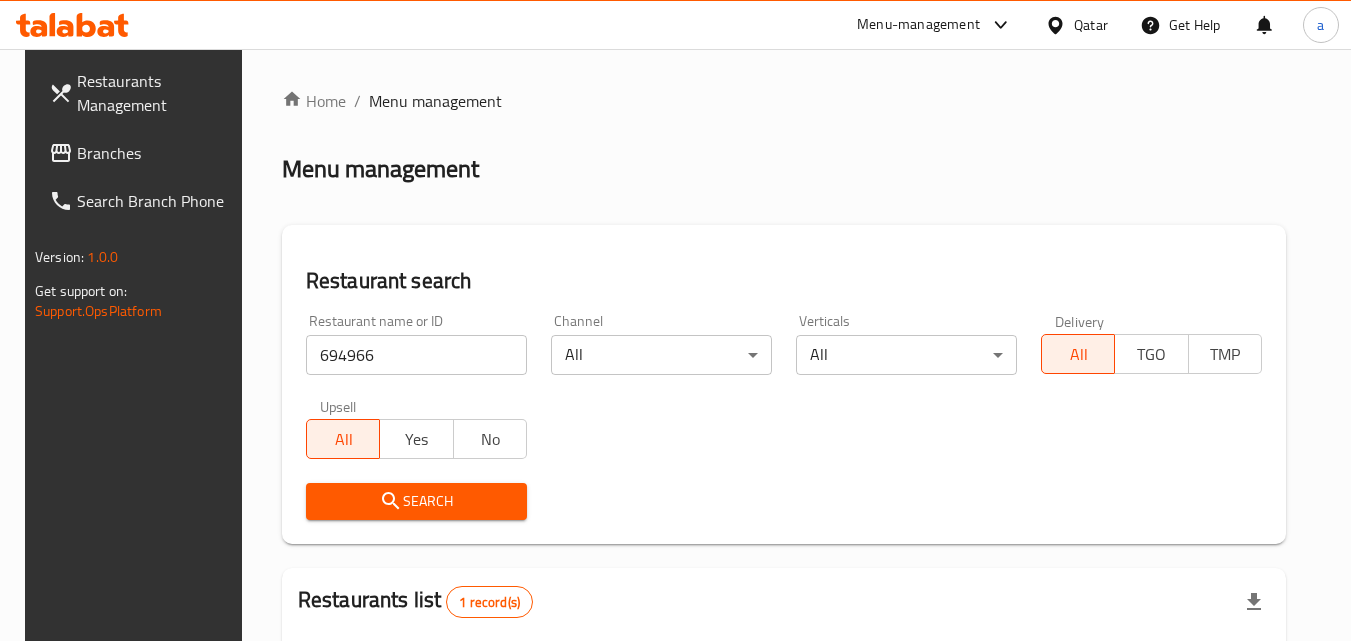 scroll, scrollTop: 0, scrollLeft: 0, axis: both 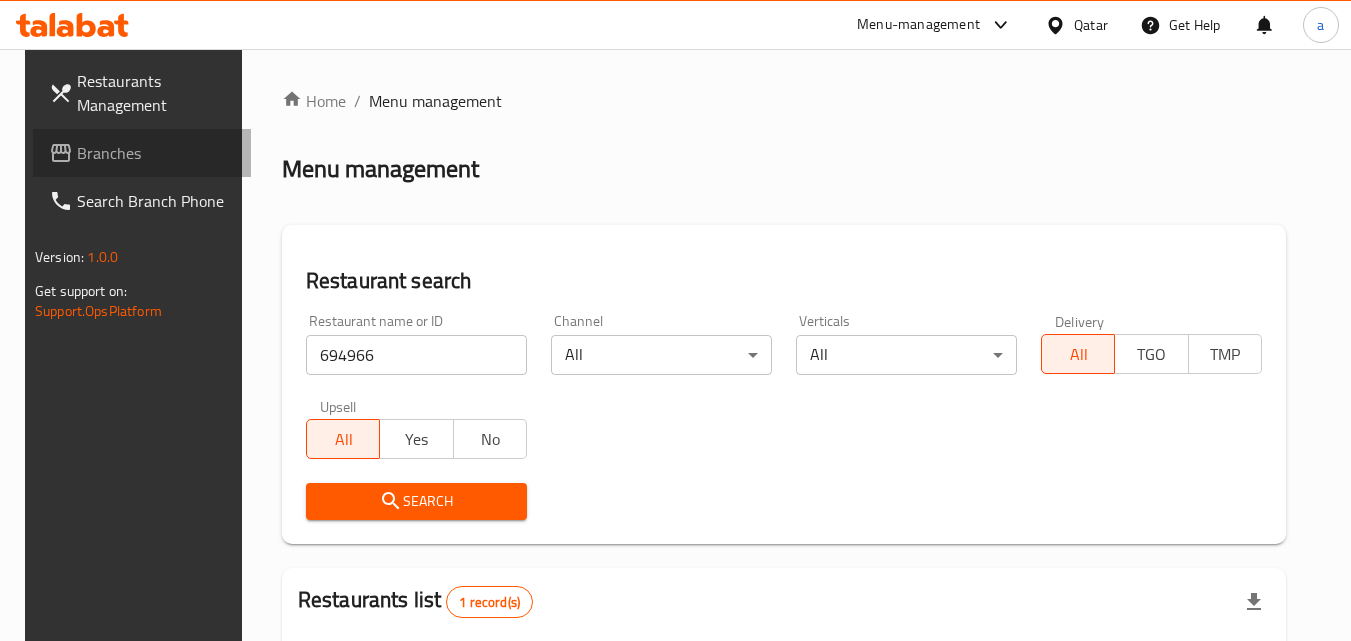 click at bounding box center (63, 153) 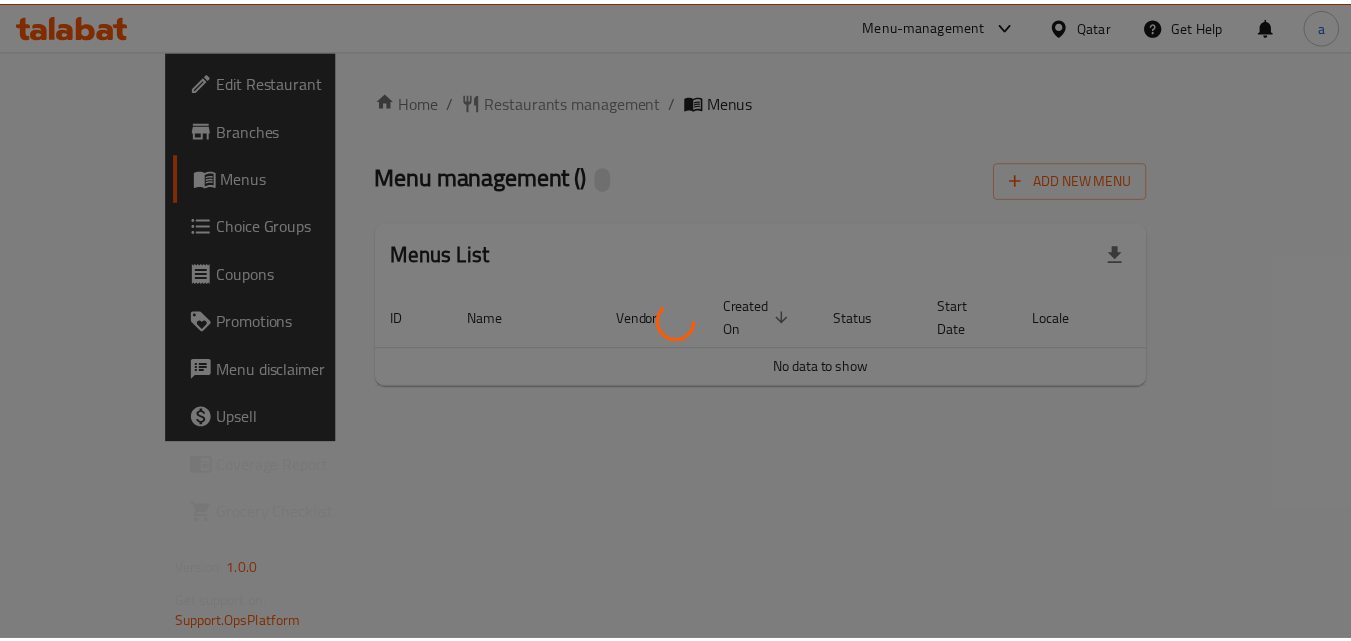 scroll, scrollTop: 0, scrollLeft: 0, axis: both 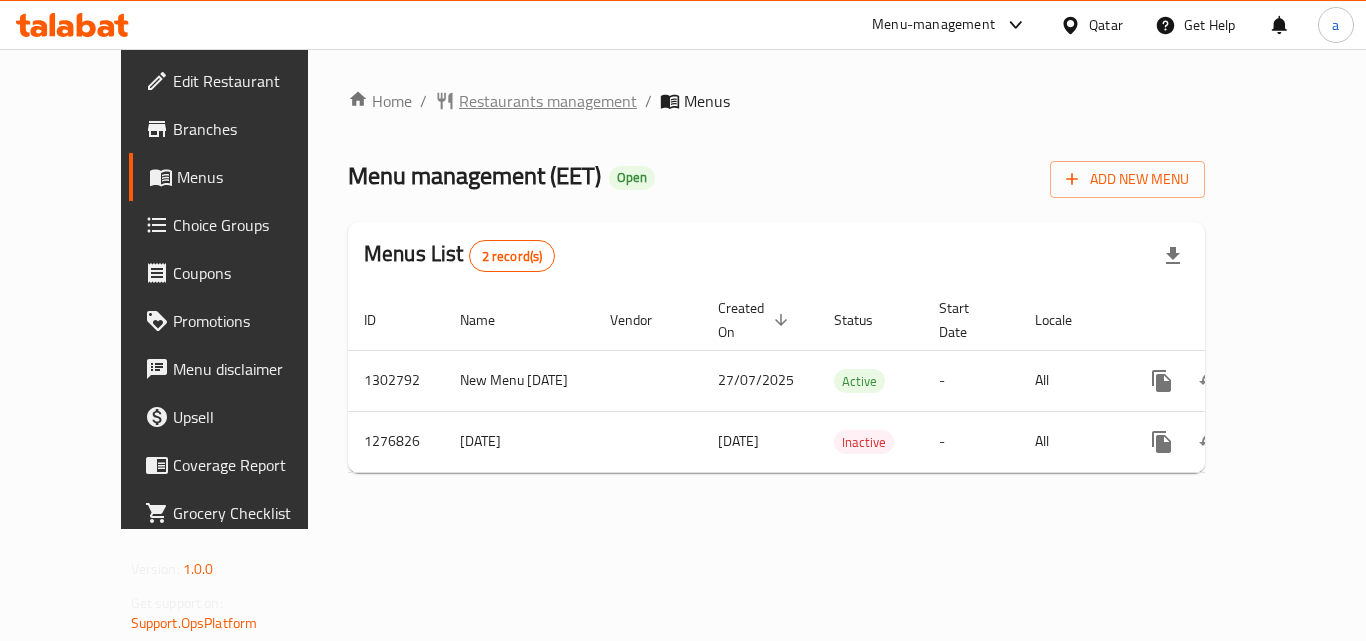 click on "Restaurants management" at bounding box center (548, 101) 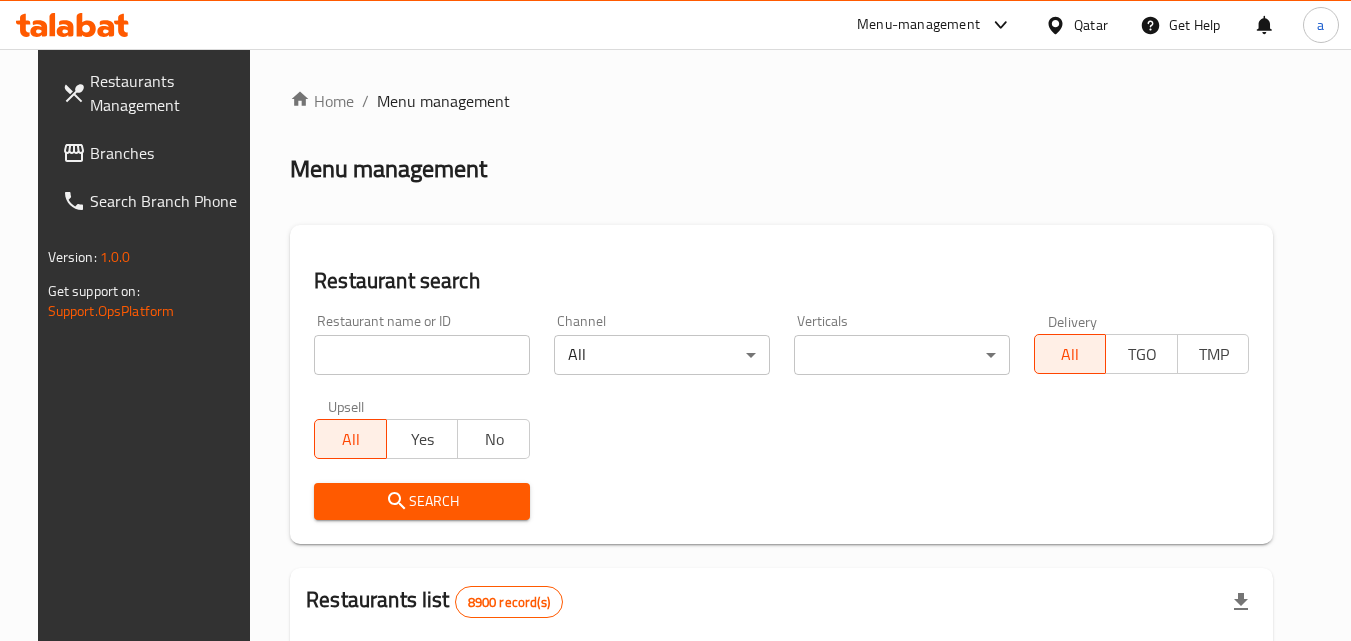 click at bounding box center [422, 355] 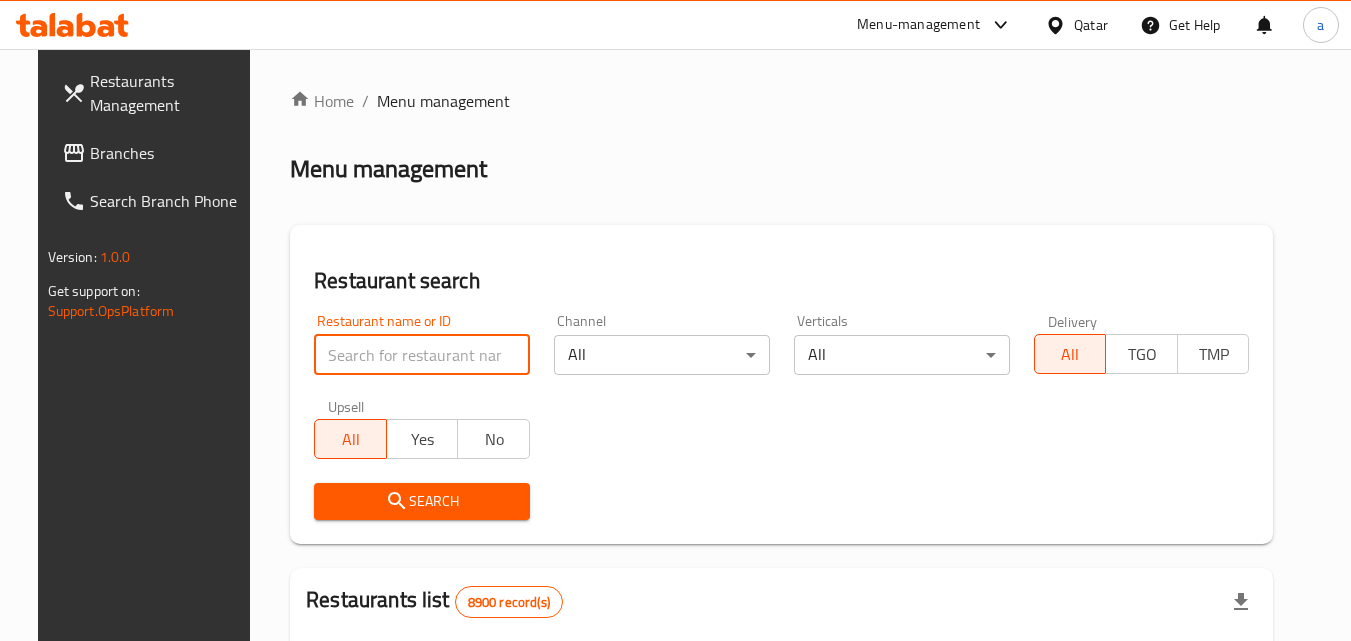 click at bounding box center [422, 355] 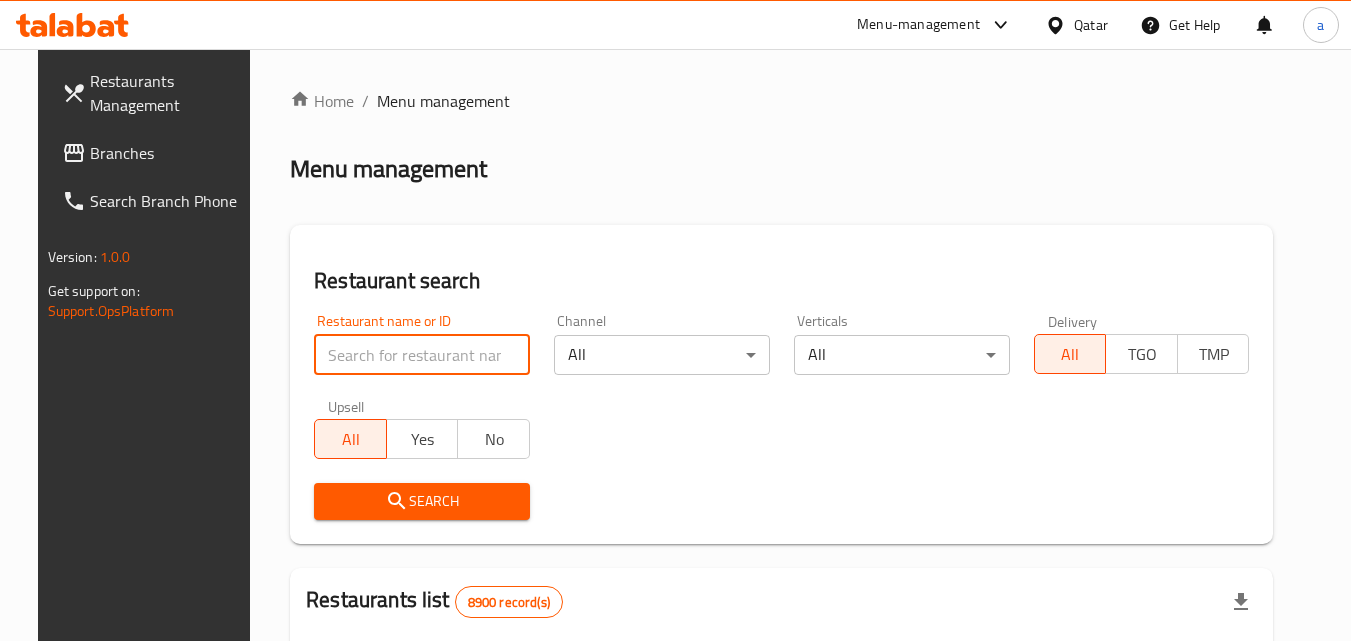 paste on "692094" 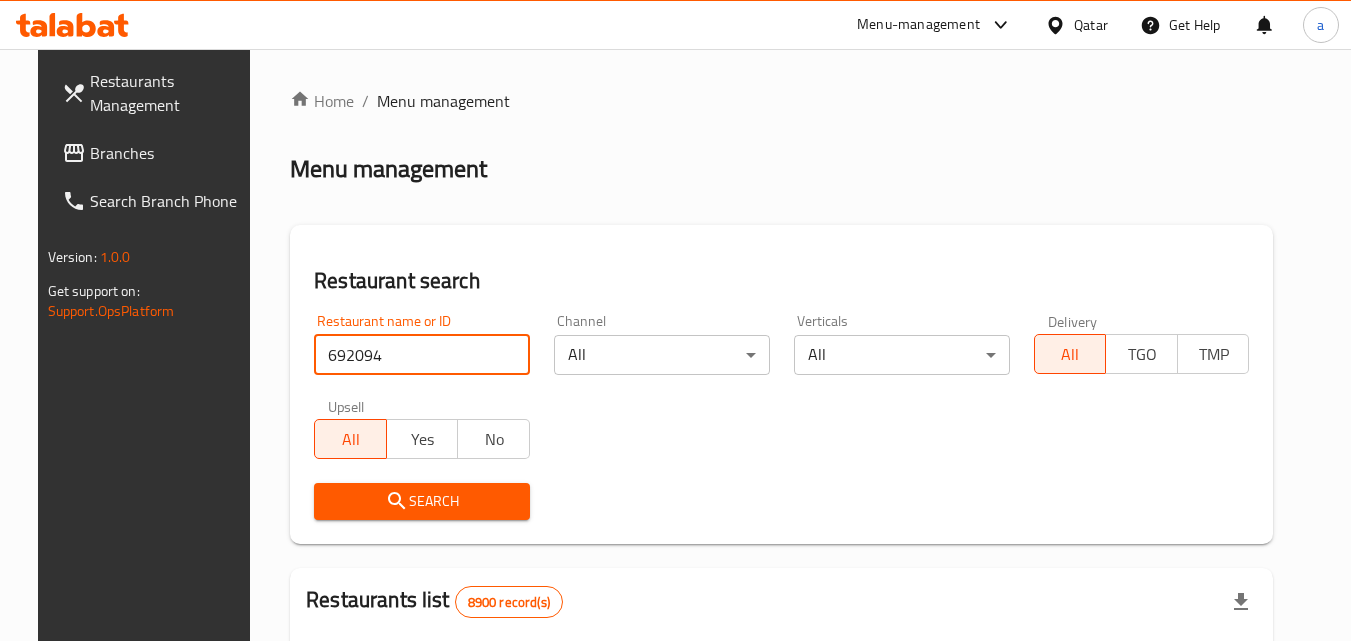 type on "692094" 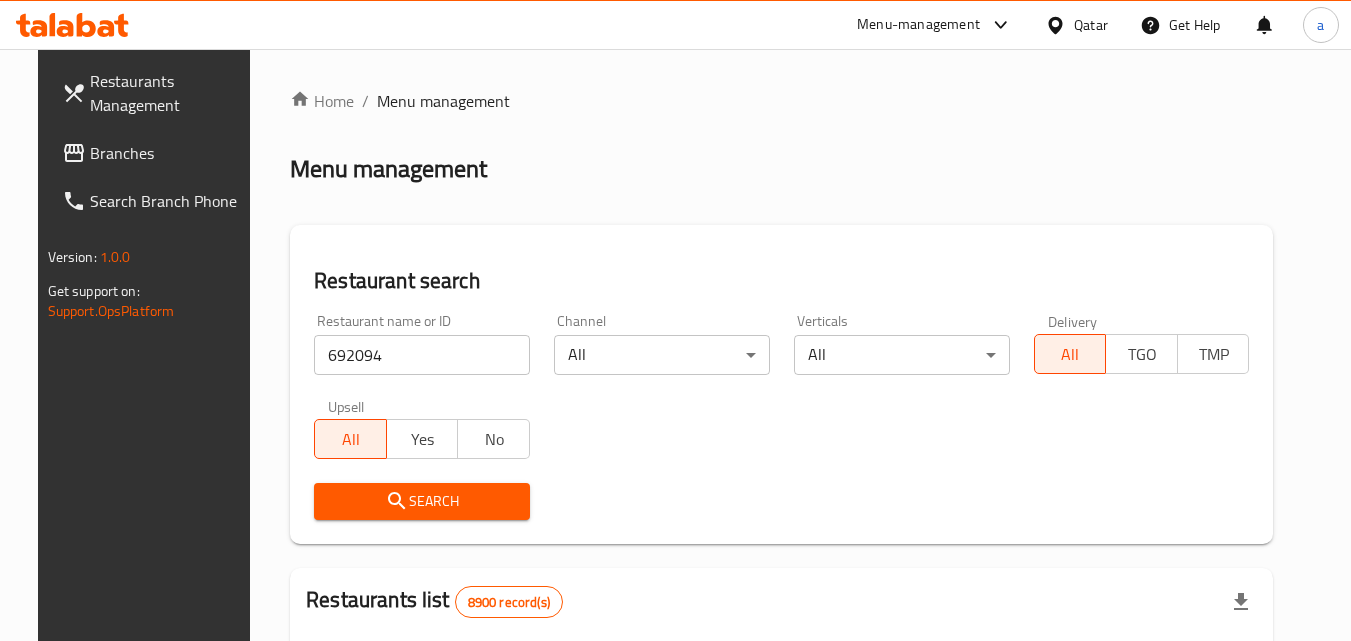 click on "Search" at bounding box center (422, 501) 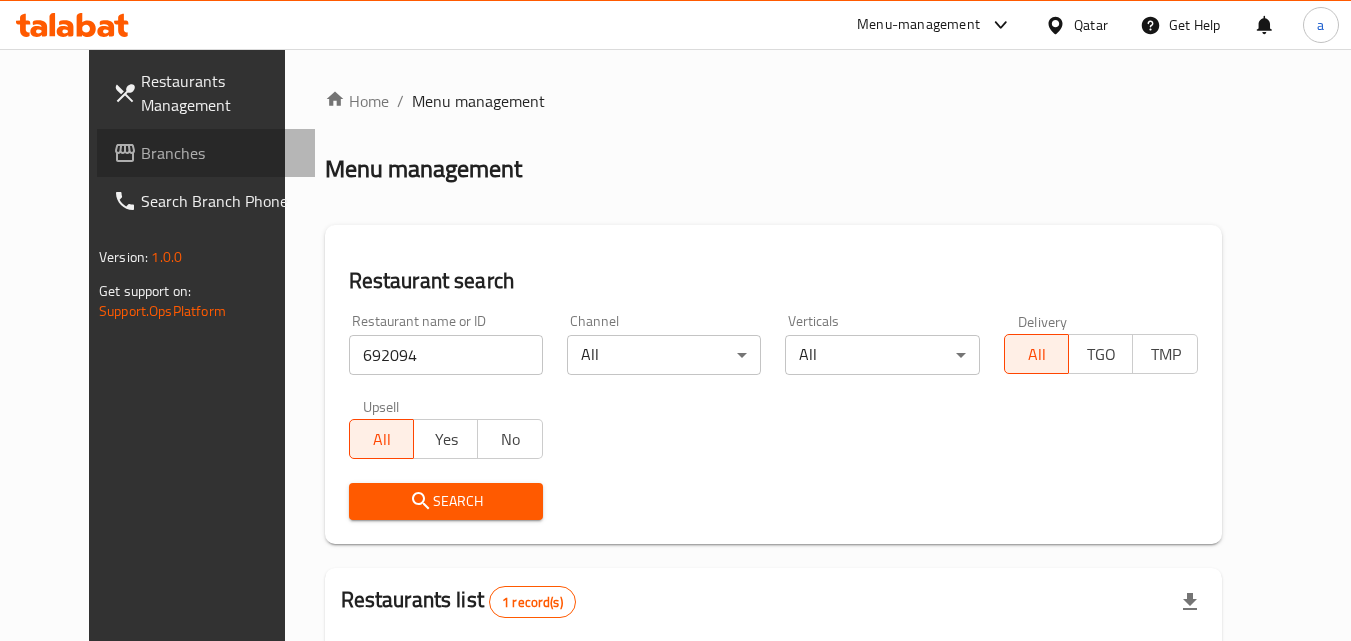 click on "Branches" at bounding box center [220, 153] 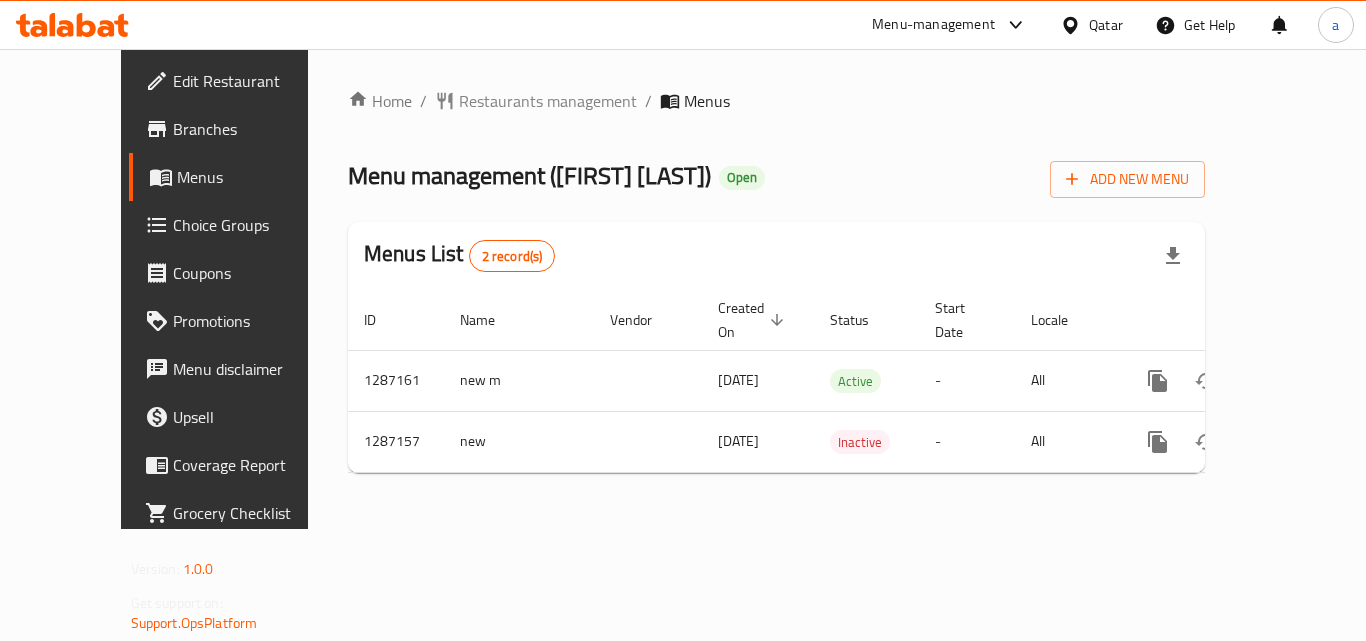 click on "Restaurants management" at bounding box center [548, 101] 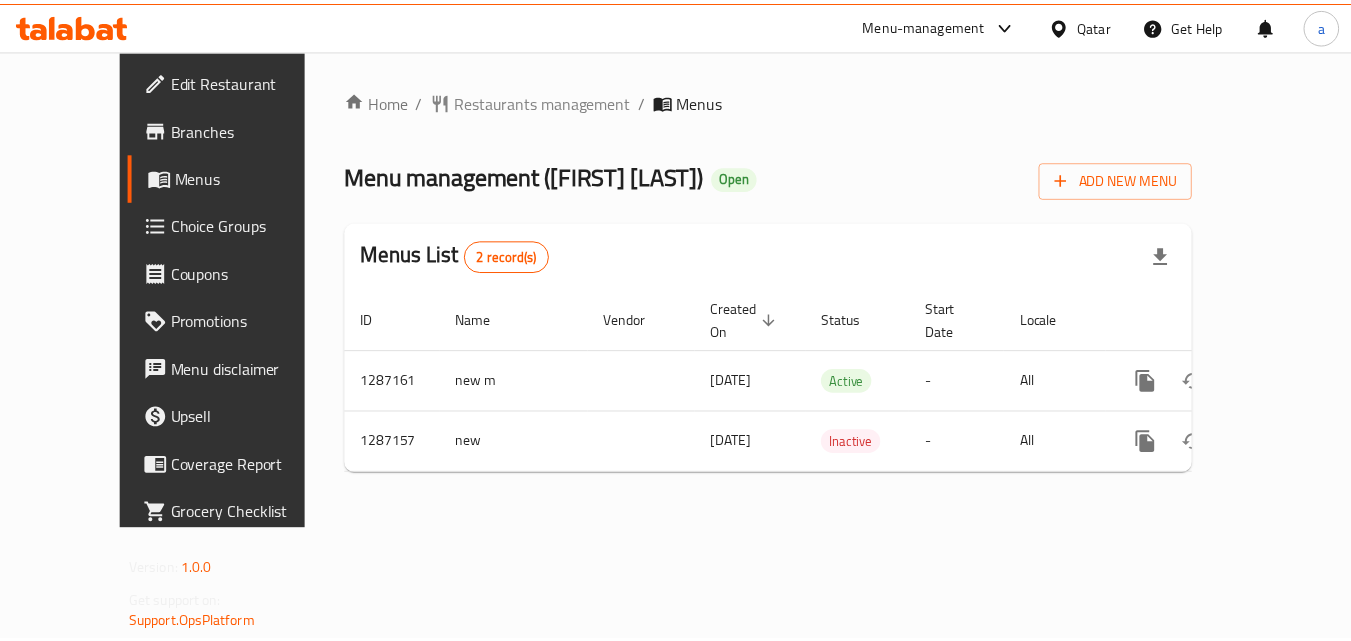 scroll, scrollTop: 0, scrollLeft: 0, axis: both 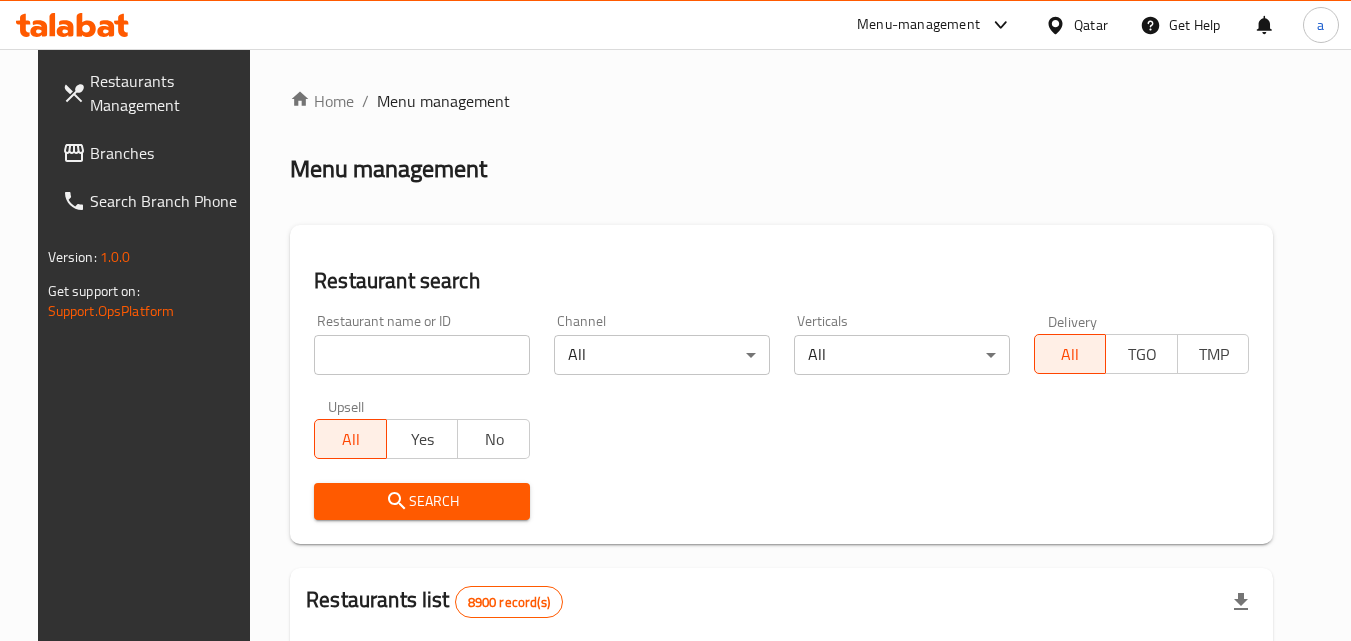 click at bounding box center (422, 355) 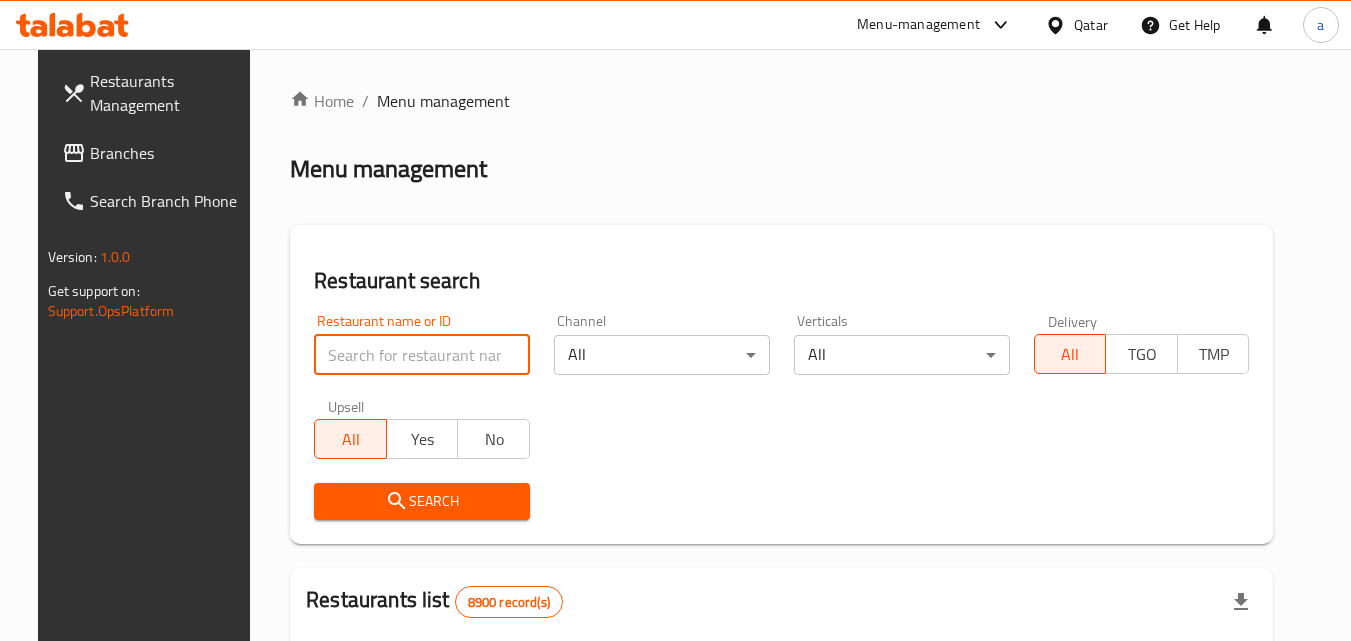 click at bounding box center (422, 355) 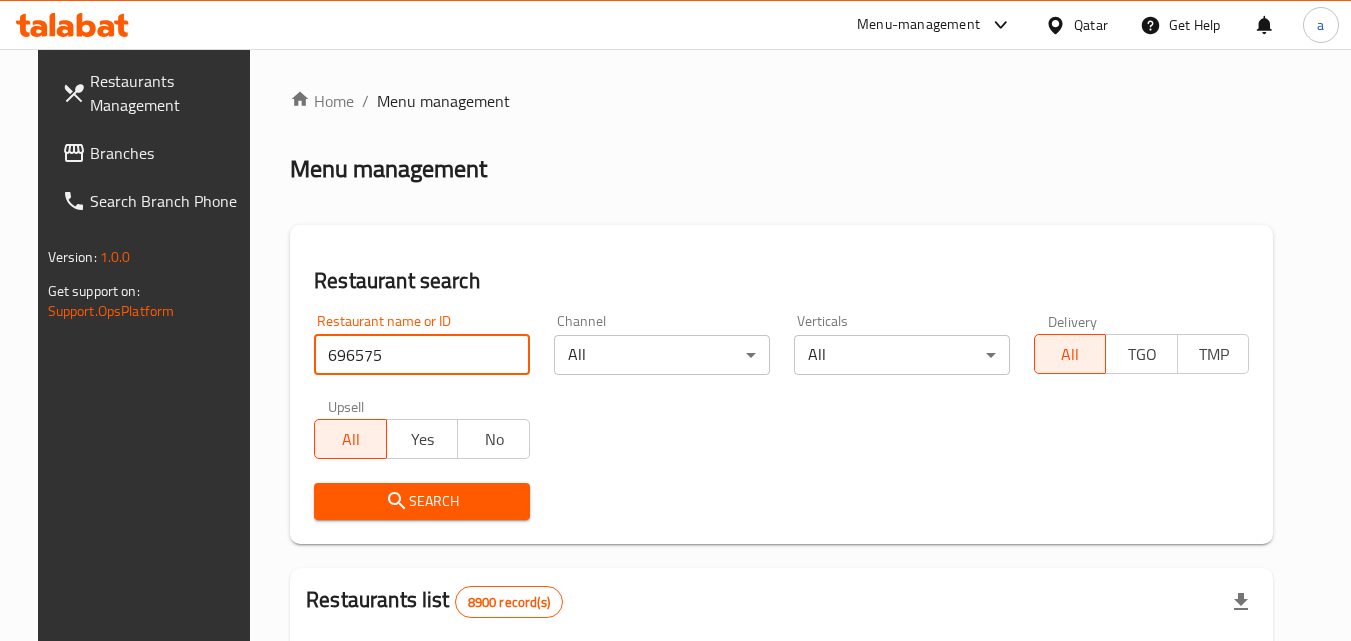 type on "696575" 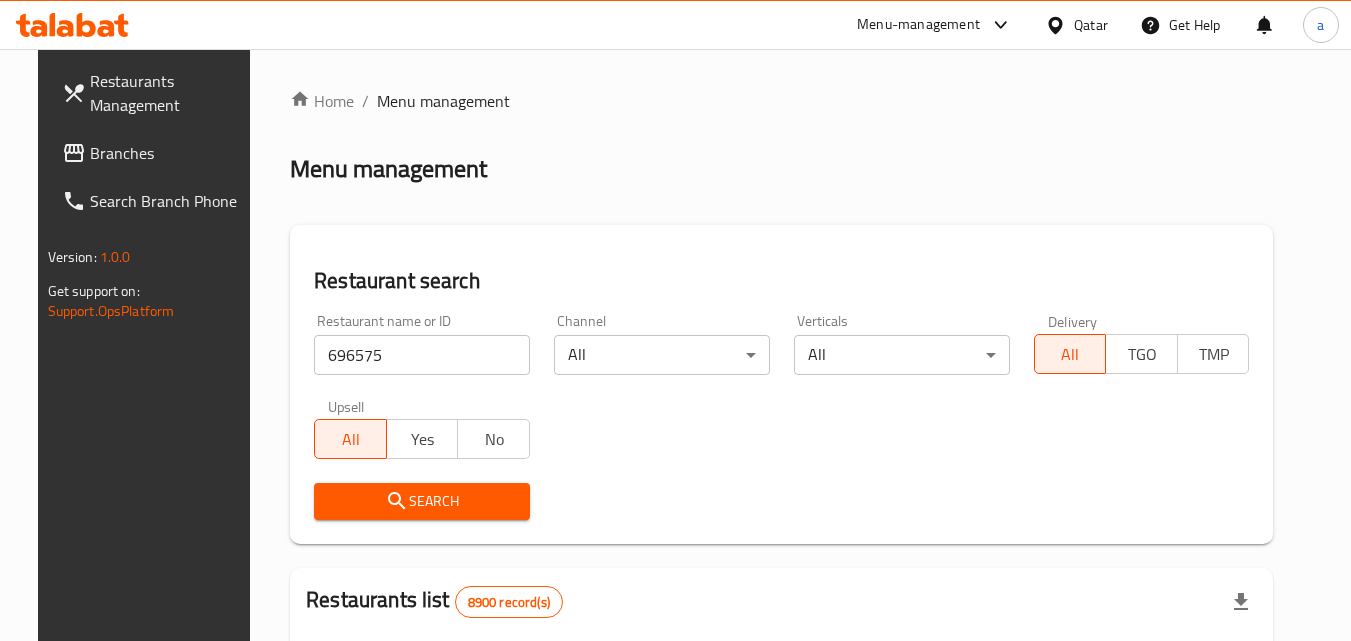 click on "Search" at bounding box center [422, 501] 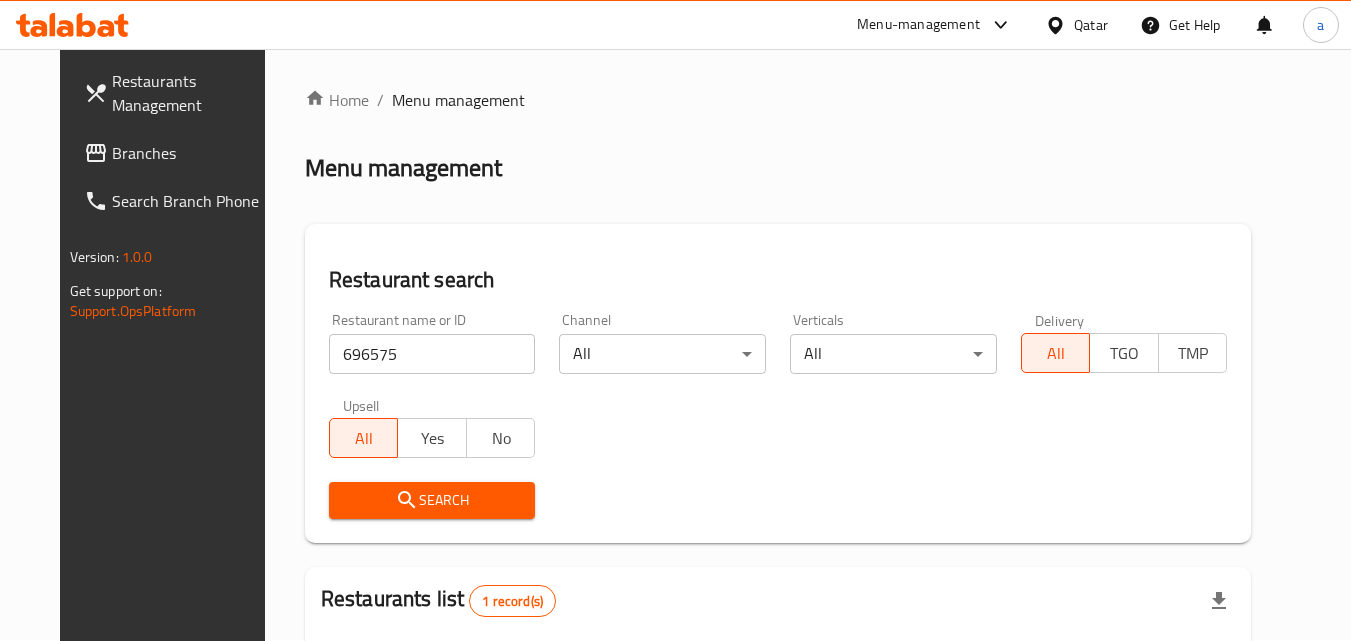 scroll, scrollTop: 0, scrollLeft: 0, axis: both 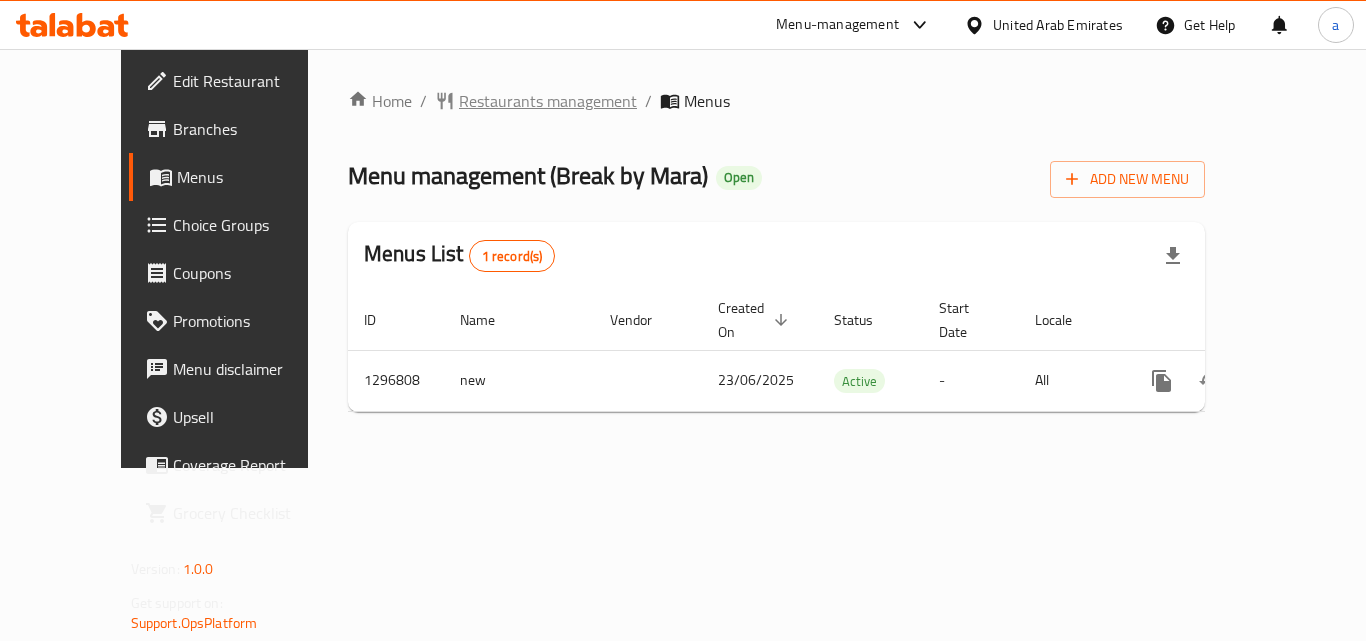 click on "Restaurants management" at bounding box center (548, 101) 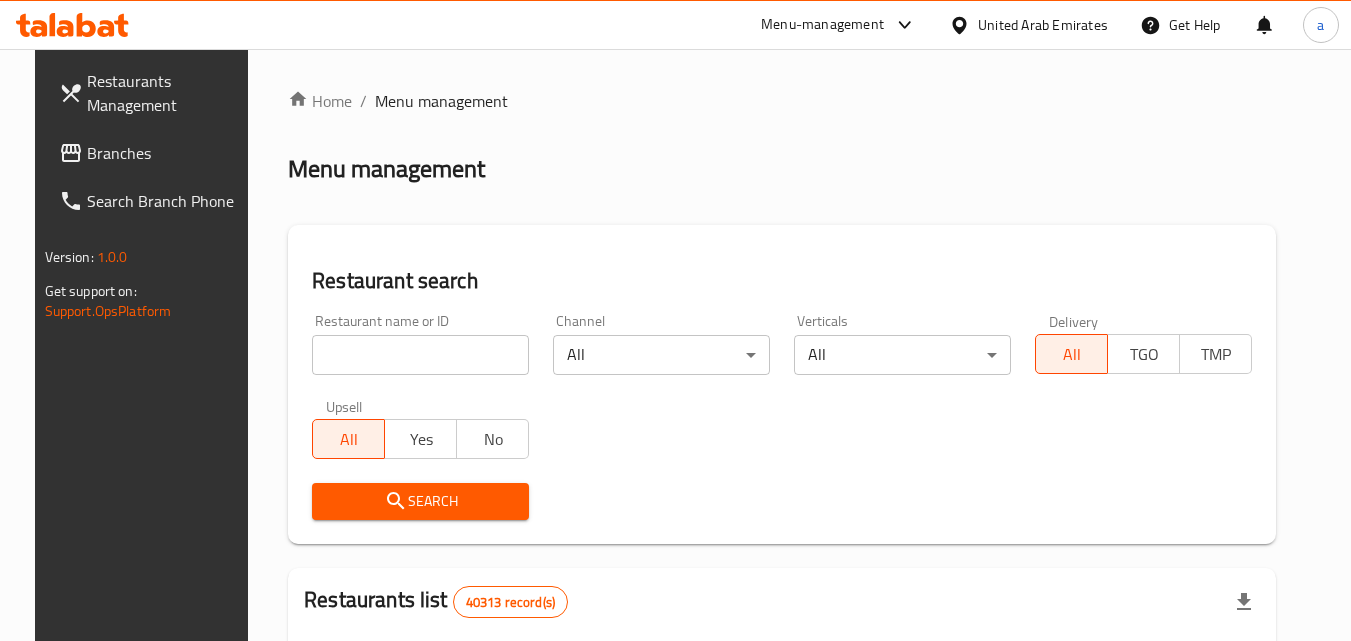 click on "Home / Menu management Menu management Restaurant search Restaurant name or ID Restaurant name or ID Channel All ​ Verticals All ​ Delivery All TGO TMP Upsell All Yes No   Search Restaurants list   40313 record(s) ID sorted ascending Name (En) Name (Ar) Ref. Name Logo Branches Open Busy Closed POS group Status Action 328 Johnny Rockets جوني روكيتس 37 0 1 0 OPEN 330 French Connection فرنش كونكشن 1 0 0 0 INACTIVE 339 Arz Lebanon أرز لبنان Al Karama,Al Barsha & Mirdif 9 1 0 2 OPEN 340 Mega Wraps ميجا رابس 3 0 0 0 INACTIVE 342 Sandella's Flatbread Cafe سانديلاز فلات براد 7 0 0 0 INACTIVE 343 Dragon Hut كوخ التنين 1 0 0 0 INACTIVE 348 Thai Kitchen المطبخ التايلندى 1 0 0 0 INACTIVE 349 Mughal  موغل 1 0 0 0 HIDDEN 350 HOT N COOL (Old) هوت و كول 1 0 0 0 INACTIVE 355 Al Habasha  الحبشة 11 1 0 0 HIDDEN Rows per page: 10 1-10 of 40313" at bounding box center (782, 717) 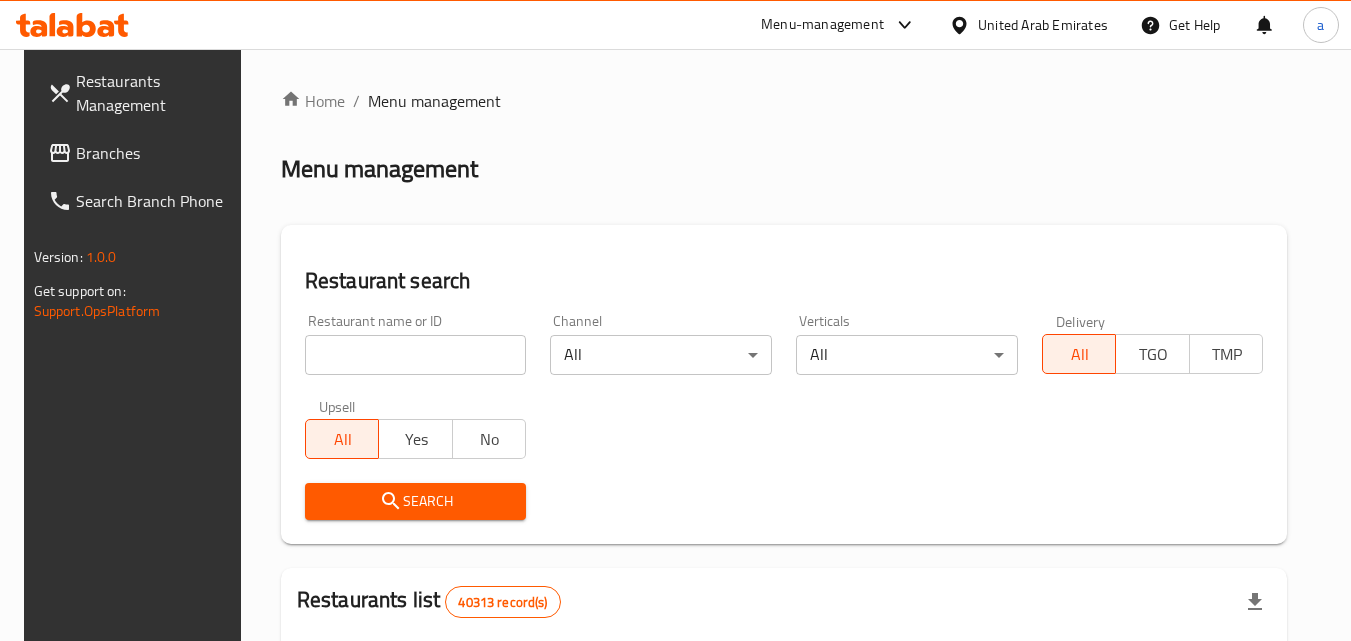 click at bounding box center (416, 355) 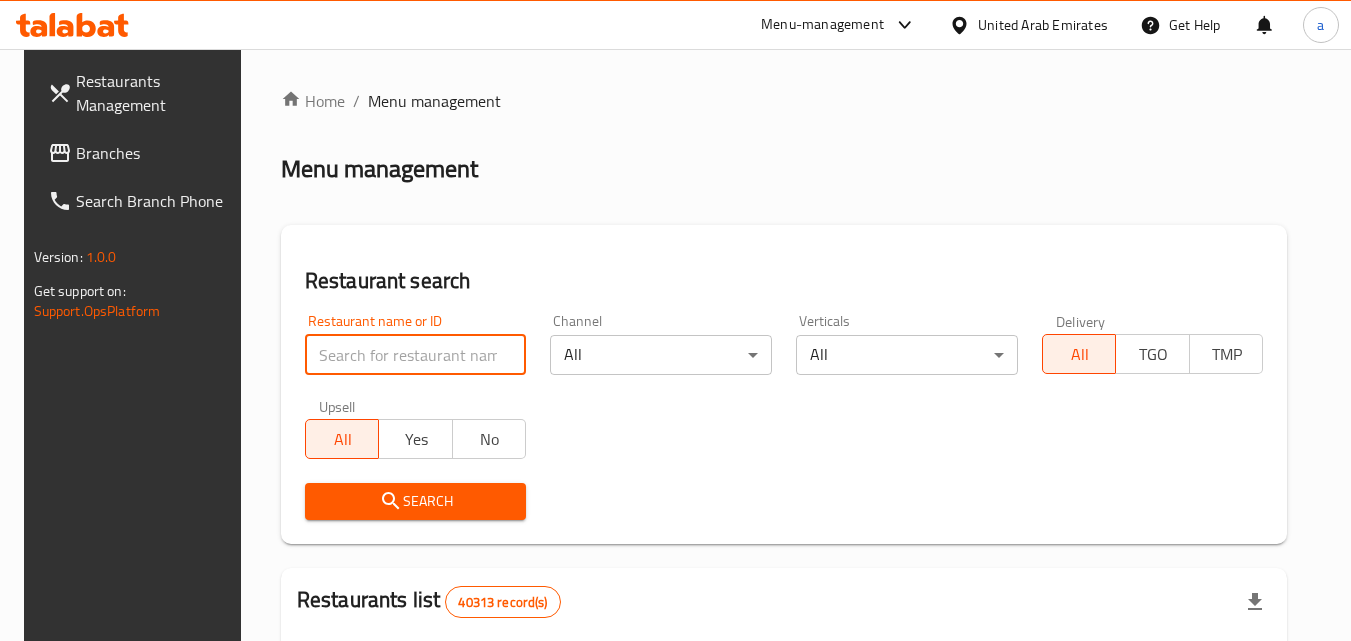 click at bounding box center (416, 355) 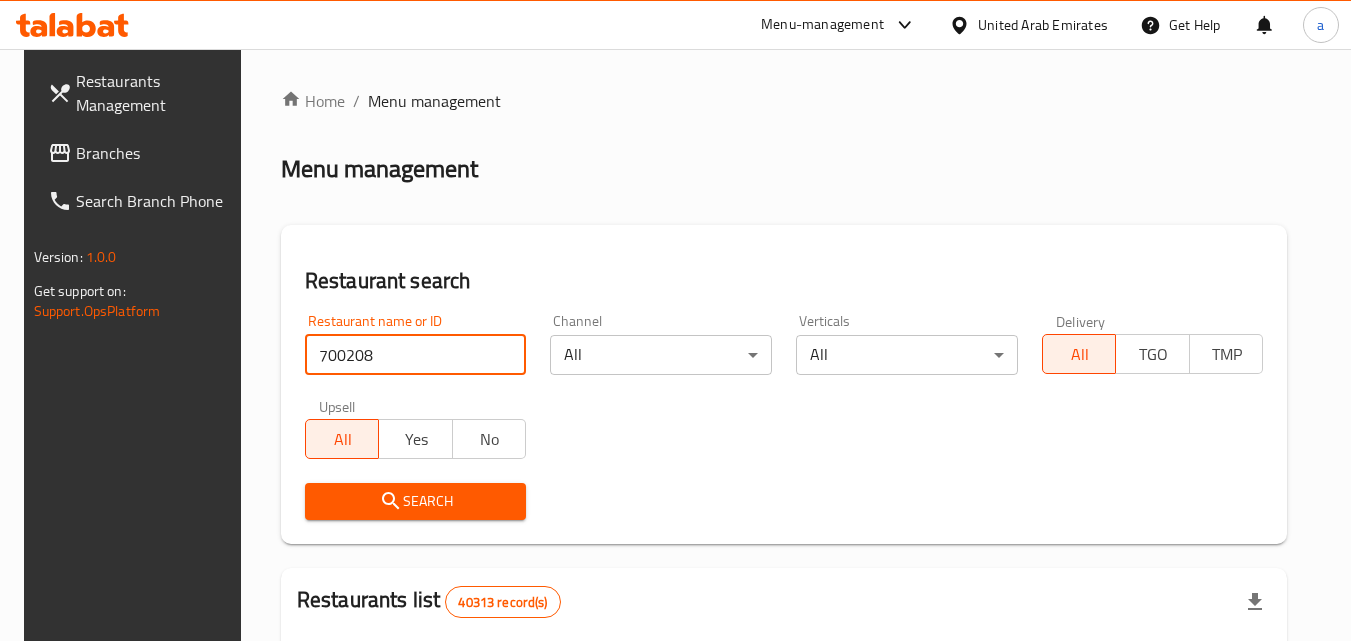 type on "700208" 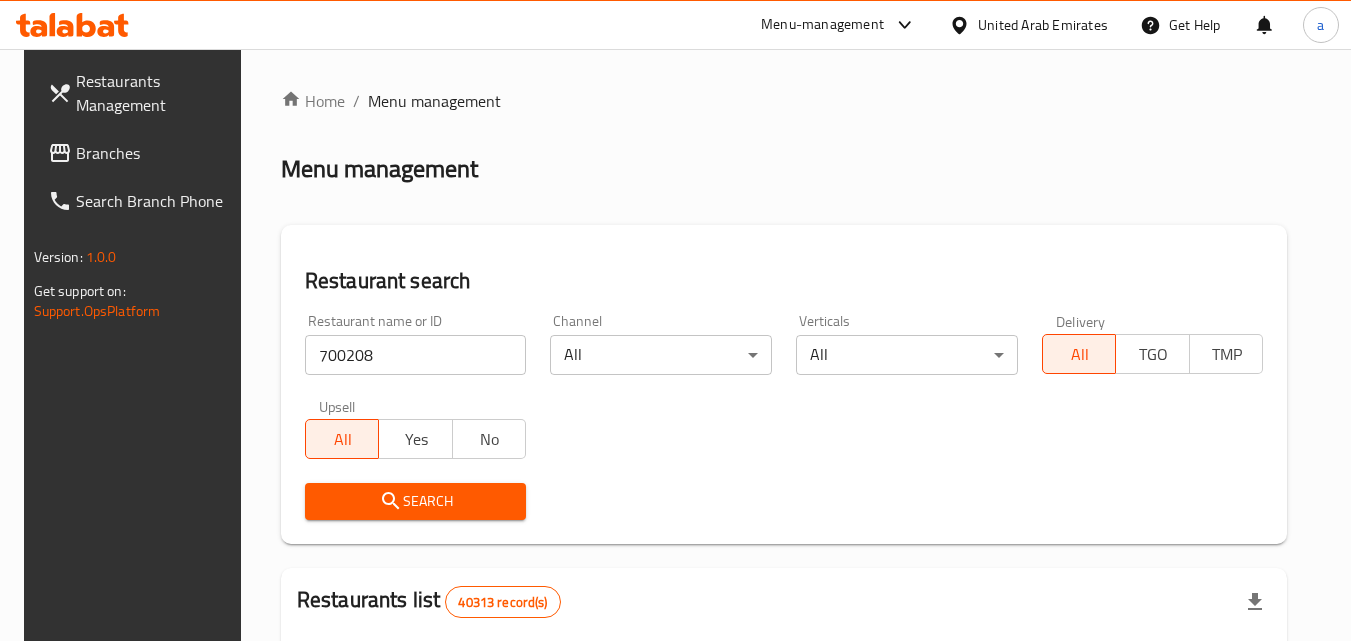 click 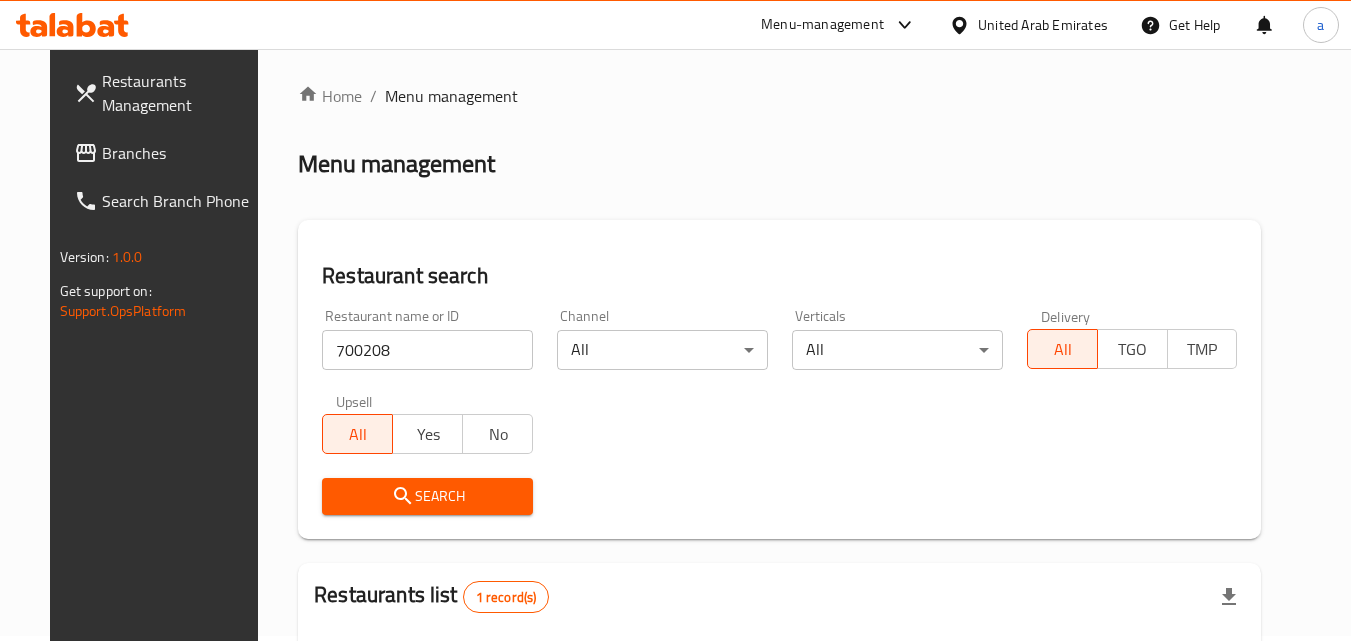 scroll, scrollTop: 0, scrollLeft: 0, axis: both 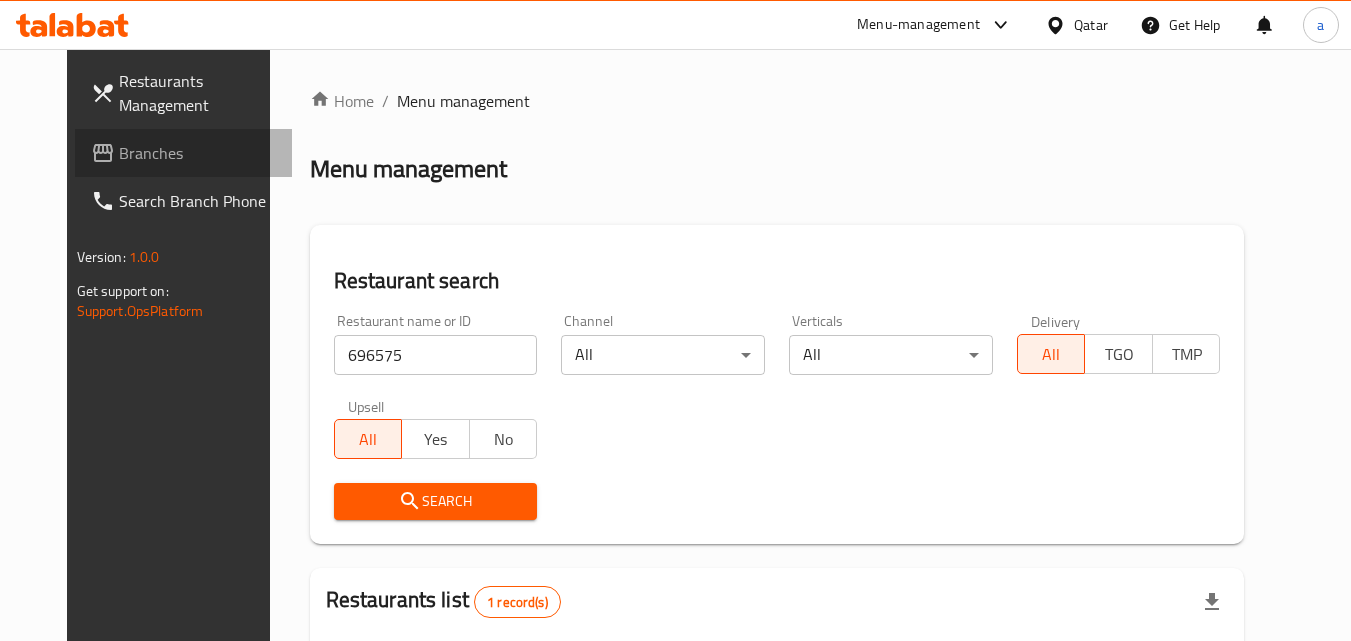click on "Branches" at bounding box center [198, 153] 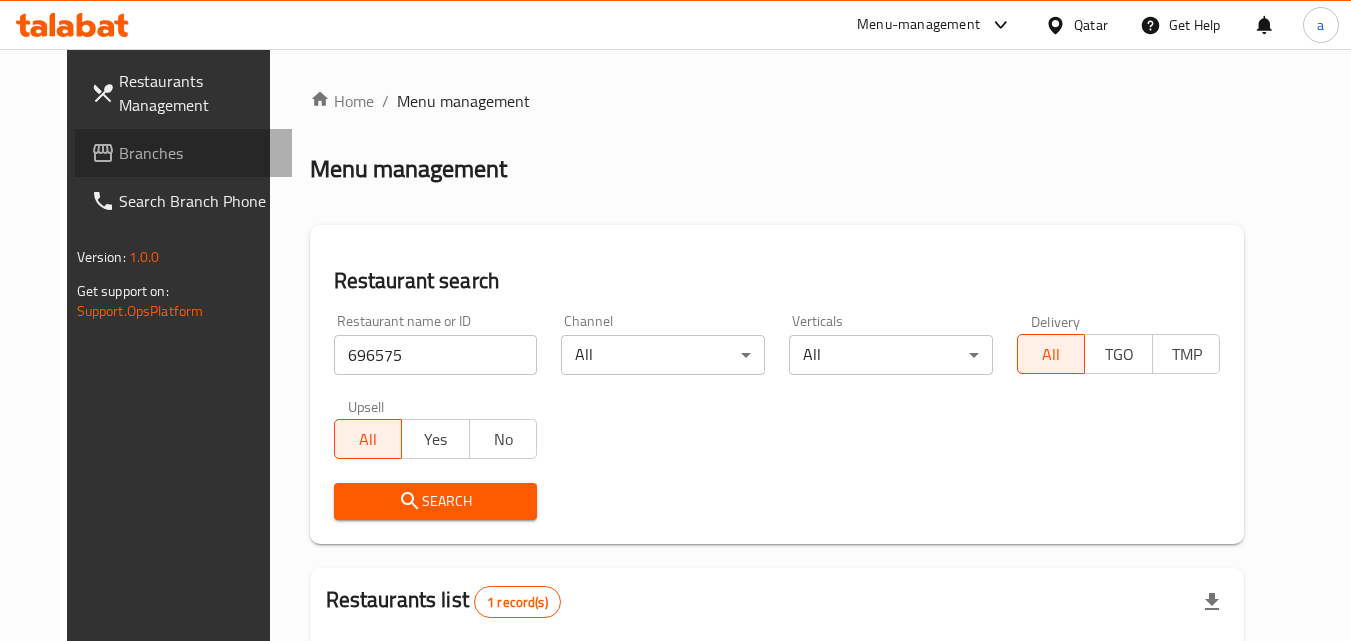 scroll, scrollTop: 0, scrollLeft: 0, axis: both 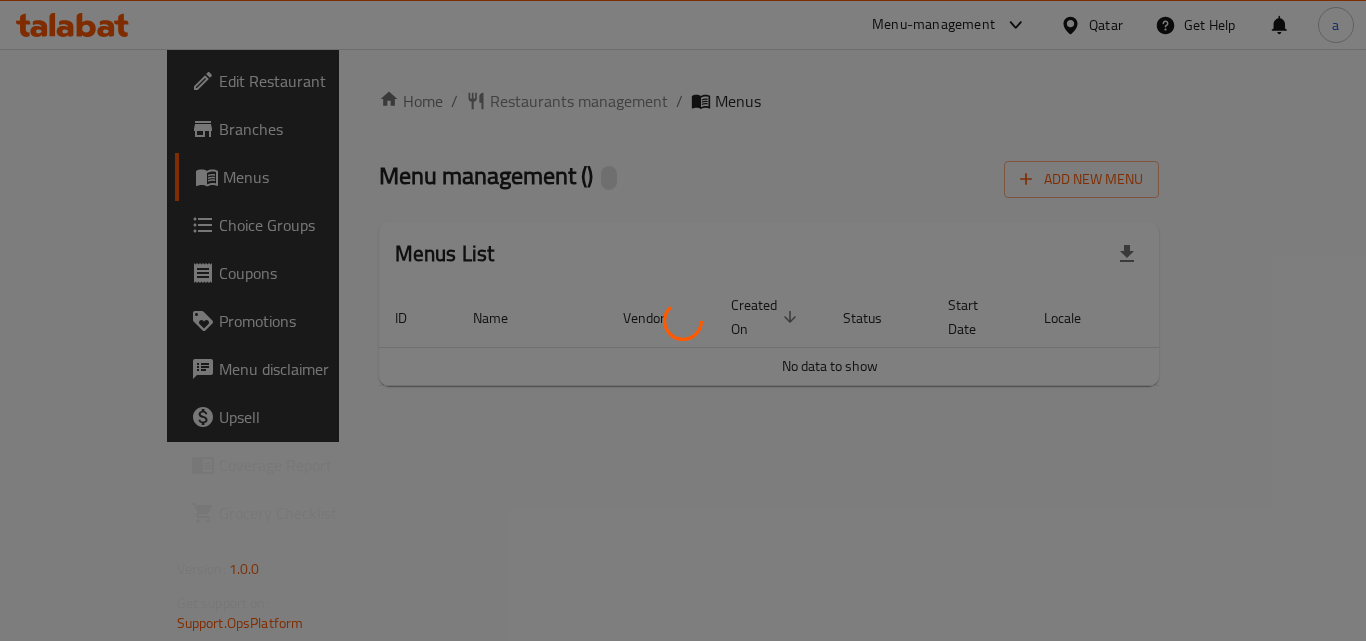 click at bounding box center (683, 320) 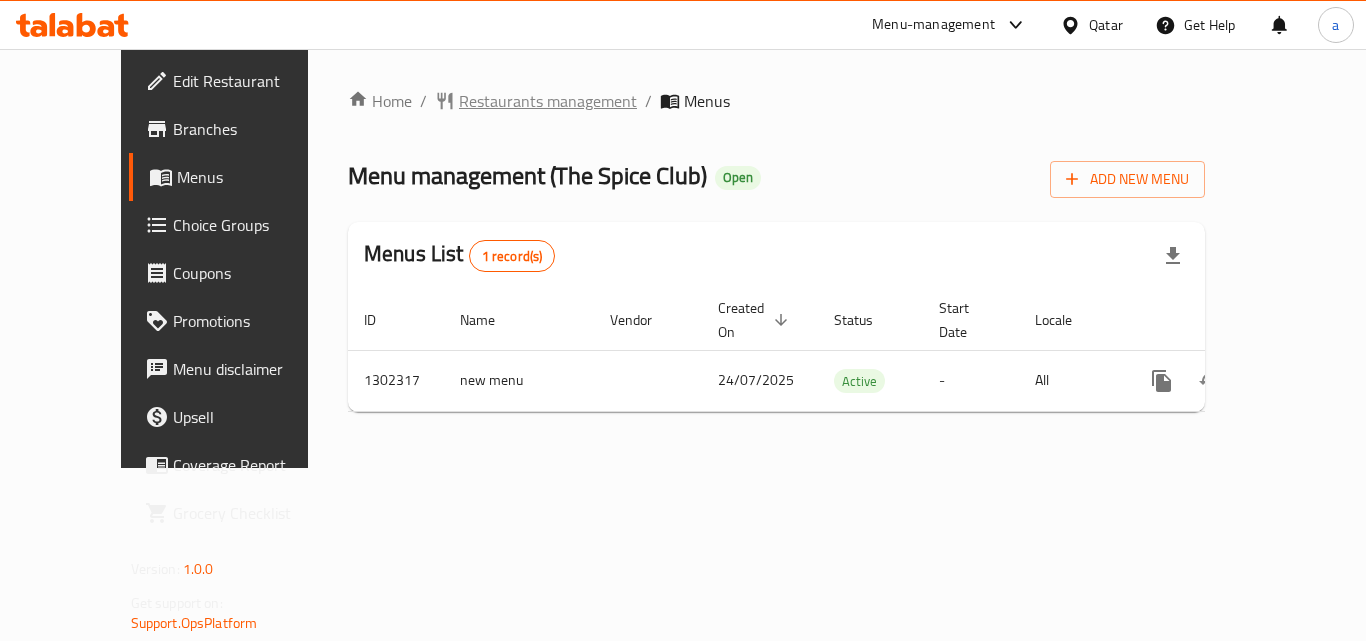 click on "Restaurants management" at bounding box center [548, 101] 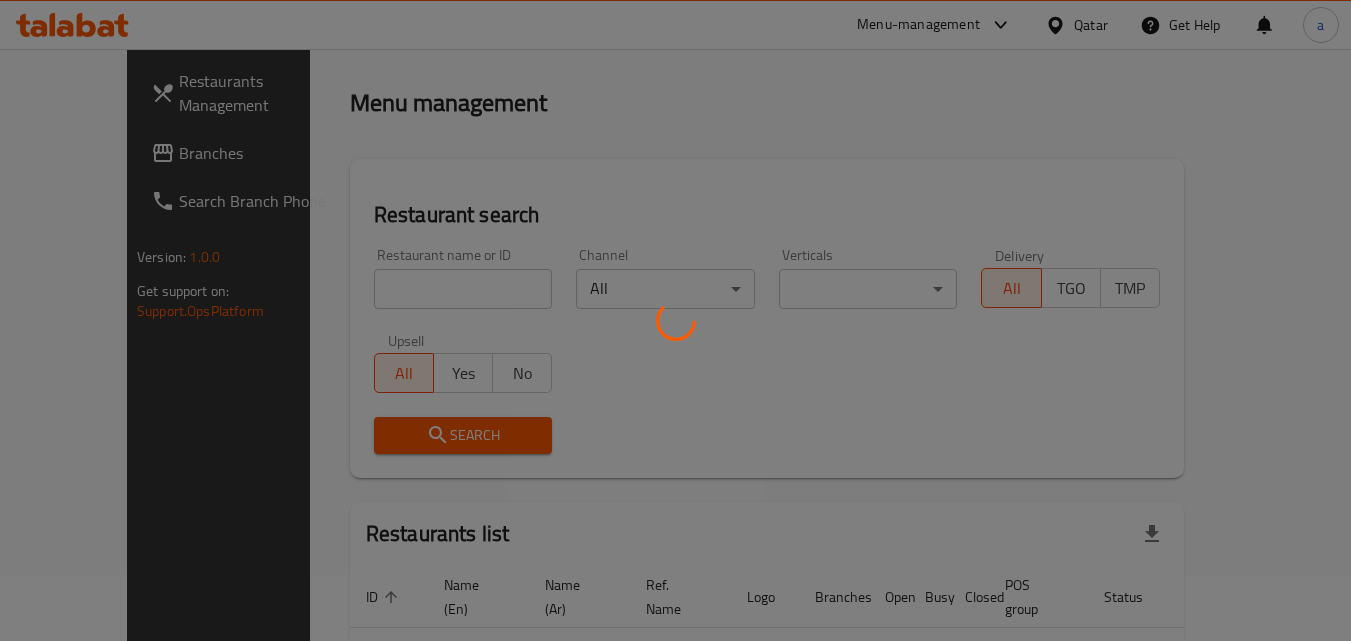 scroll, scrollTop: 100, scrollLeft: 0, axis: vertical 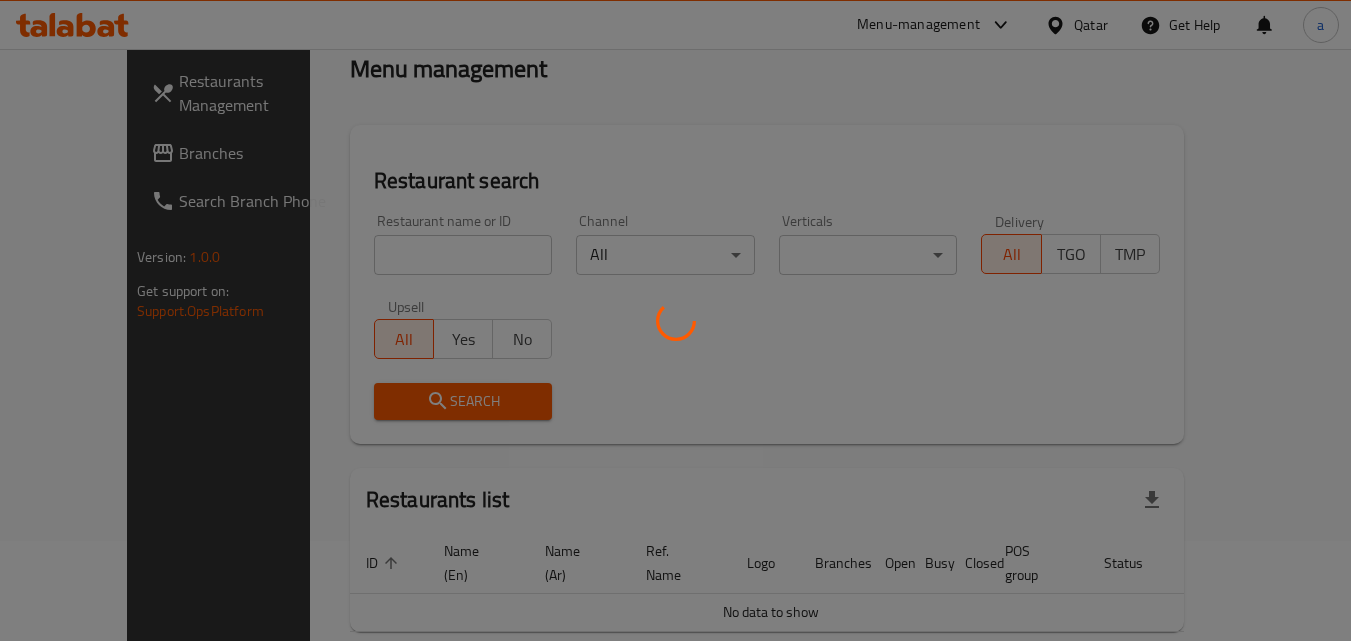click at bounding box center [675, 320] 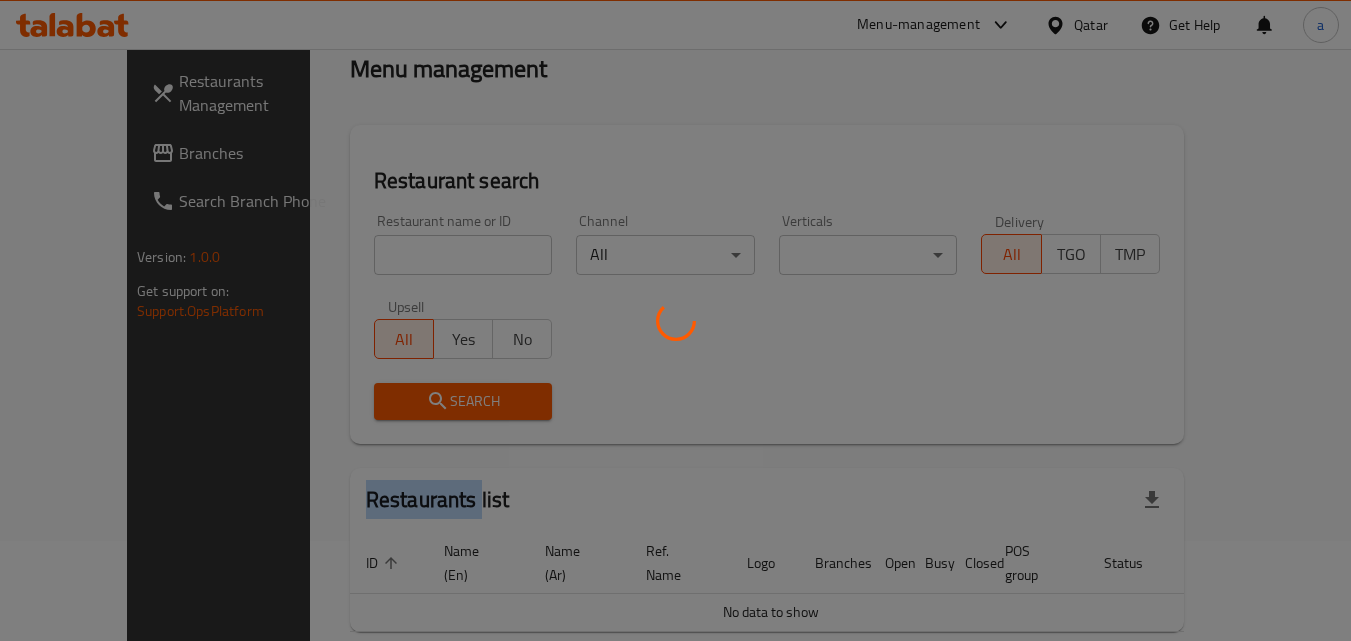 click at bounding box center (675, 320) 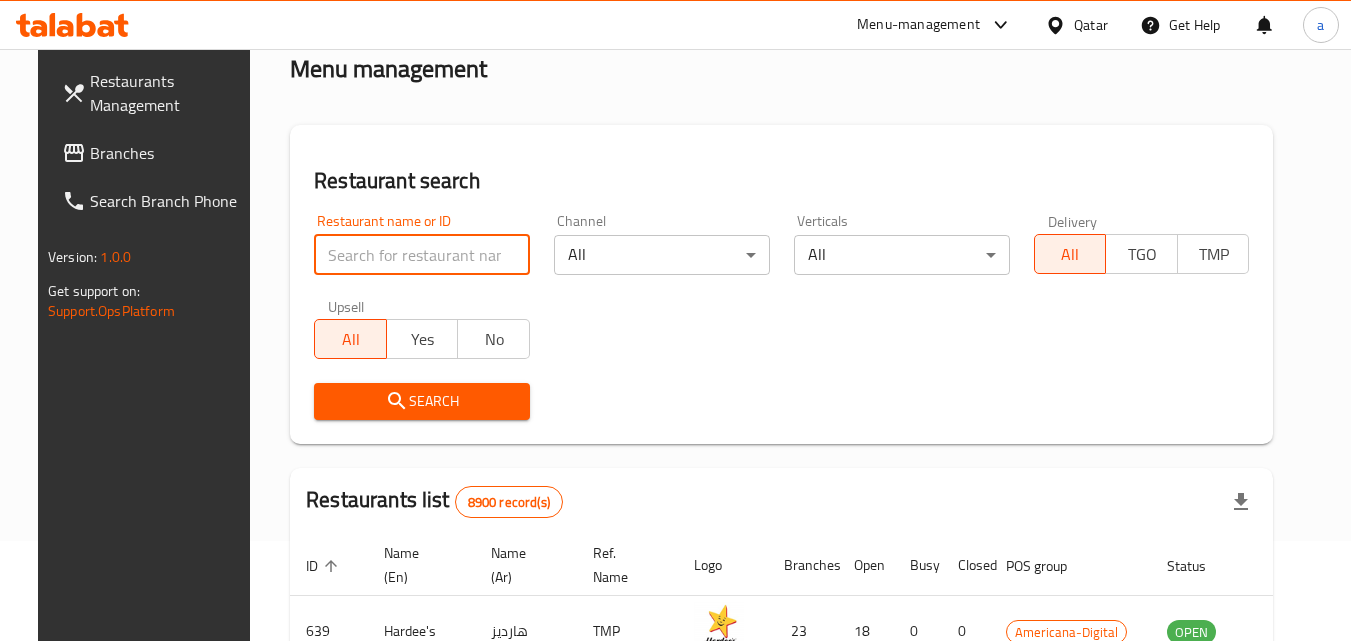 click at bounding box center [422, 255] 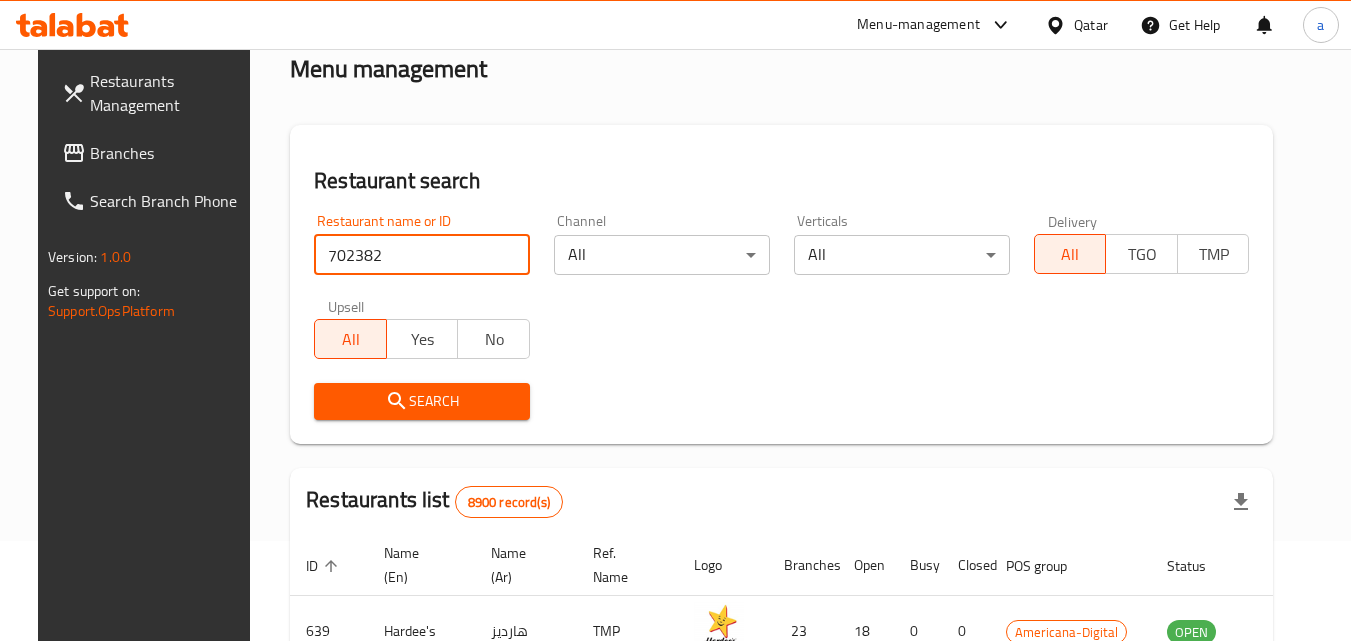 type on "702382" 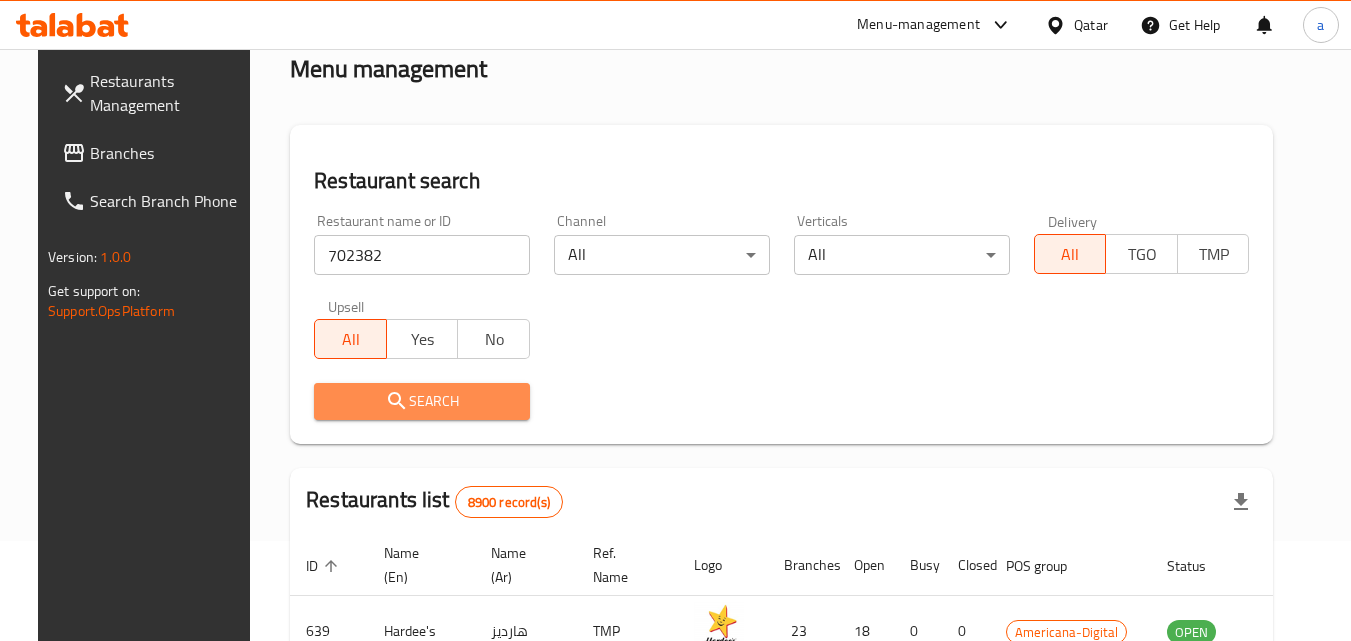click on "Search" at bounding box center (422, 401) 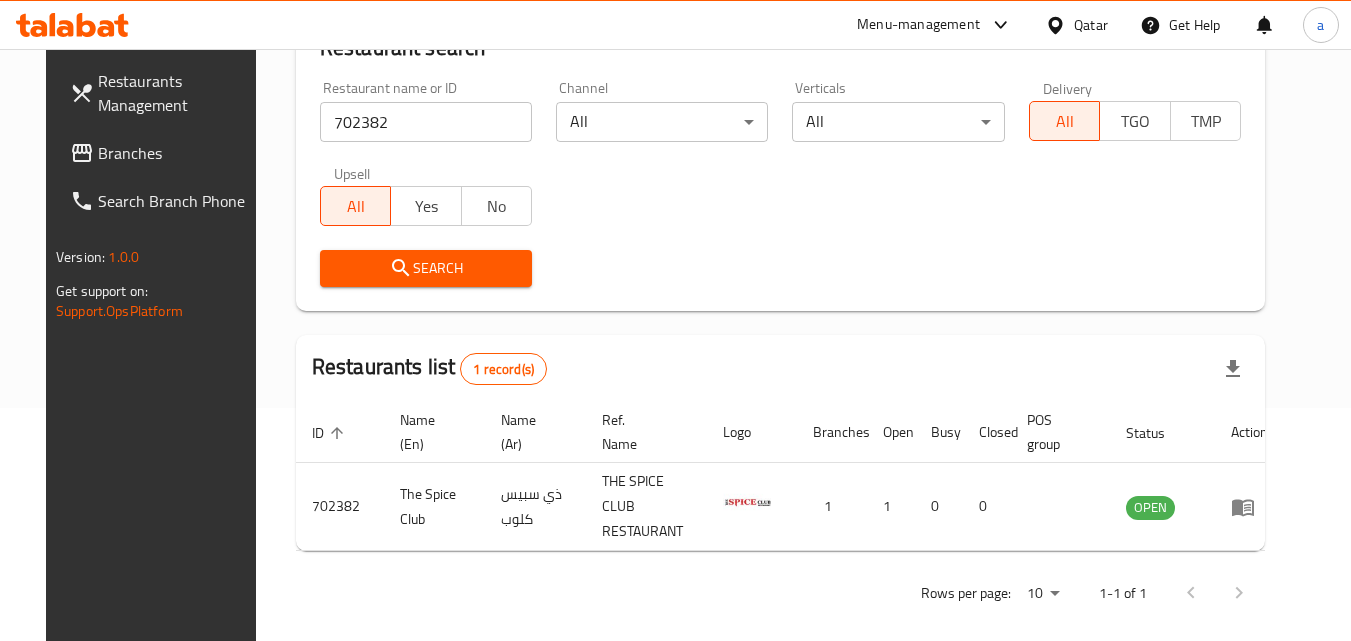 scroll, scrollTop: 234, scrollLeft: 0, axis: vertical 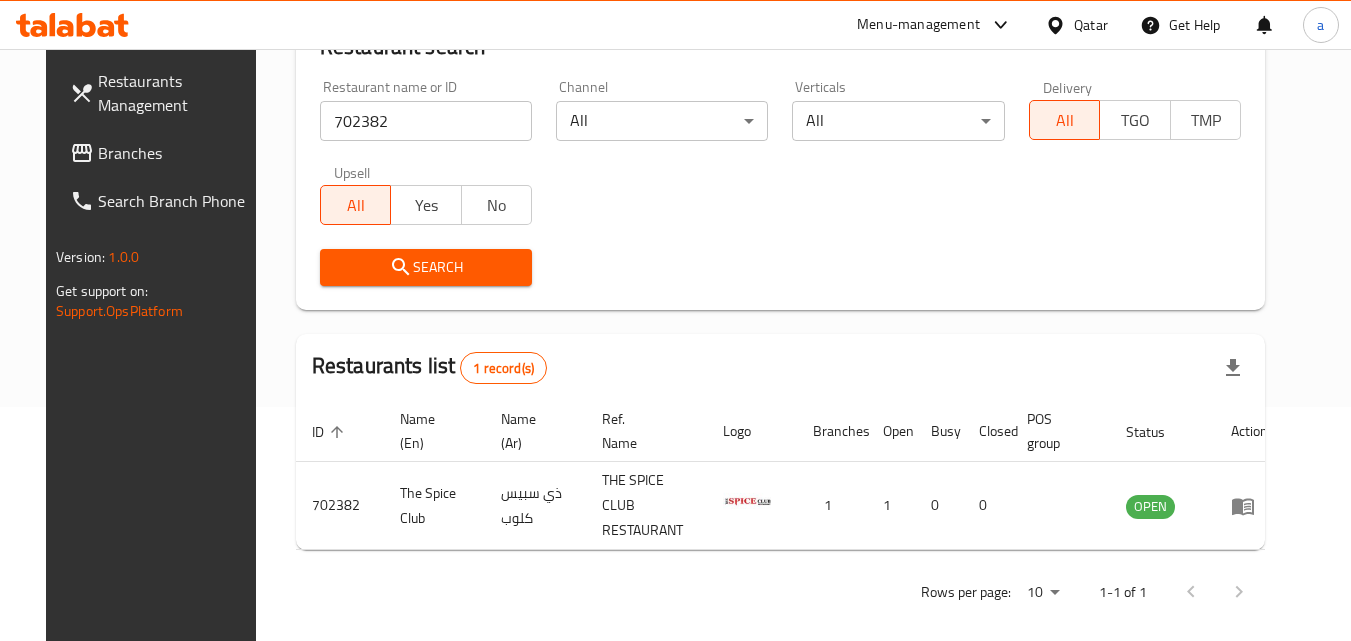 click 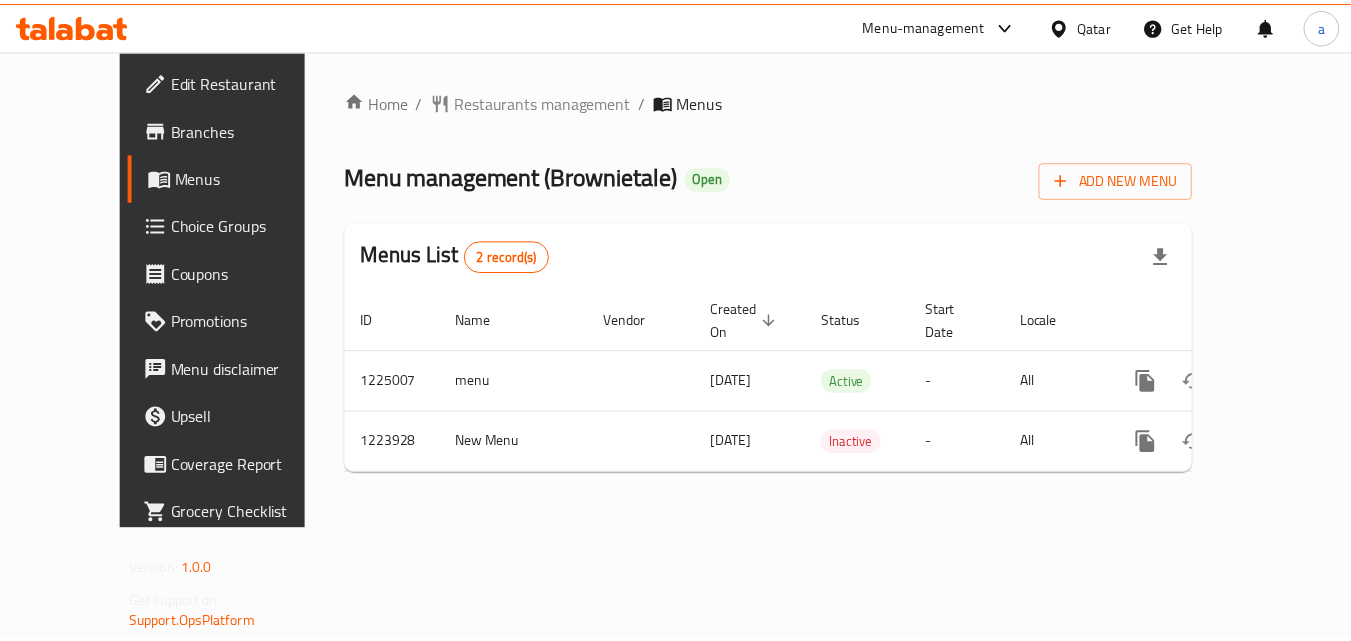 scroll, scrollTop: 0, scrollLeft: 0, axis: both 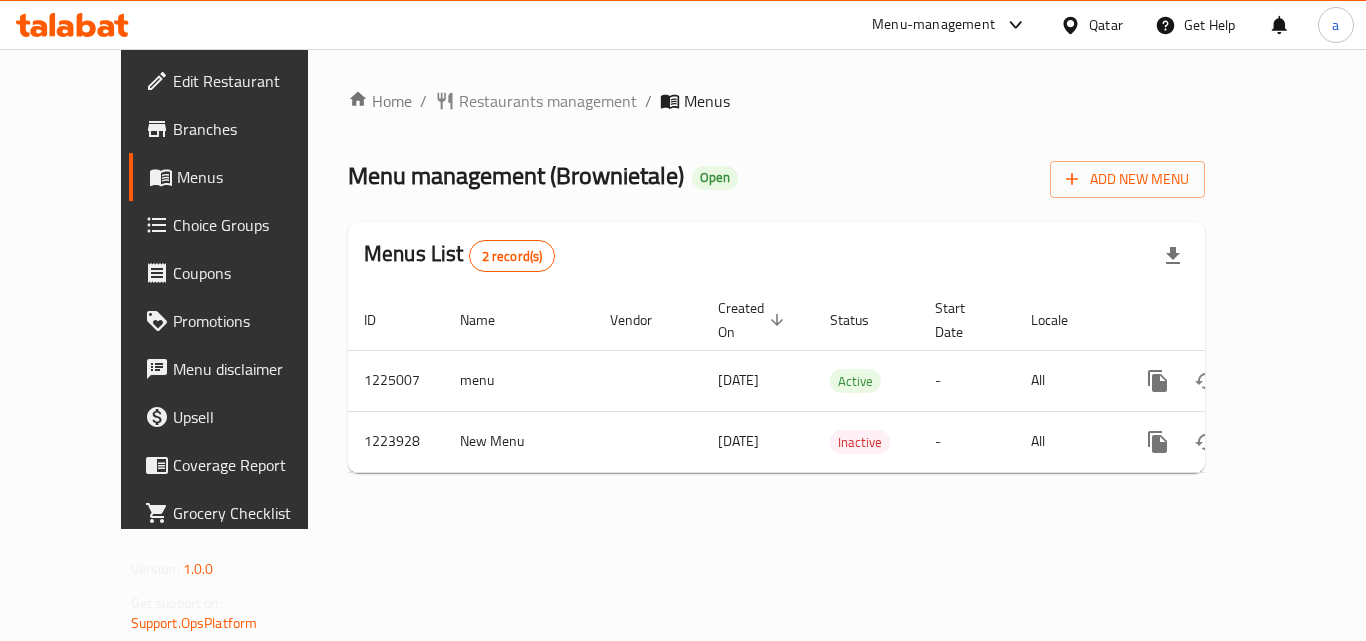 click on "Restaurants management" at bounding box center [548, 101] 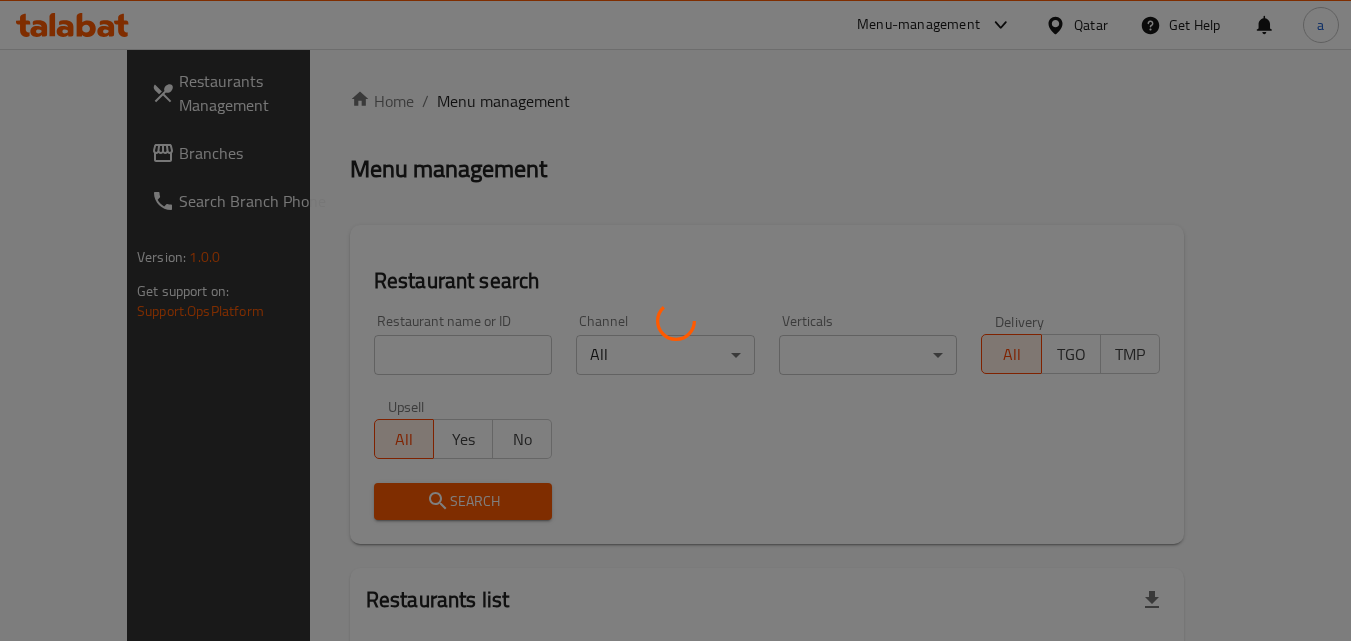 click at bounding box center [675, 320] 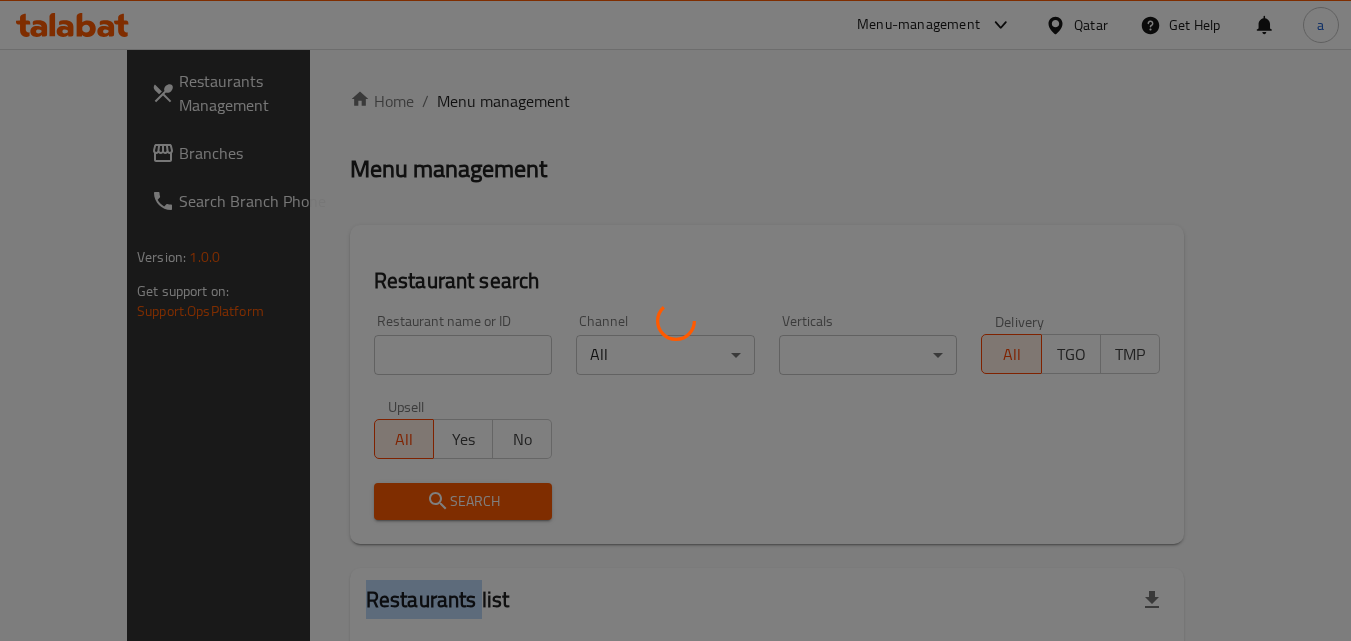 click at bounding box center (675, 320) 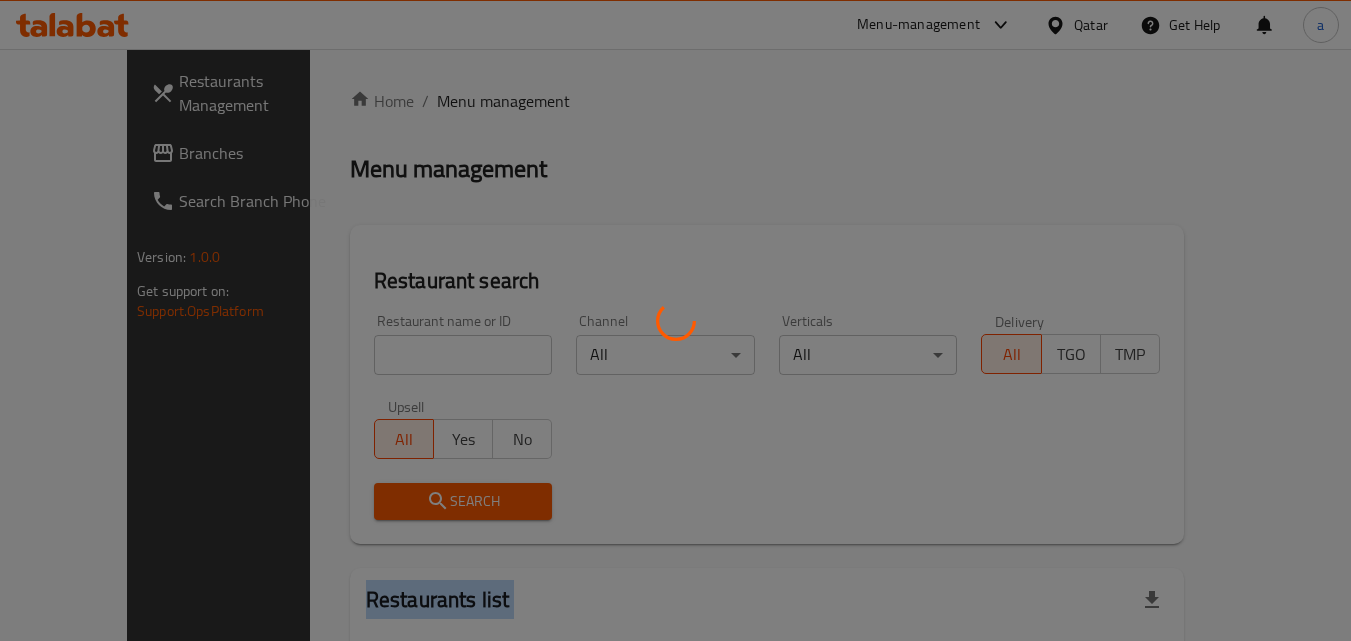 click at bounding box center (675, 320) 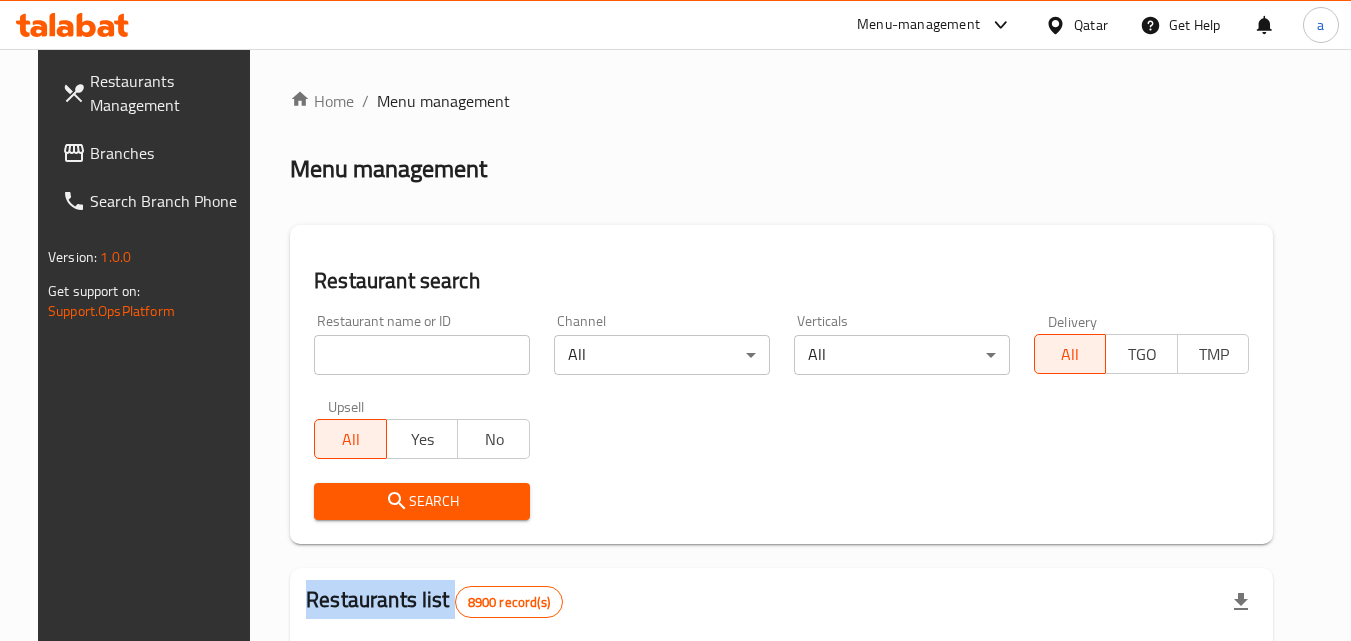 click on "Home / Menu management Menu management Restaurant search Restaurant name or ID Restaurant name or ID Channel All ​ Verticals All ​ Delivery All TGO TMP Upsell All Yes No   Search Restaurants list   8900 record(s) ID sorted ascending Name (En) Name (Ar) Ref. Name Logo Branches Open Busy Closed POS group Status Action 639 Hardee's هارديز TMP 23 18 0 0 Americana-Digital OPEN 663 Jabal Lebnan جبل لبنان 1 1 0 0 HIDDEN 664 Kanafji كنفجي 1 1 0 0 HIDDEN 665 Take Away تيك آوي 1 1 0 0 HIDDEN 666 Zaman Al-Khair Restaurant مطعم زمان الخير 1 0 0 0 INACTIVE 667 Al-Rabwah الربوة 1 0 0 0 INACTIVE 672 Bait Jedy بيت جدي 1 1 0 0 HIDDEN 673 Coffee Centre مركز القهوة 1 0 0 0 INACTIVE 676 Morning fresh مورنيج فريش 1 1 0 0 HIDDEN 680 Al-Qarmouty القرموطي 1 0 0 0 HIDDEN Rows per page: 10 1-10 of 8900" at bounding box center [781, 709] 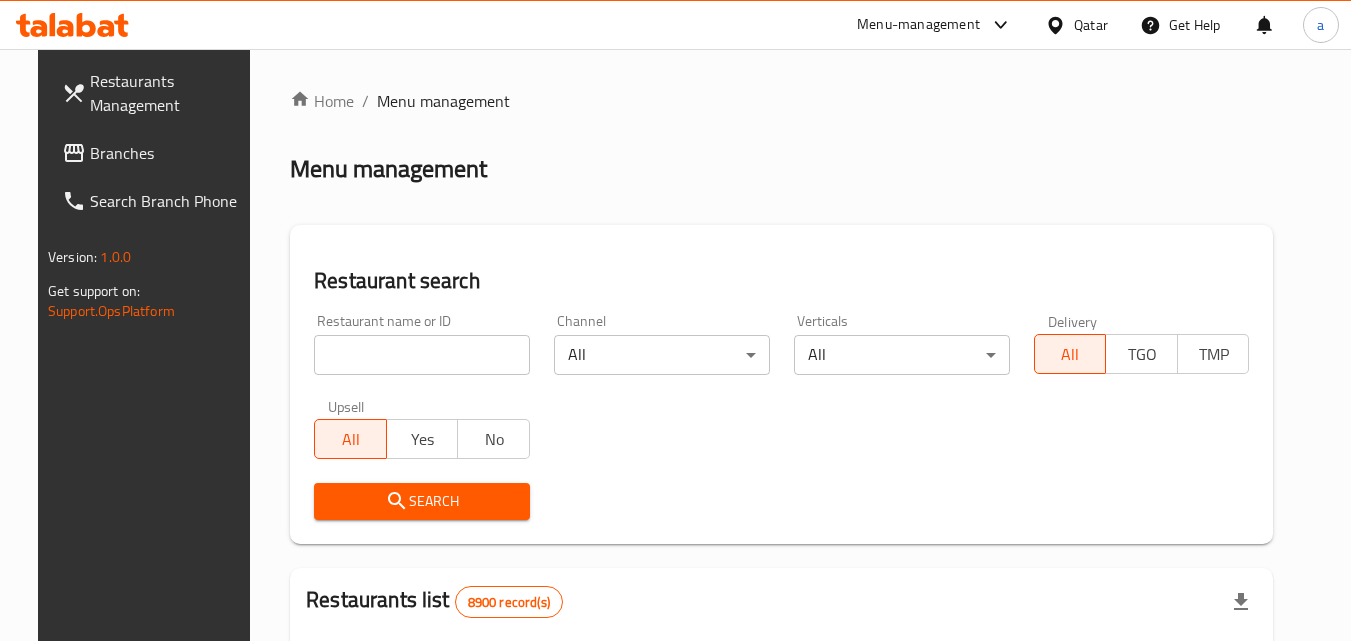 click at bounding box center [422, 355] 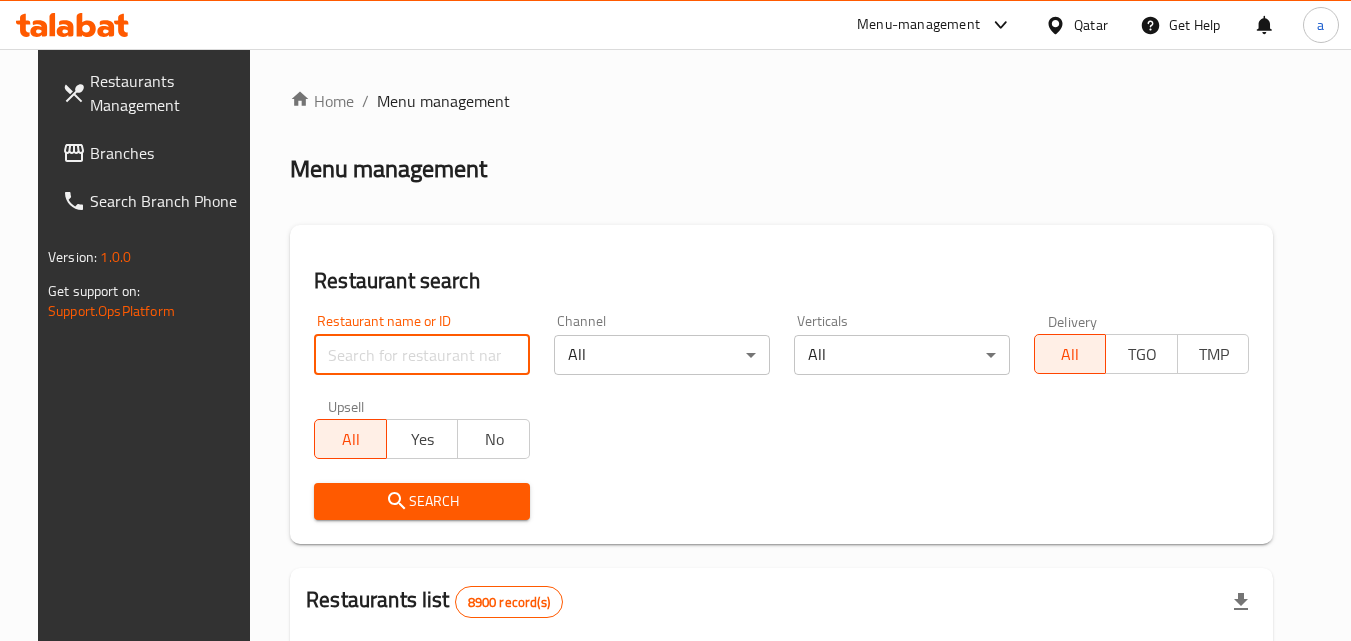 click at bounding box center (422, 355) 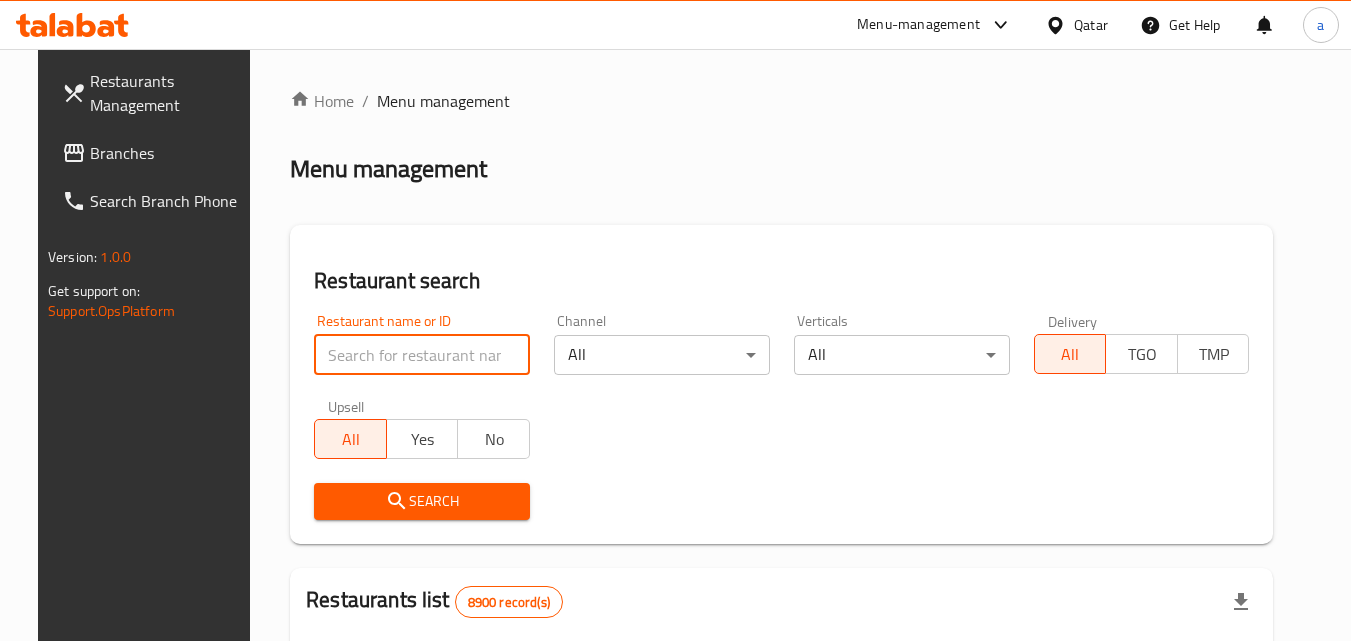 paste on "674700" 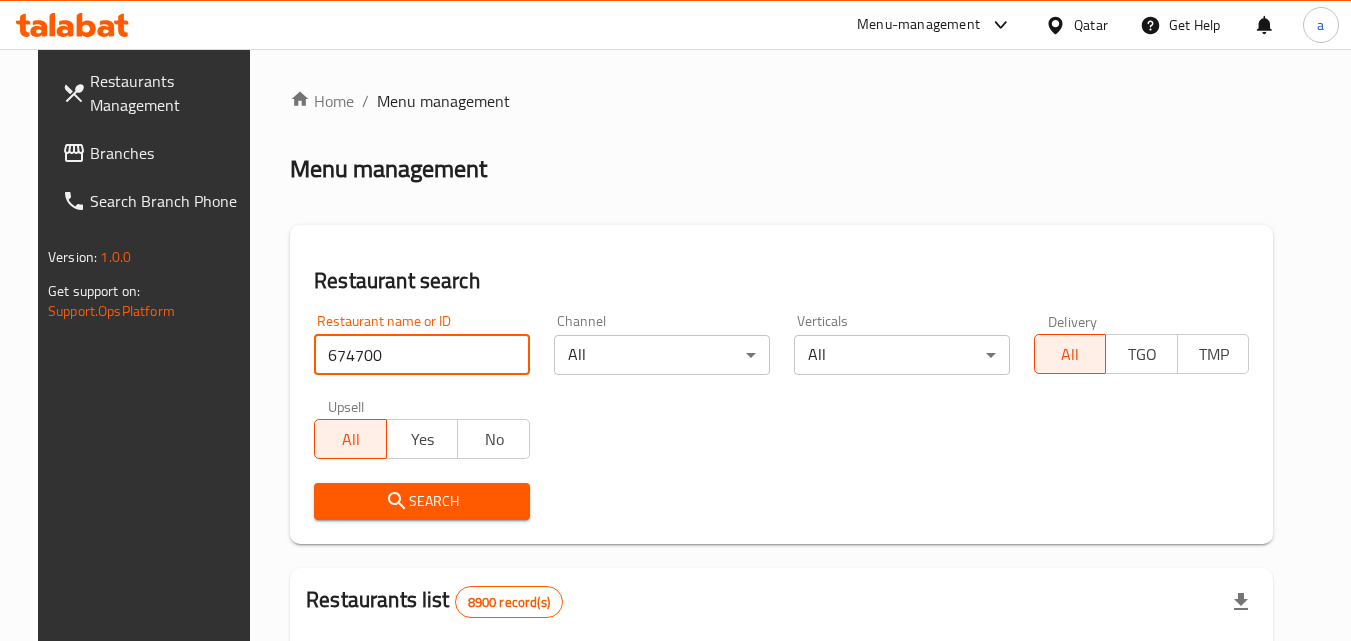 type on "674700" 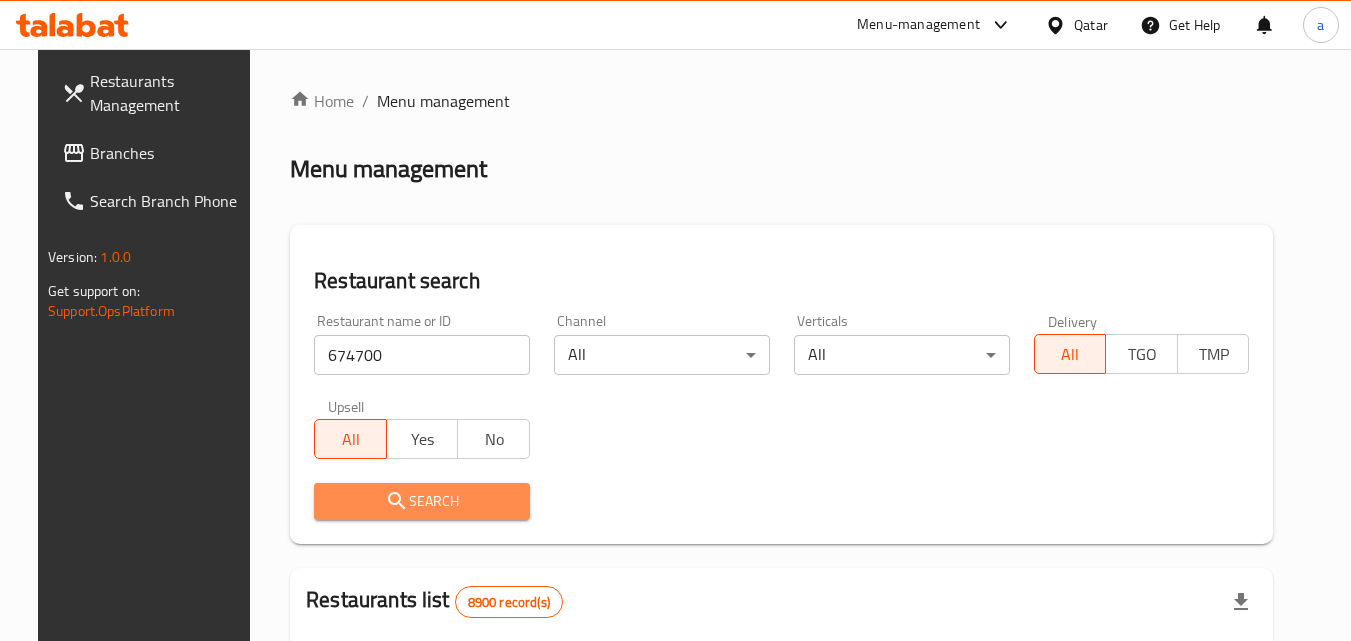 click on "Search" at bounding box center [422, 501] 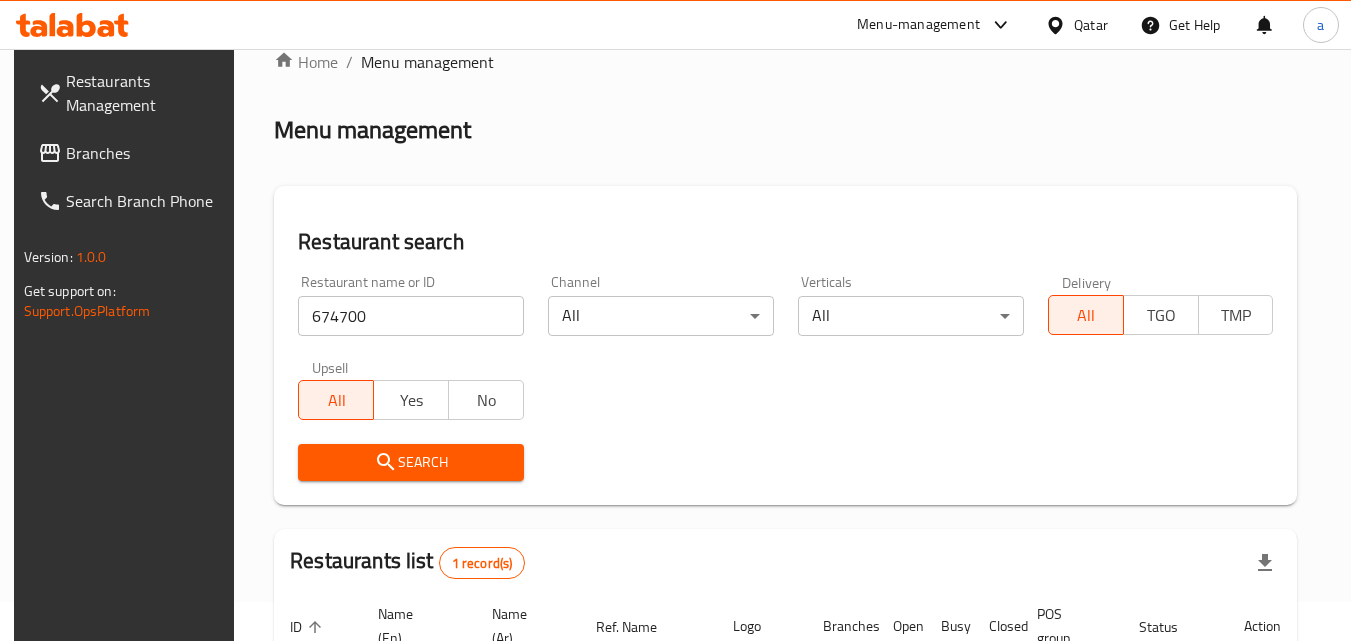 scroll, scrollTop: 0, scrollLeft: 0, axis: both 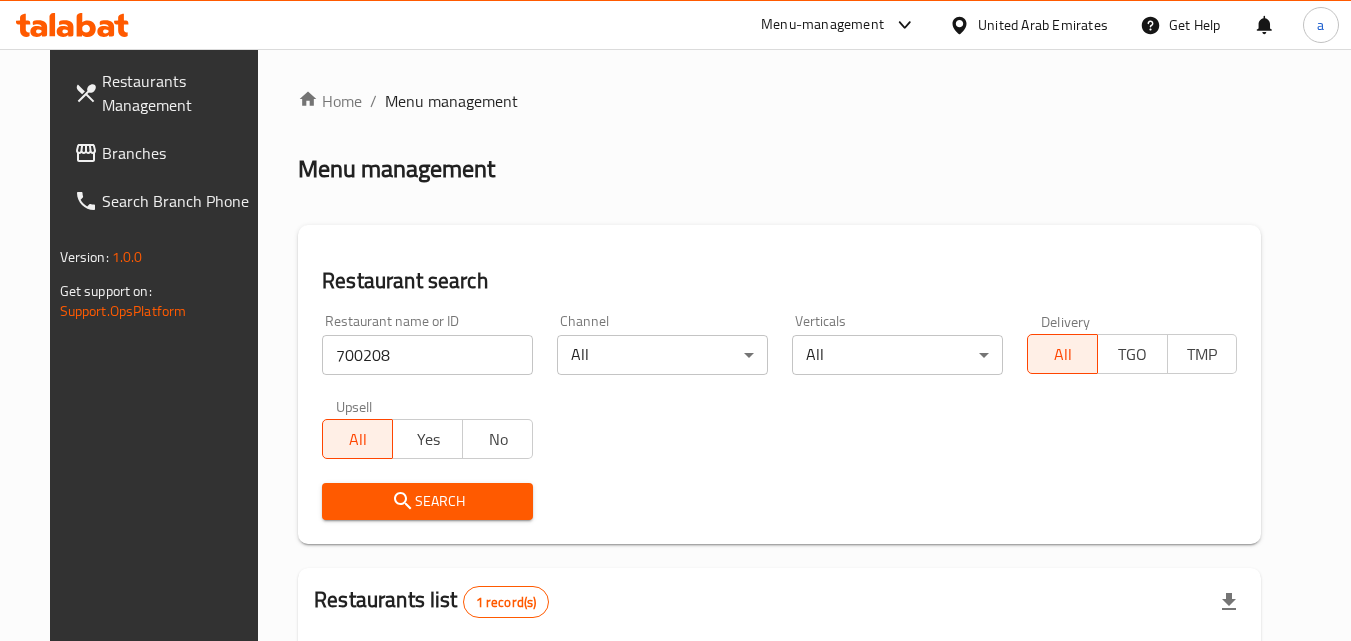 click on "Branches" at bounding box center (181, 153) 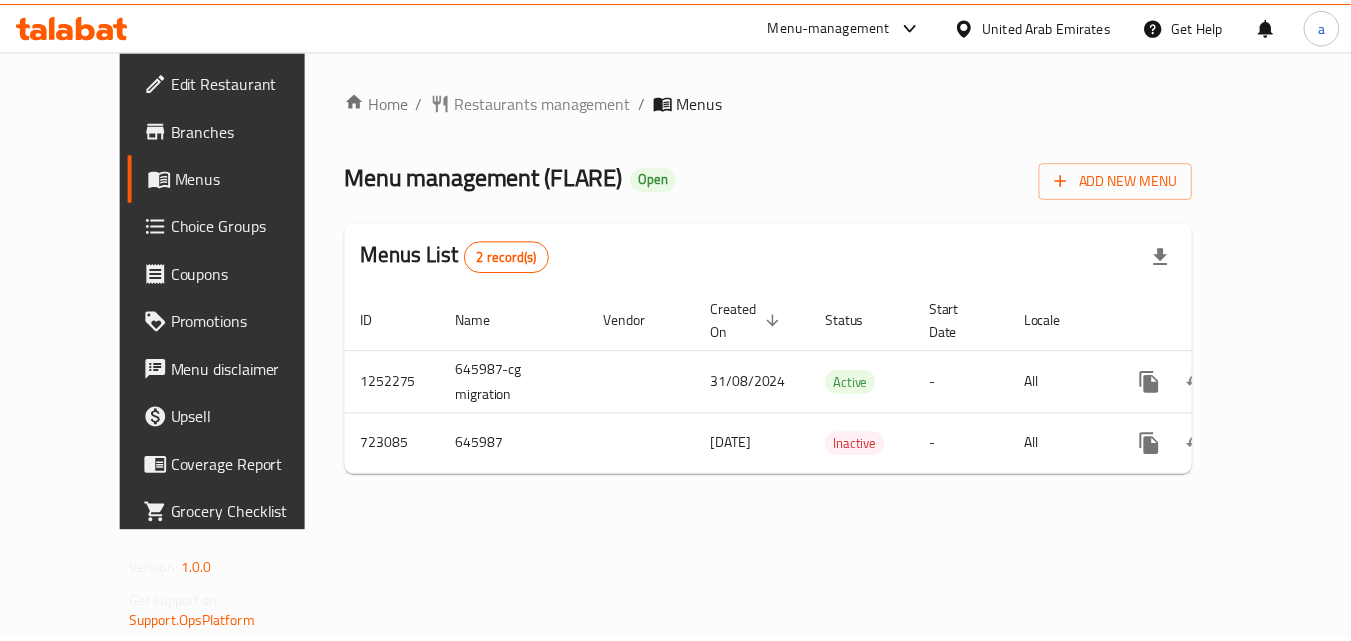 scroll, scrollTop: 0, scrollLeft: 0, axis: both 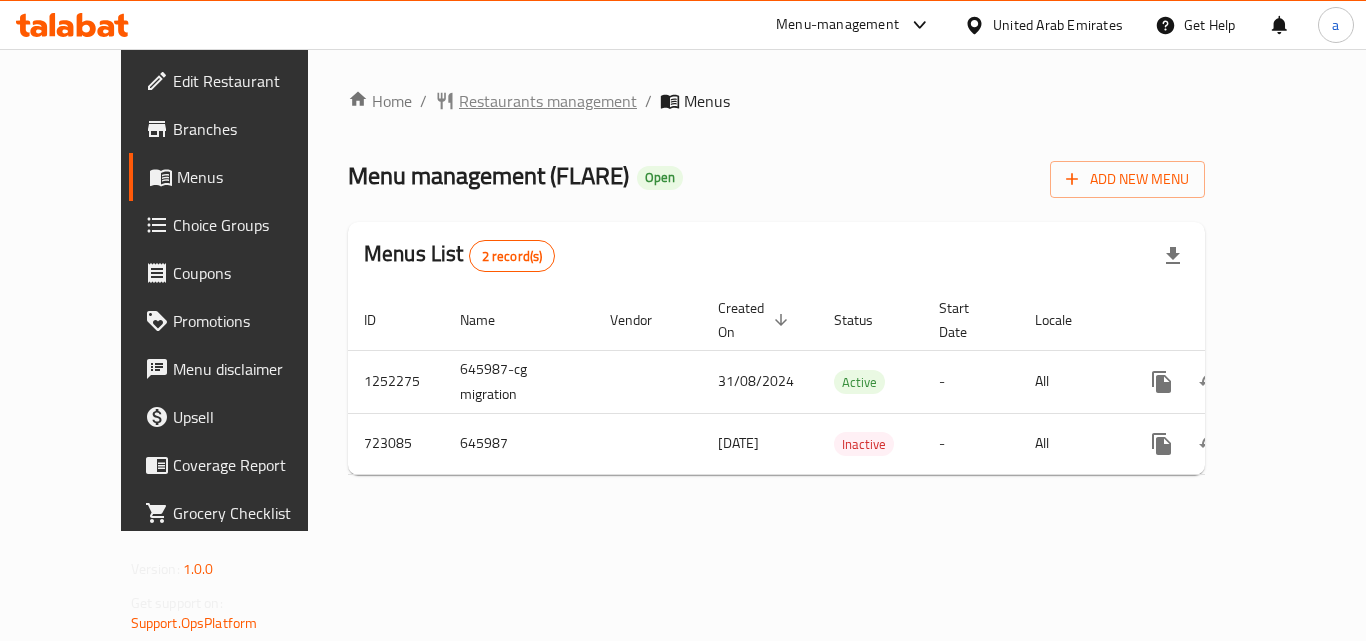 click on "Restaurants management" at bounding box center [548, 101] 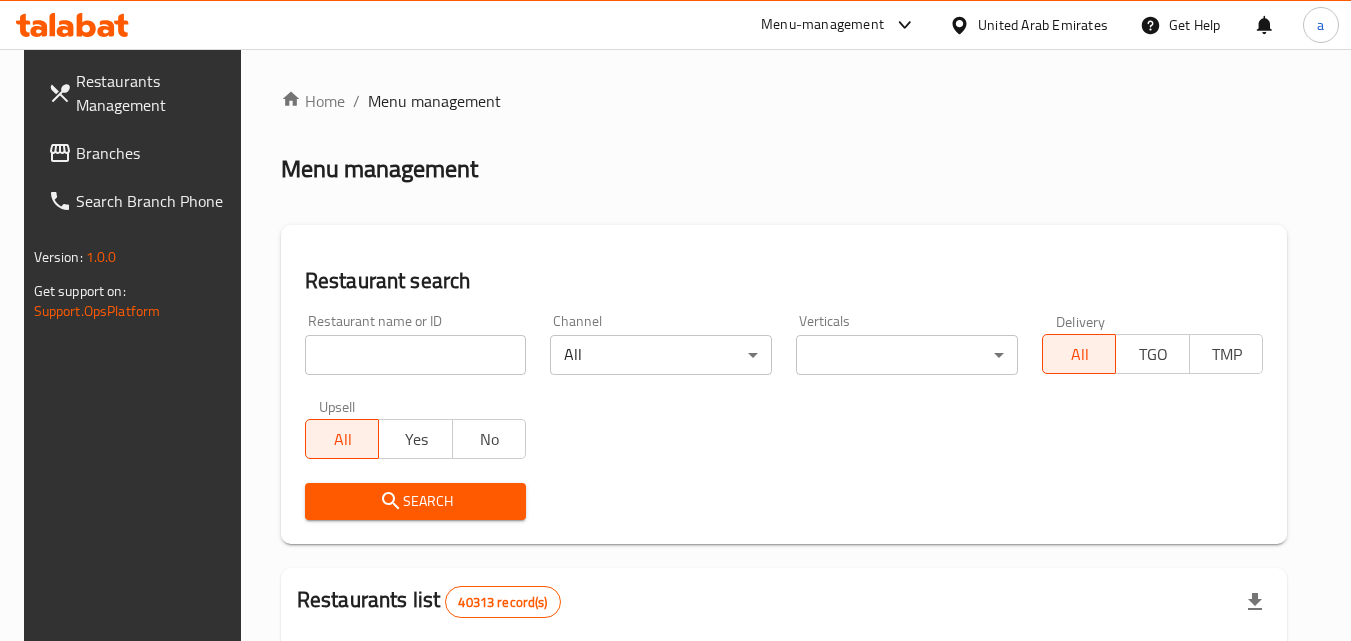 click at bounding box center [416, 355] 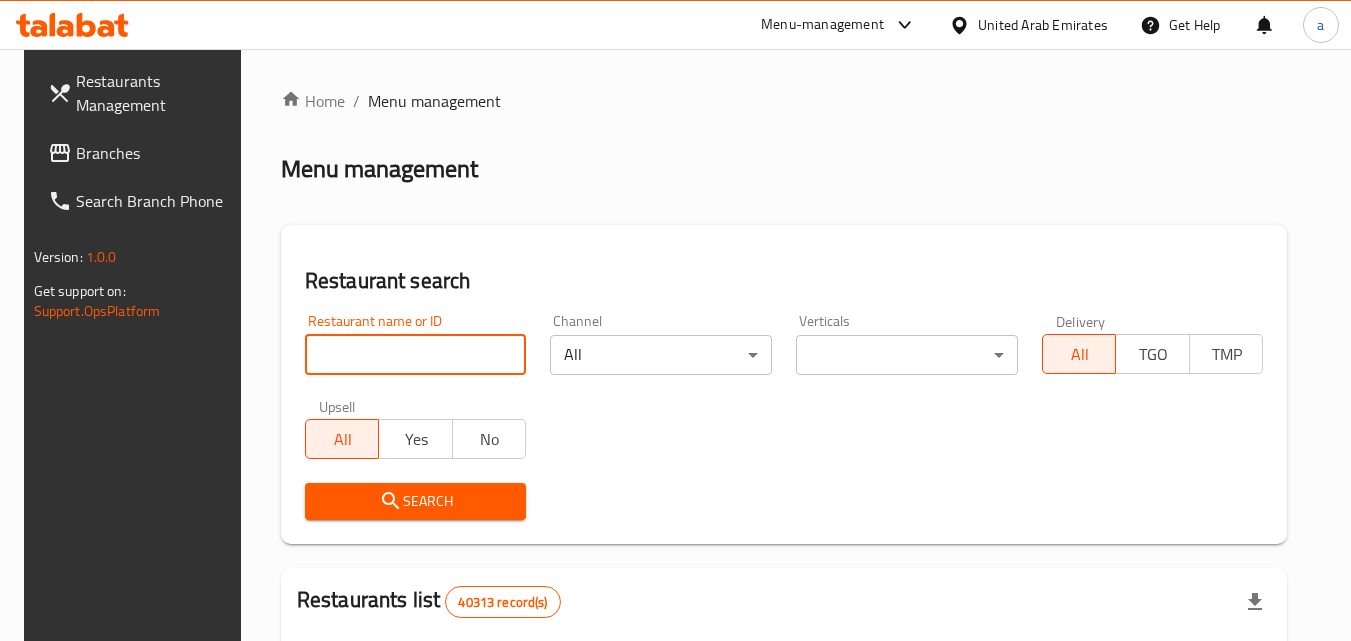 paste on "645987" 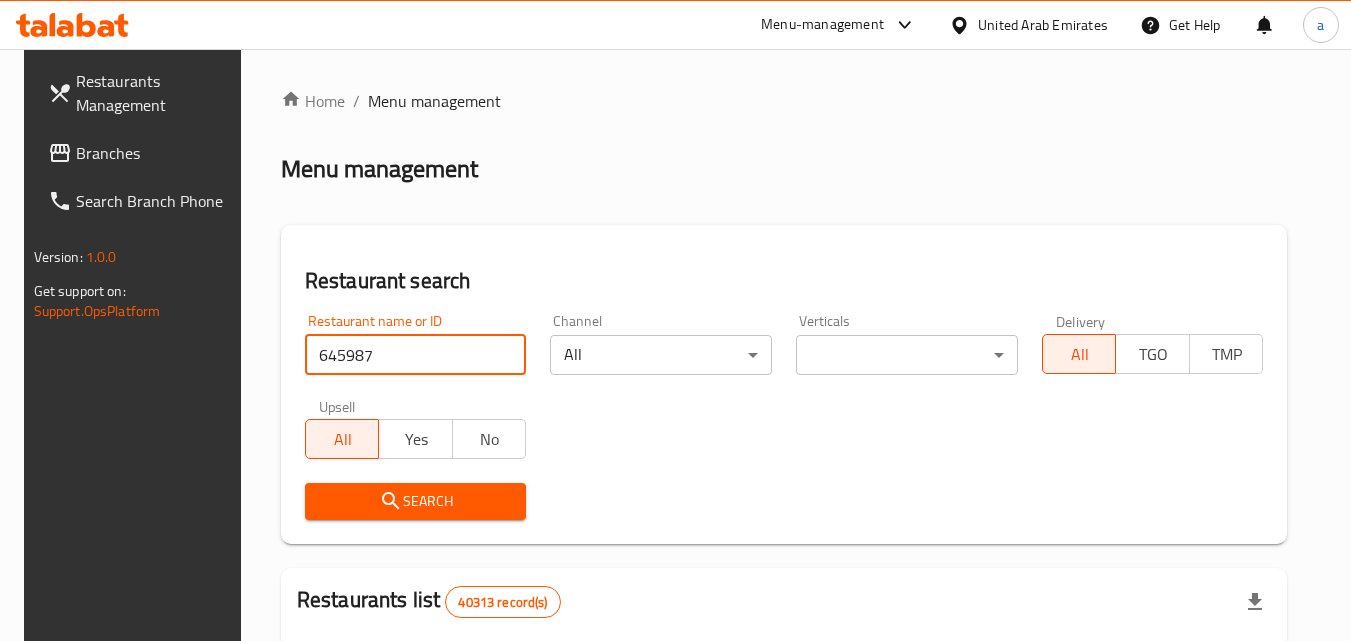 type on "645987" 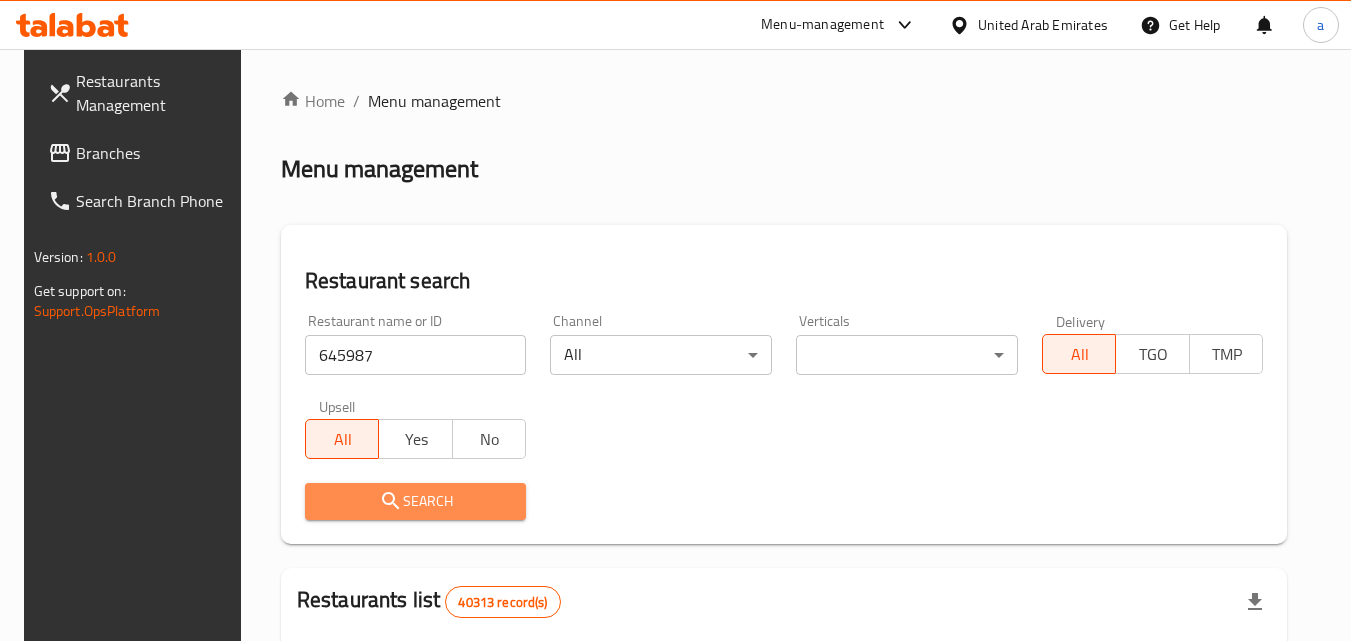 click on "Search" at bounding box center [416, 501] 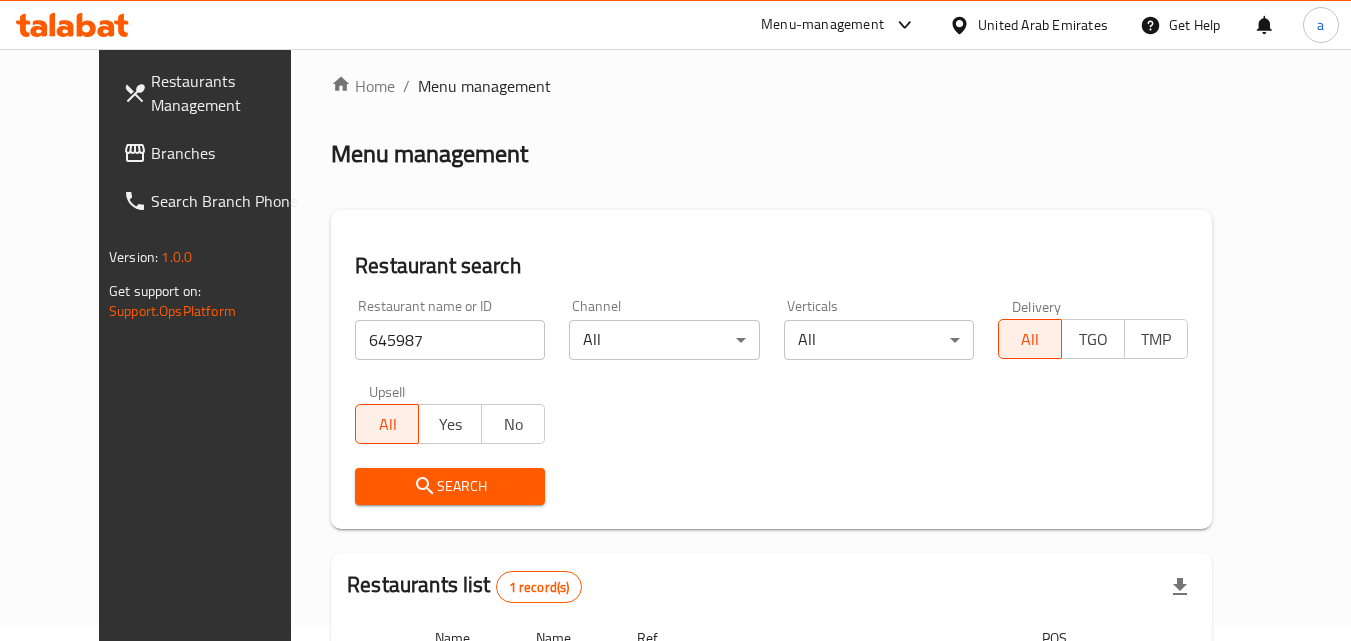 scroll, scrollTop: 0, scrollLeft: 0, axis: both 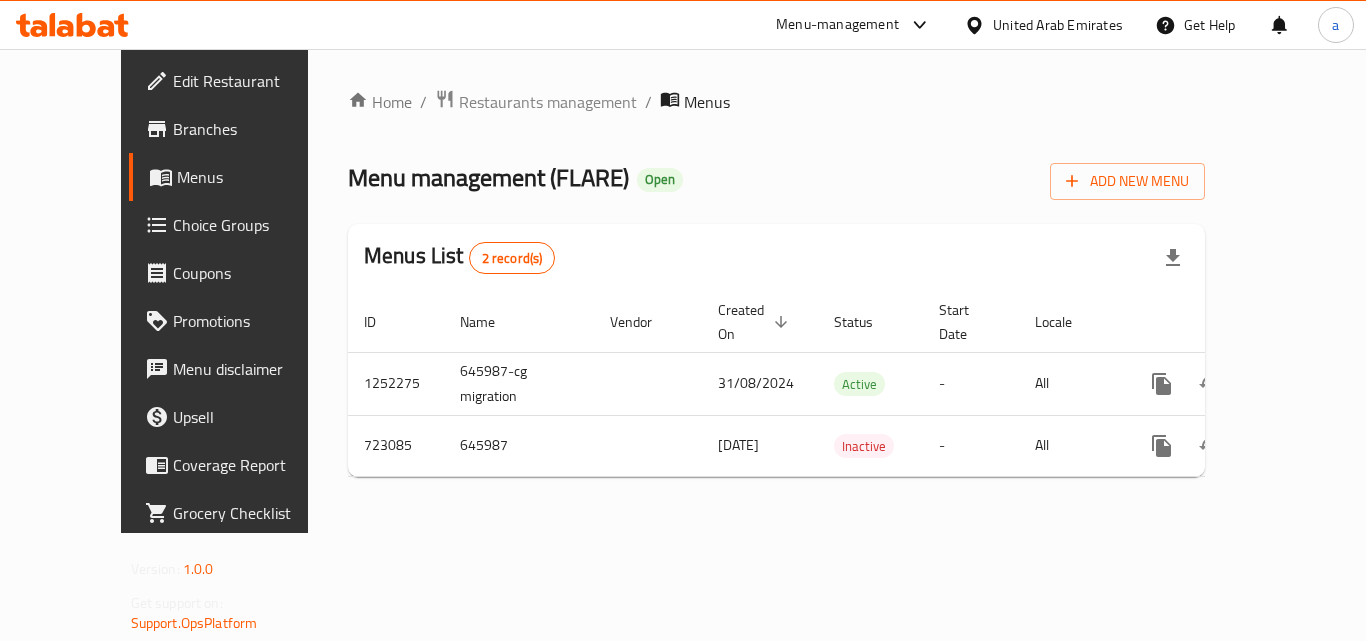 click on "Choice Groups" at bounding box center [253, 225] 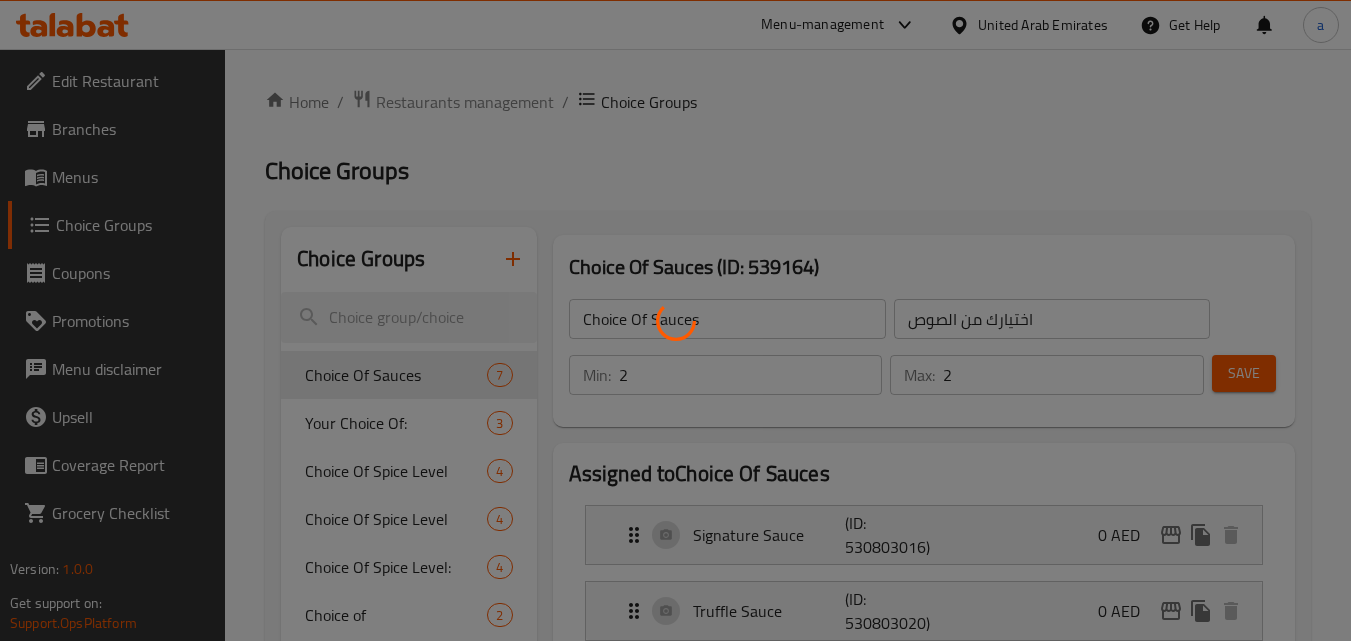 scroll, scrollTop: 100, scrollLeft: 0, axis: vertical 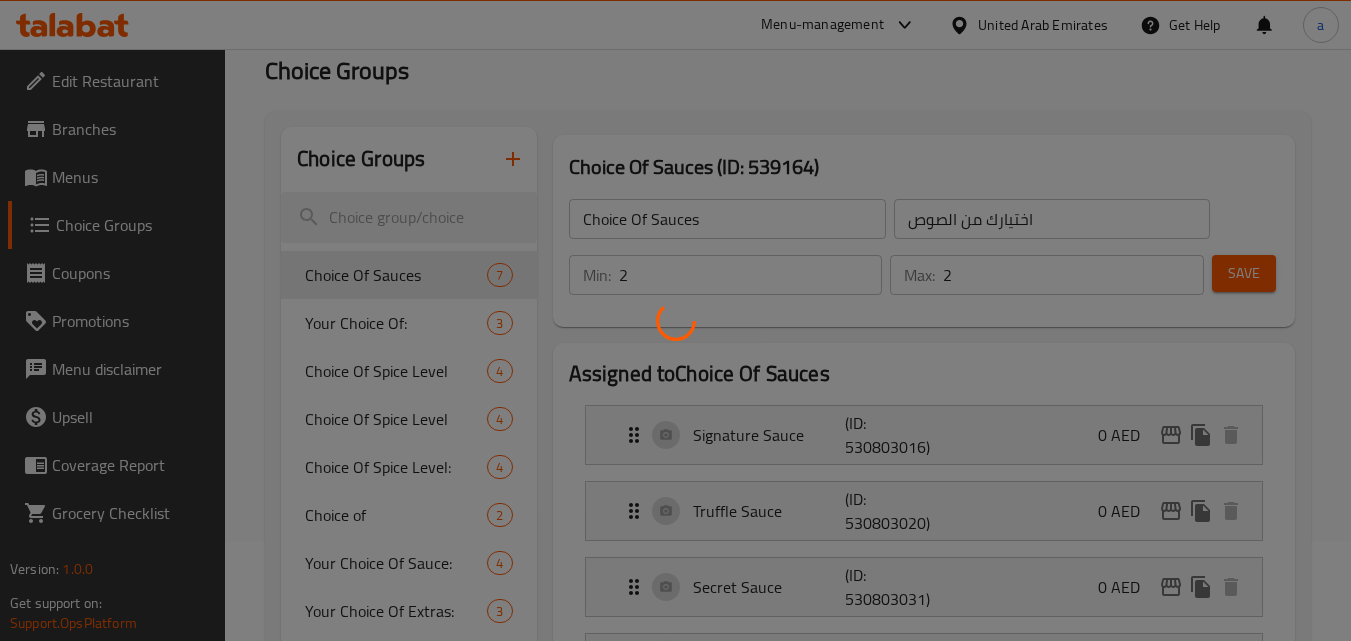 click at bounding box center [675, 320] 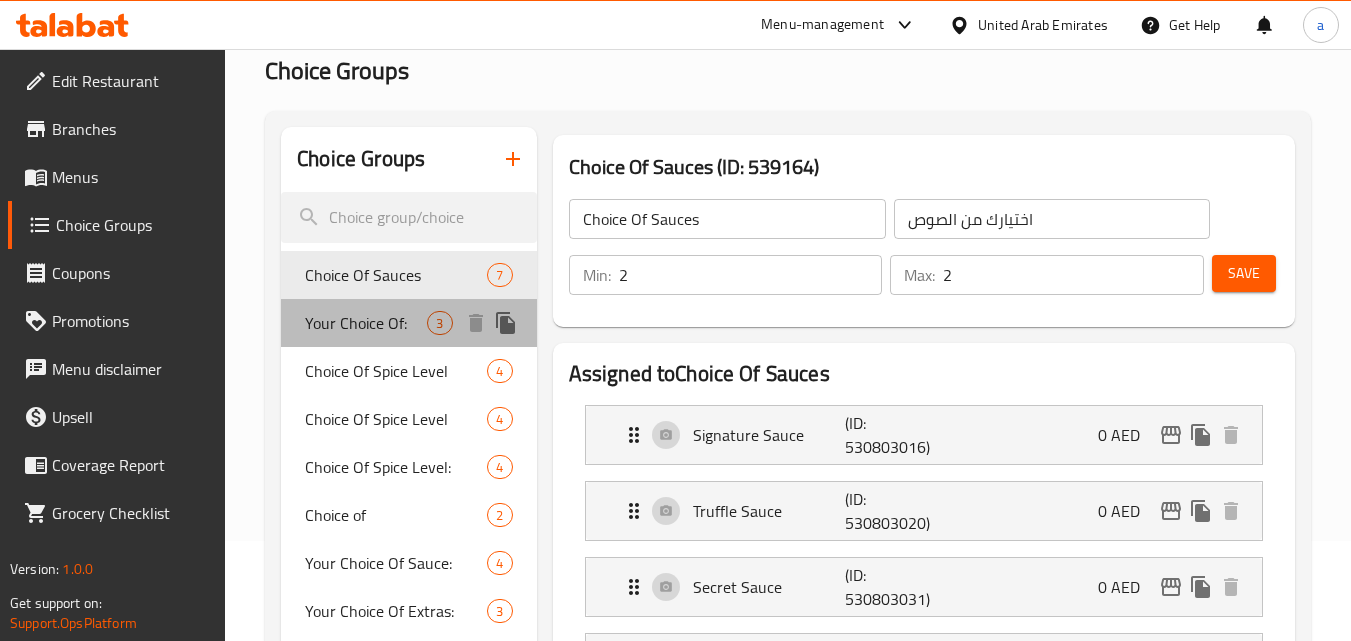 click on "Your Choice Of:" at bounding box center (366, 323) 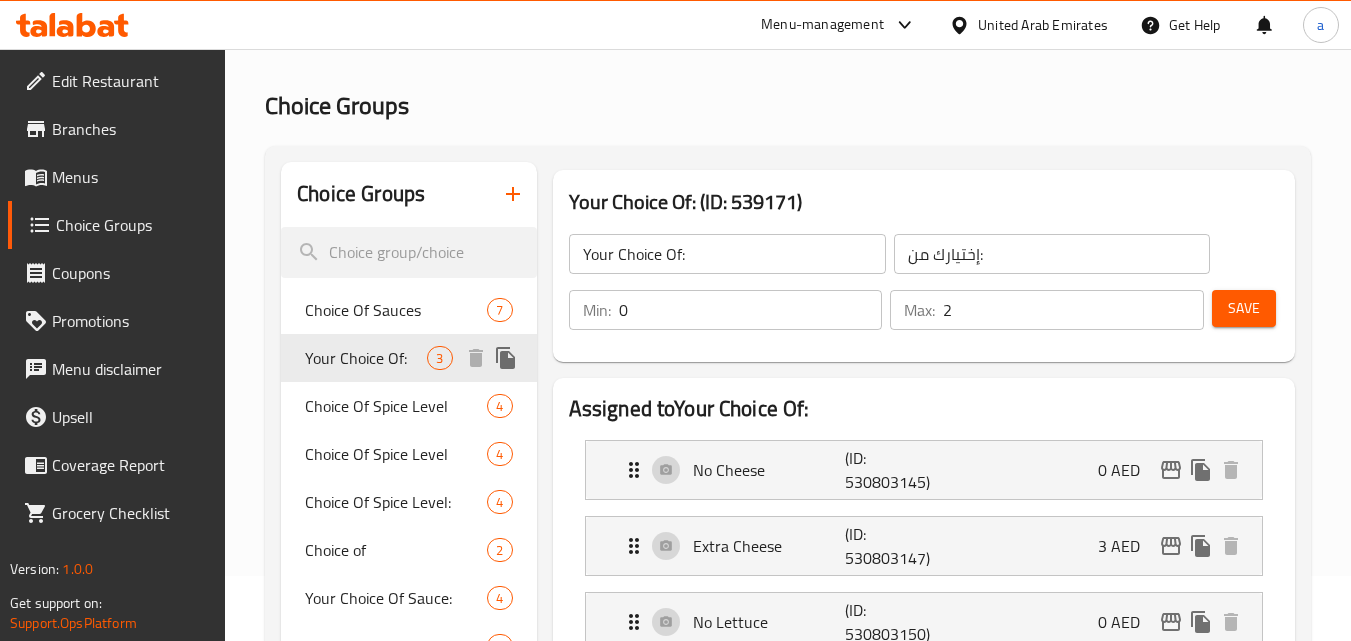 scroll, scrollTop: 100, scrollLeft: 0, axis: vertical 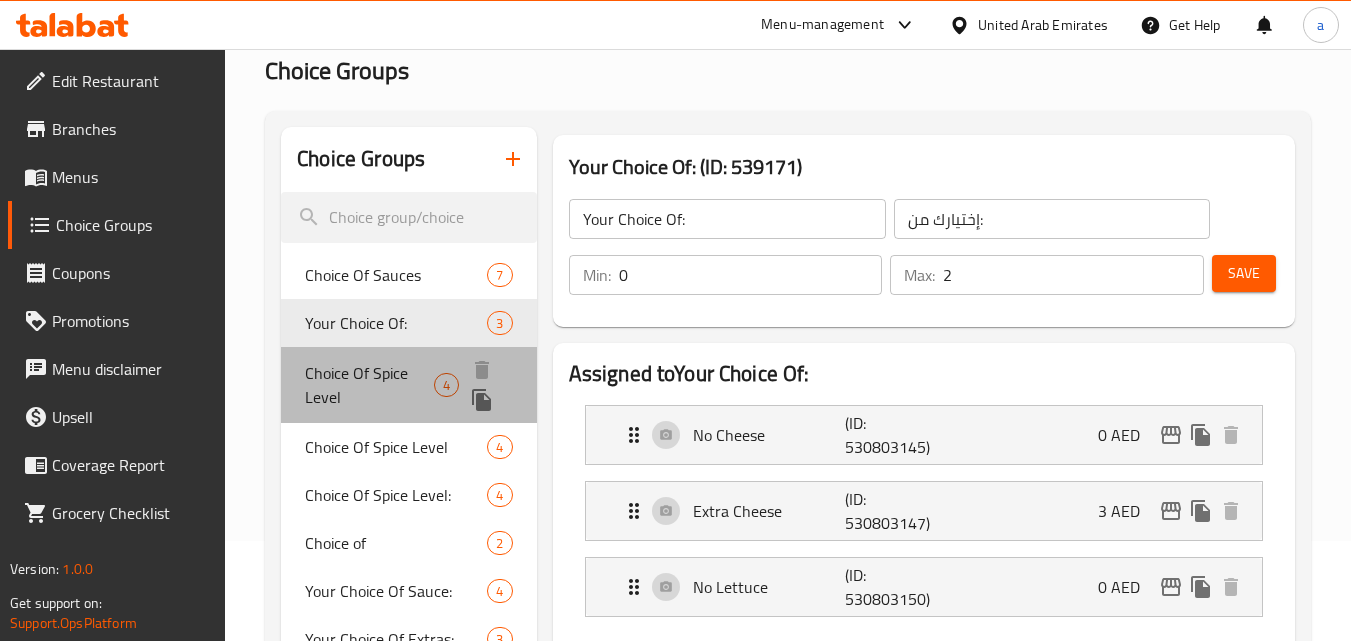 click on "Choice Of Spice Level" at bounding box center [369, 385] 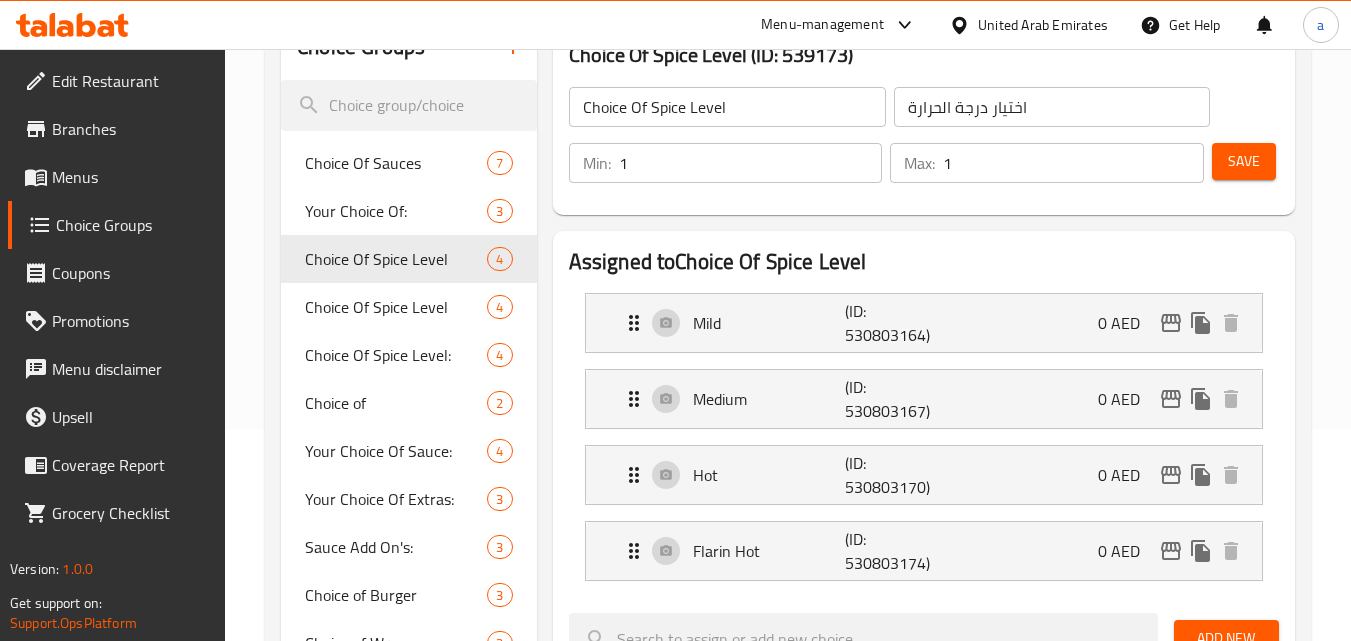 scroll, scrollTop: 100, scrollLeft: 0, axis: vertical 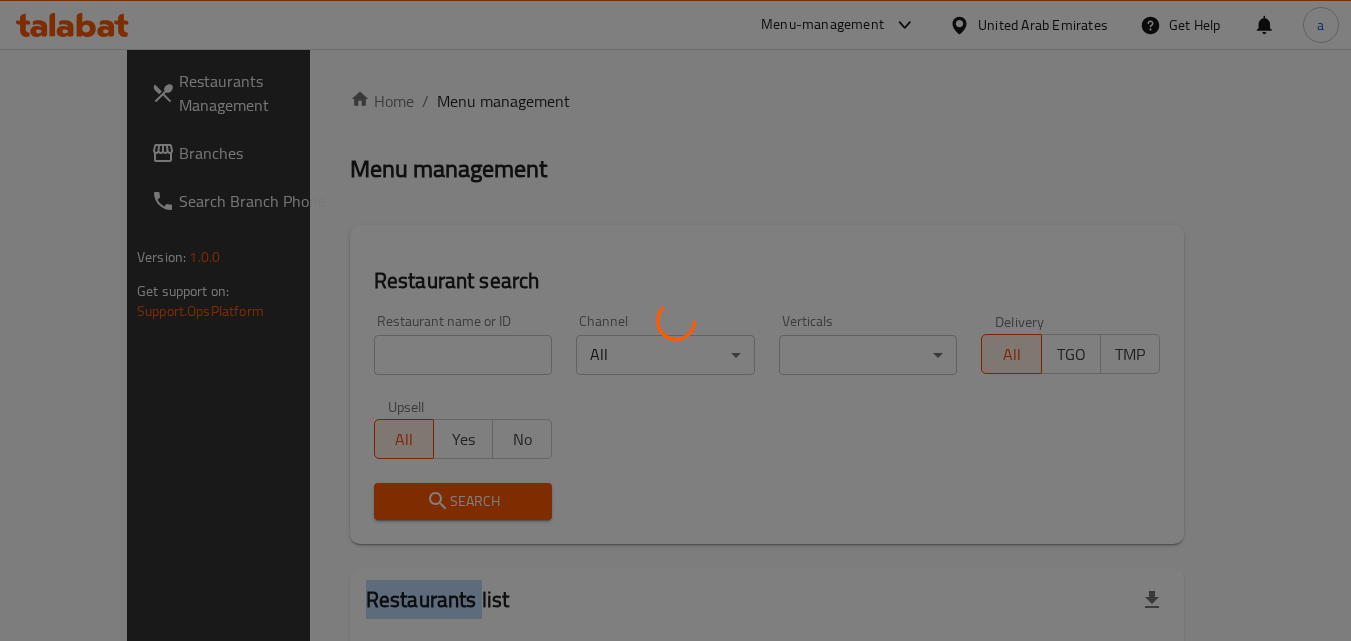 click at bounding box center (675, 320) 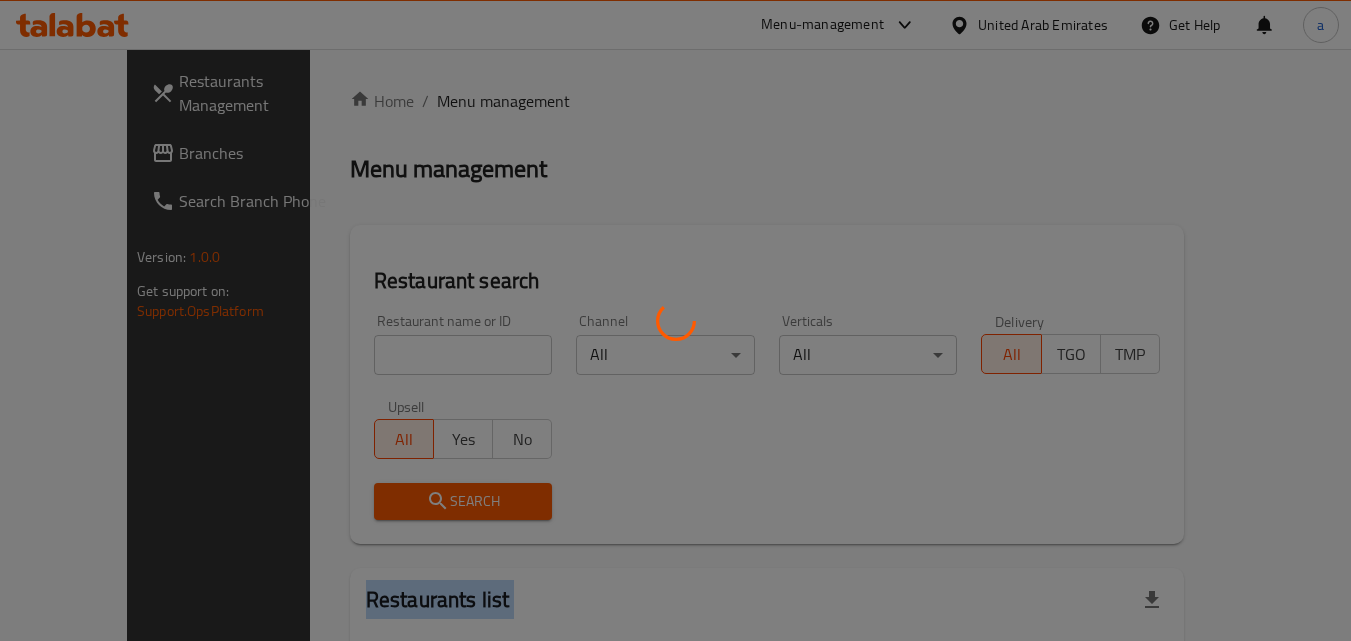click at bounding box center (675, 320) 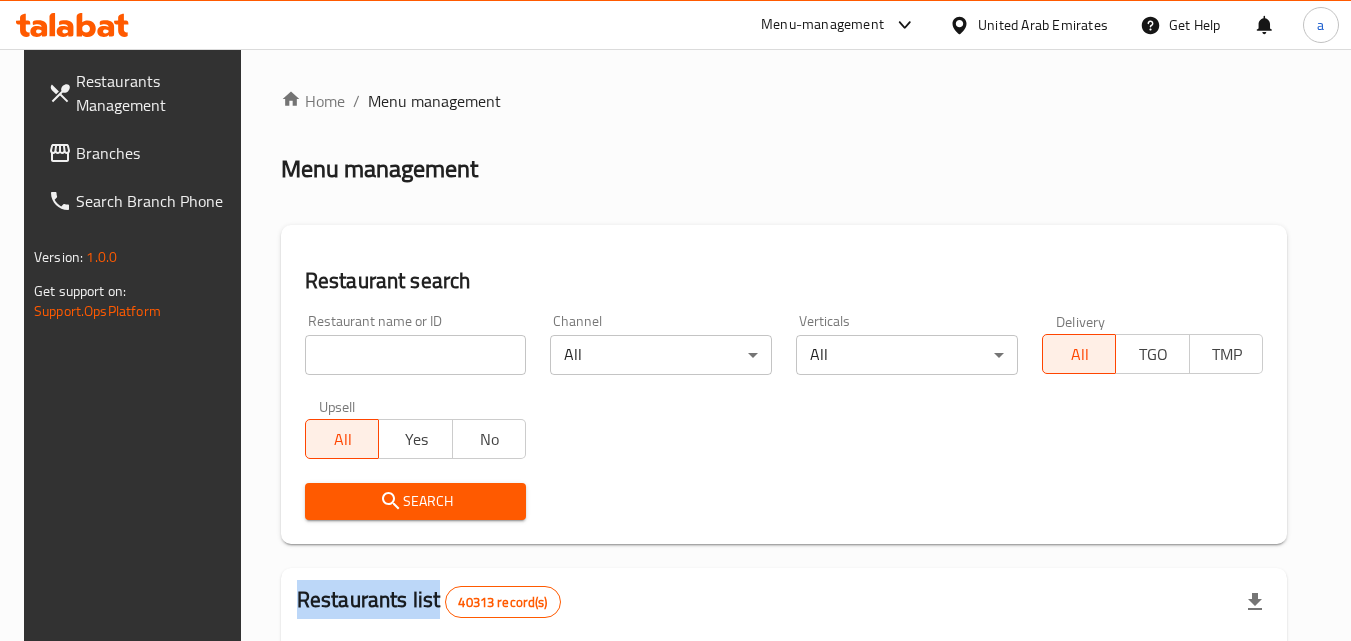 click on "Branches" at bounding box center [155, 153] 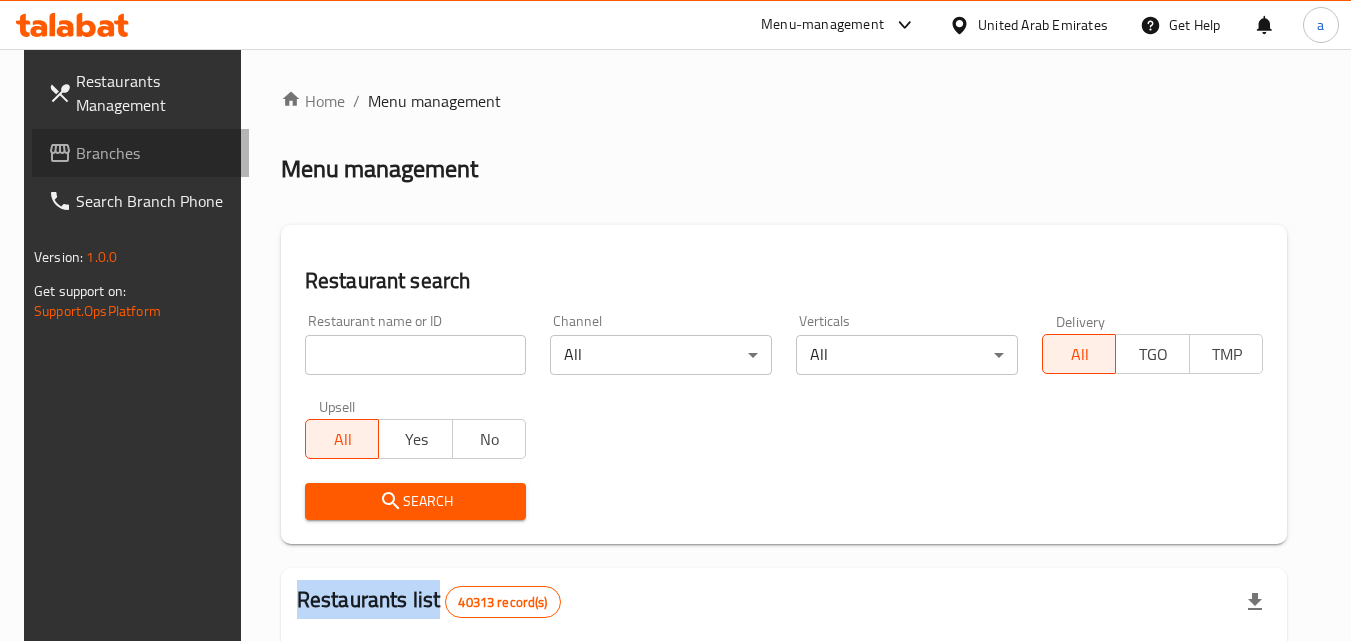 click on "Branches" at bounding box center (155, 153) 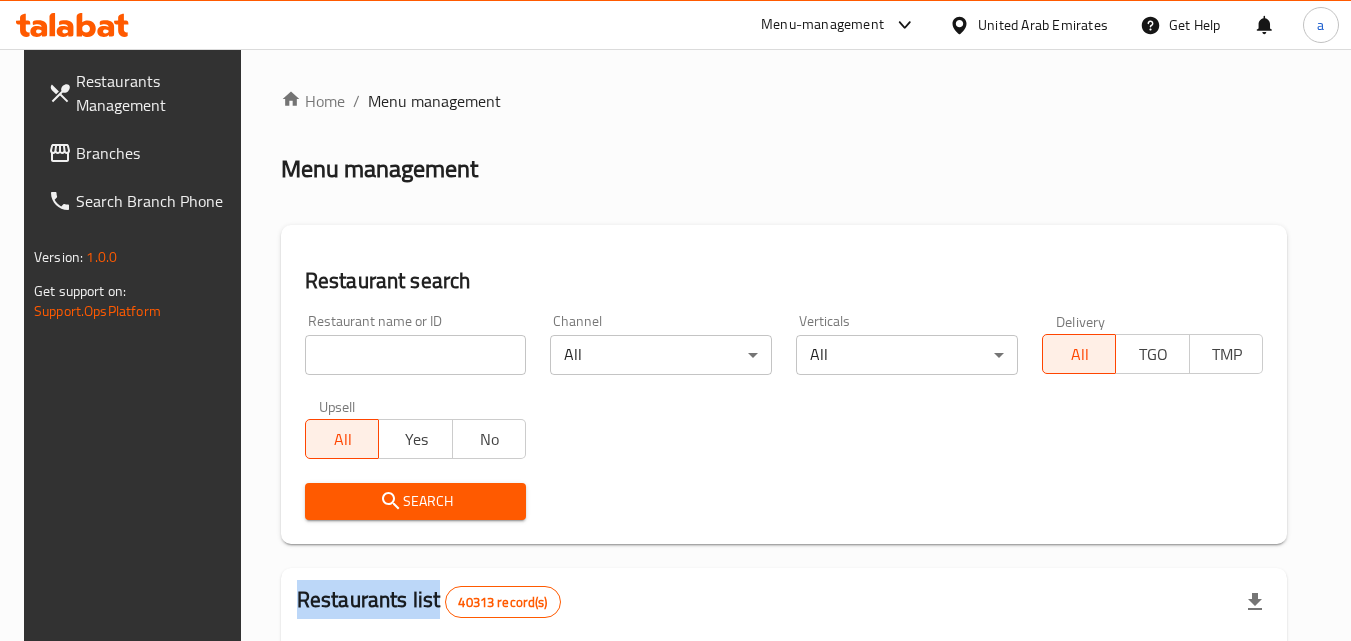 click on "Branches" at bounding box center (155, 153) 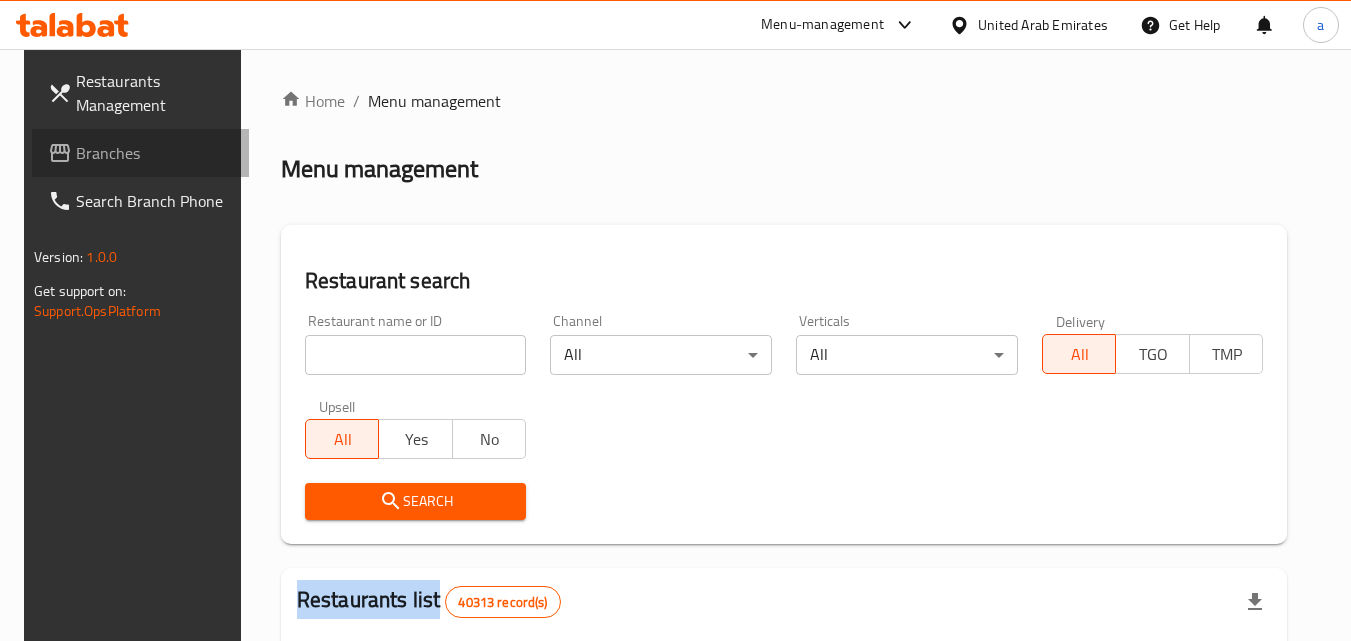 click on "Branches" at bounding box center [155, 153] 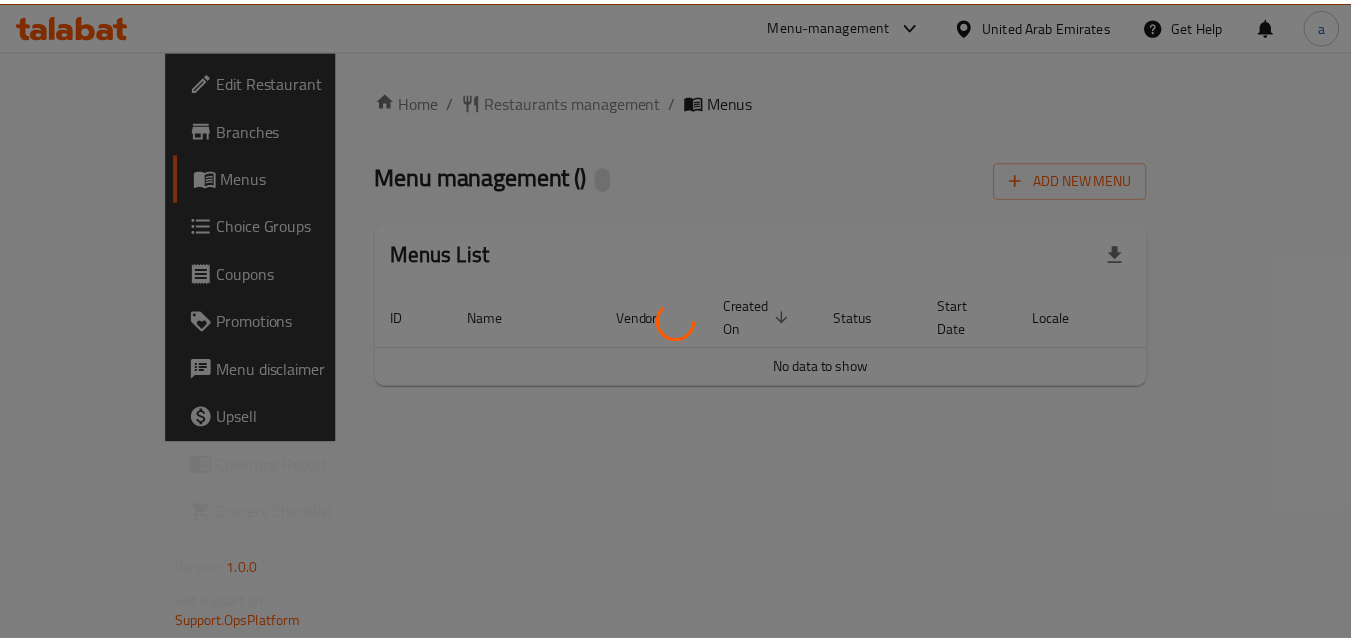 scroll, scrollTop: 0, scrollLeft: 0, axis: both 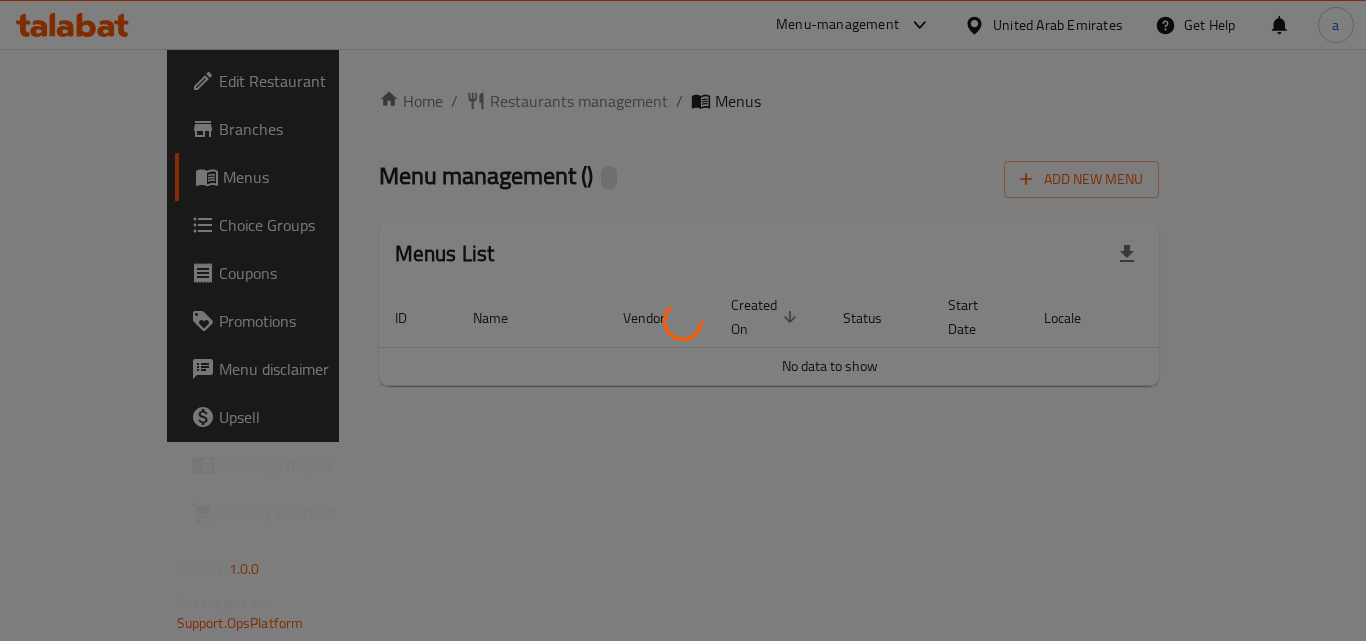 click at bounding box center [683, 320] 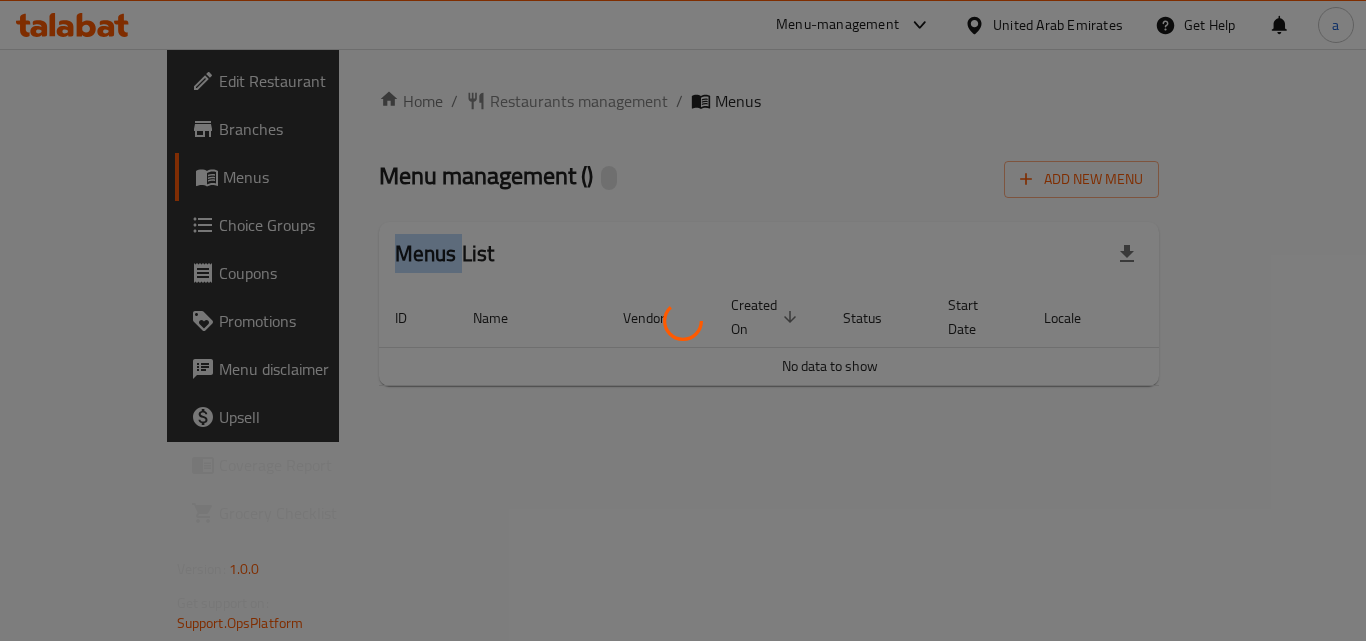 click at bounding box center (683, 320) 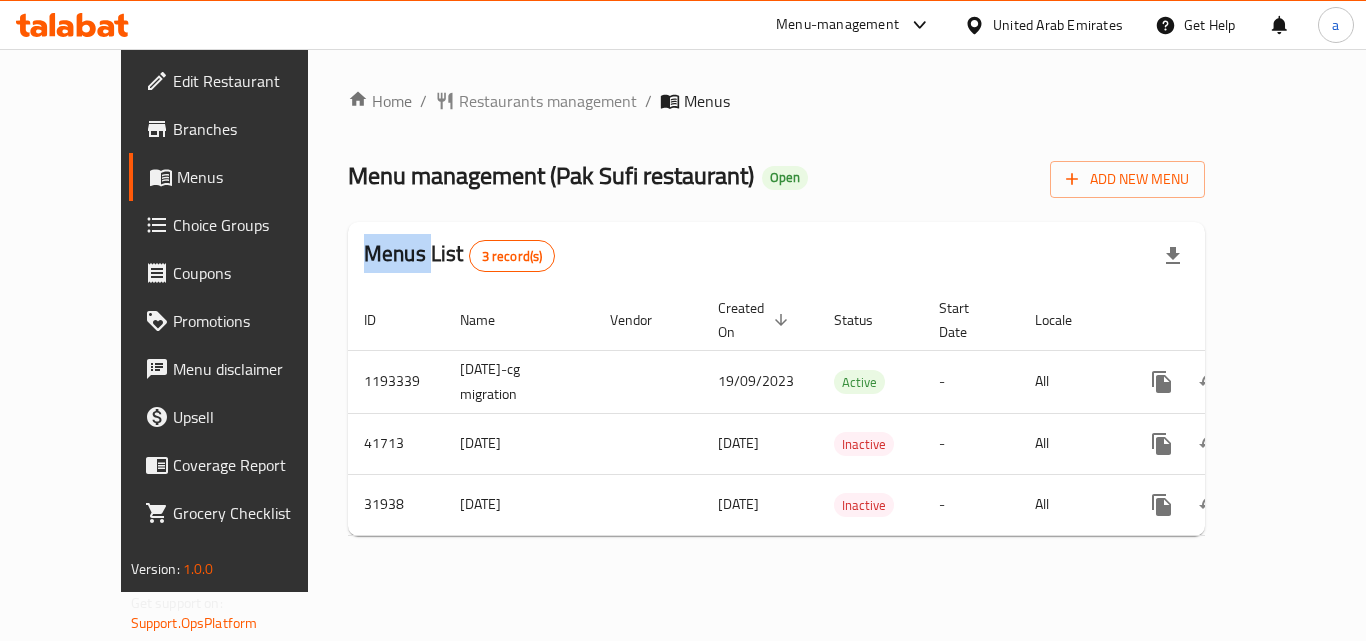 click on "Restaurants management" at bounding box center (548, 101) 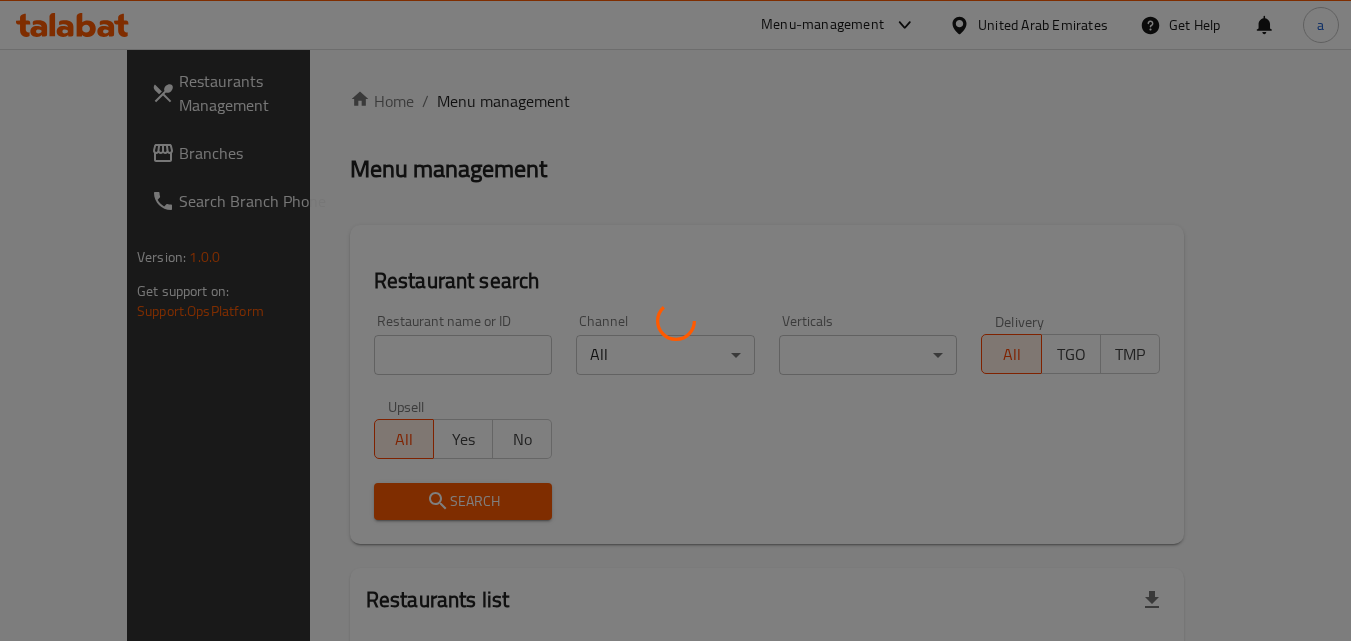 click at bounding box center (675, 320) 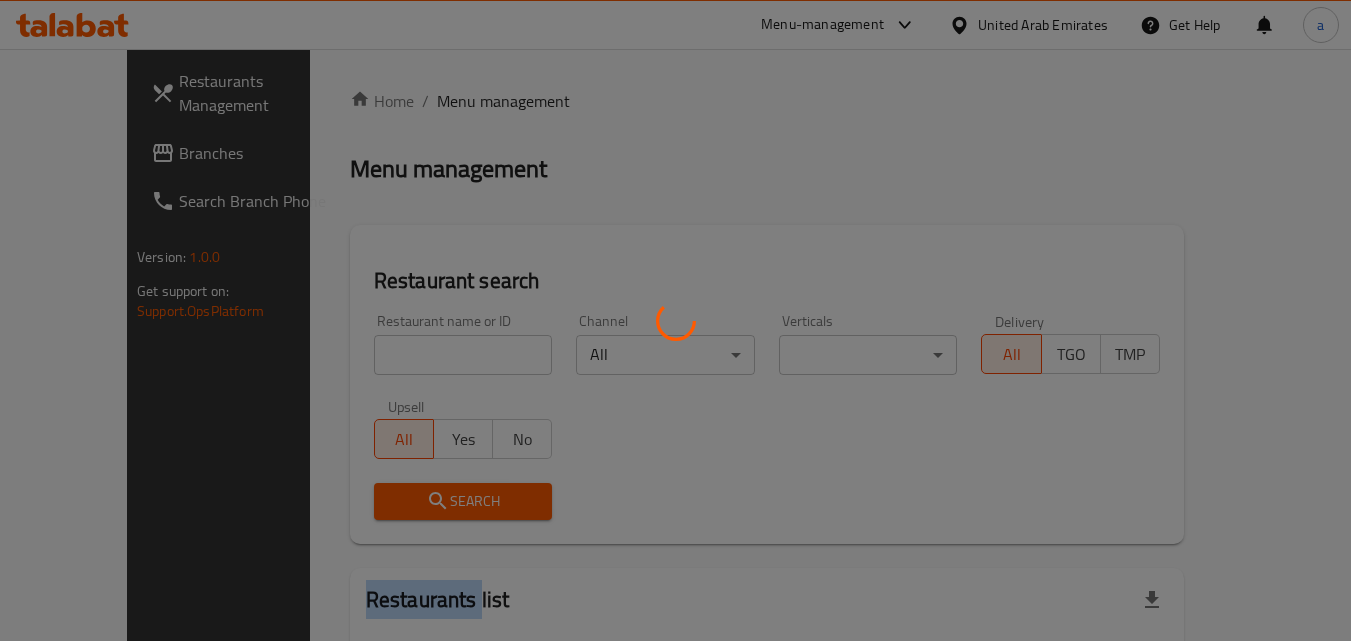 click at bounding box center [675, 320] 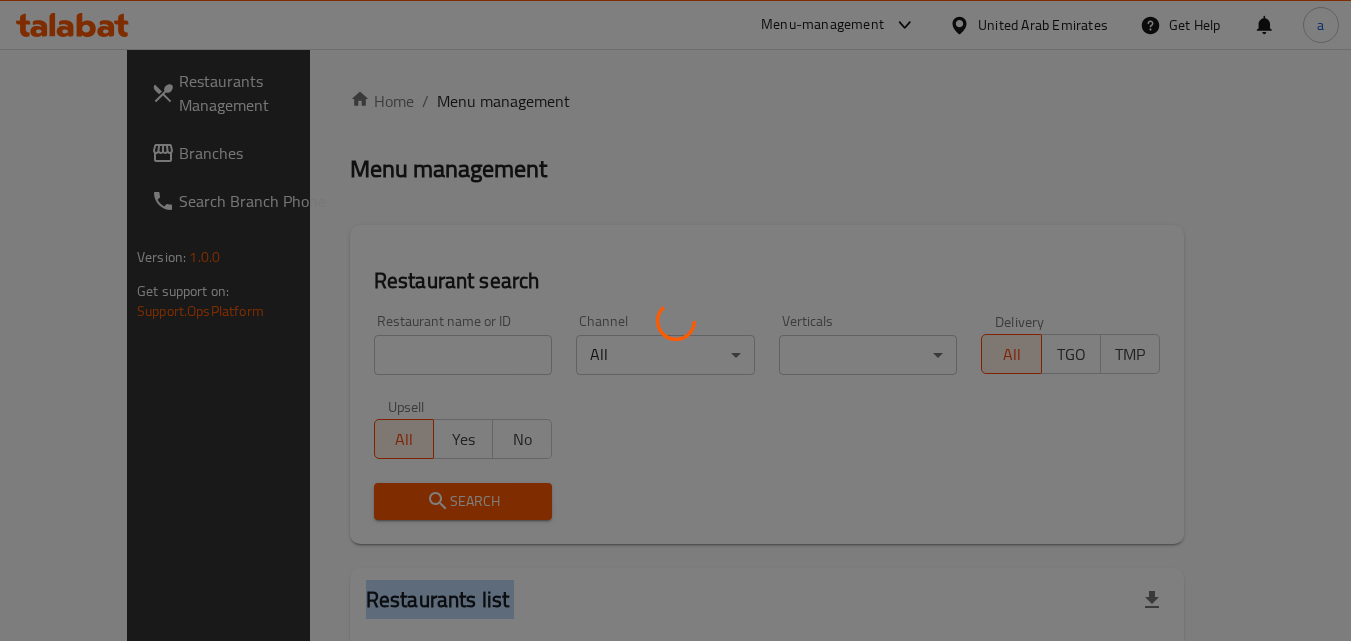 click at bounding box center (675, 320) 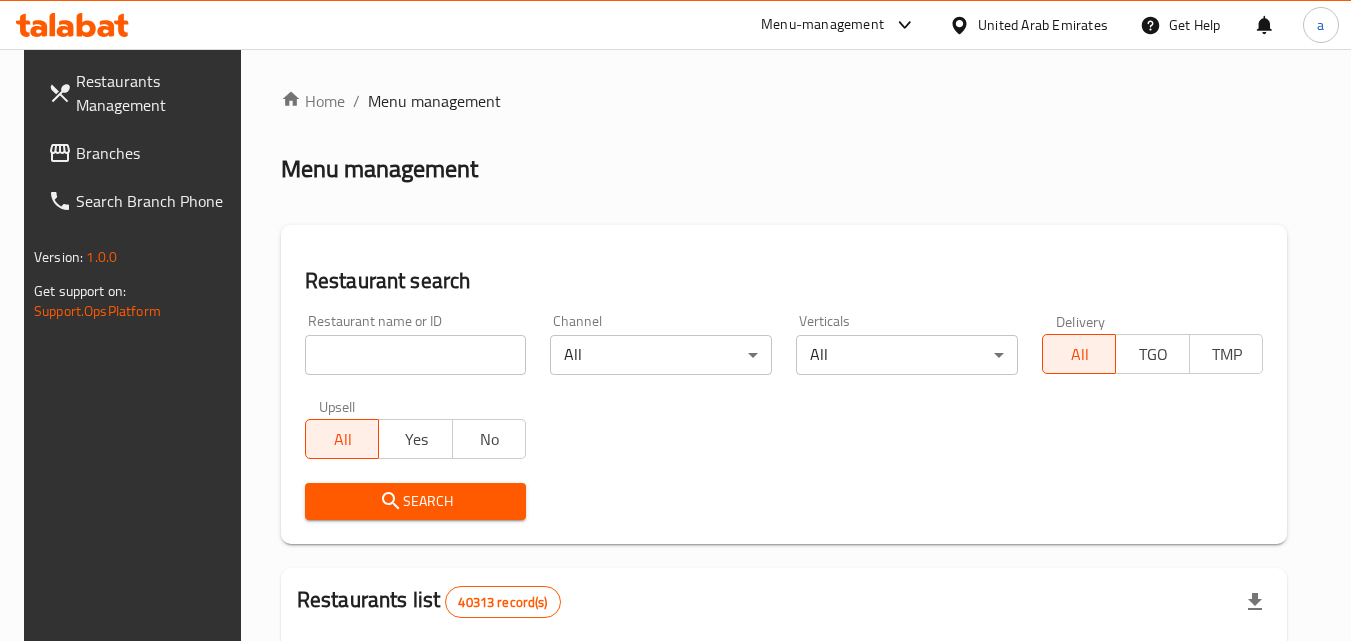 click on "Home / Menu management Menu management Restaurant search Restaurant name or ID Restaurant name or ID Channel All ​ Verticals All ​ Delivery All TGO TMP Upsell All Yes No   Search Restaurants list   40313 record(s) ID sorted ascending Name (En) Name (Ar) Ref. Name Logo Branches Open Busy Closed POS group Status Action 328 Johnny Rockets جوني روكيتس 37 0 1 0 OPEN 330 French Connection فرنش كونكشن 1 0 0 0 INACTIVE 339 Arz Lebanon أرز لبنان Al Karama,Al Barsha & Mirdif 9 1 0 2 OPEN 340 Mega Wraps ميجا رابس 3 0 0 0 INACTIVE 342 Sandella's Flatbread Cafe سانديلاز فلات براد 7 0 0 0 INACTIVE 343 Dragon Hut كوخ التنين 1 0 0 0 INACTIVE 348 Thai Kitchen المطبخ التايلندى 1 0 0 0 INACTIVE 349 Mughal  موغل 1 0 0 0 HIDDEN 350 HOT N COOL (Old) هوت و كول 1 0 0 0 INACTIVE 355 Al Habasha  الحبشة 11 1 0 0 HIDDEN Rows per page: 10 1-10 of 40313" at bounding box center [784, 721] 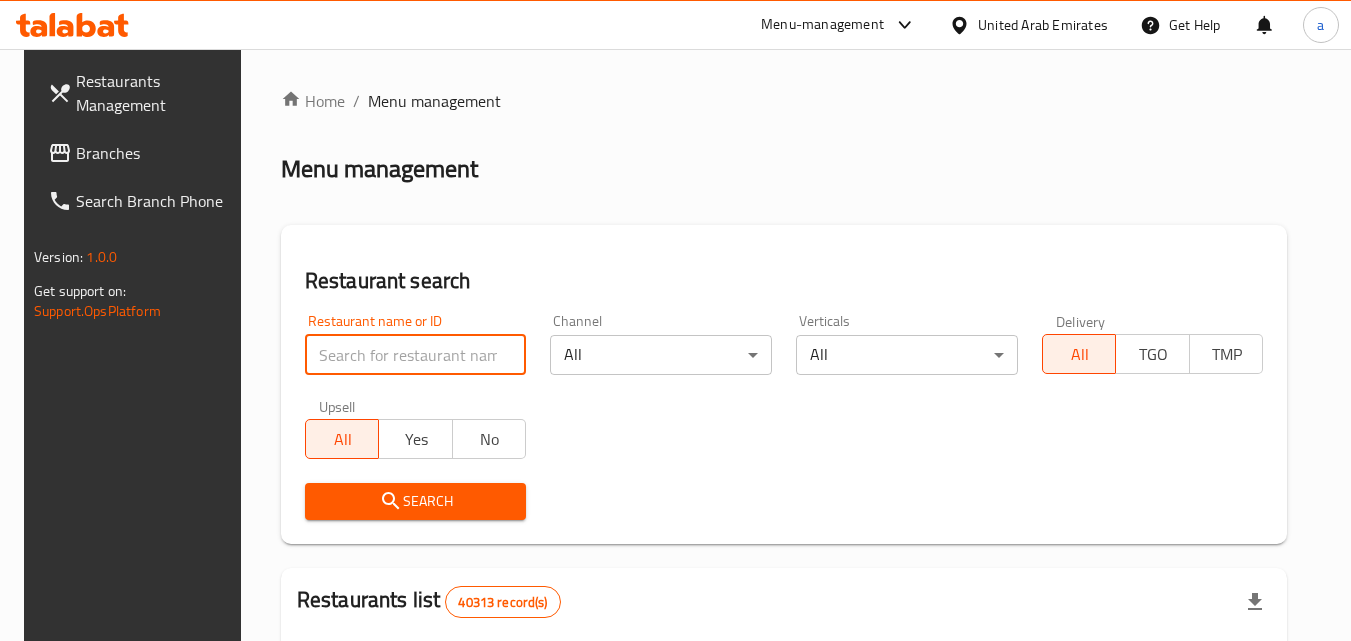 click at bounding box center [416, 355] 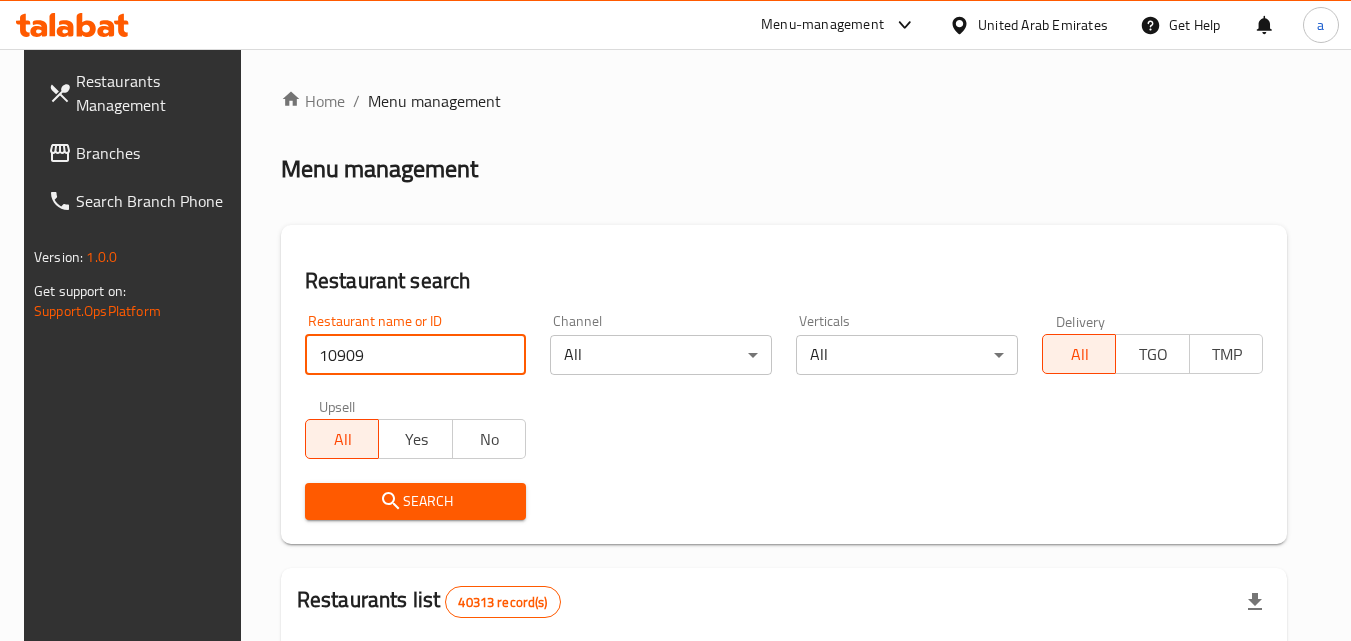 type on "10909" 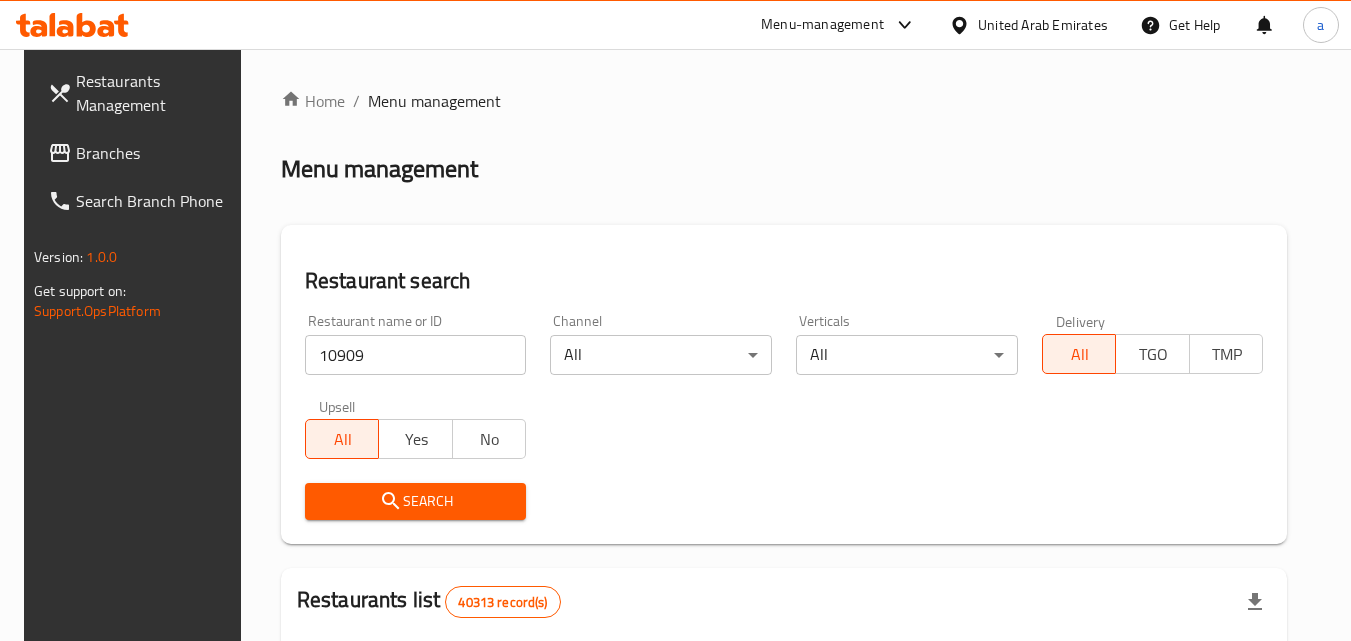 click 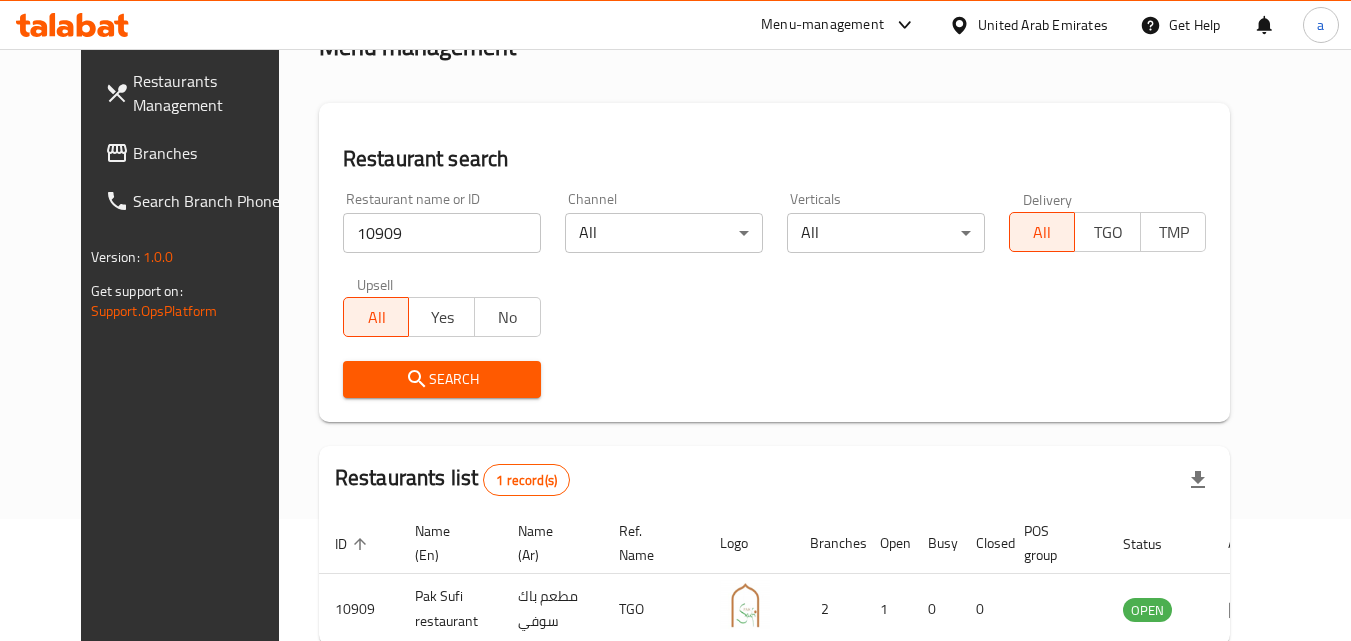 scroll, scrollTop: 0, scrollLeft: 0, axis: both 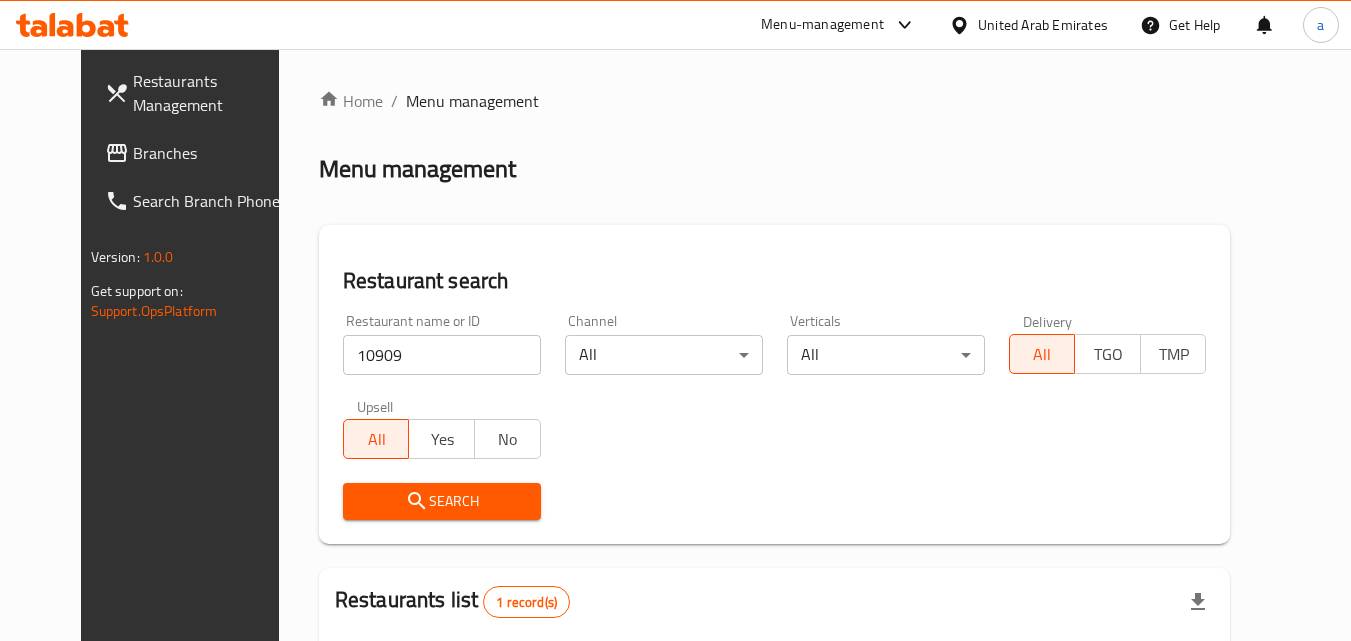 click on "Branches" at bounding box center (198, 153) 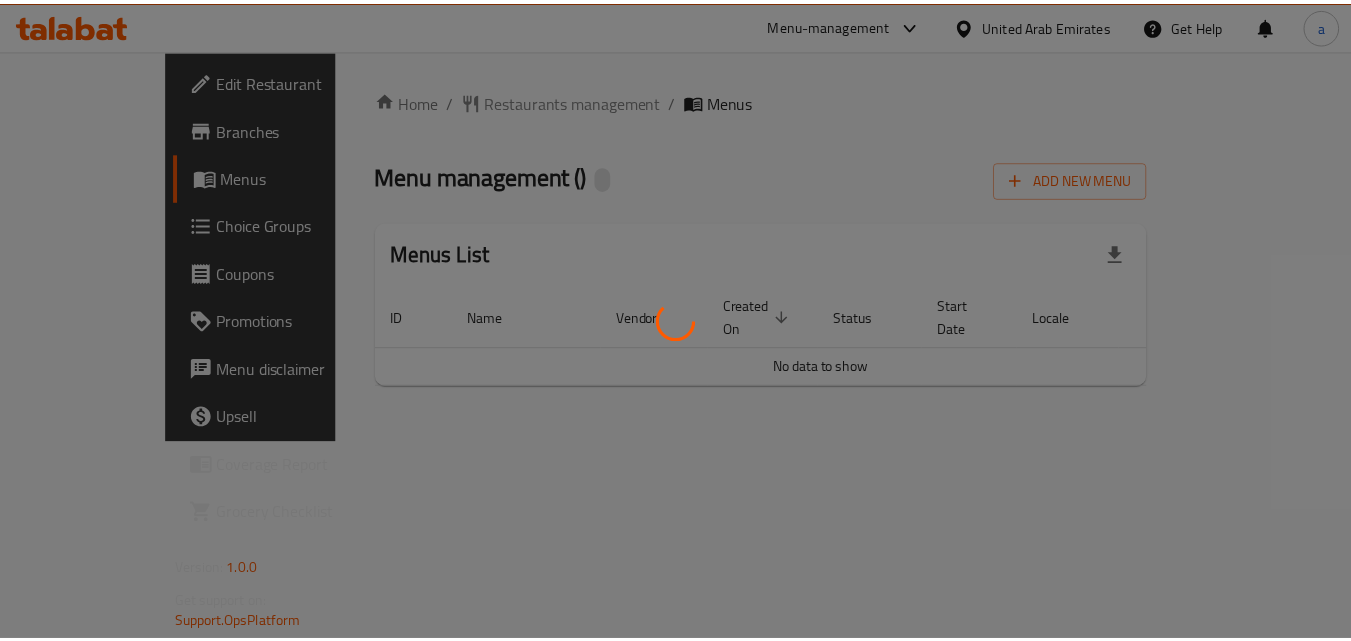 scroll, scrollTop: 0, scrollLeft: 0, axis: both 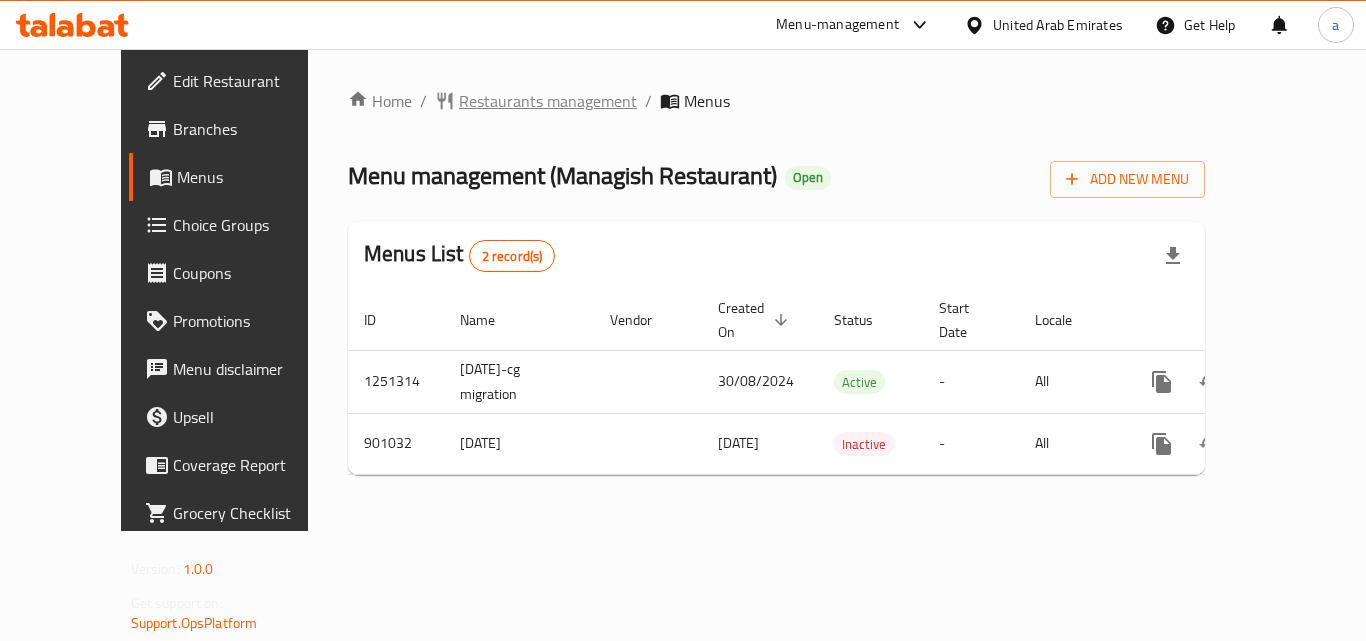click on "Restaurants management" at bounding box center (548, 101) 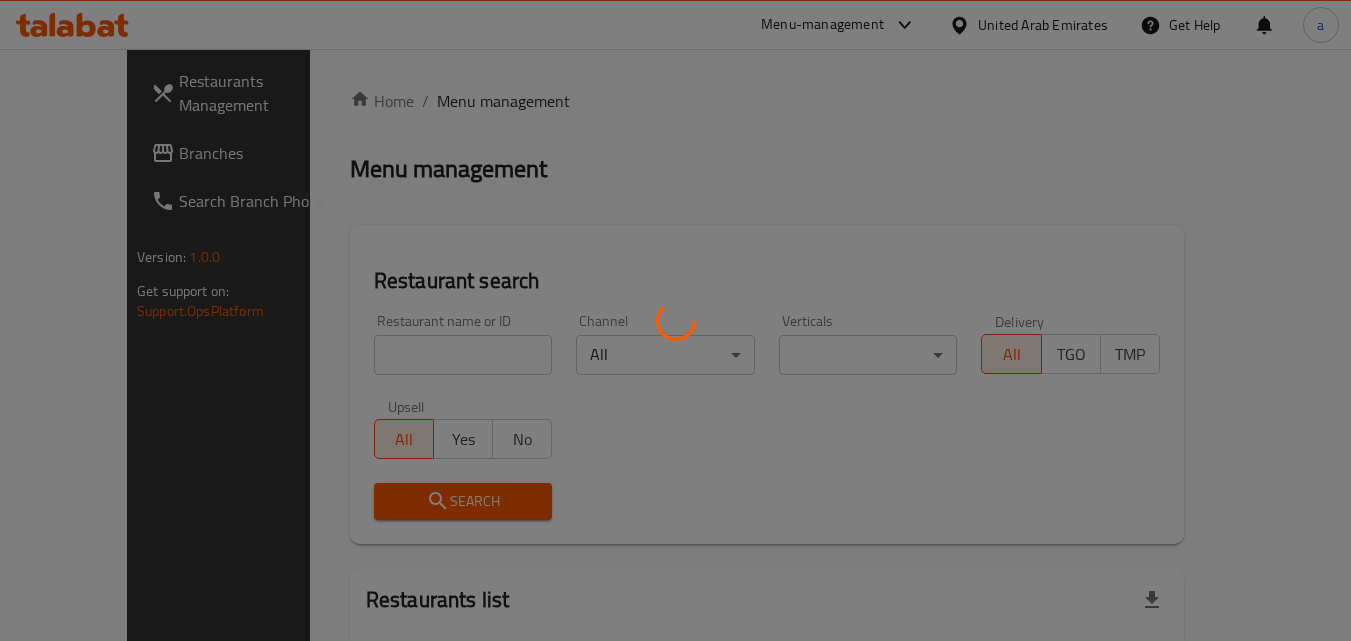 click at bounding box center (675, 320) 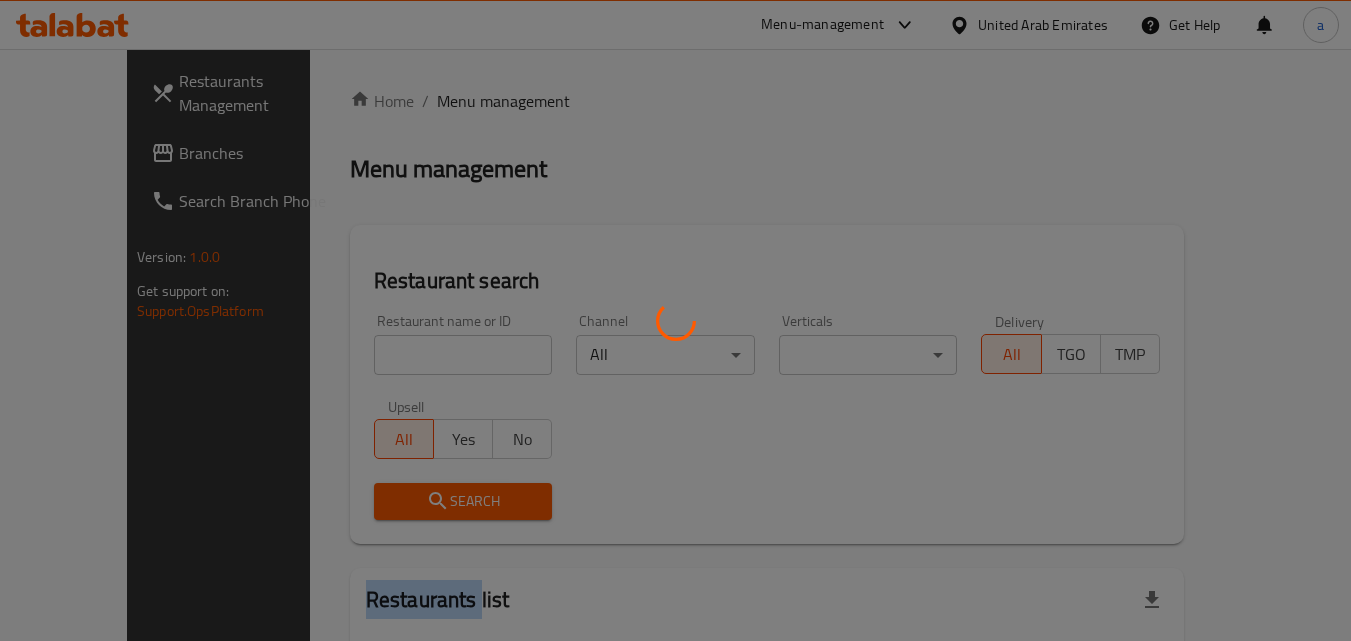click at bounding box center [675, 320] 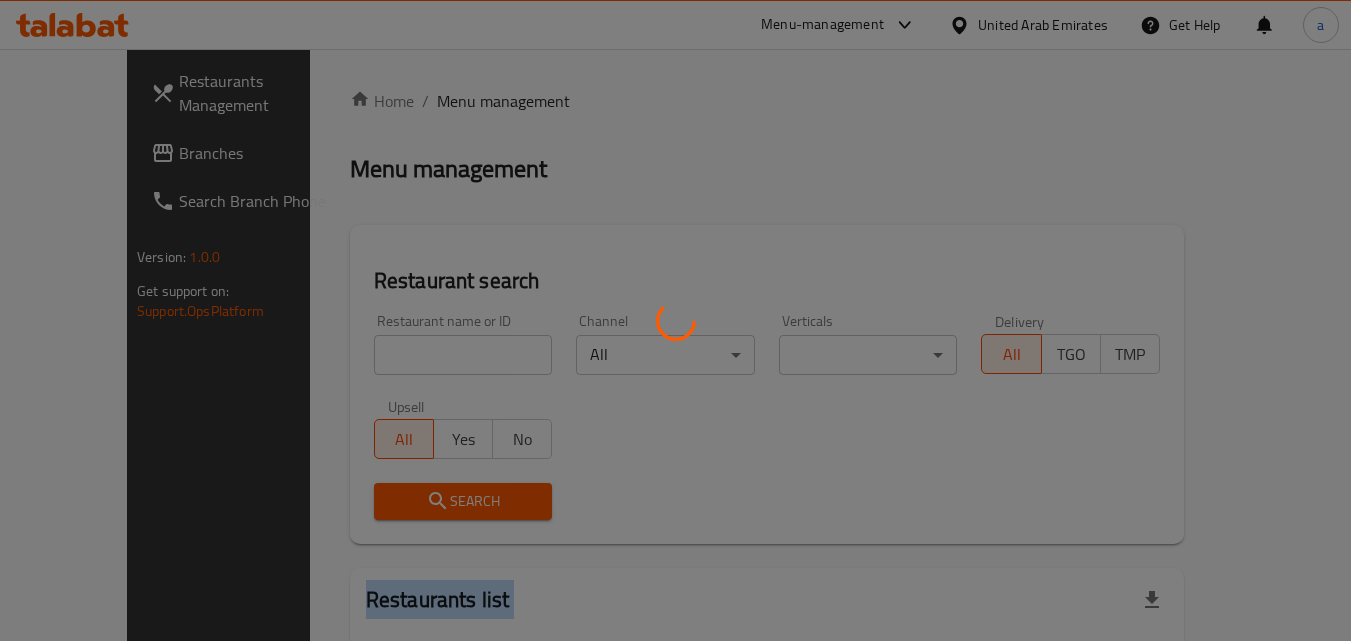 click at bounding box center (675, 320) 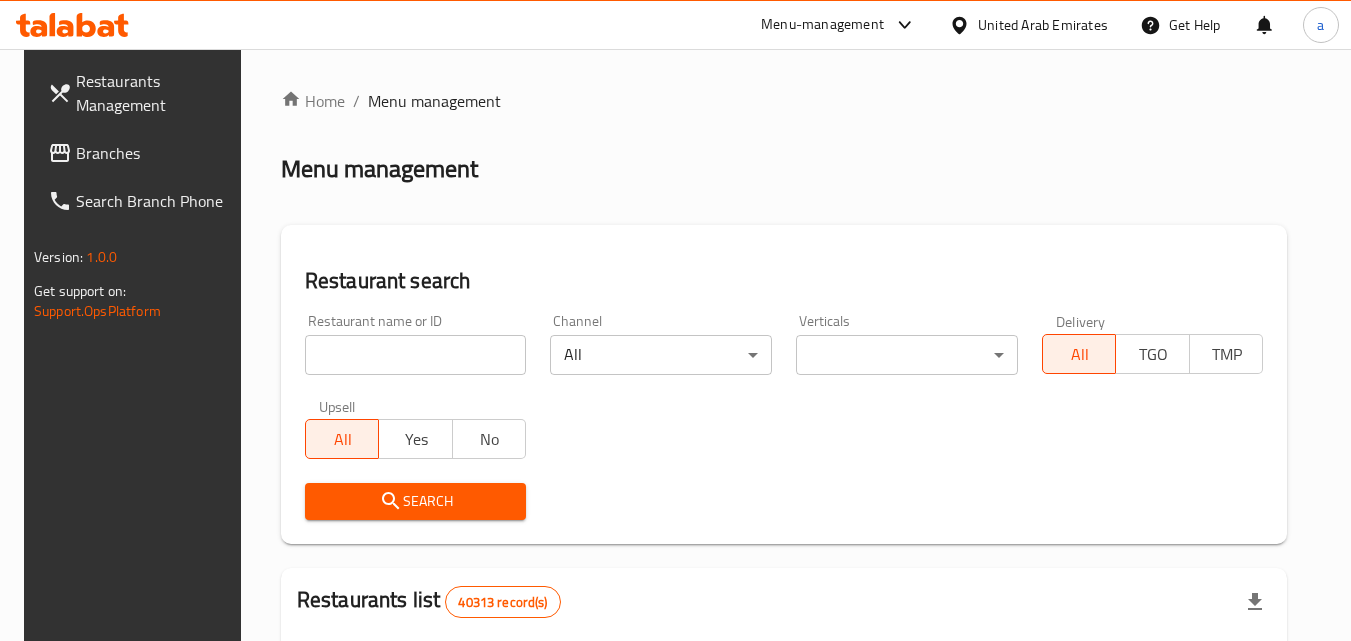 click at bounding box center (675, 320) 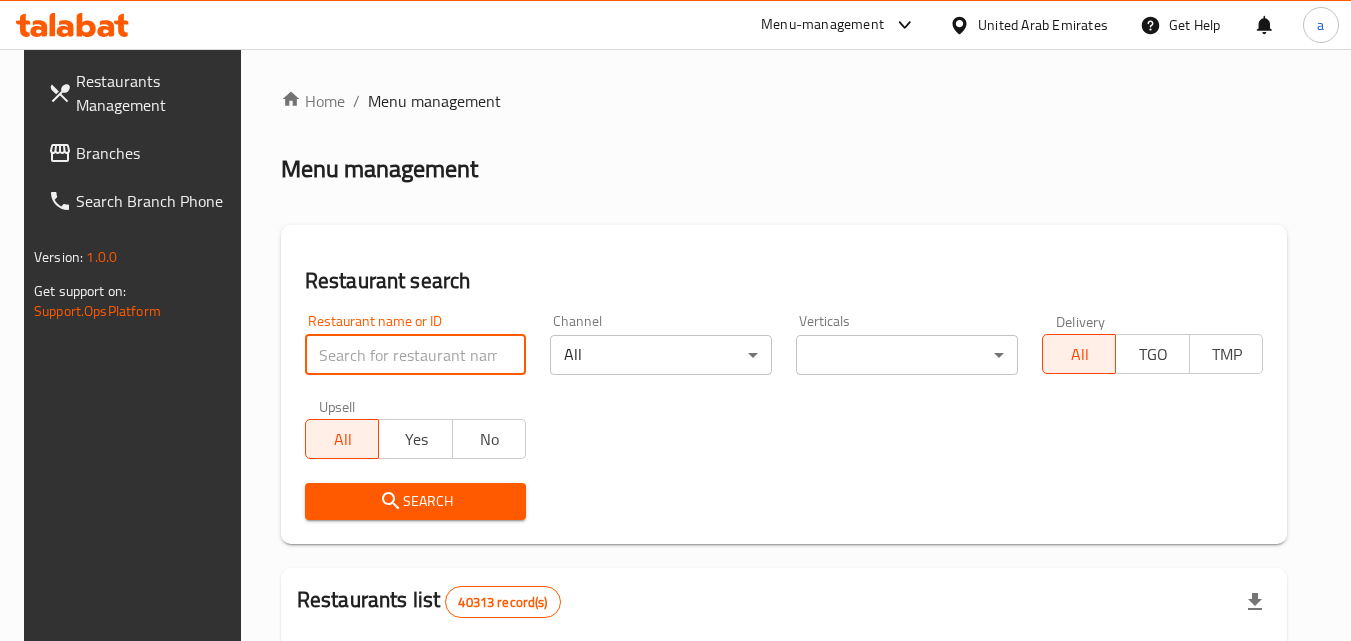 click at bounding box center (416, 355) 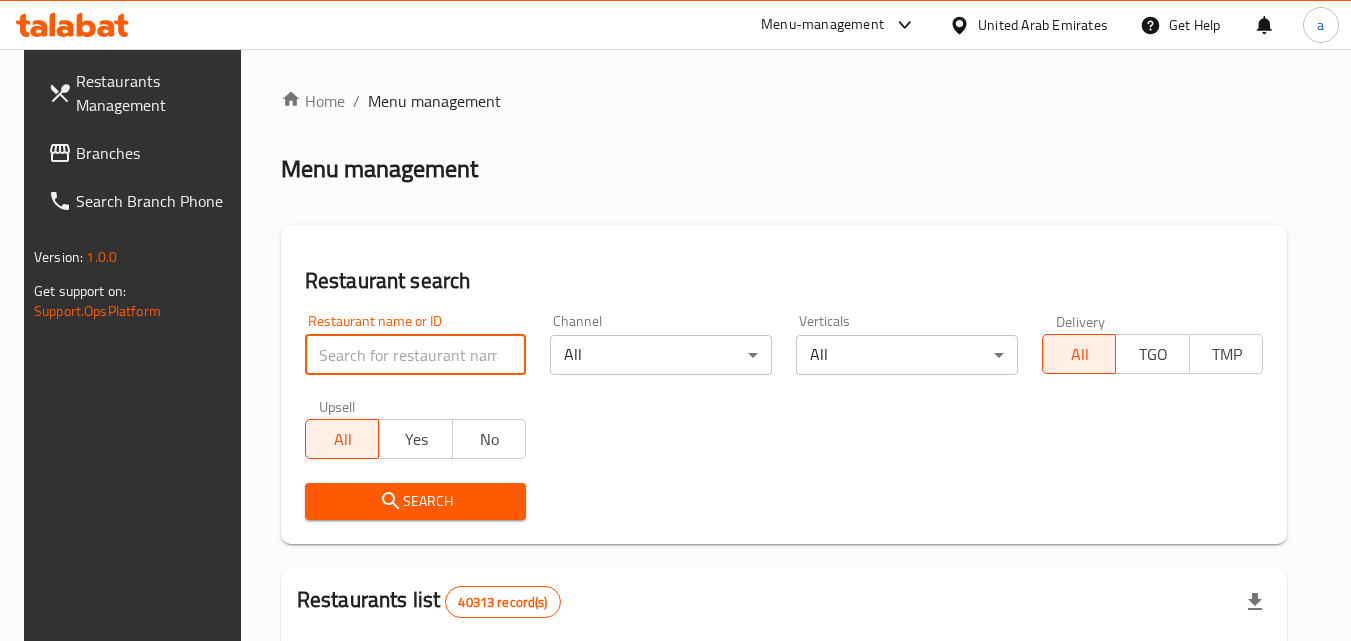paste on "658228" 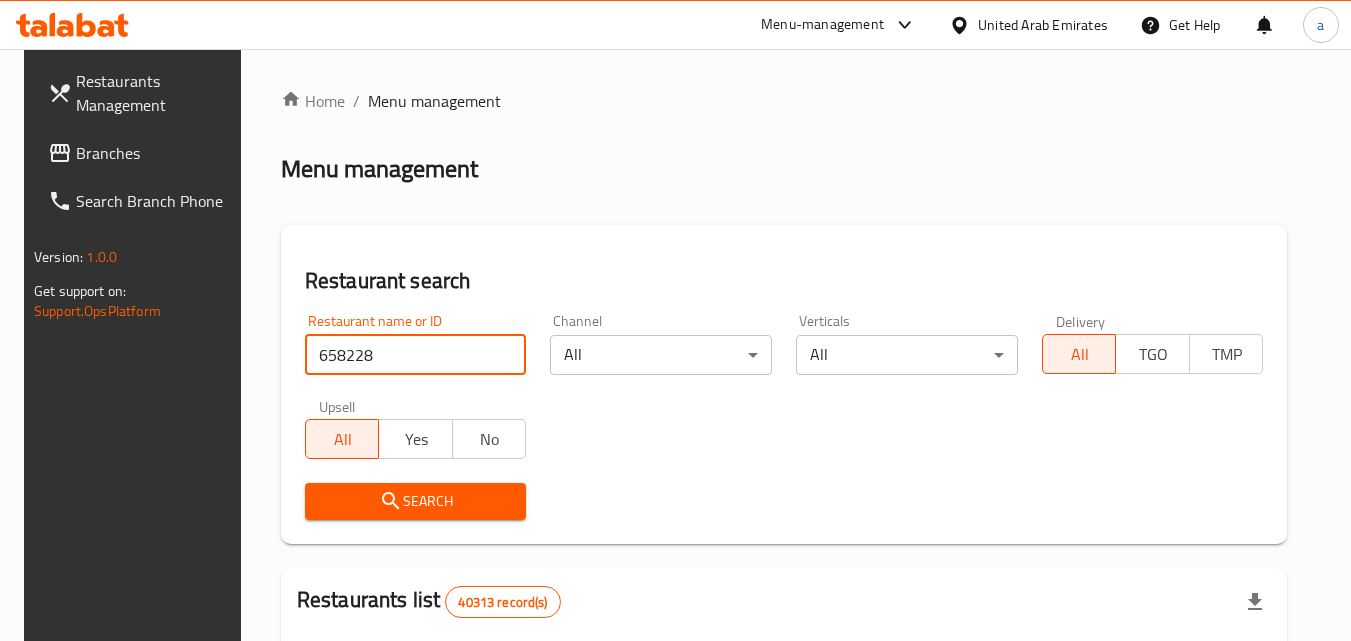 type on "658228" 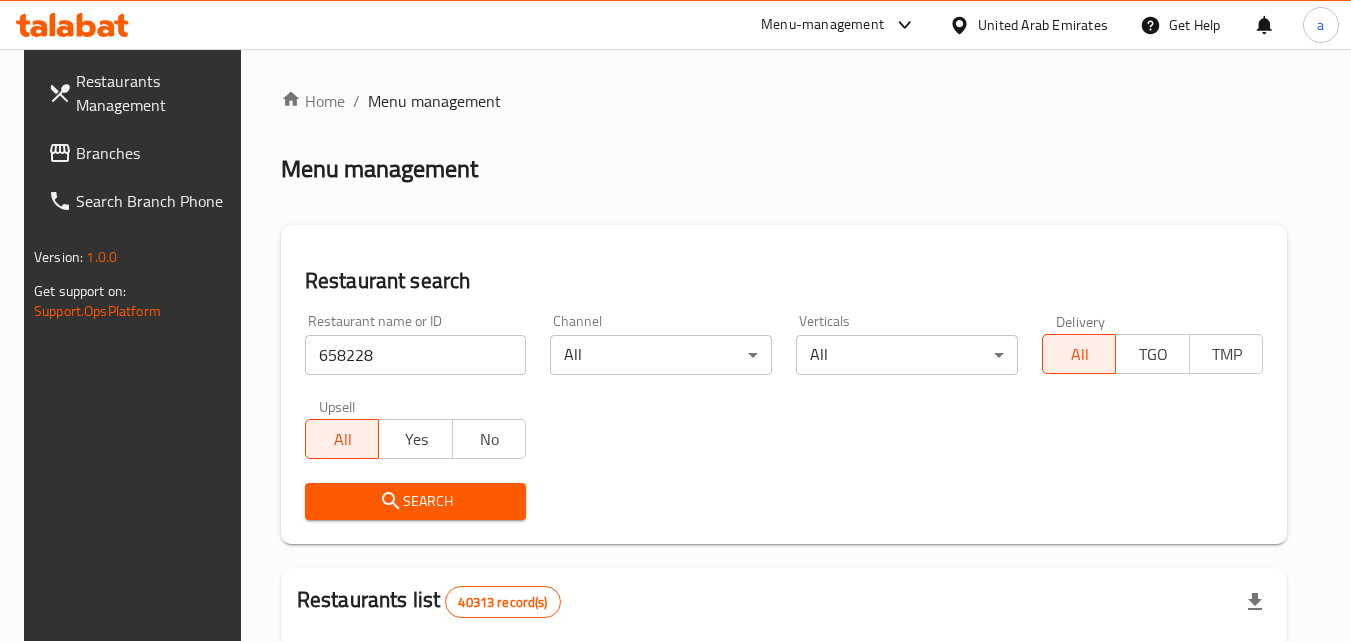 click on "Search" at bounding box center (416, 501) 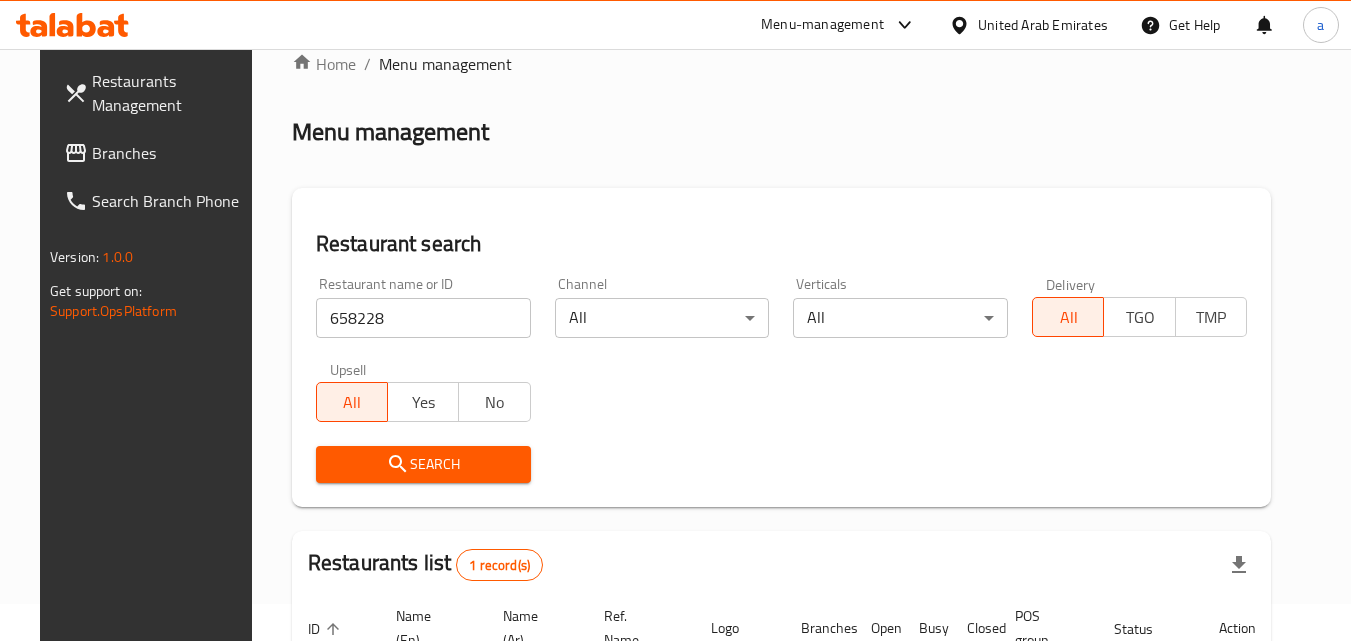 scroll, scrollTop: 0, scrollLeft: 0, axis: both 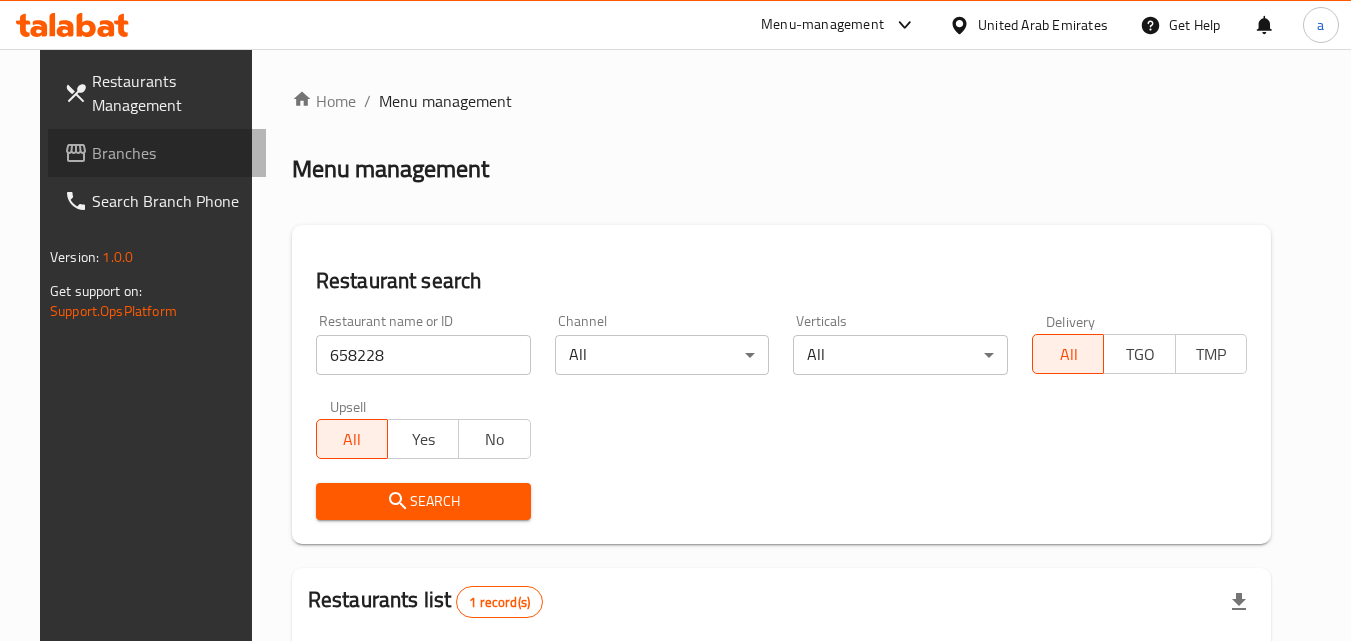 click on "Branches" at bounding box center (171, 153) 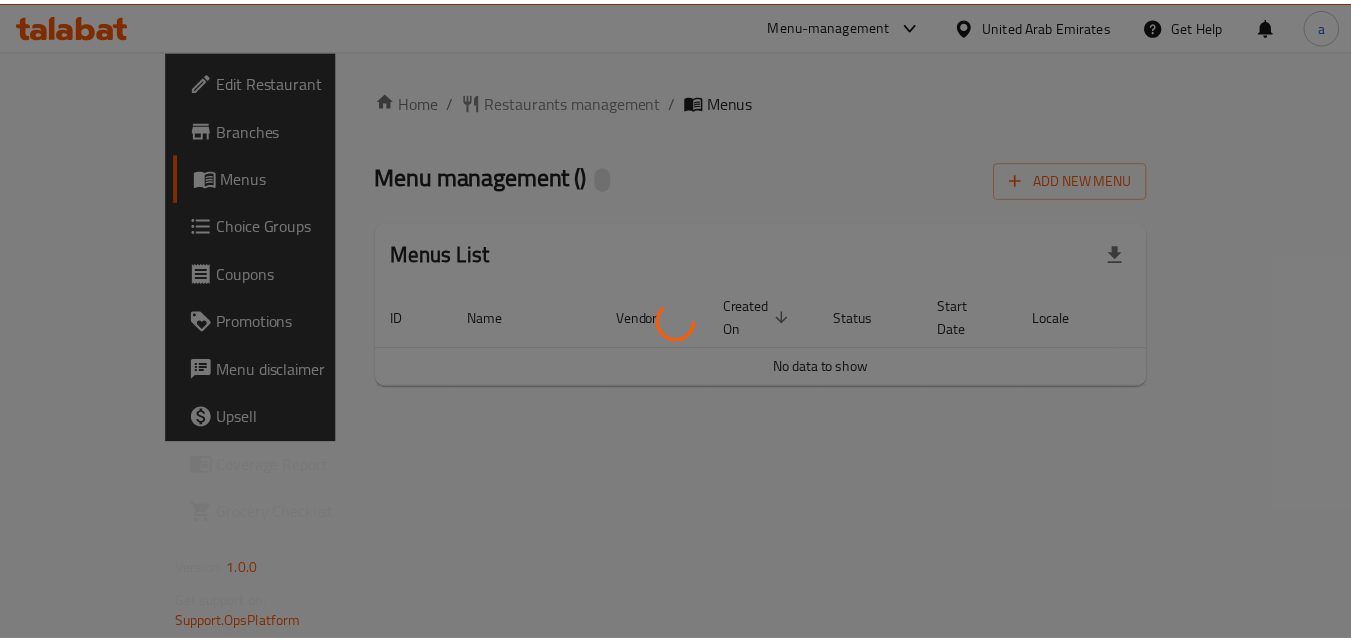 scroll, scrollTop: 0, scrollLeft: 0, axis: both 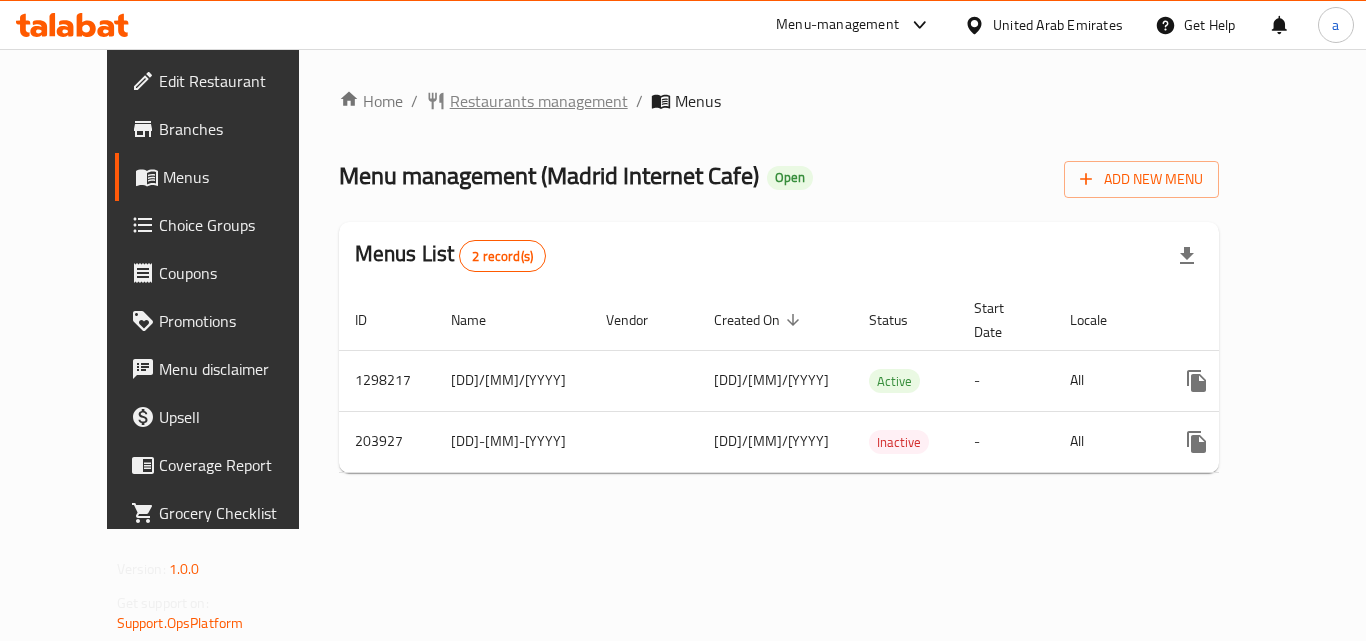 click on "Restaurants management" at bounding box center [539, 101] 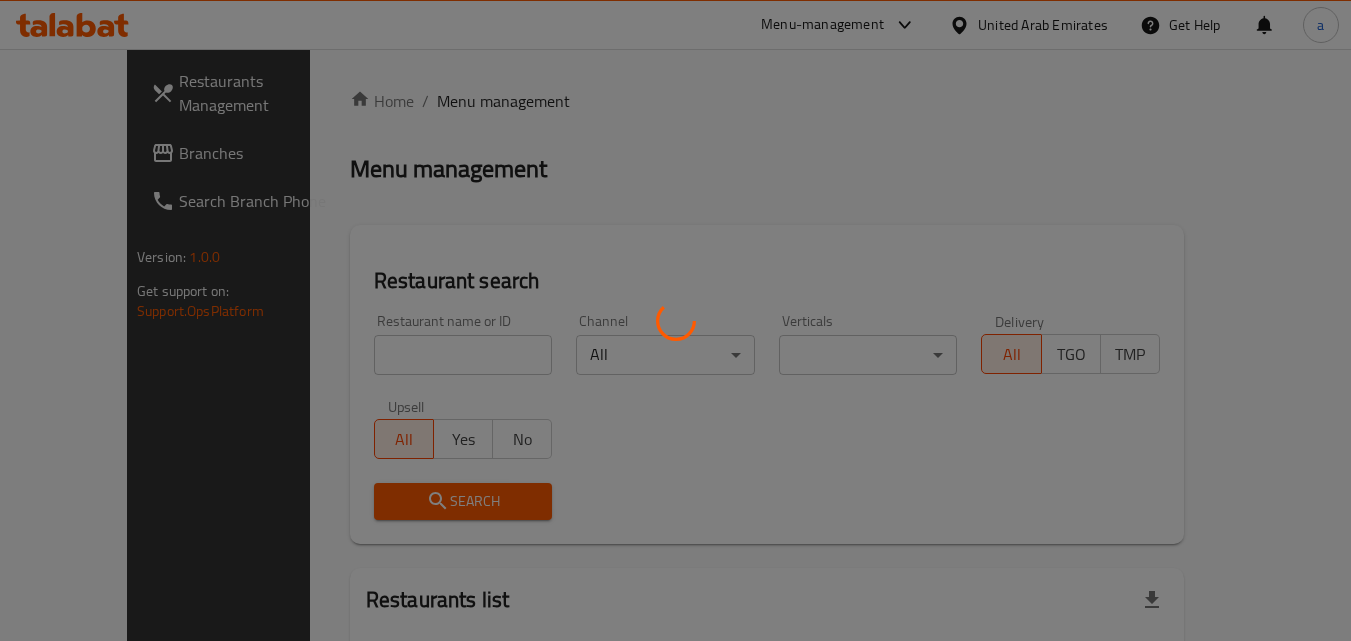 click at bounding box center [675, 320] 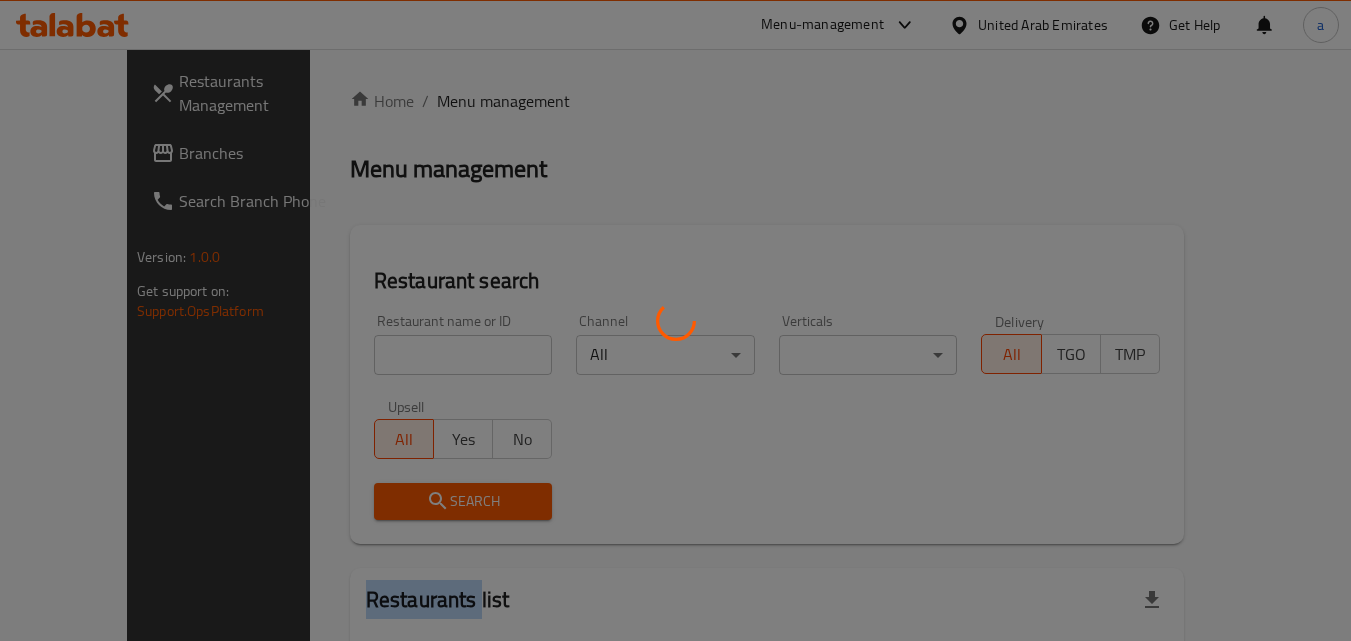 click at bounding box center [675, 320] 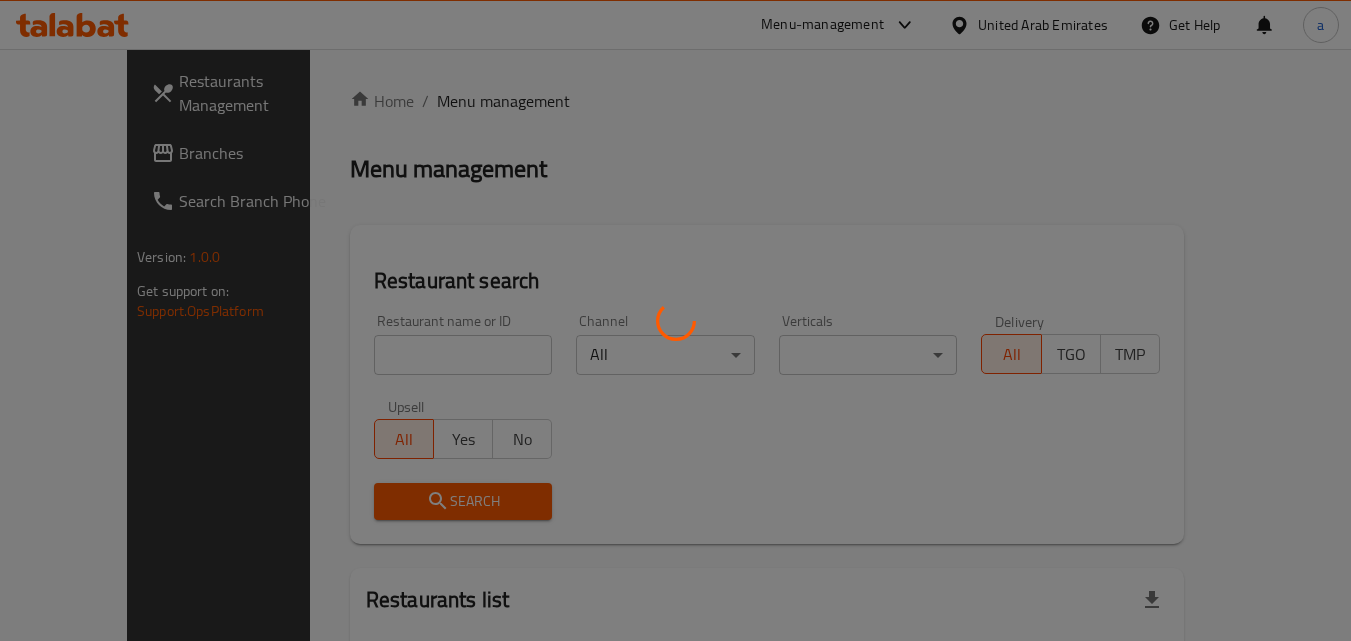 click at bounding box center (675, 320) 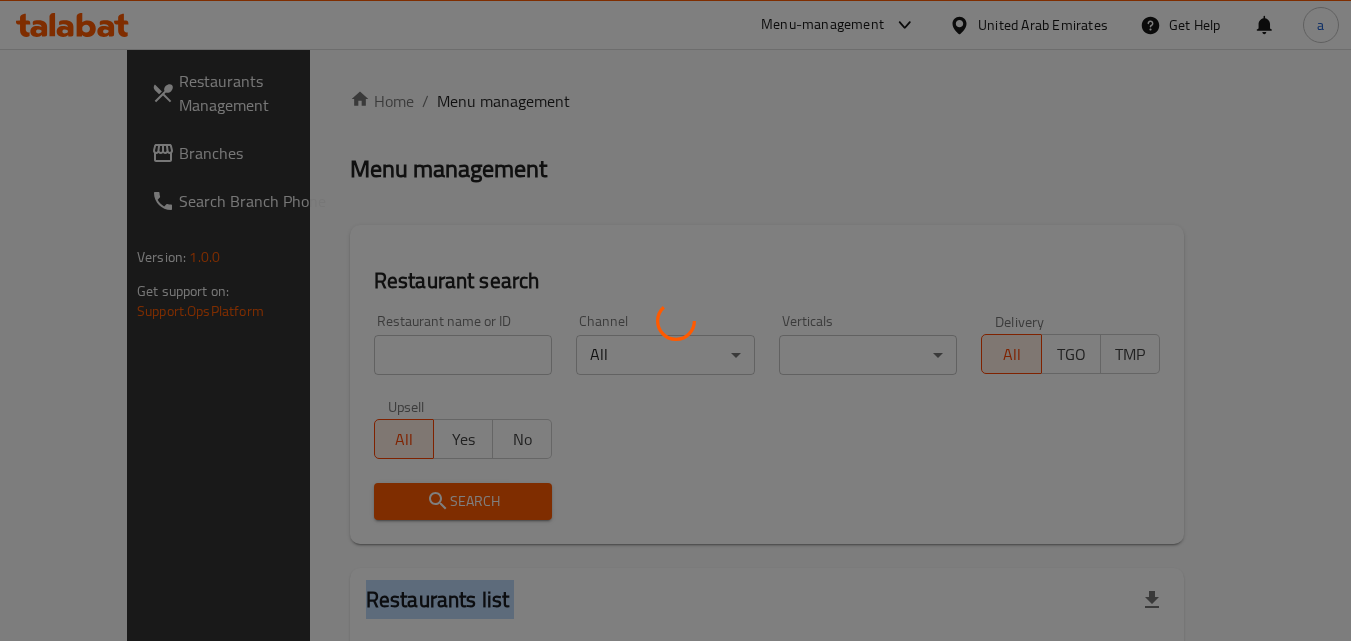 click at bounding box center (675, 320) 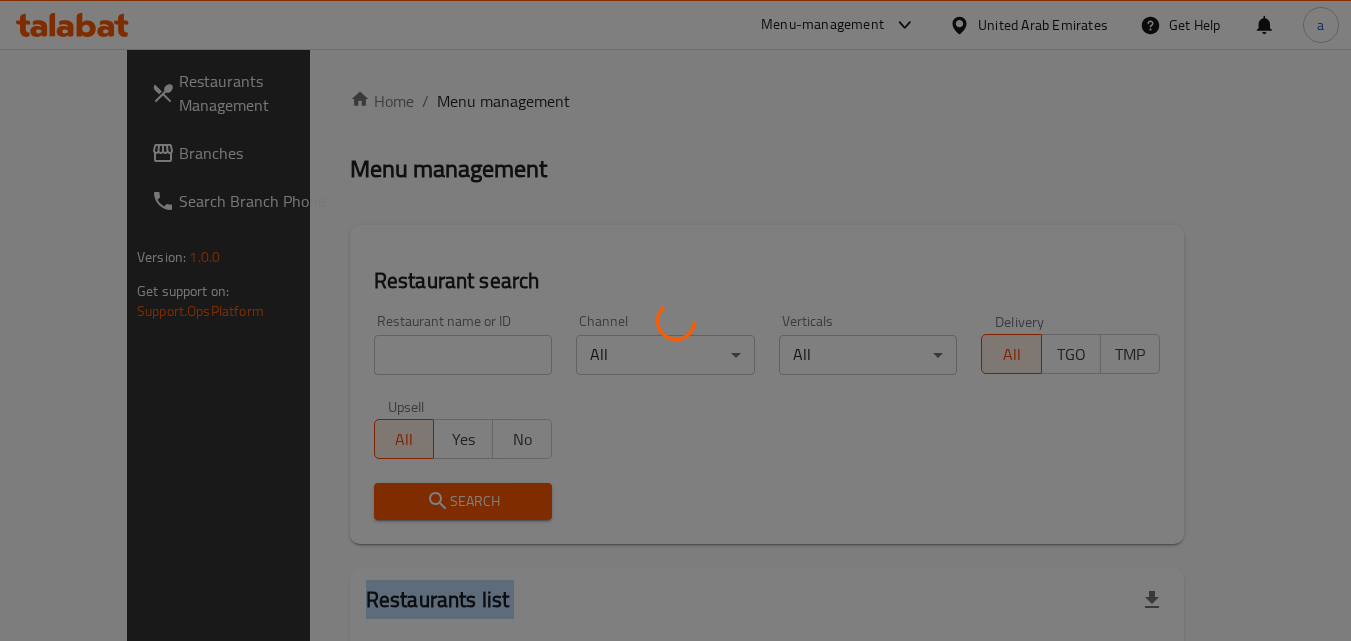 click at bounding box center (675, 320) 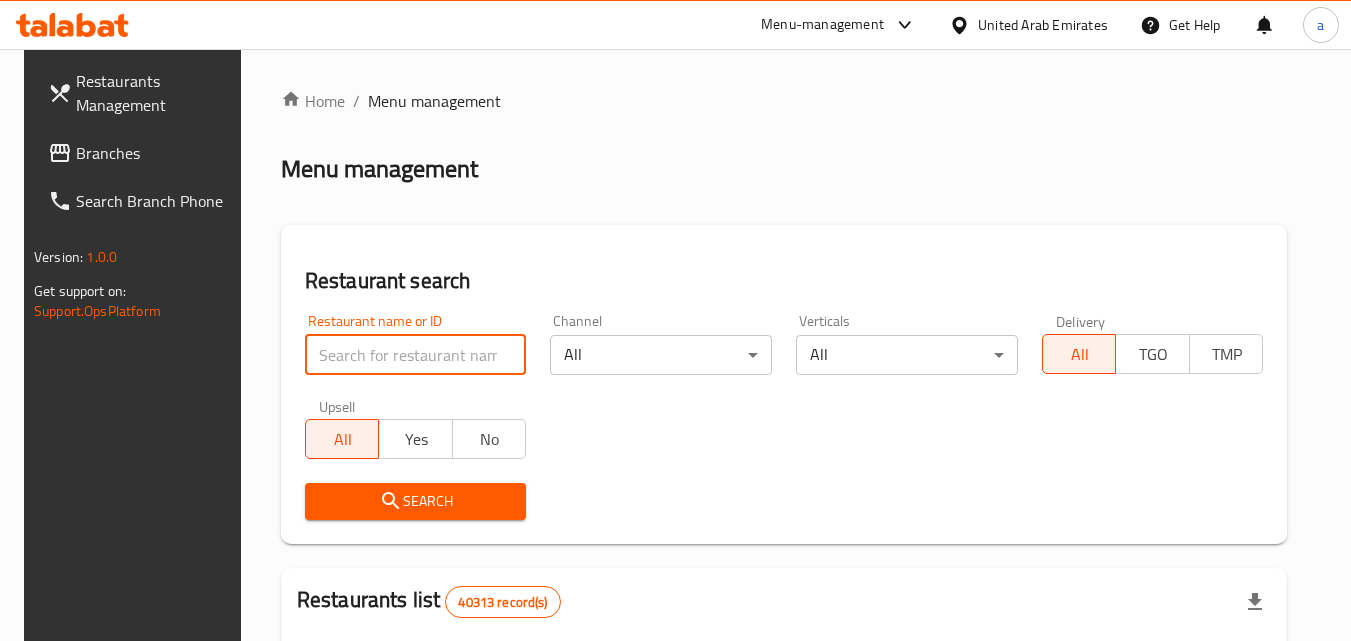 click at bounding box center (416, 355) 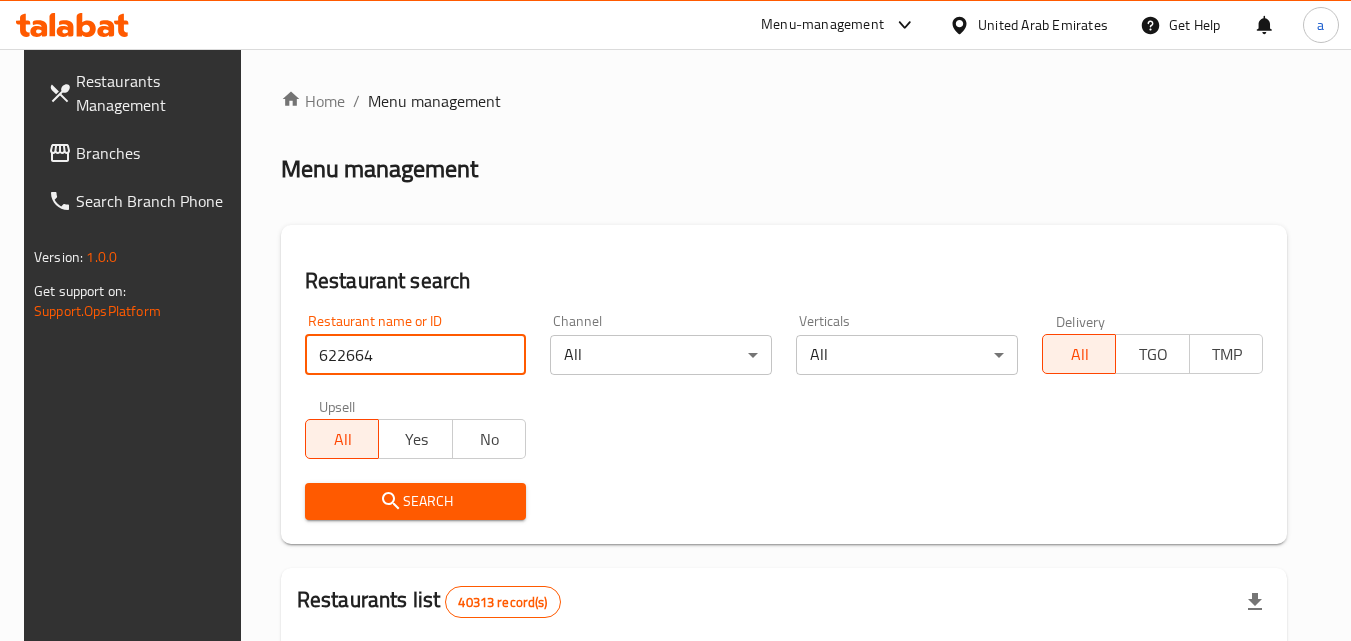 type on "622664" 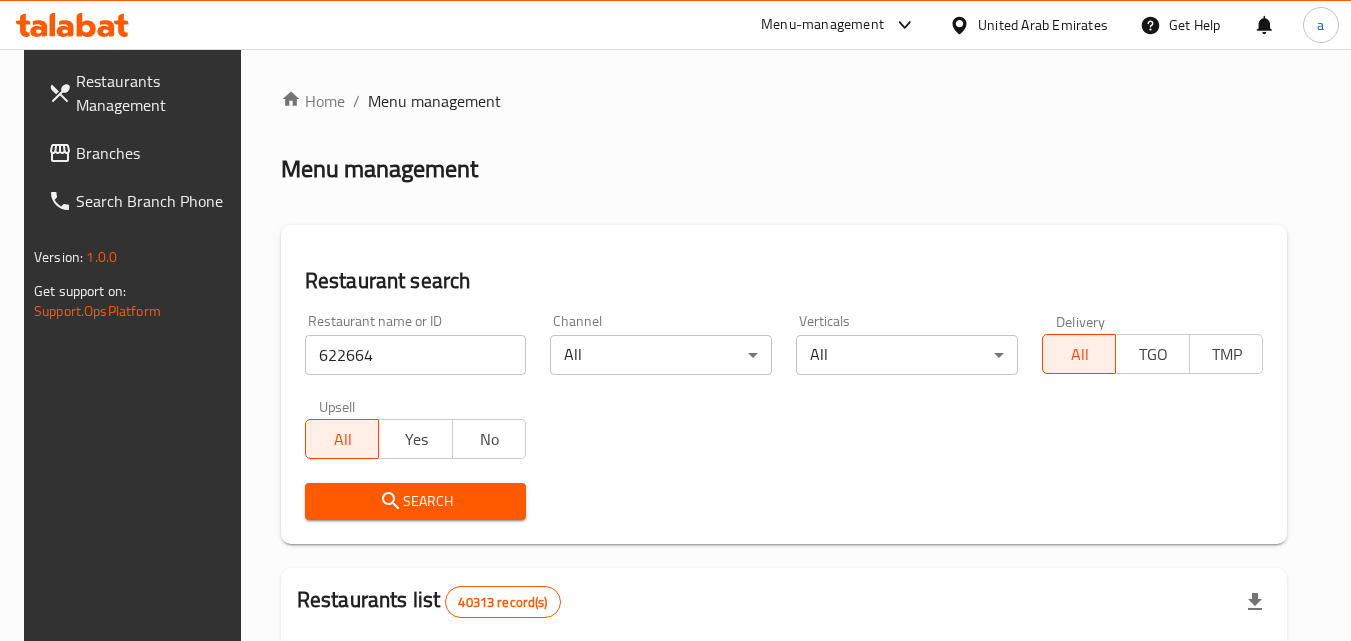 click on "Search" at bounding box center (416, 501) 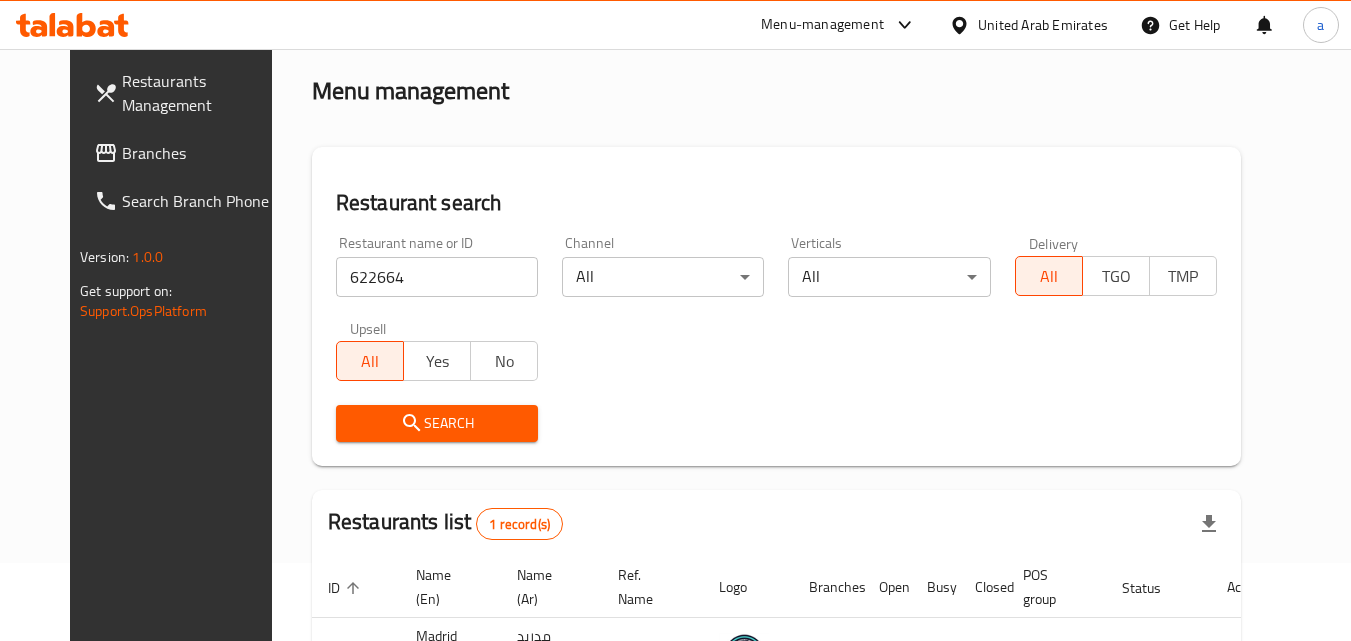 scroll, scrollTop: 234, scrollLeft: 0, axis: vertical 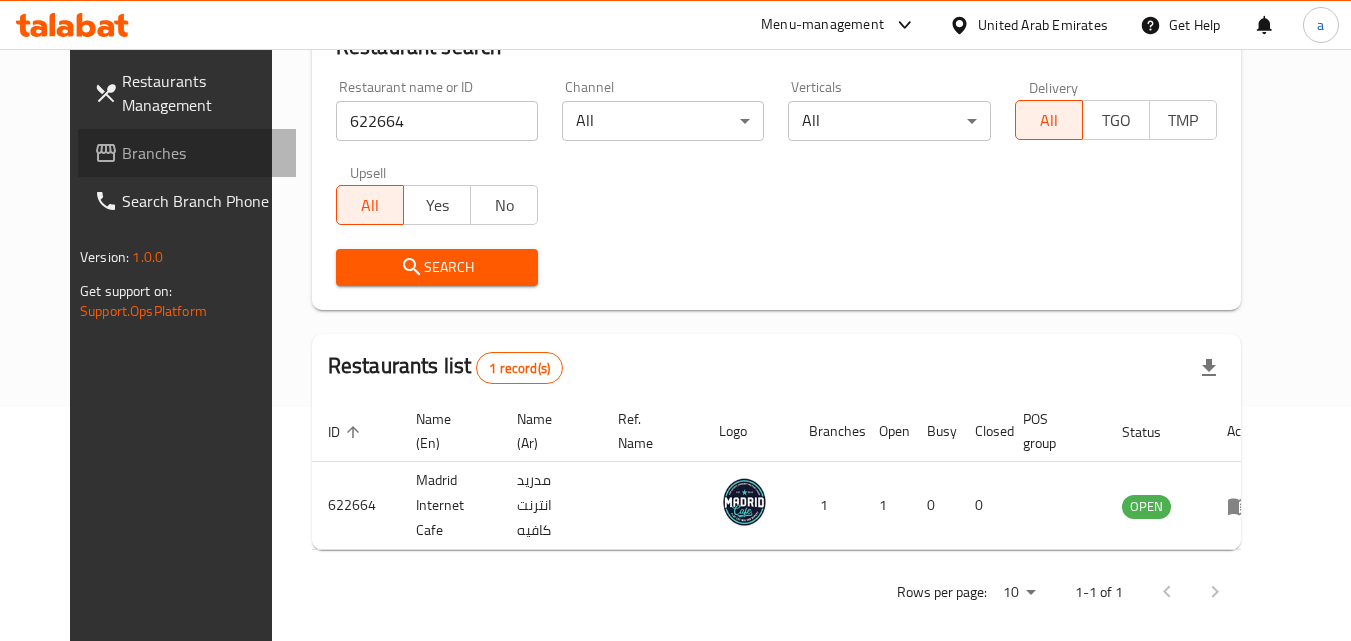 click on "Branches" at bounding box center [201, 153] 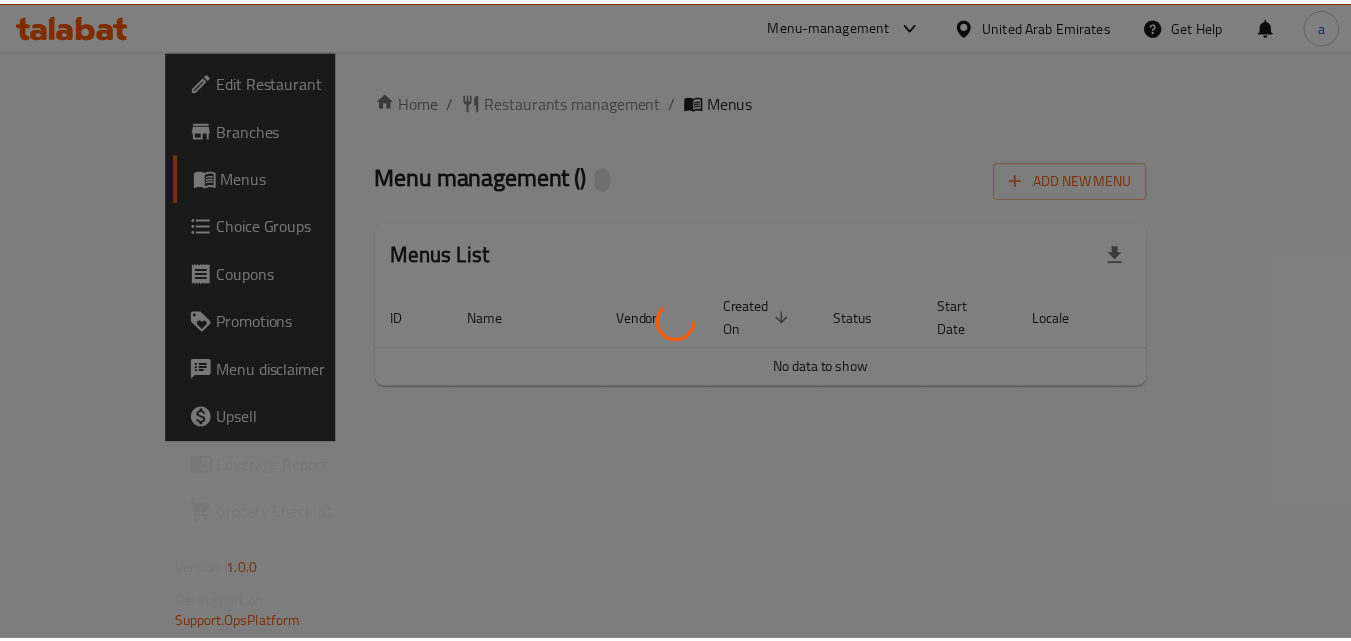 scroll, scrollTop: 0, scrollLeft: 0, axis: both 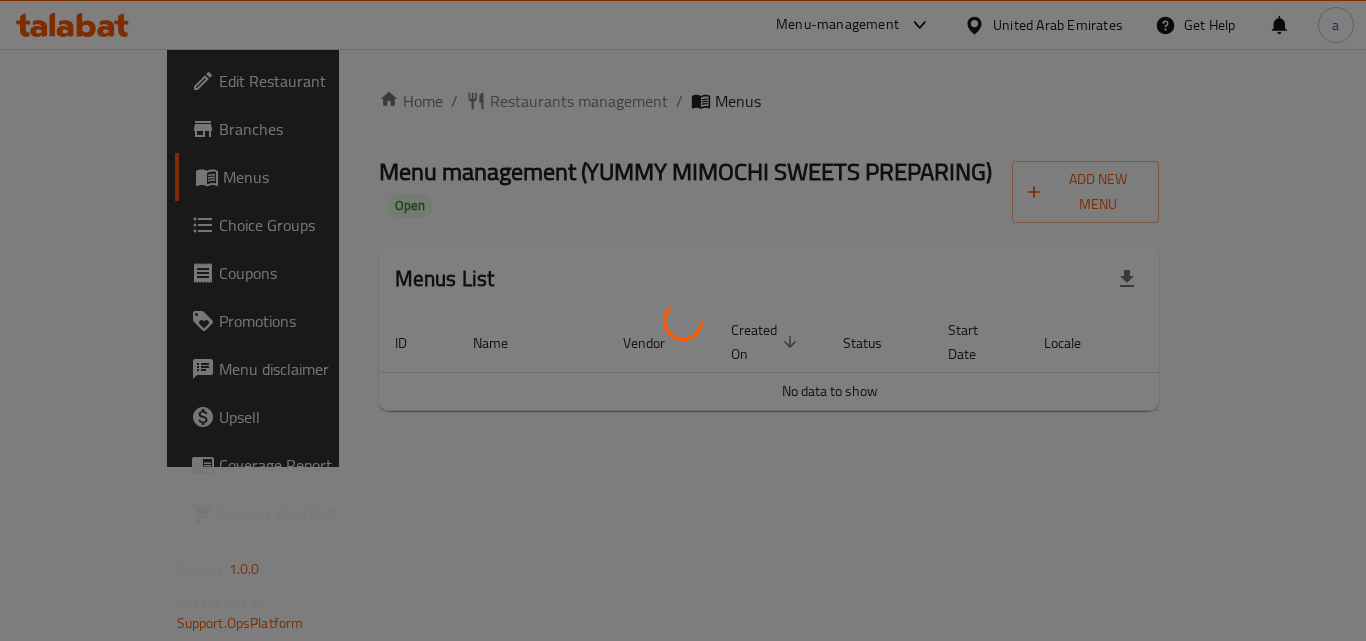 click at bounding box center (683, 320) 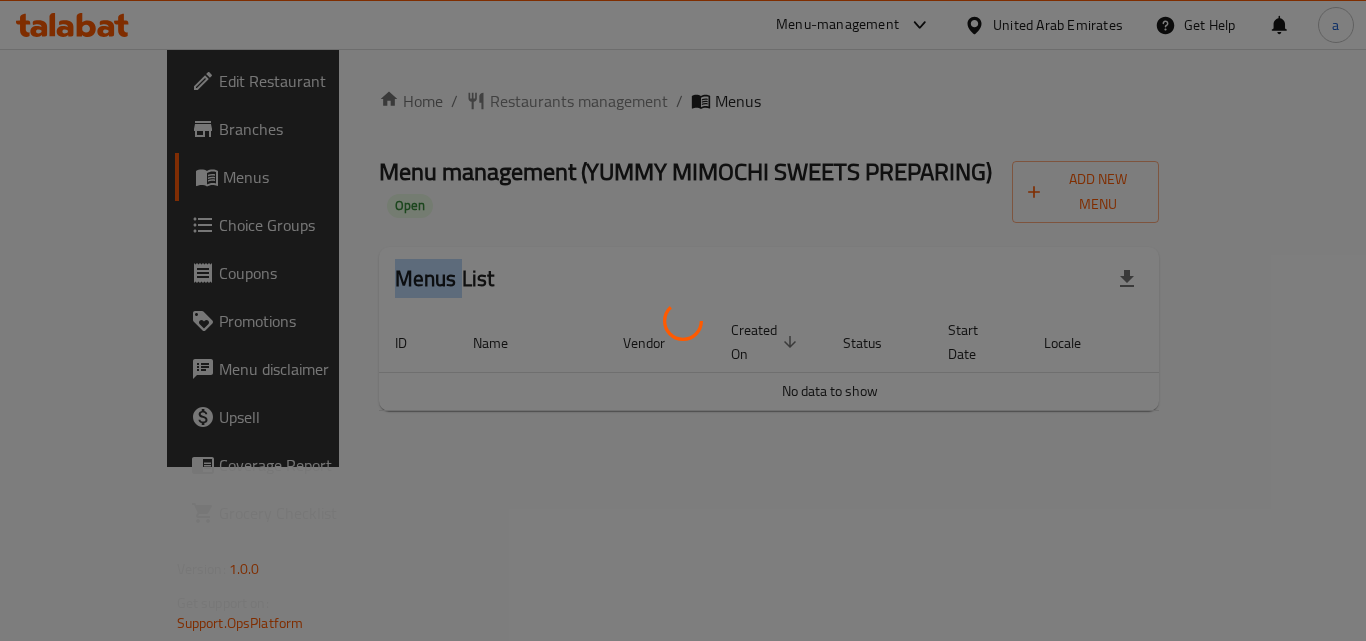 click at bounding box center [683, 320] 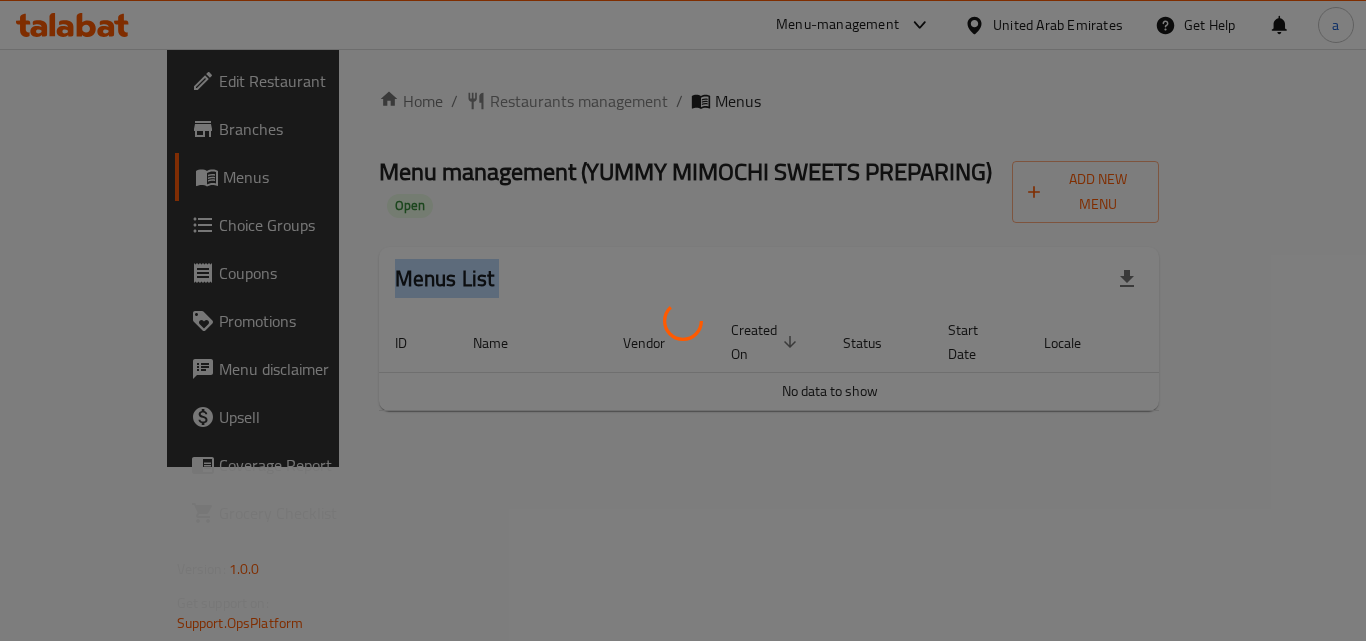 click at bounding box center (683, 320) 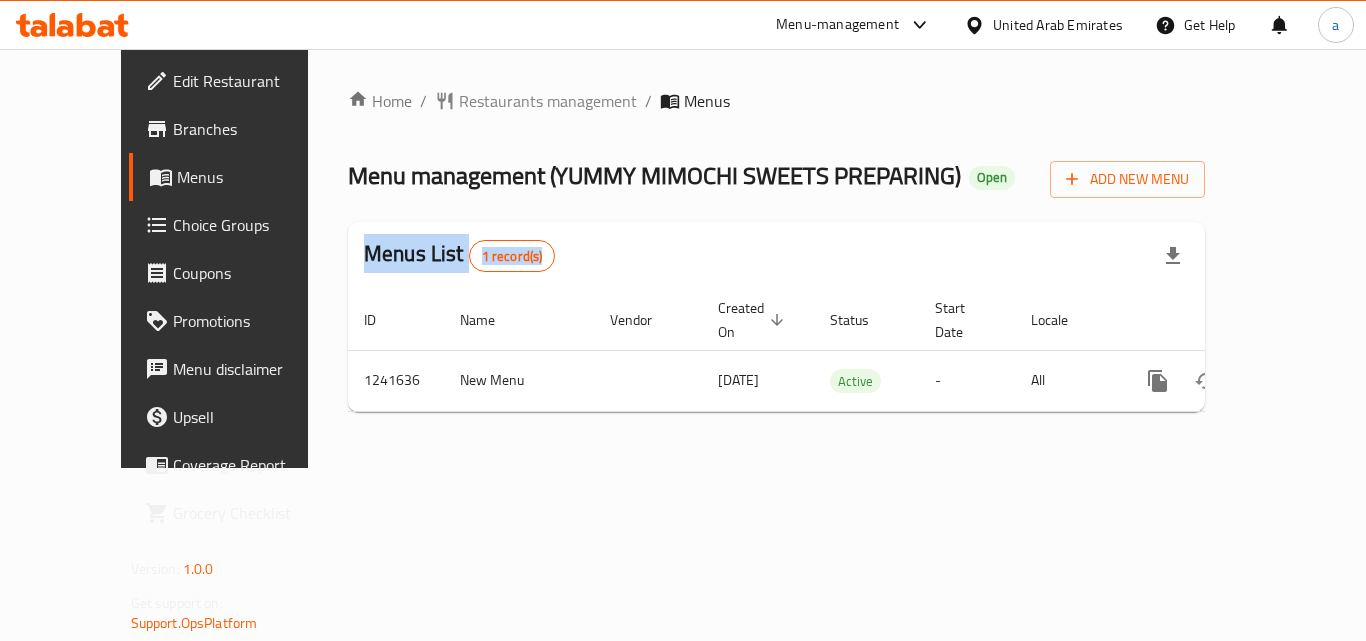 click on "Restaurants management" at bounding box center (548, 101) 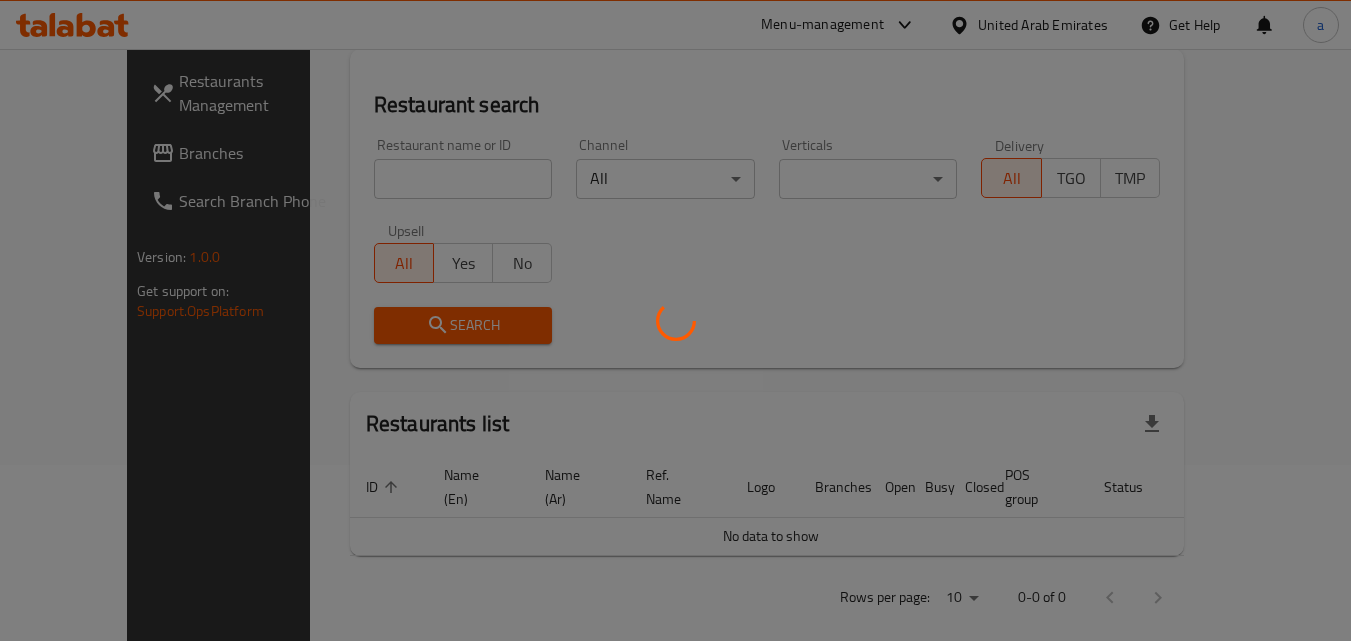 scroll, scrollTop: 76, scrollLeft: 0, axis: vertical 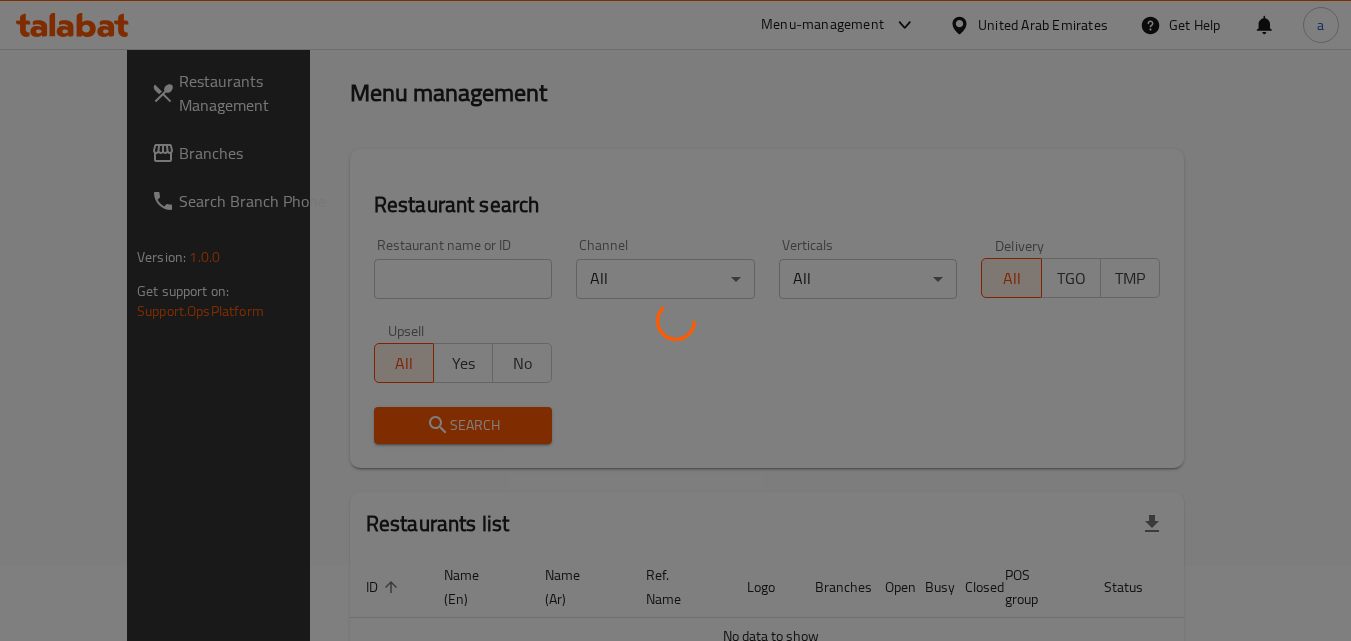 click at bounding box center [675, 320] 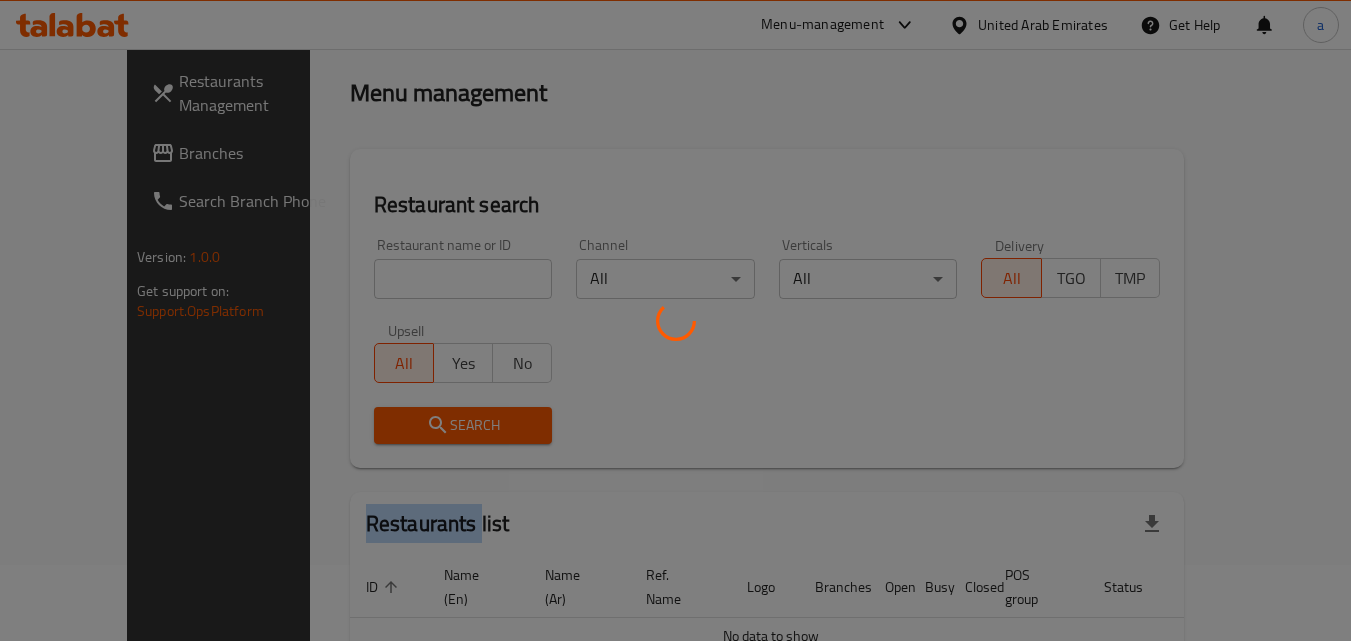 click at bounding box center (675, 320) 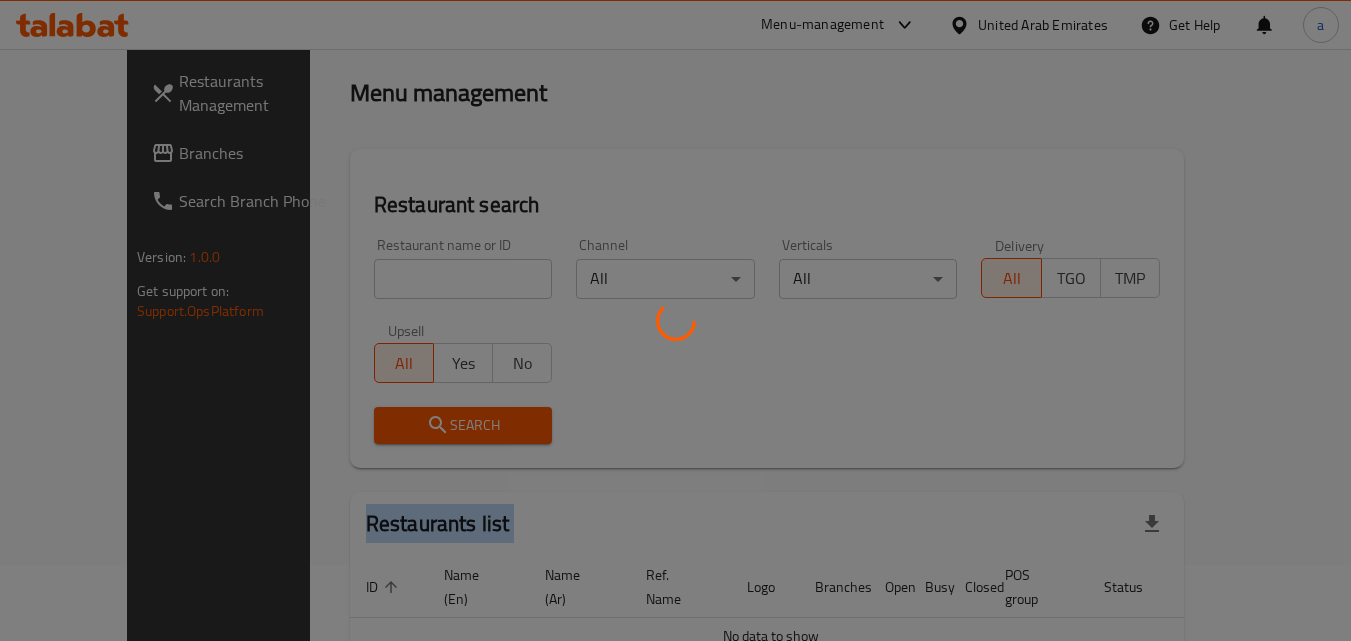 click at bounding box center [675, 320] 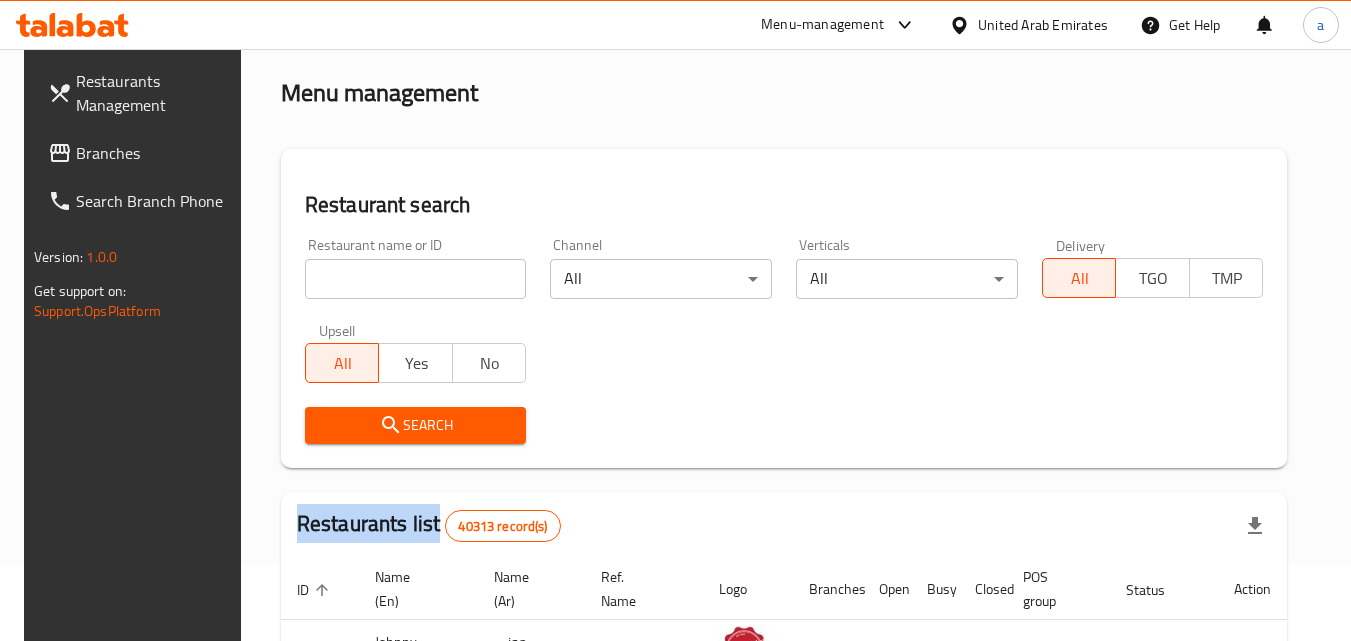 click at bounding box center [675, 320] 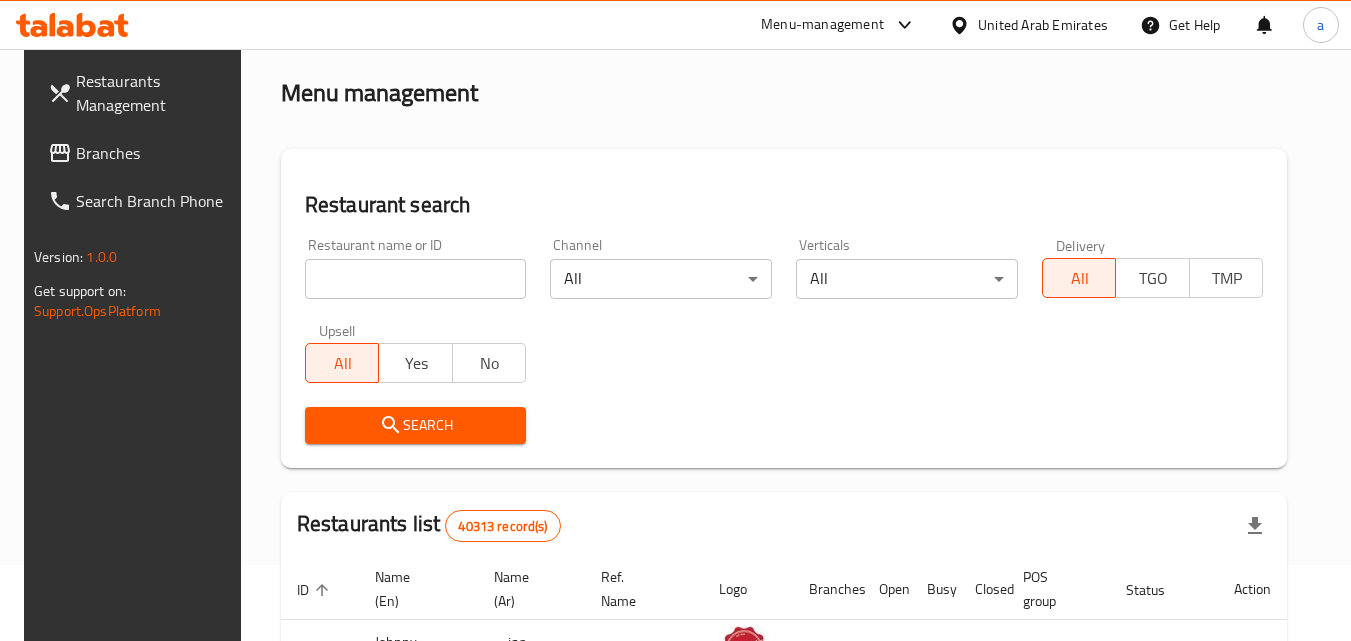 click at bounding box center (416, 279) 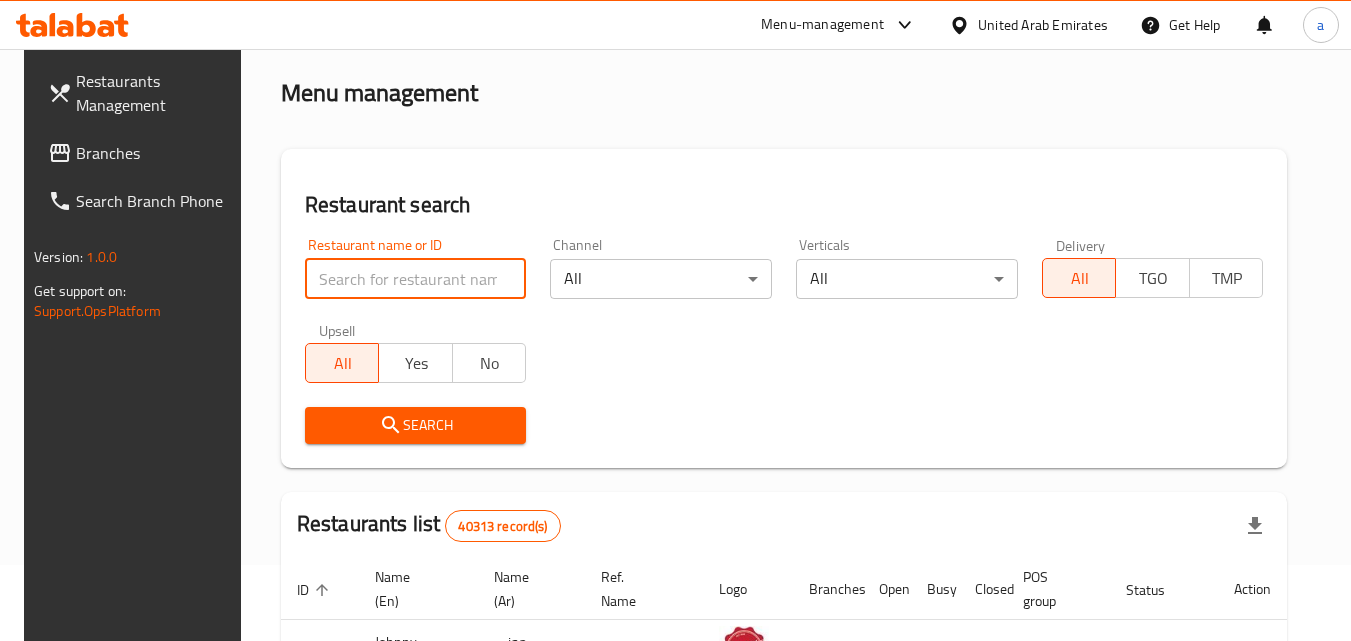 click at bounding box center [416, 279] 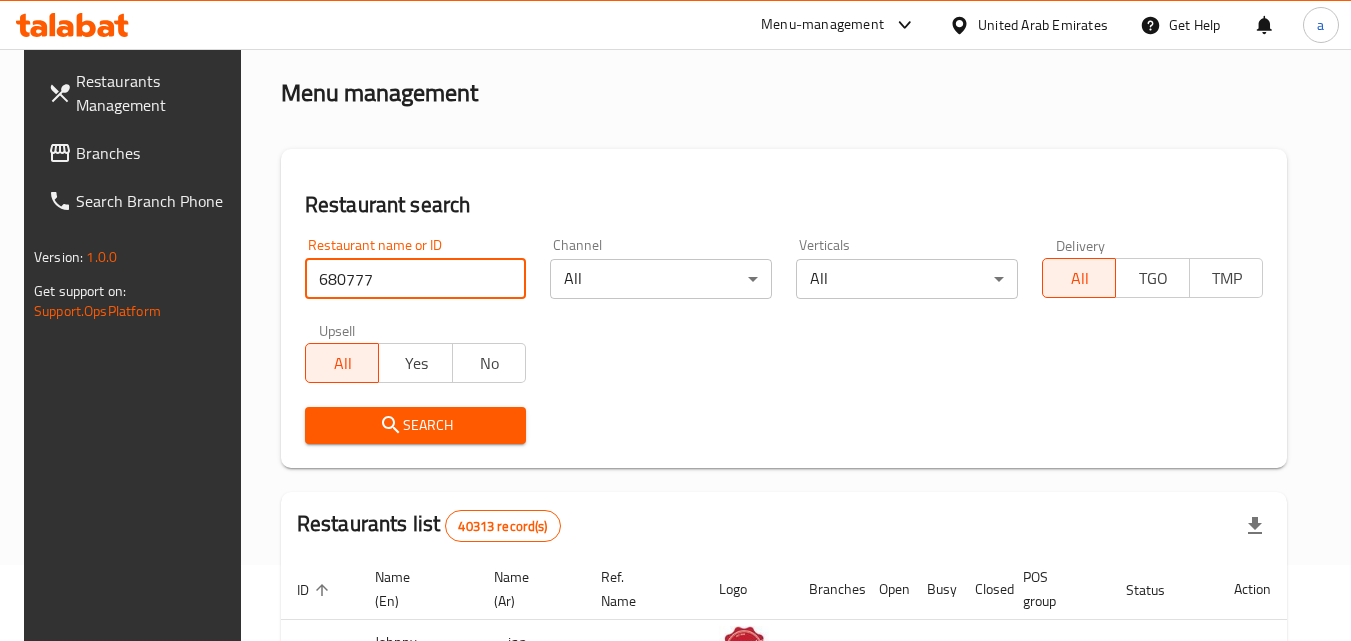type on "680777" 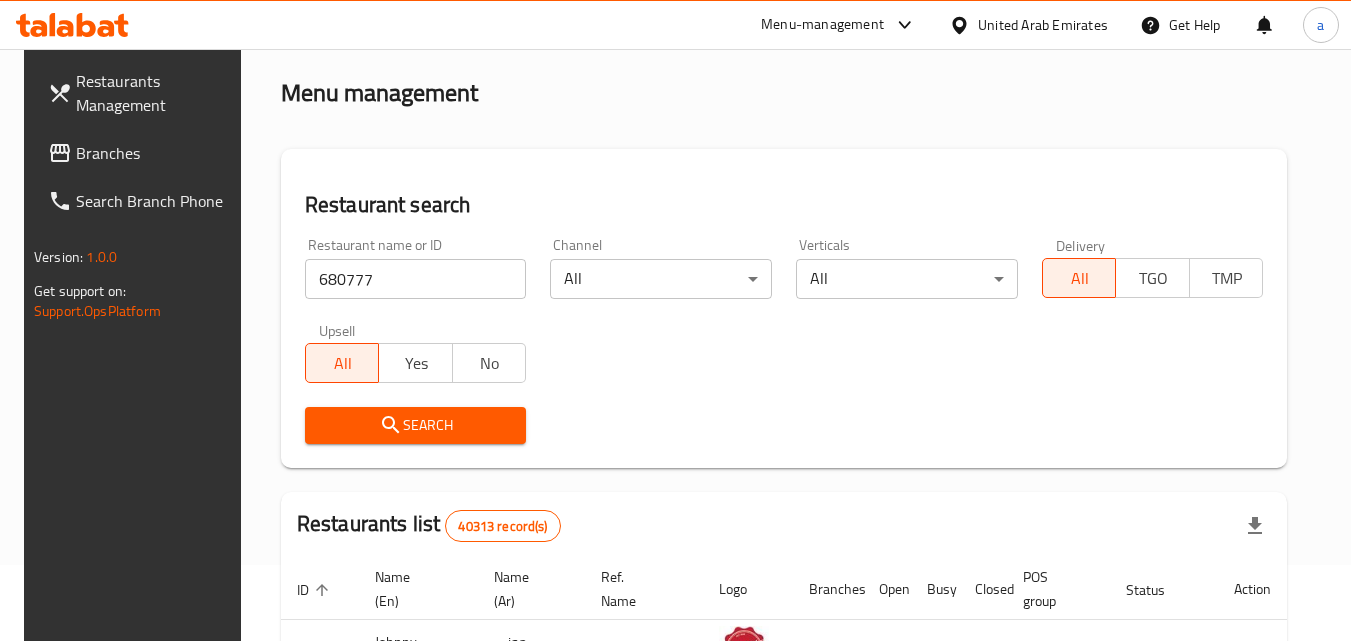 click on "Search" at bounding box center (416, 425) 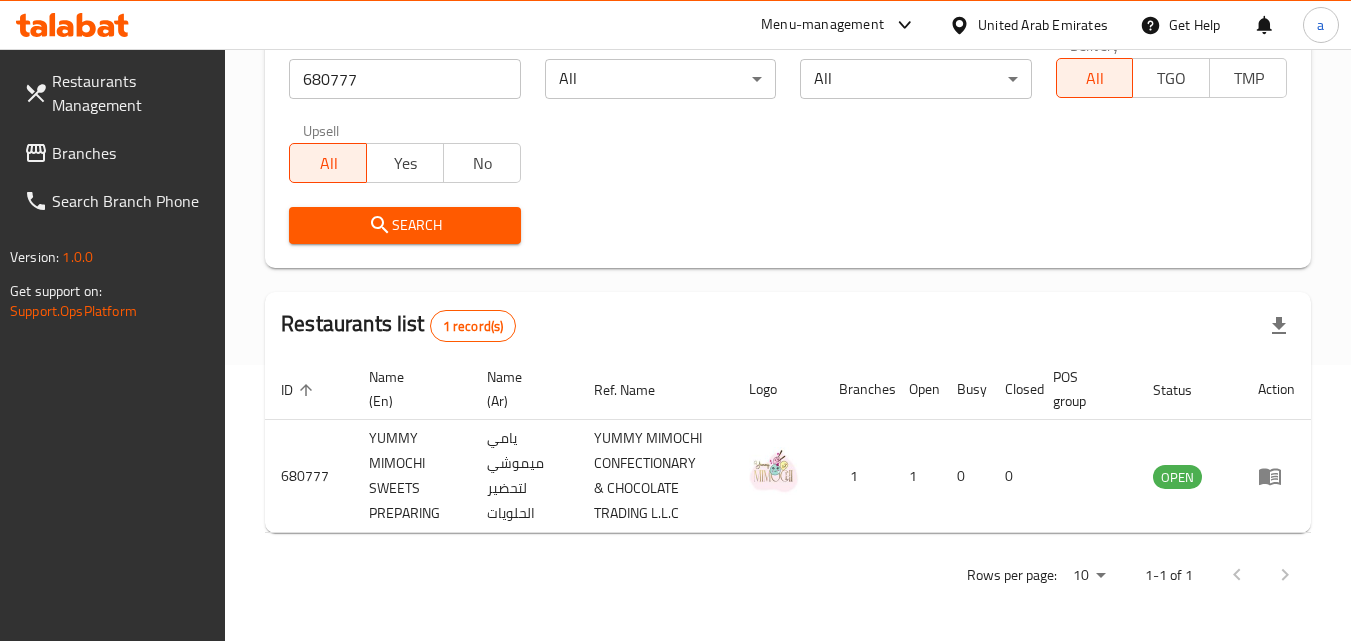 scroll, scrollTop: 0, scrollLeft: 0, axis: both 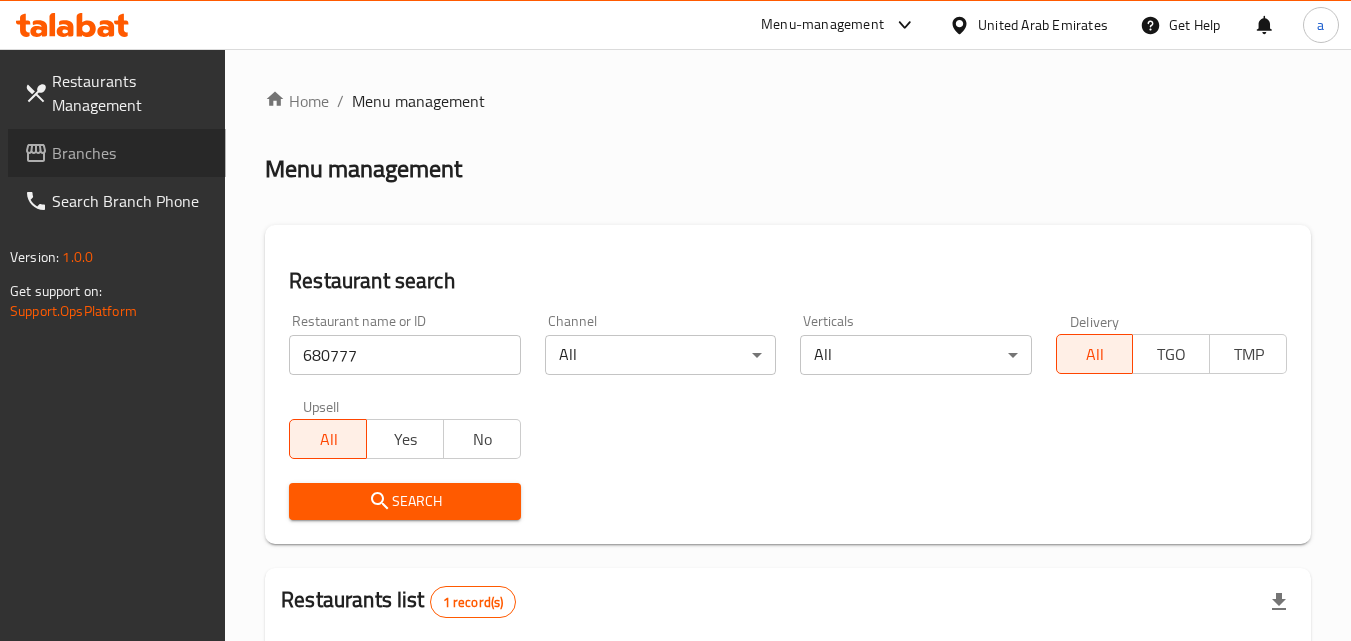 click on "Branches" at bounding box center [117, 153] 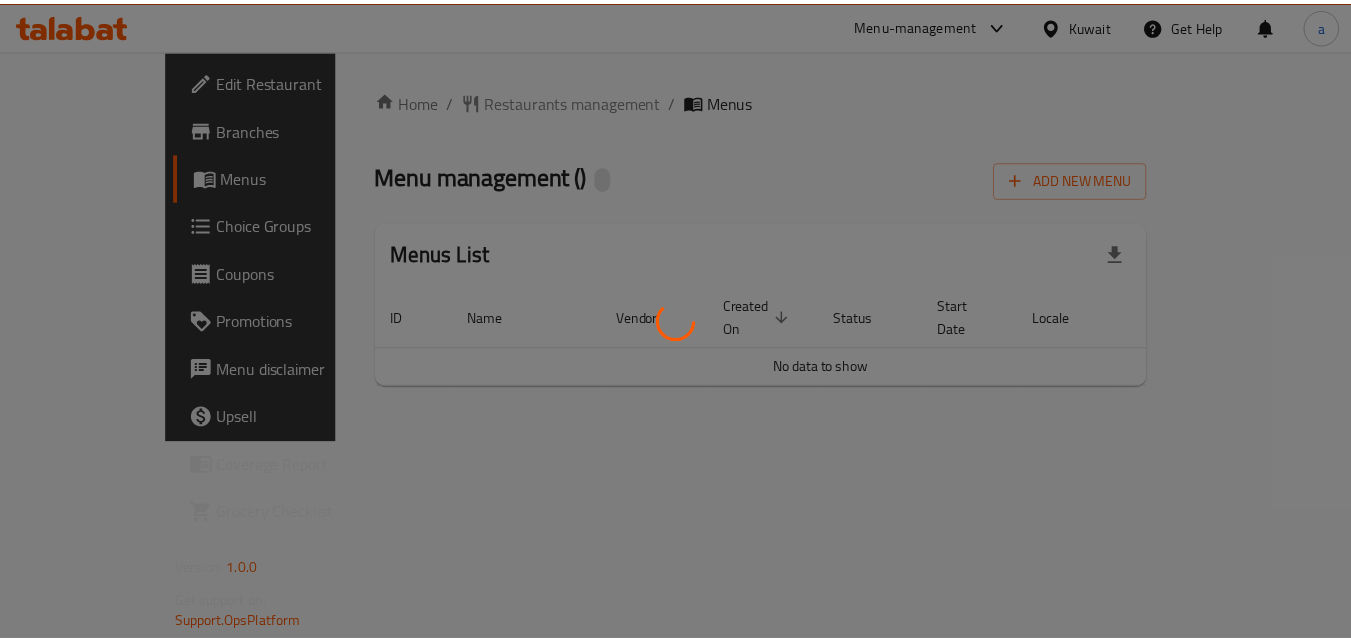 scroll, scrollTop: 0, scrollLeft: 0, axis: both 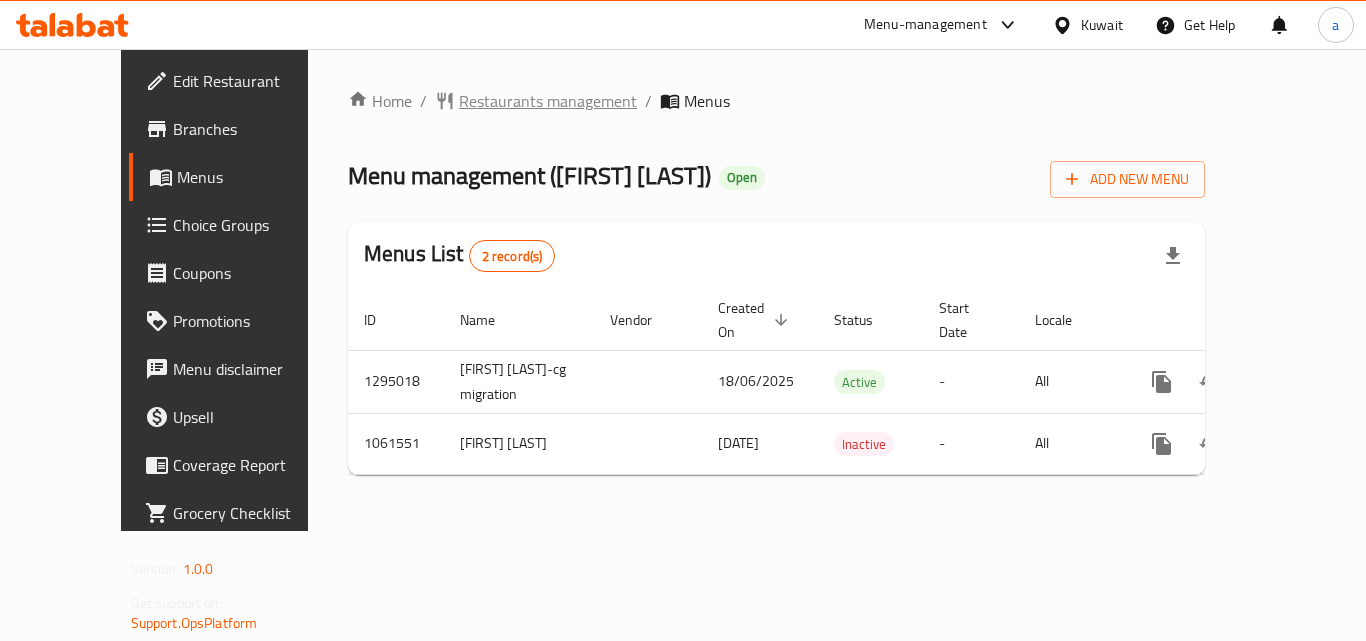click on "Restaurants management" at bounding box center (548, 101) 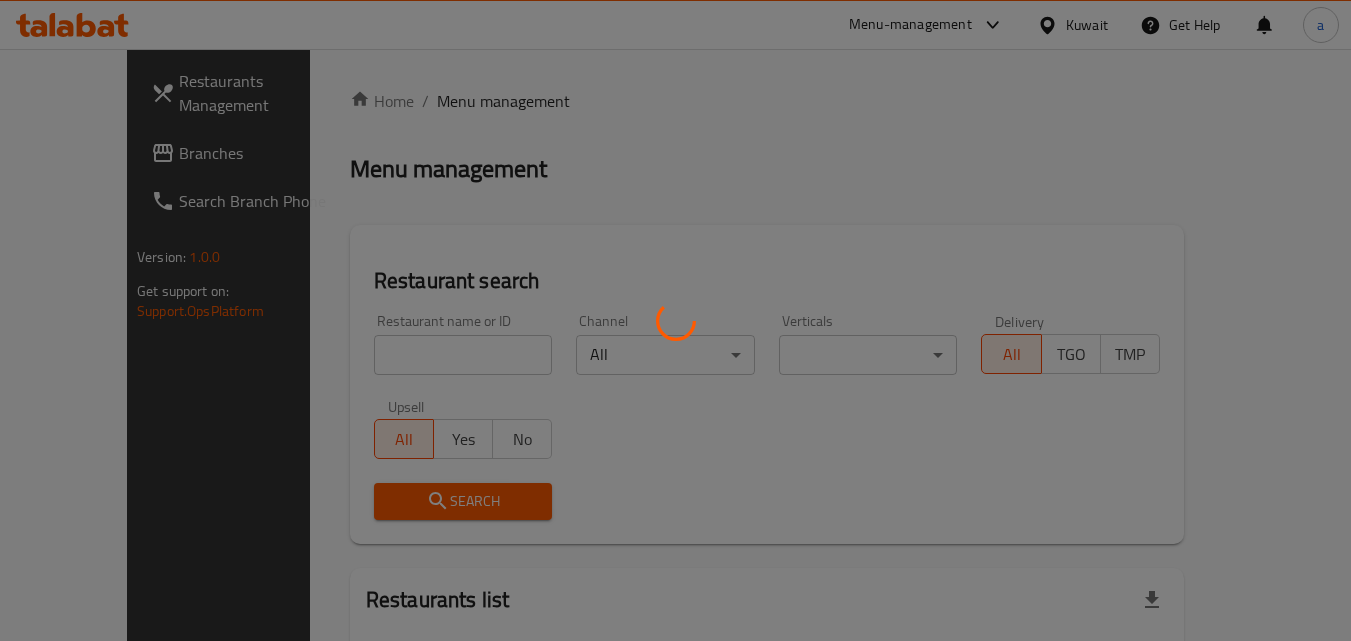 click at bounding box center (675, 320) 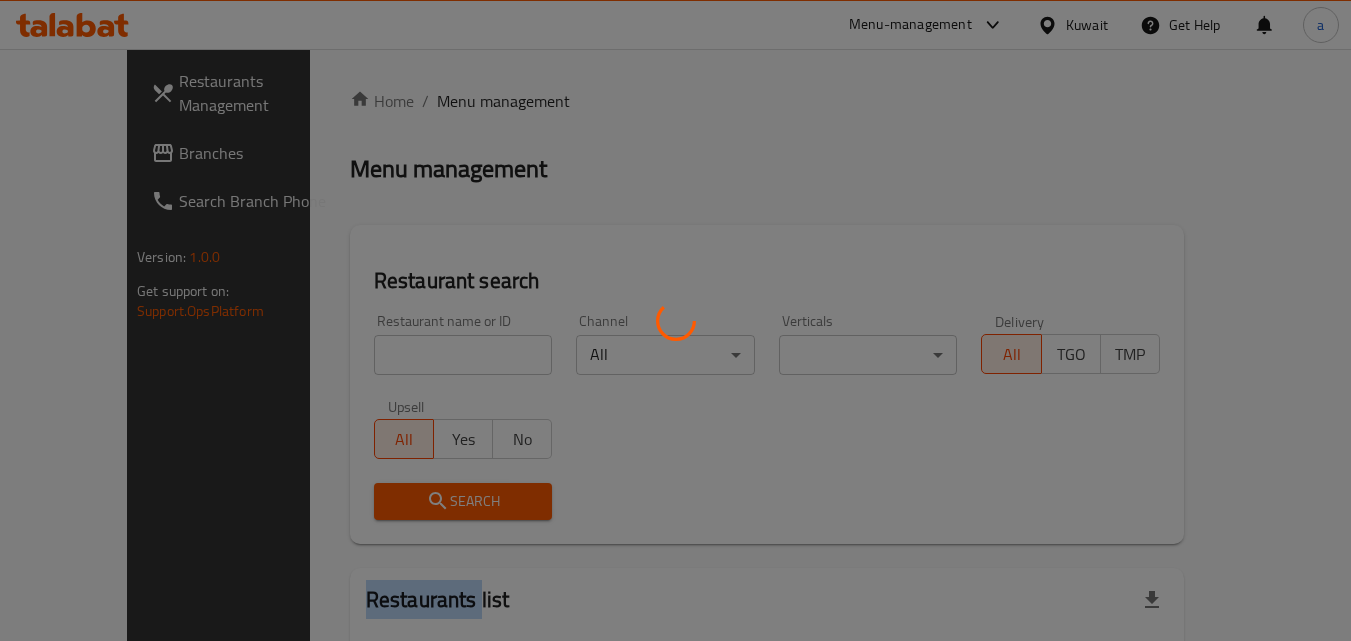 click at bounding box center (675, 320) 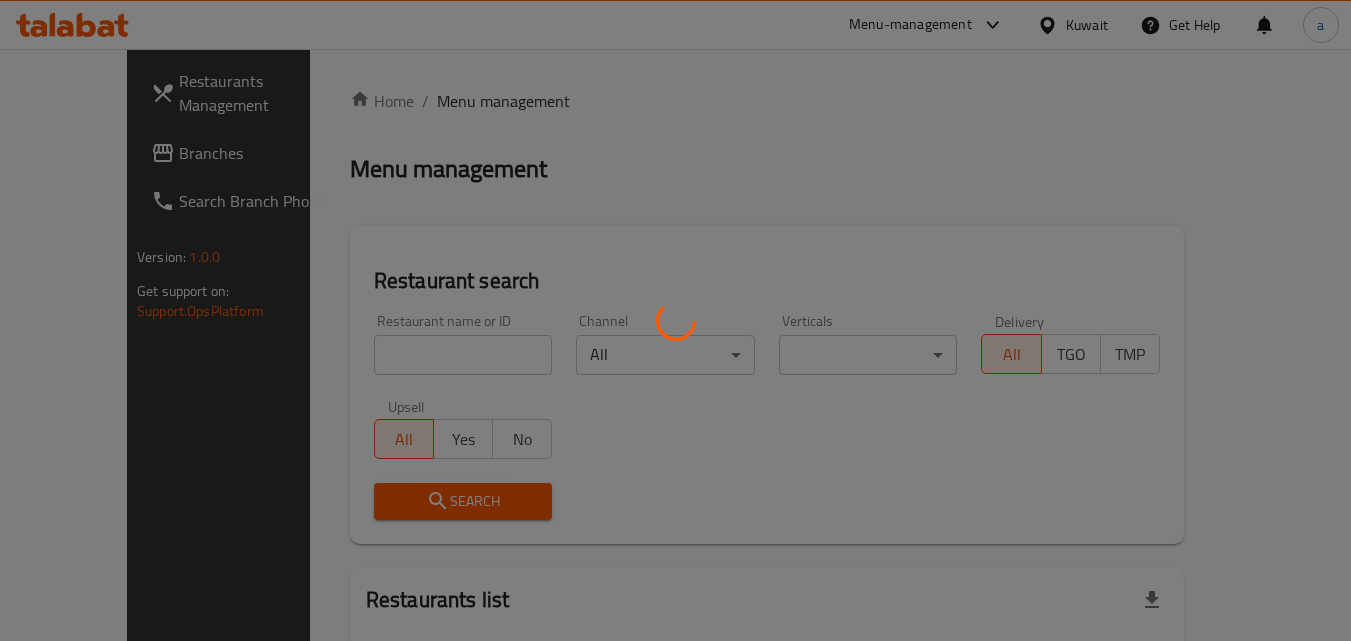 click at bounding box center [675, 320] 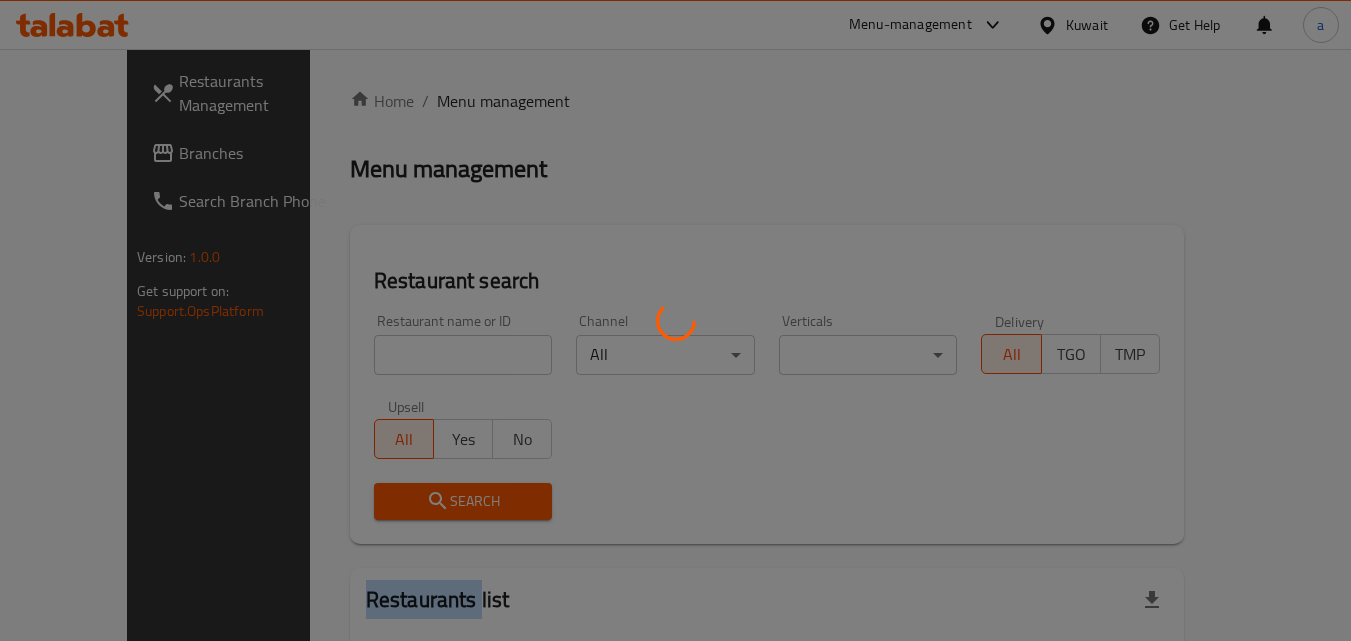 click at bounding box center (675, 320) 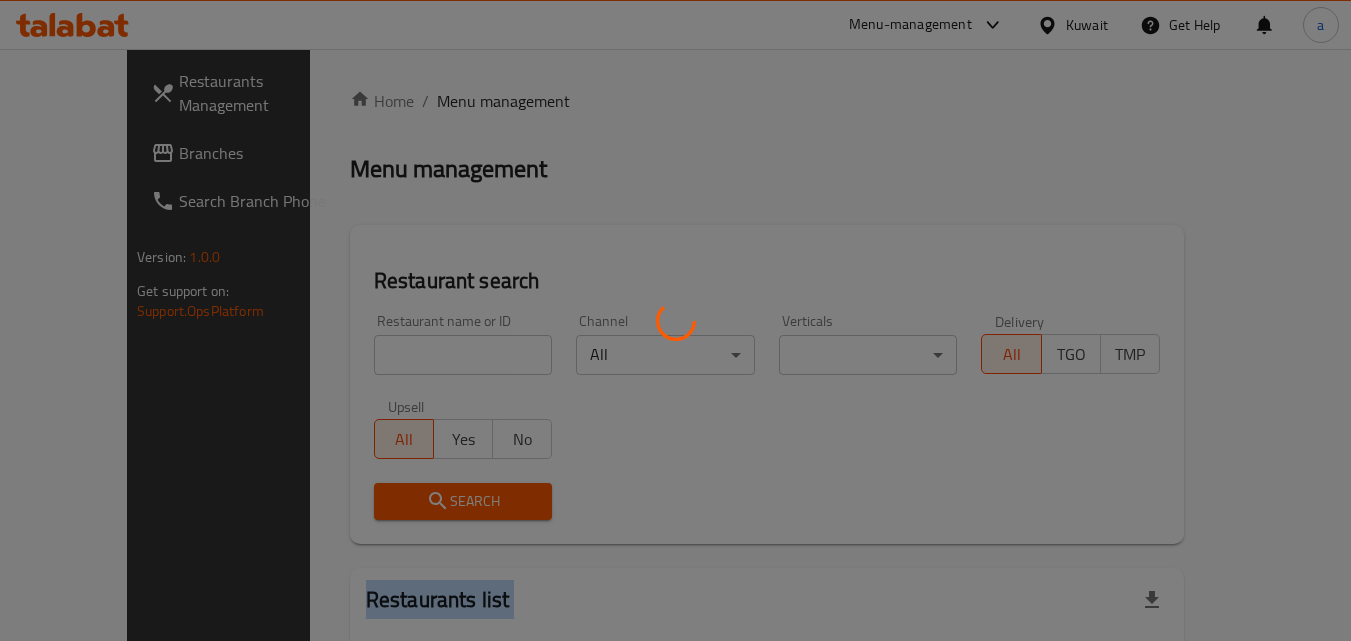click at bounding box center (675, 320) 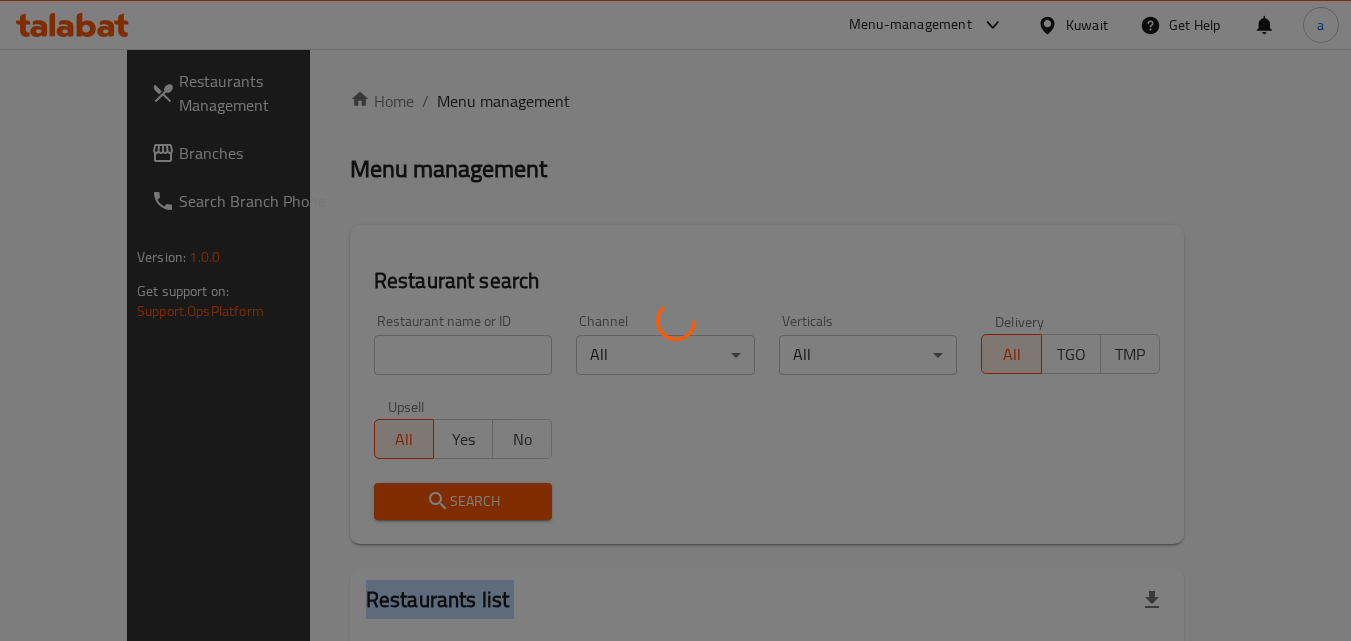 click at bounding box center (675, 320) 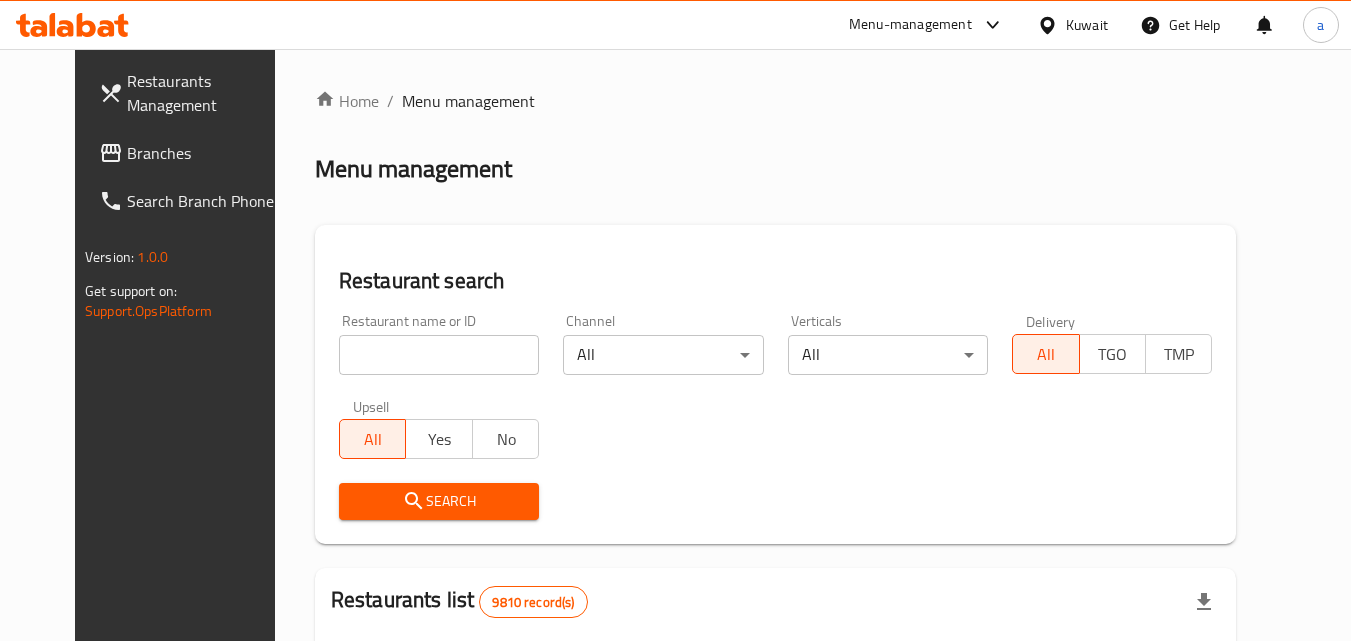 click at bounding box center [439, 355] 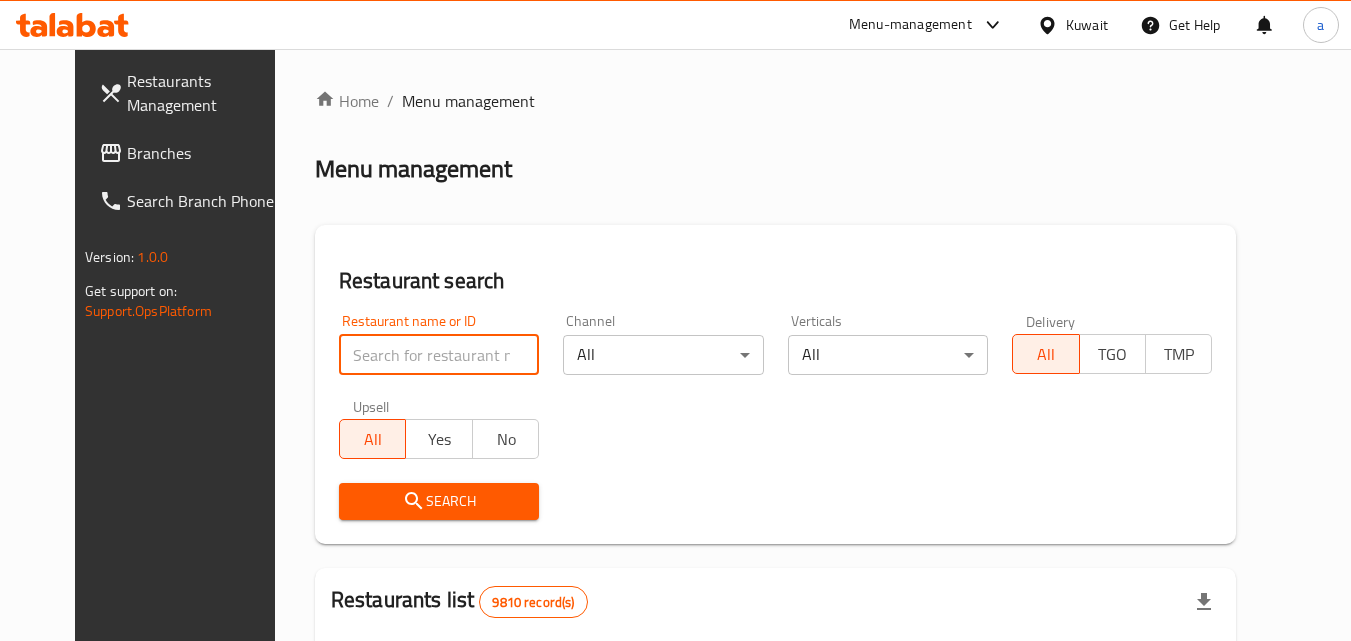 click at bounding box center (439, 355) 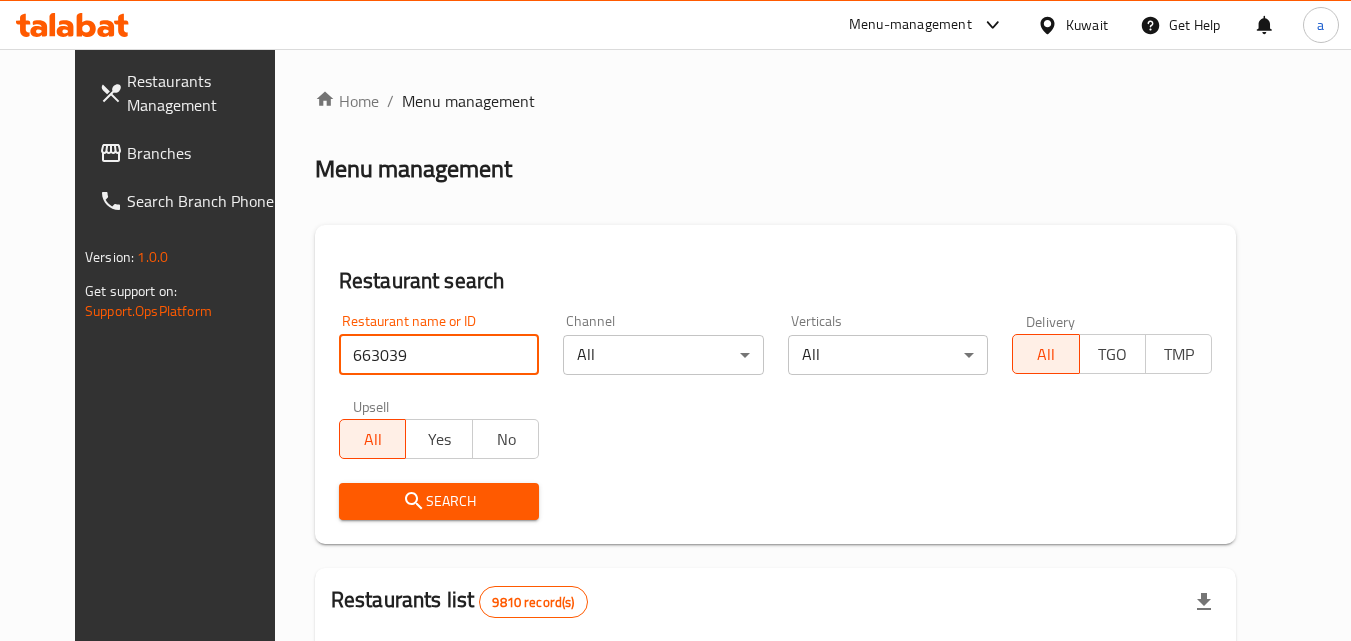 type on "663039" 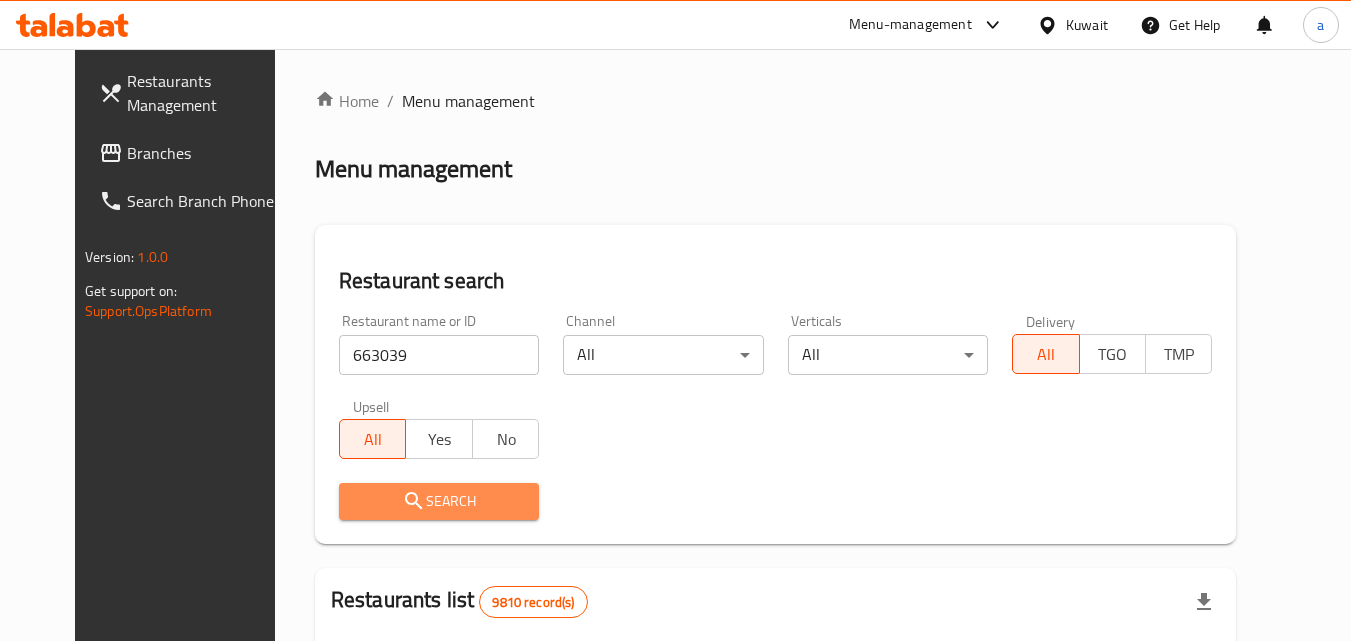 click on "Search" at bounding box center (439, 501) 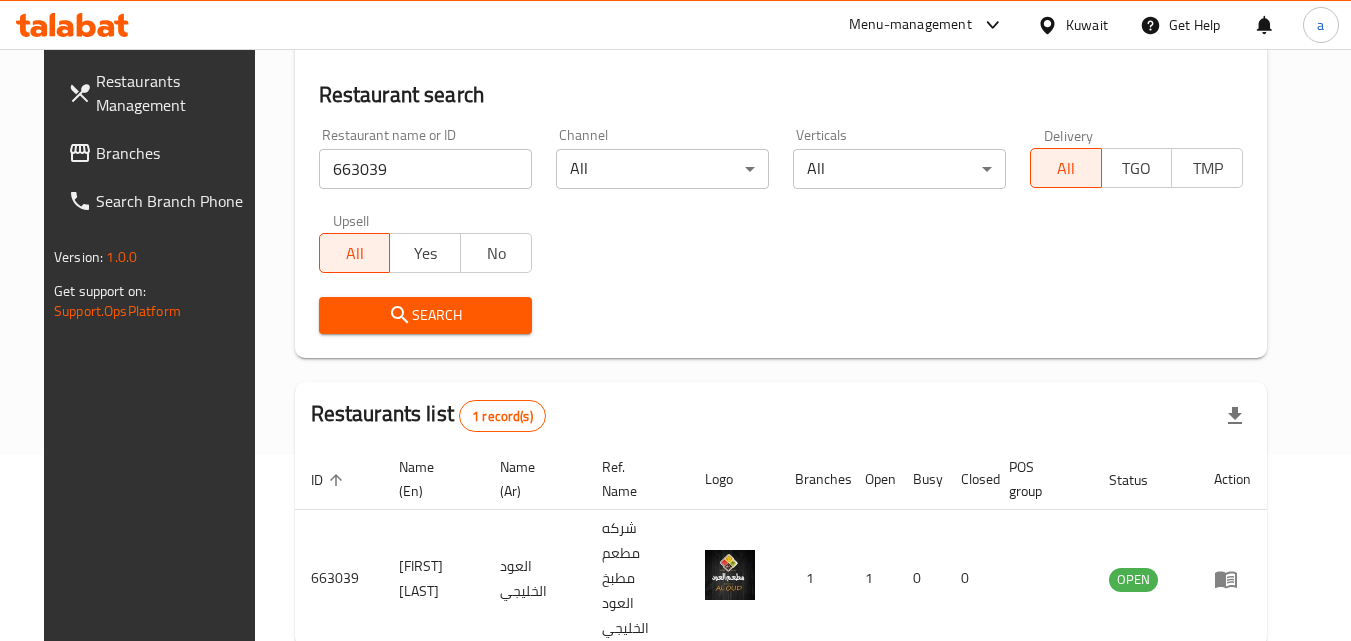 scroll, scrollTop: 151, scrollLeft: 0, axis: vertical 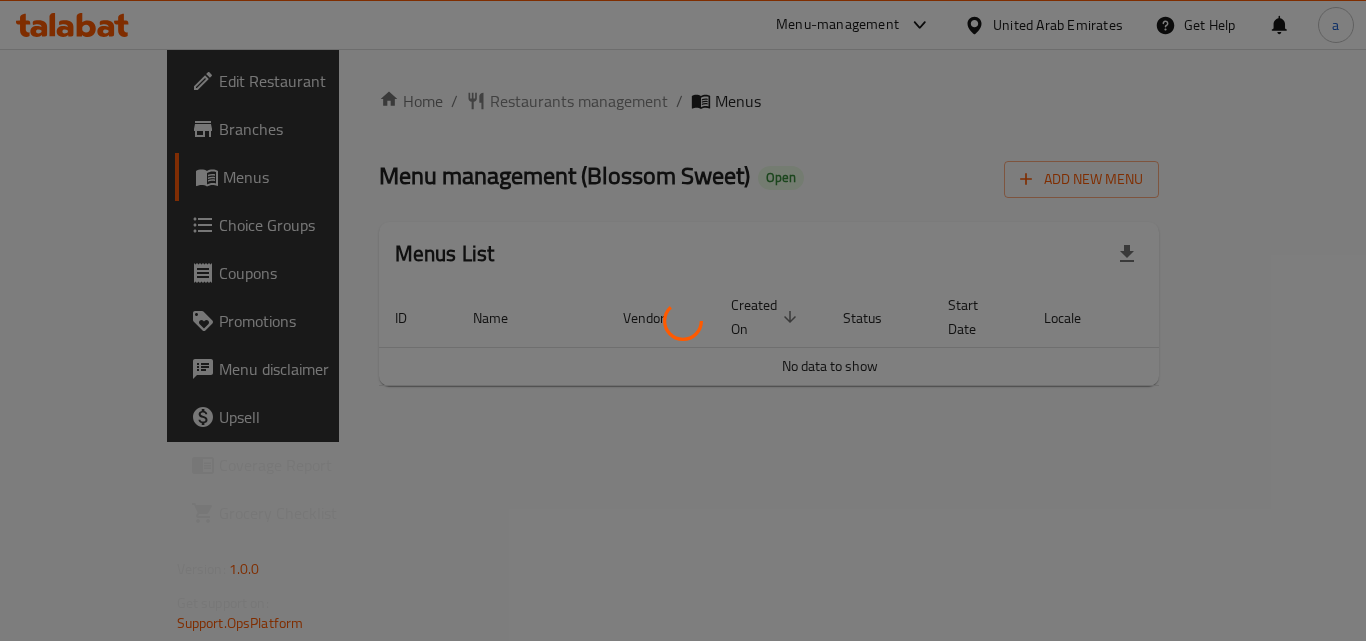 click at bounding box center [683, 320] 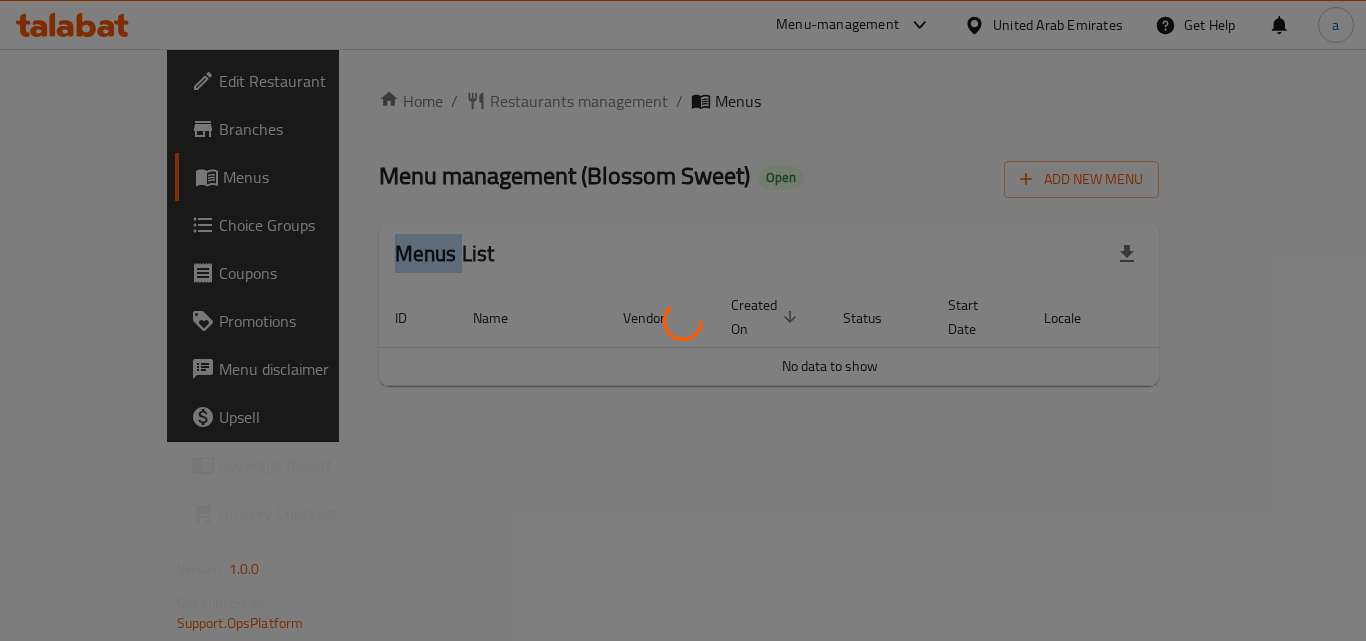 click at bounding box center [683, 320] 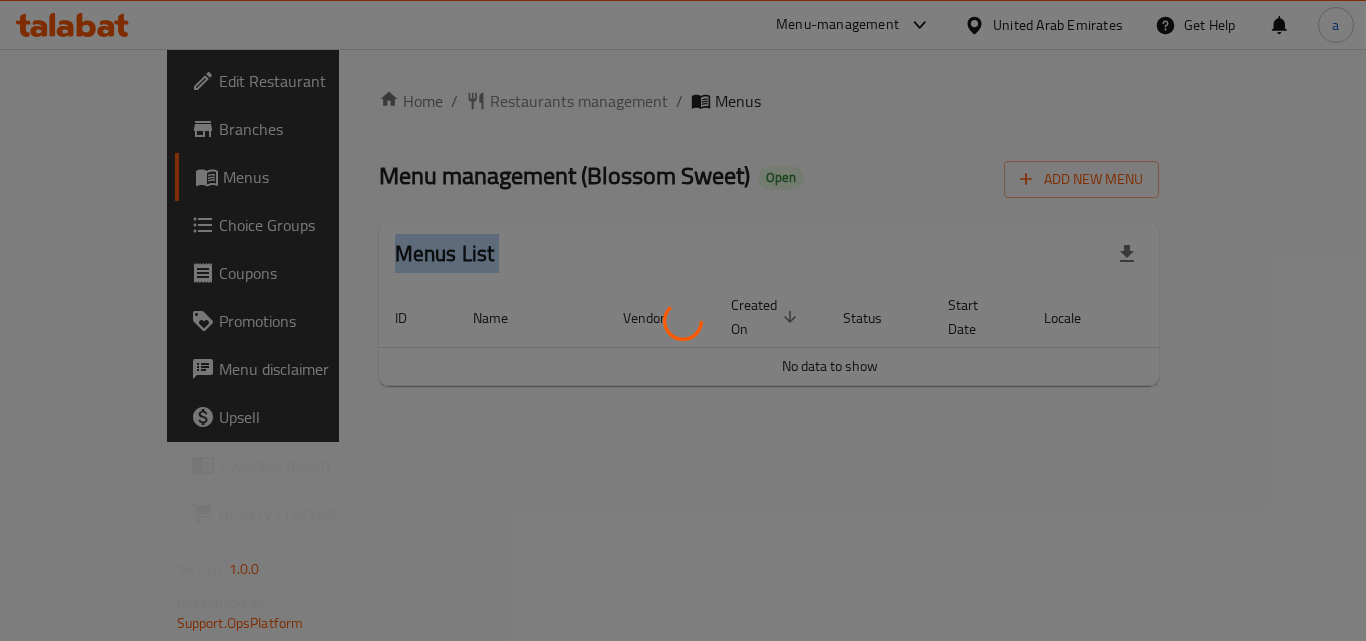 click at bounding box center [683, 320] 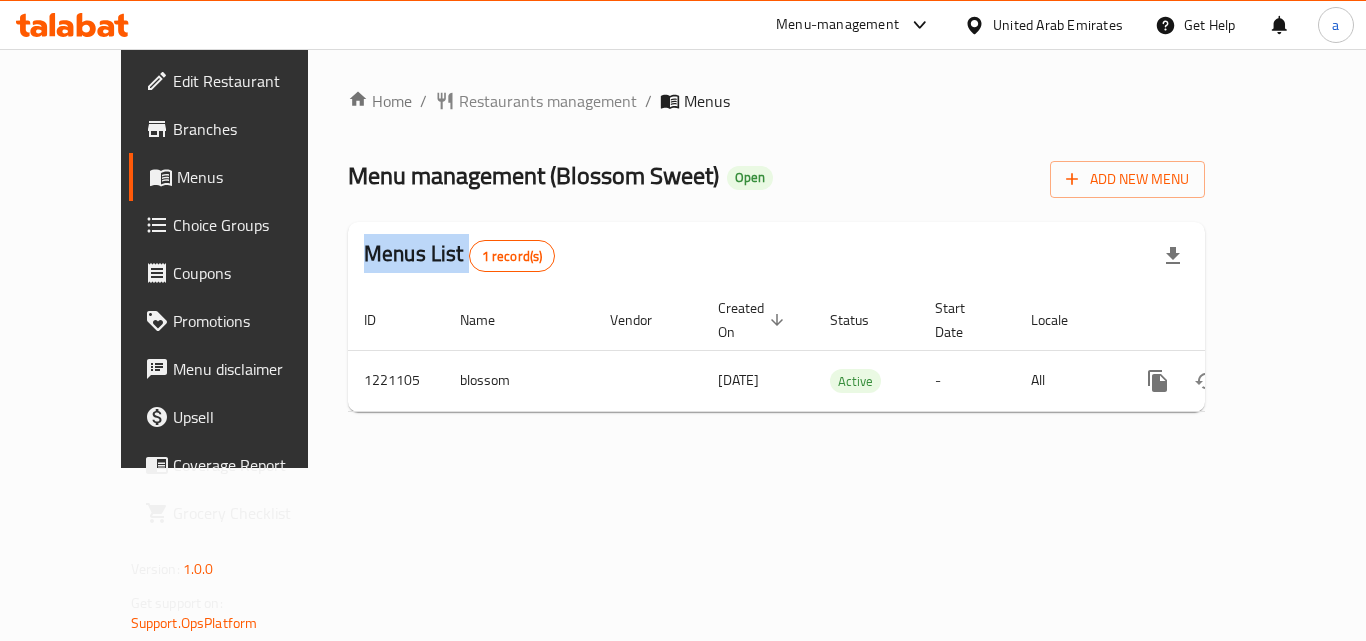 click at bounding box center [683, 320] 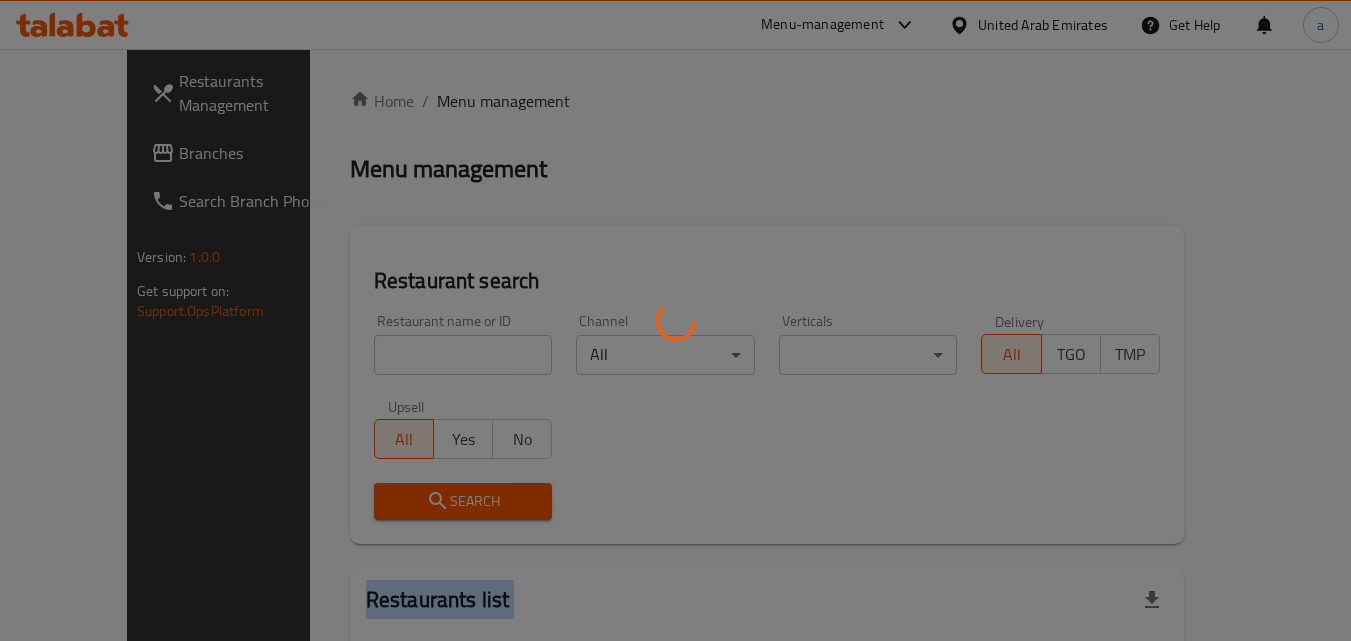 click at bounding box center [675, 320] 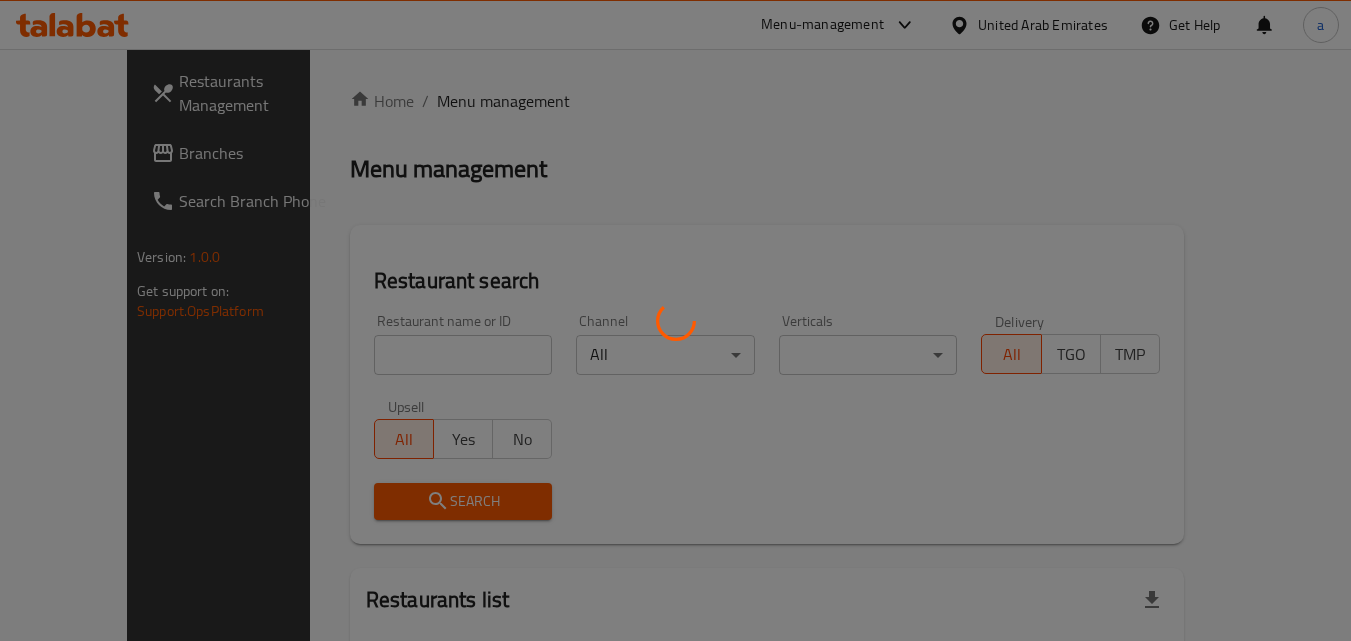 click at bounding box center (675, 320) 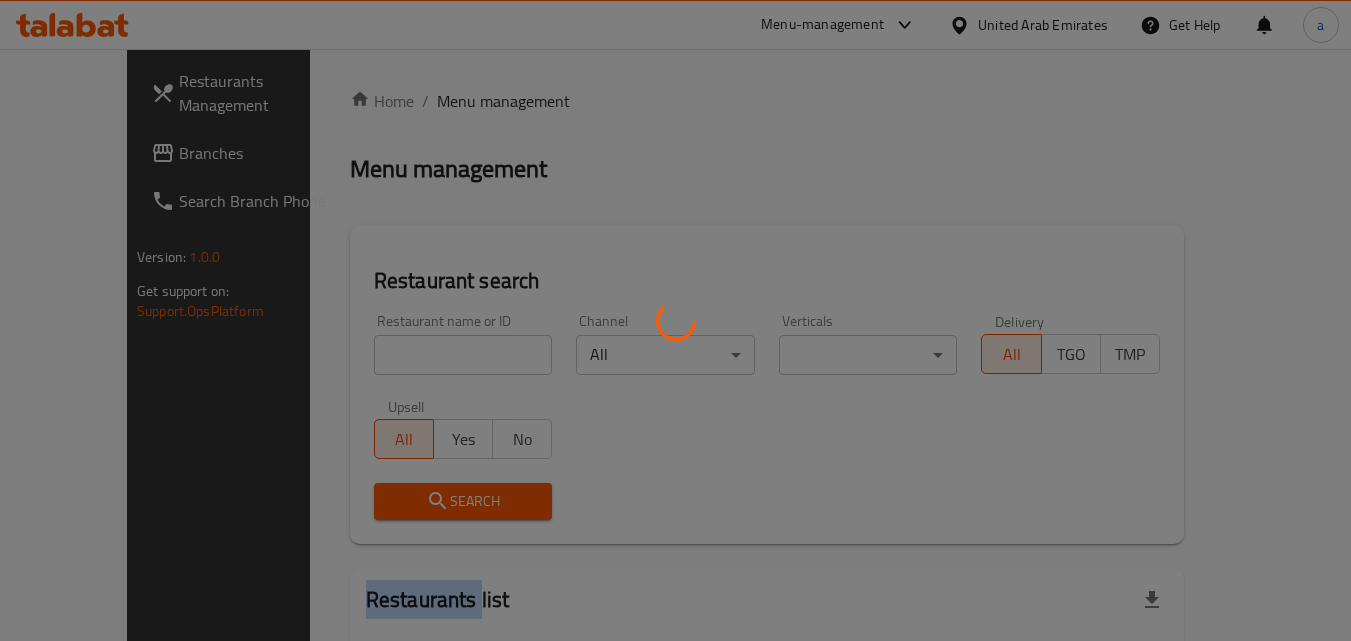 click at bounding box center (675, 320) 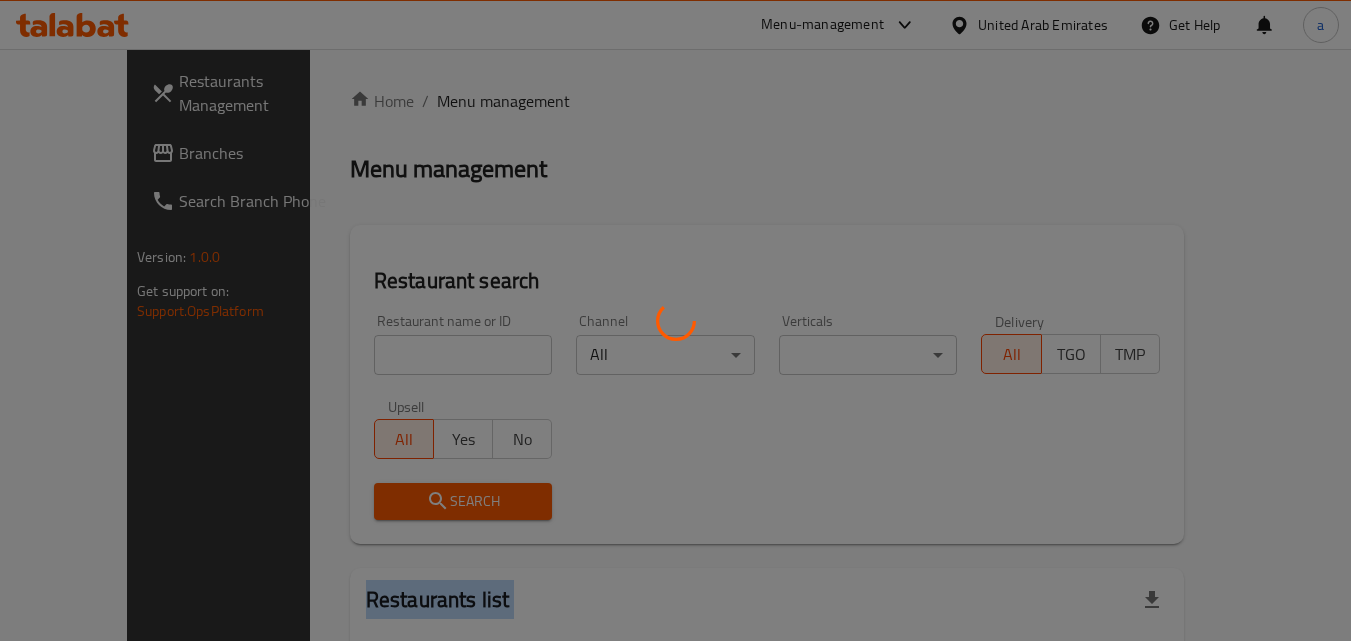 click at bounding box center (675, 320) 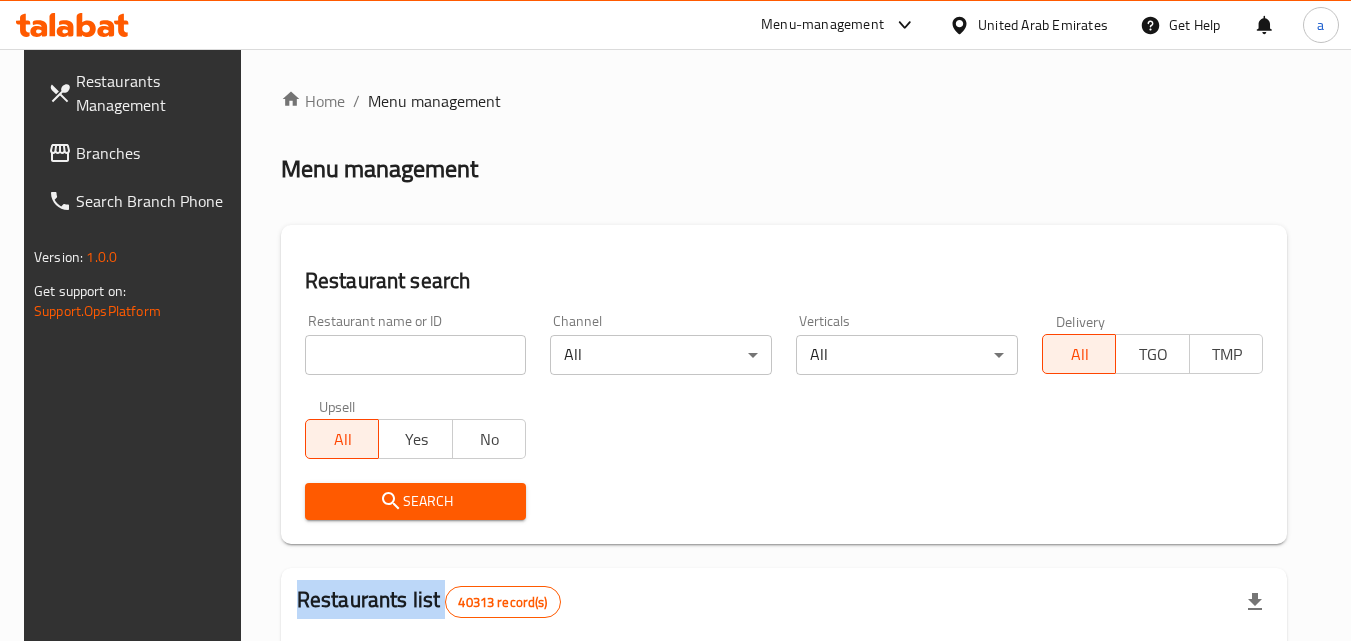 click at bounding box center [675, 320] 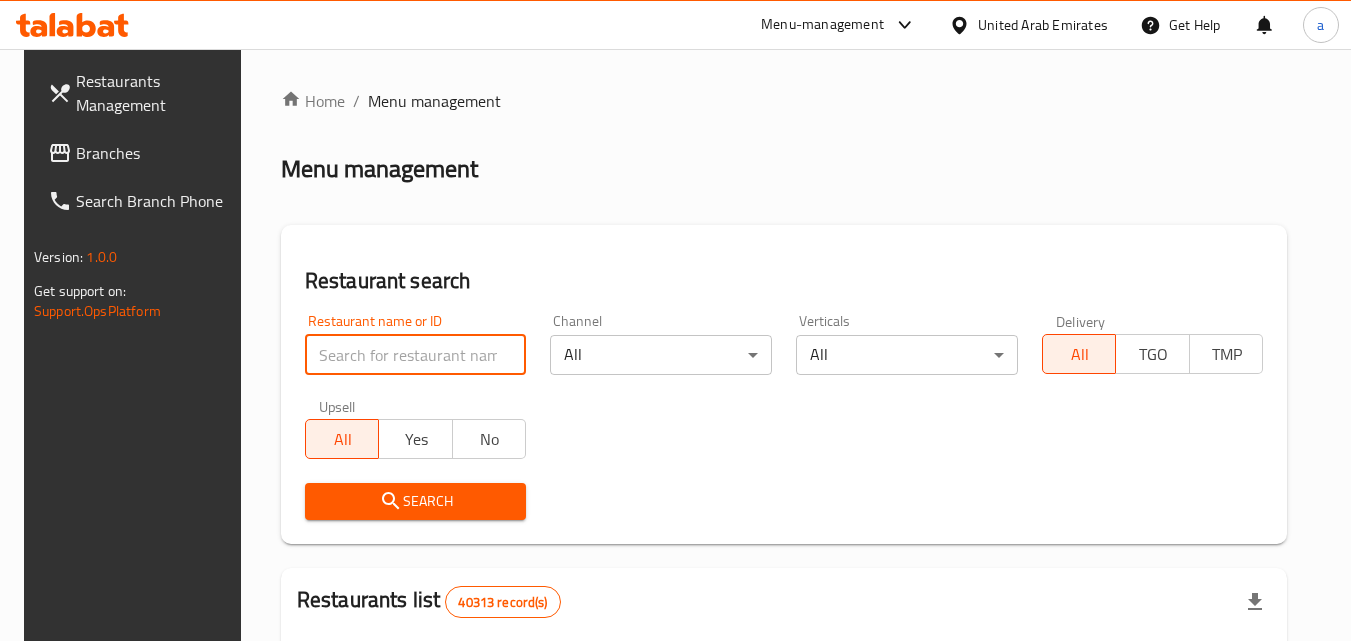 click at bounding box center [416, 355] 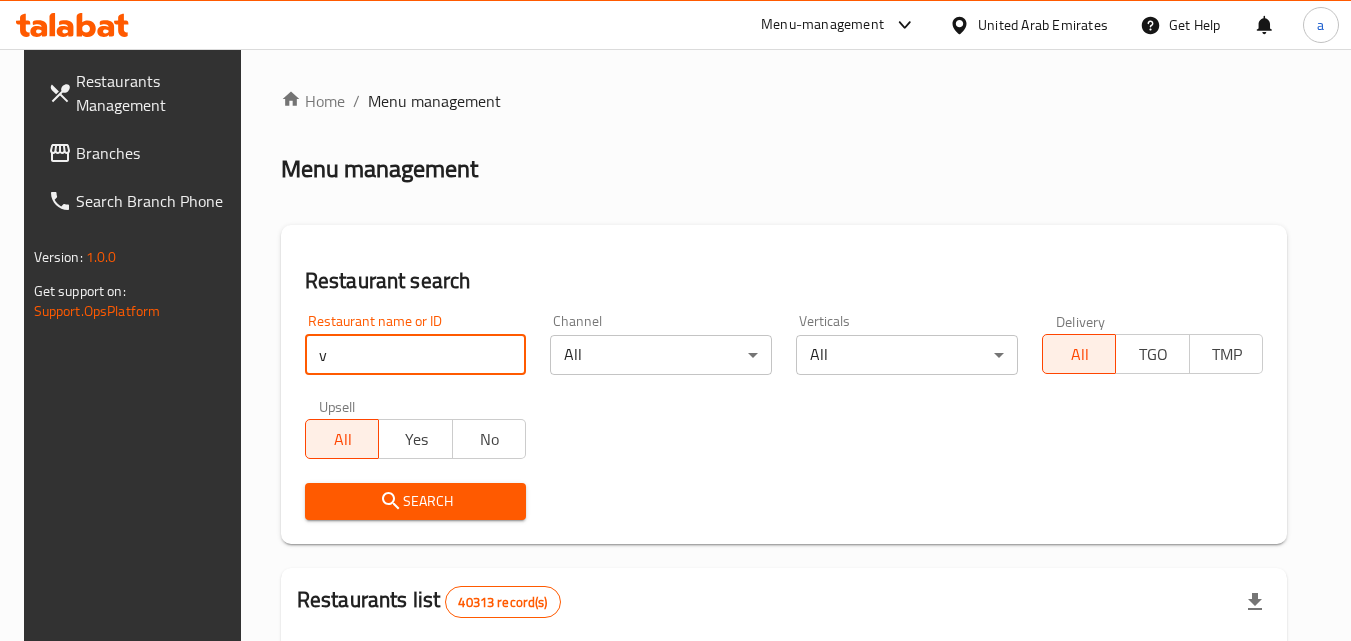 paste on "673650" 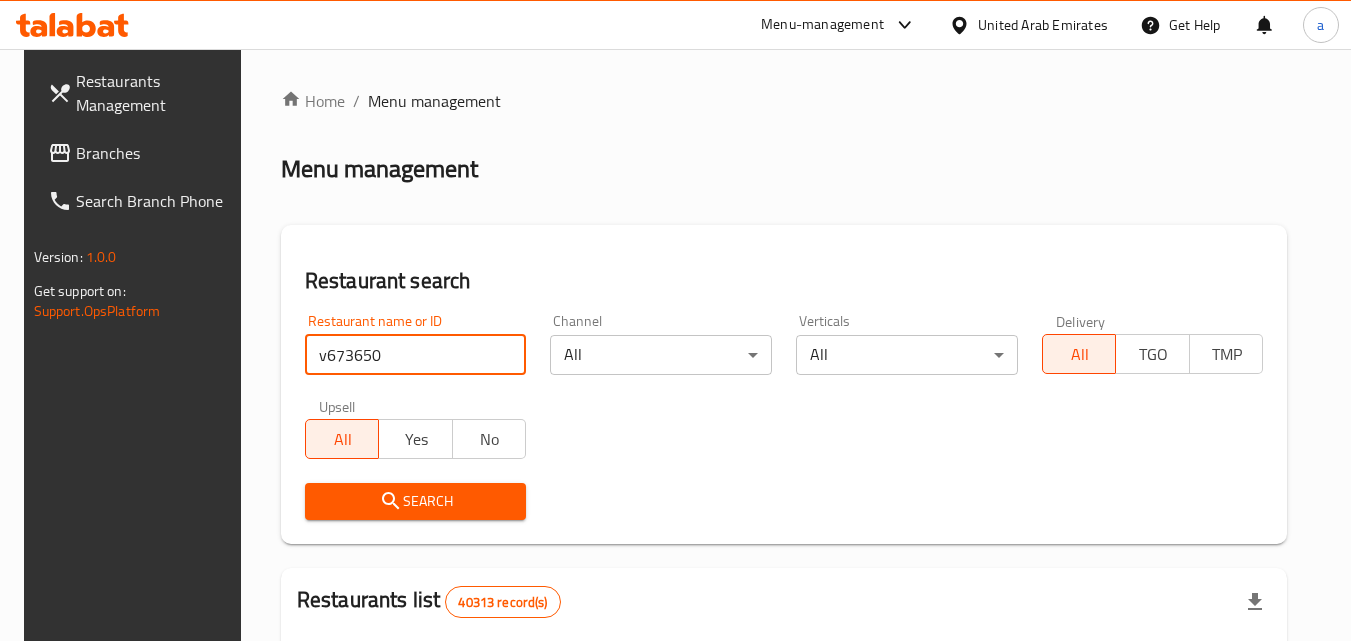 click on "v673650" at bounding box center [416, 355] 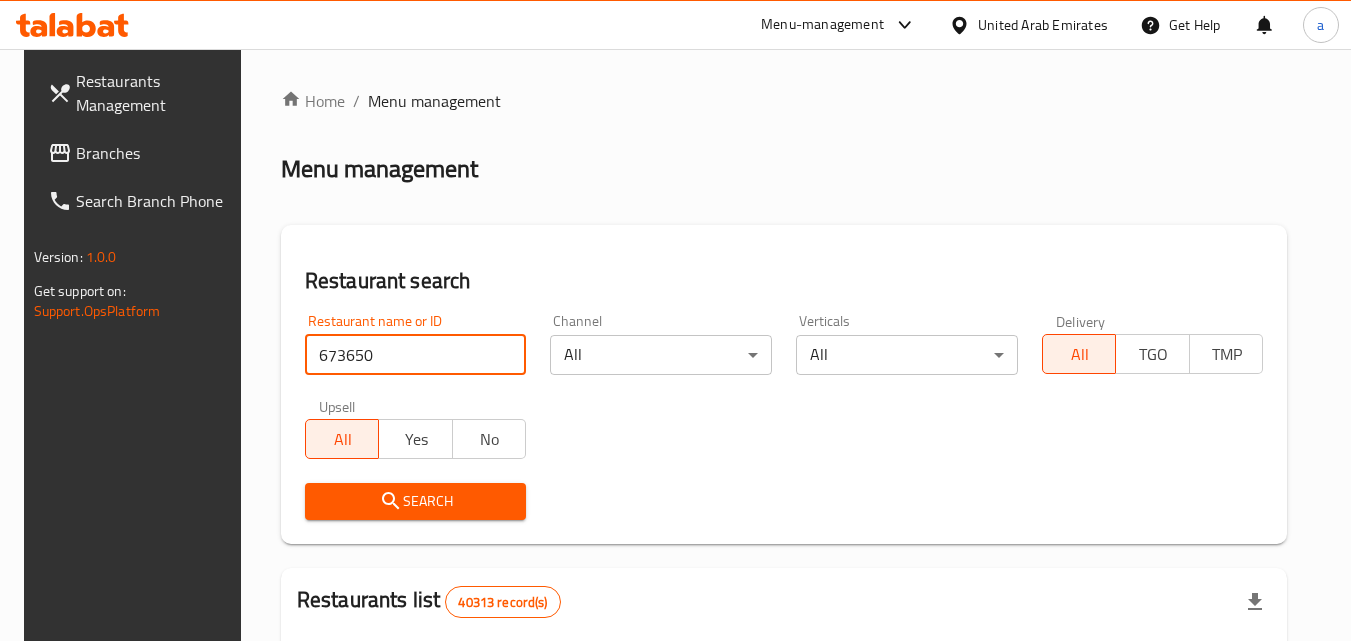type on "673650" 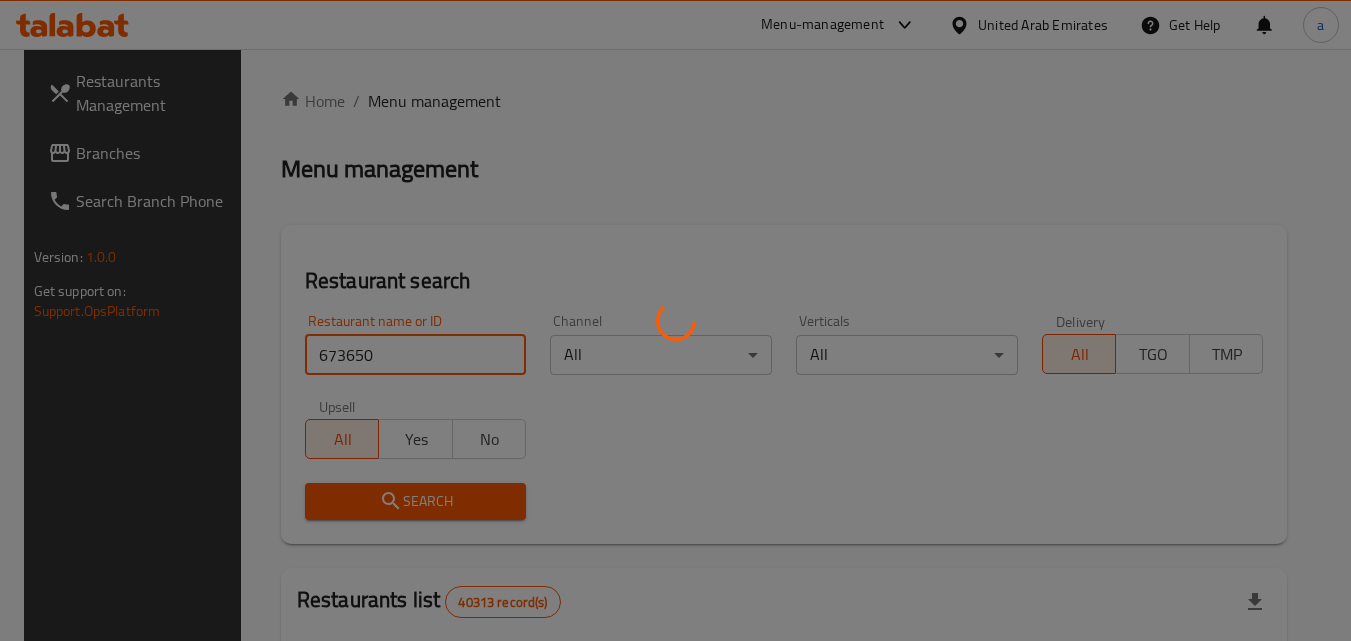 click on "Search" at bounding box center (416, 501) 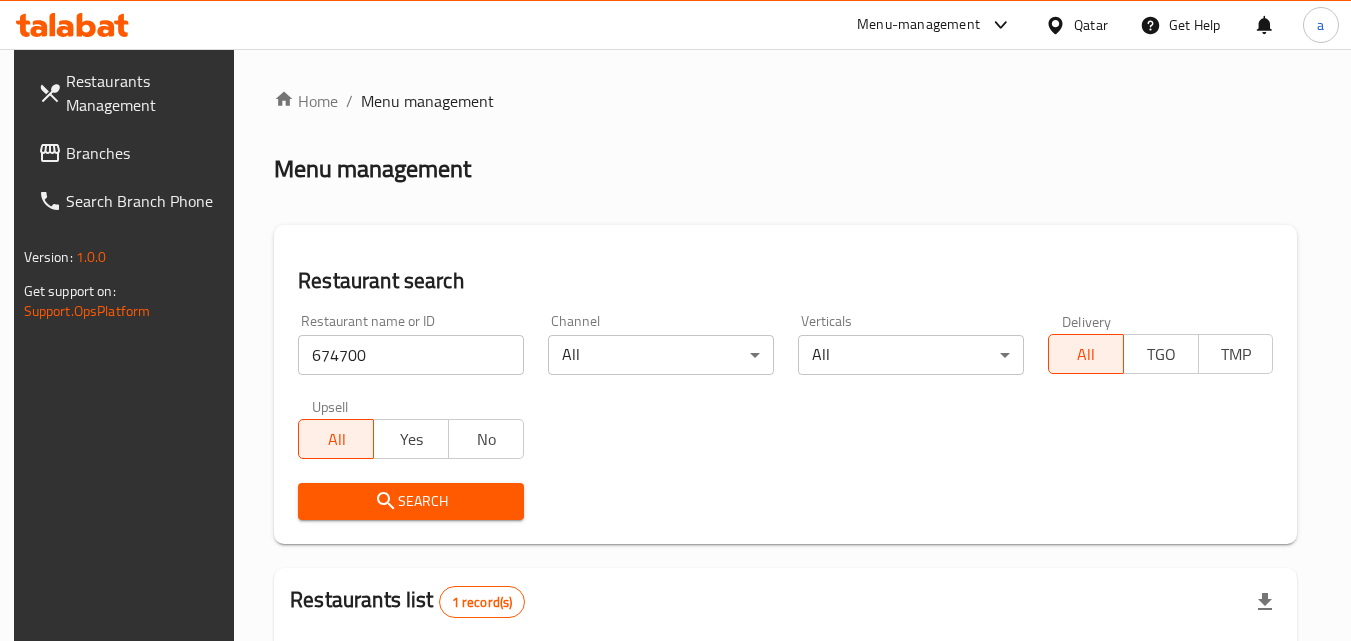 scroll, scrollTop: 0, scrollLeft: 0, axis: both 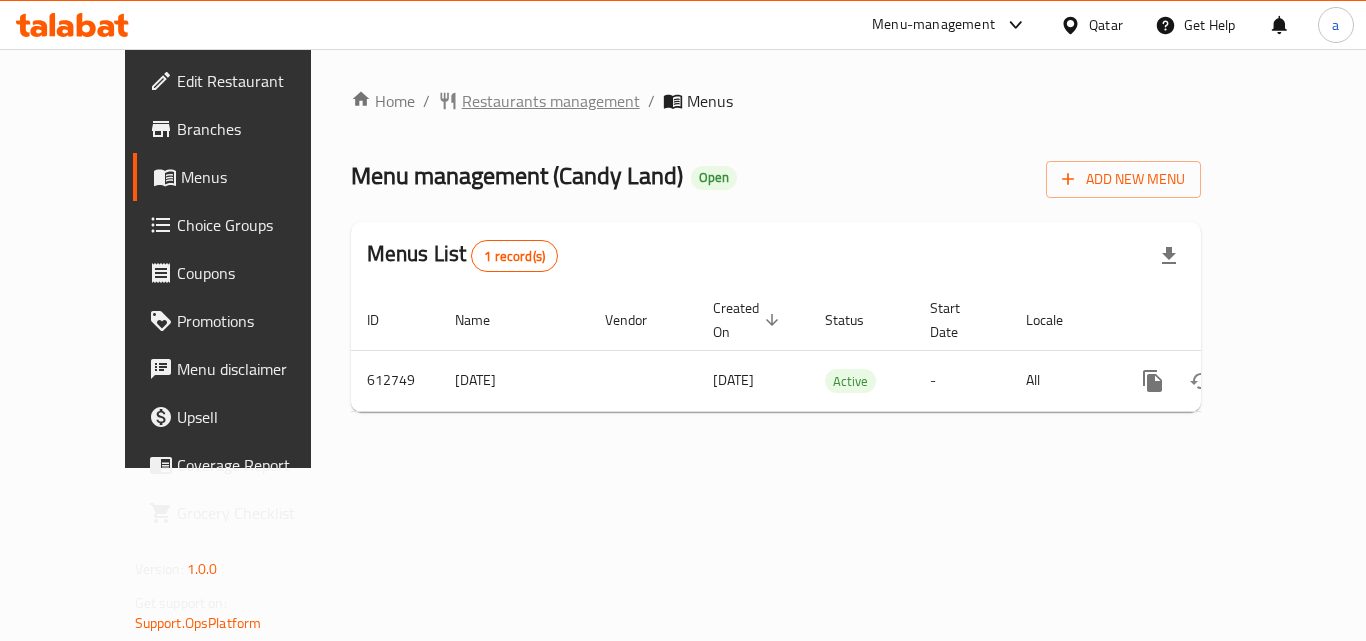 click on "Restaurants management" at bounding box center [551, 101] 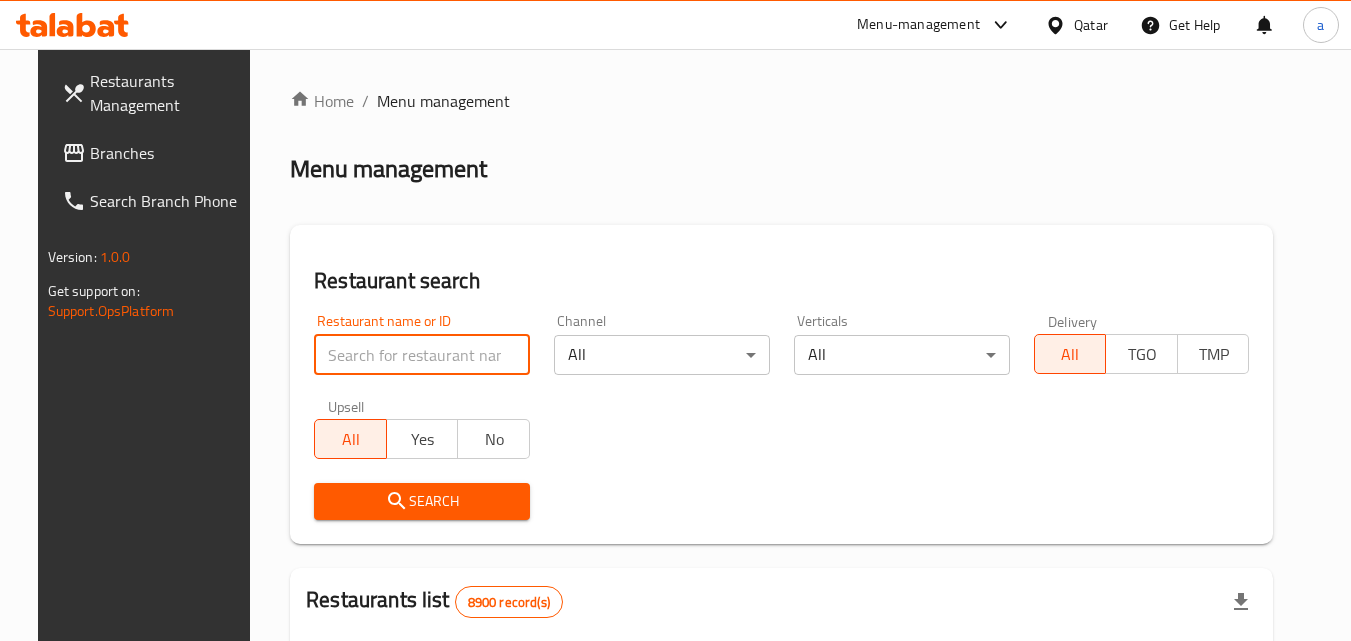 drag, startPoint x: 368, startPoint y: 341, endPoint x: 358, endPoint y: 343, distance: 10.198039 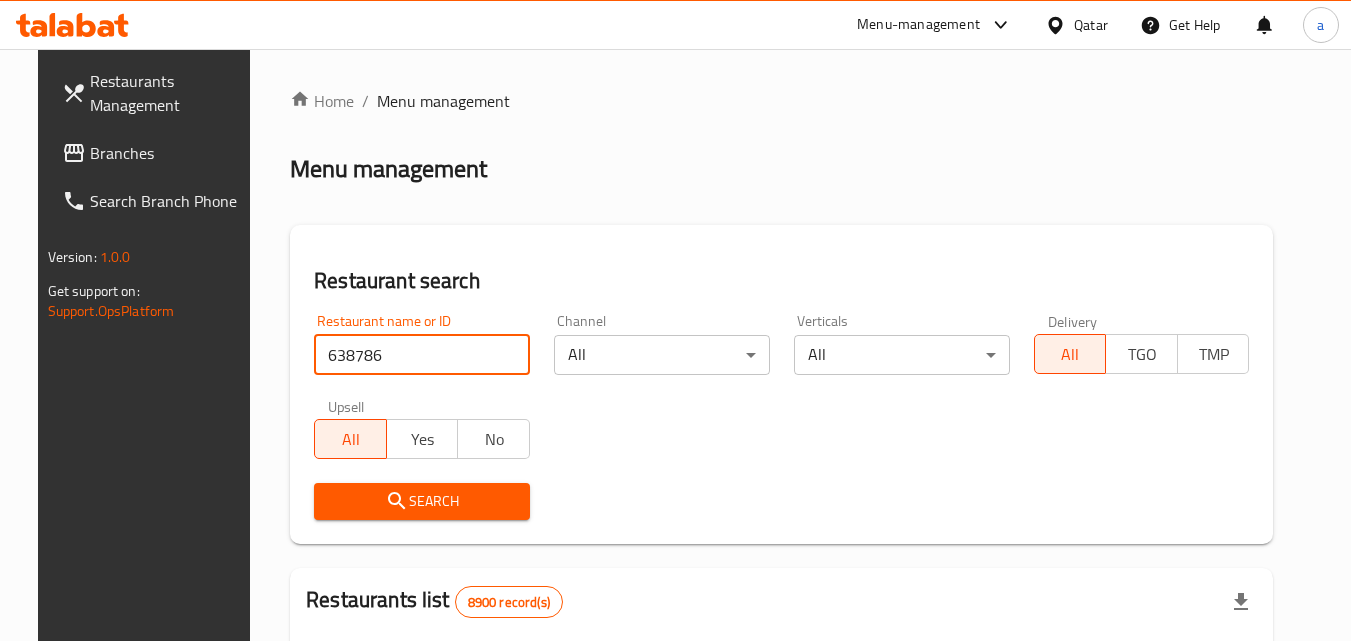 type on "638786" 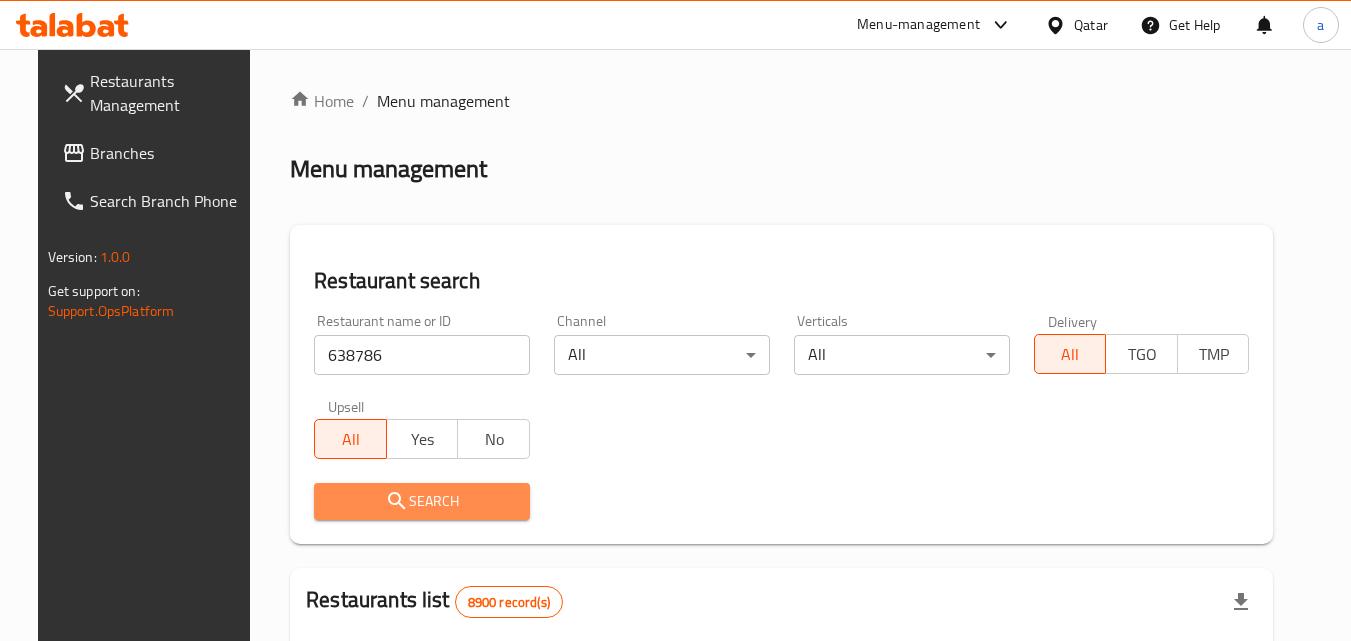 click 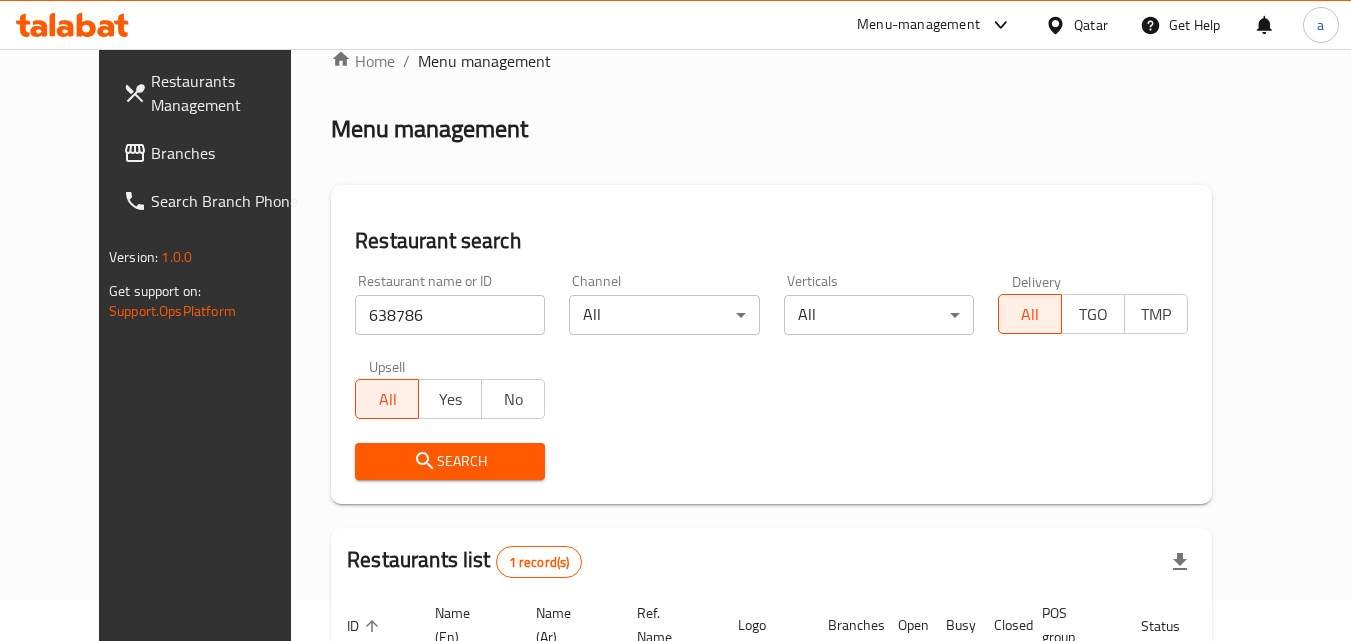 scroll, scrollTop: 34, scrollLeft: 0, axis: vertical 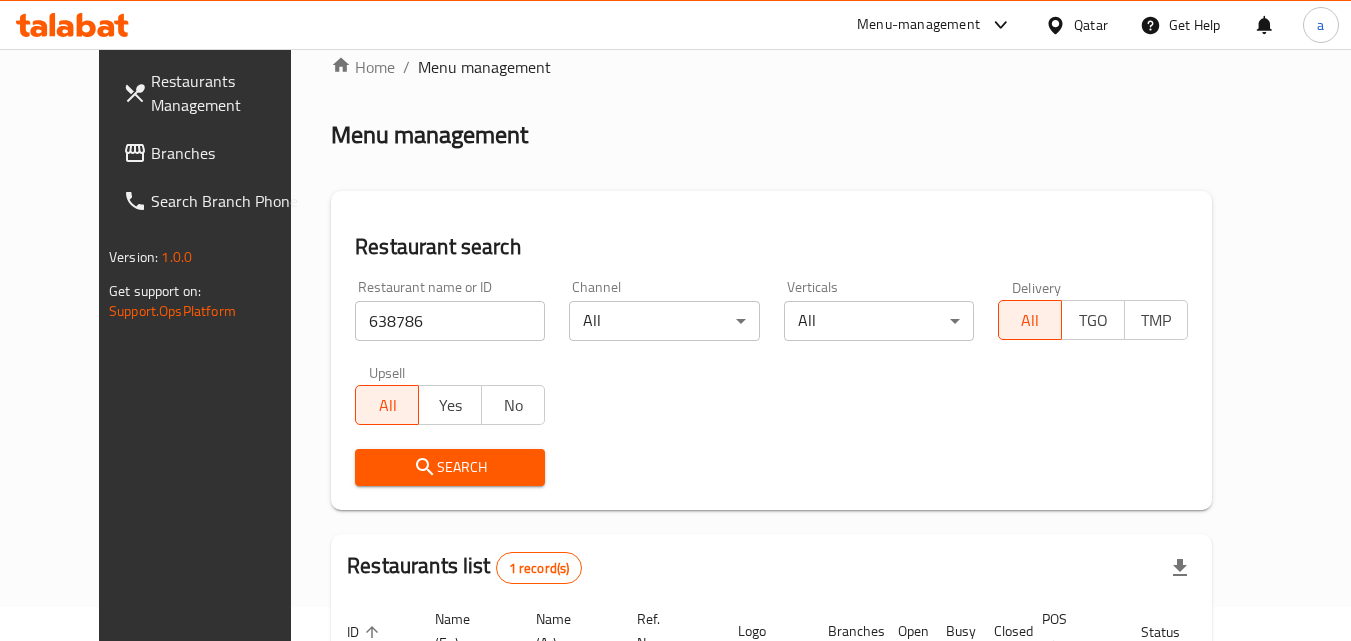 click on "Branches" at bounding box center (230, 153) 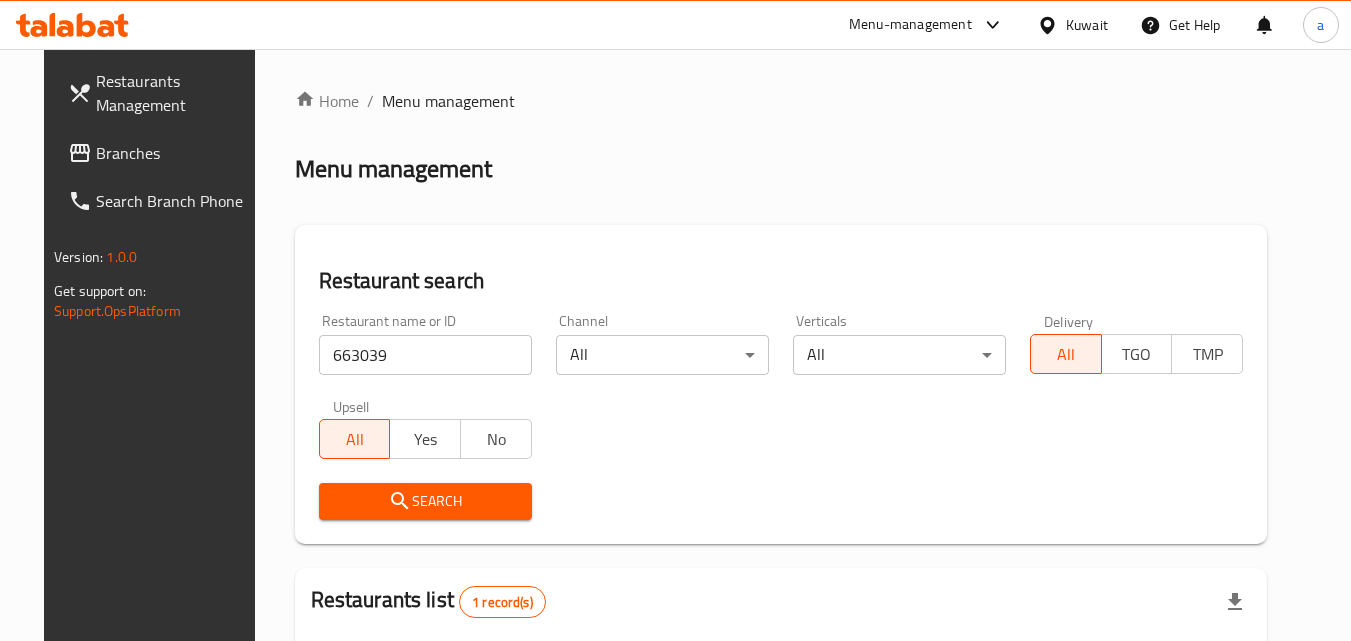 scroll, scrollTop: 151, scrollLeft: 0, axis: vertical 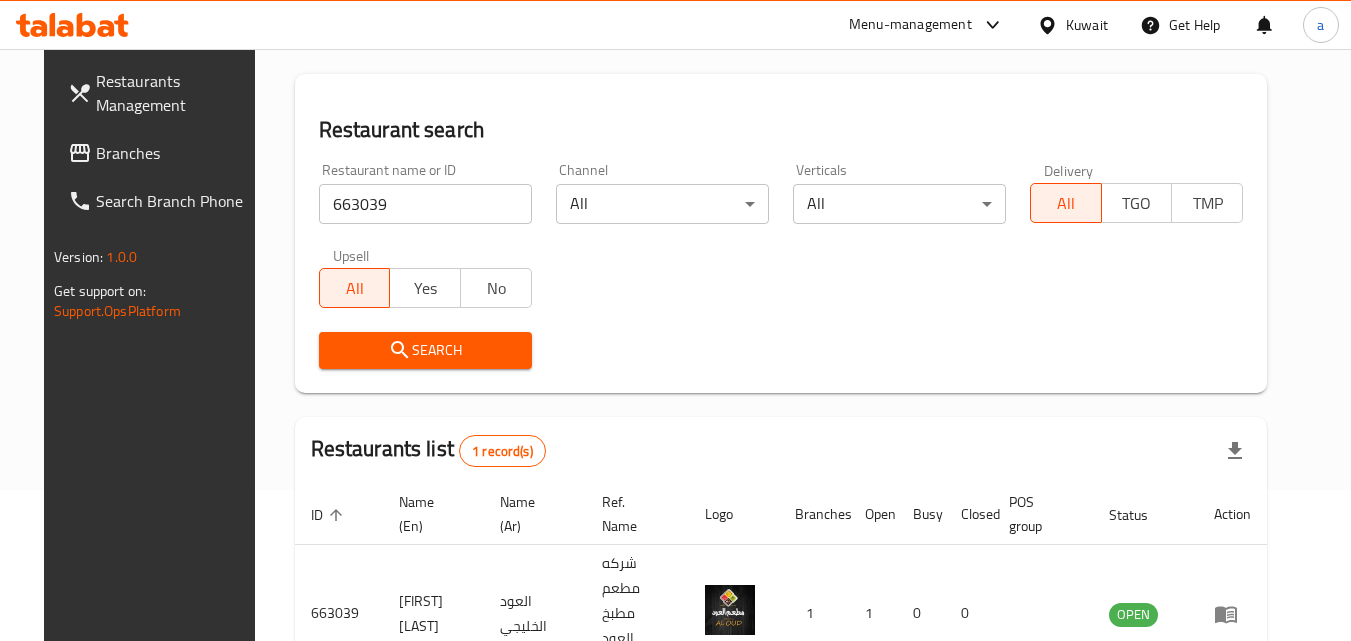 click on "Branches" at bounding box center (175, 153) 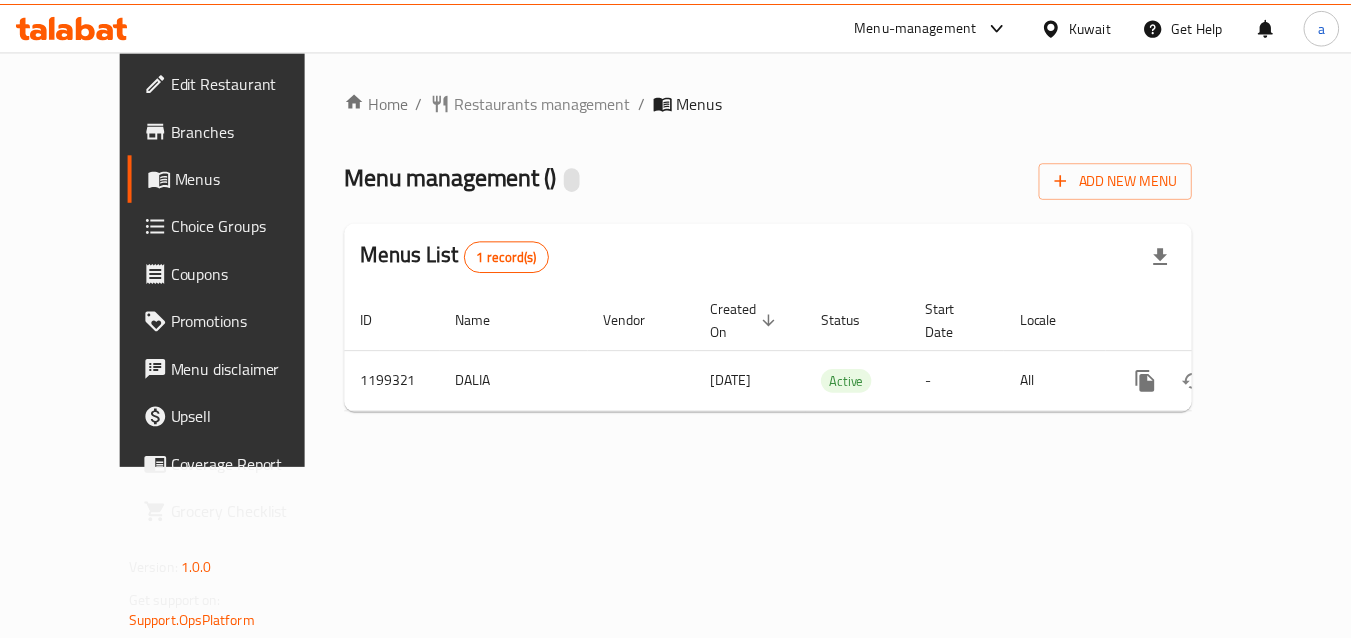 scroll, scrollTop: 0, scrollLeft: 0, axis: both 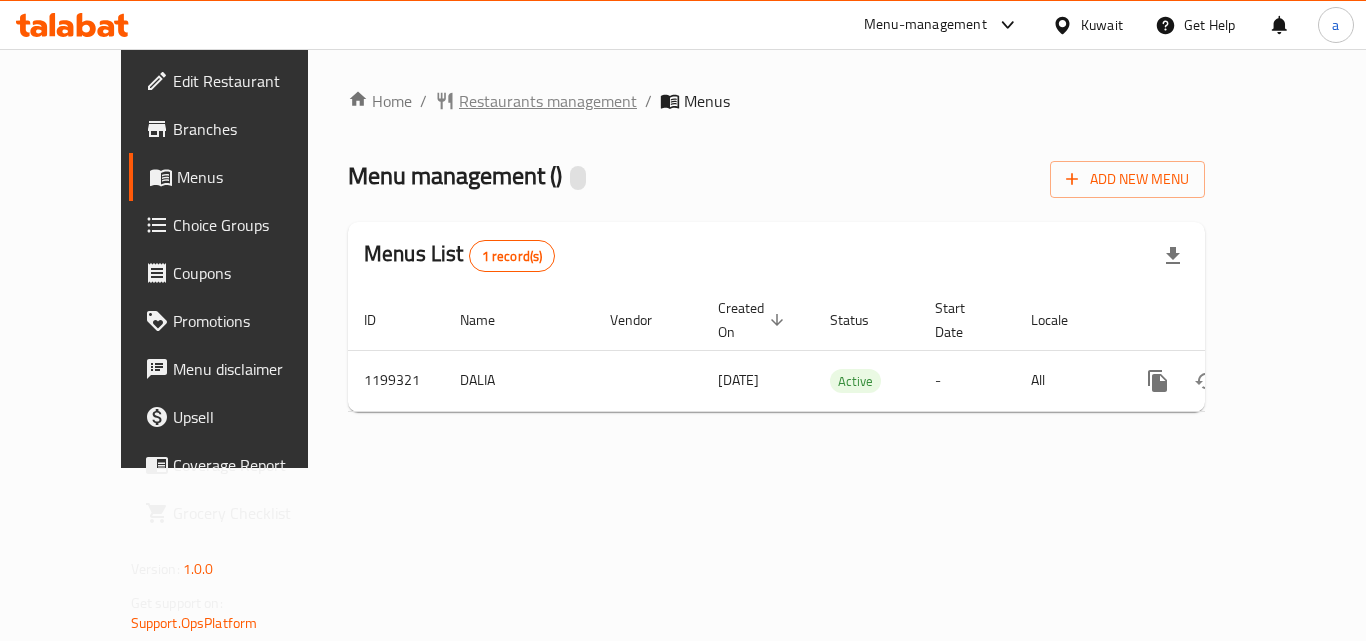 click on "Restaurants management" at bounding box center (548, 101) 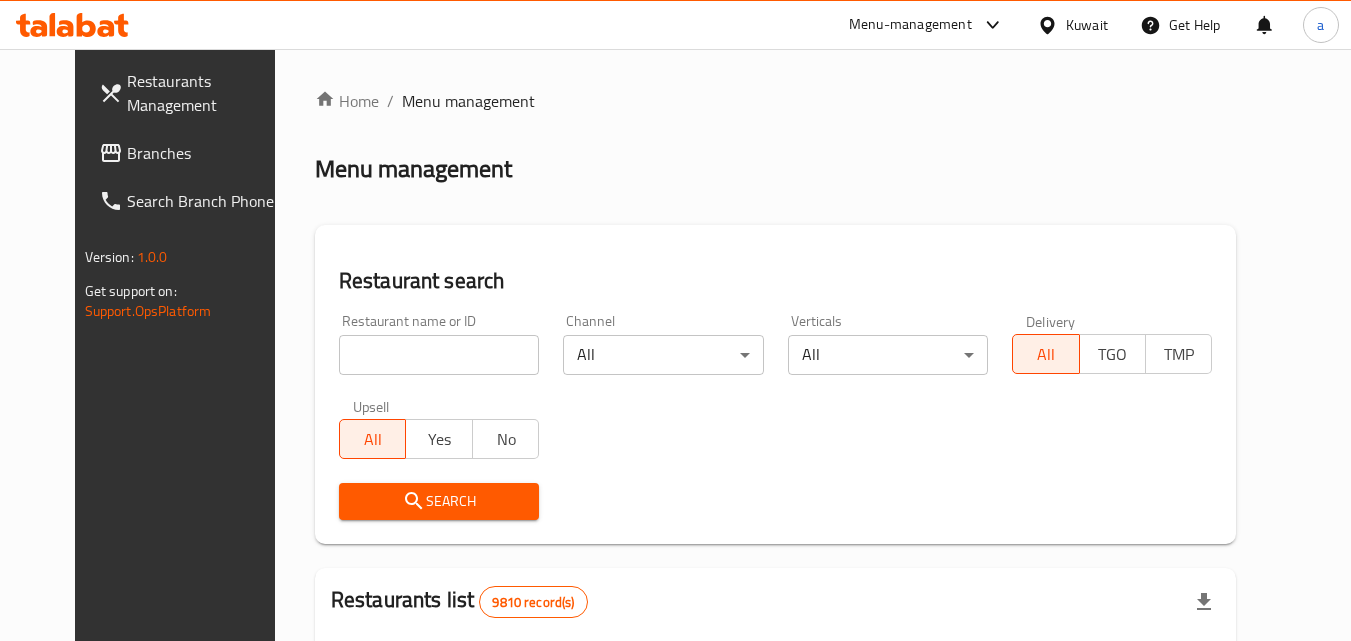 click at bounding box center [439, 355] 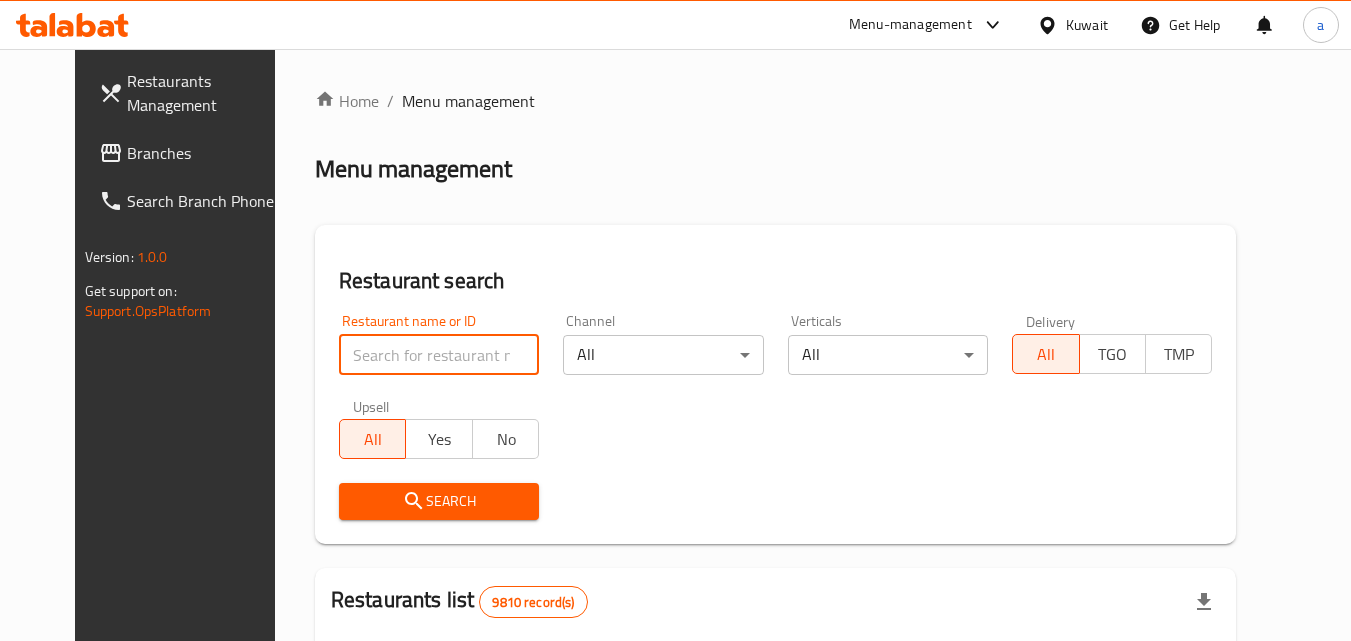 paste on "668364" 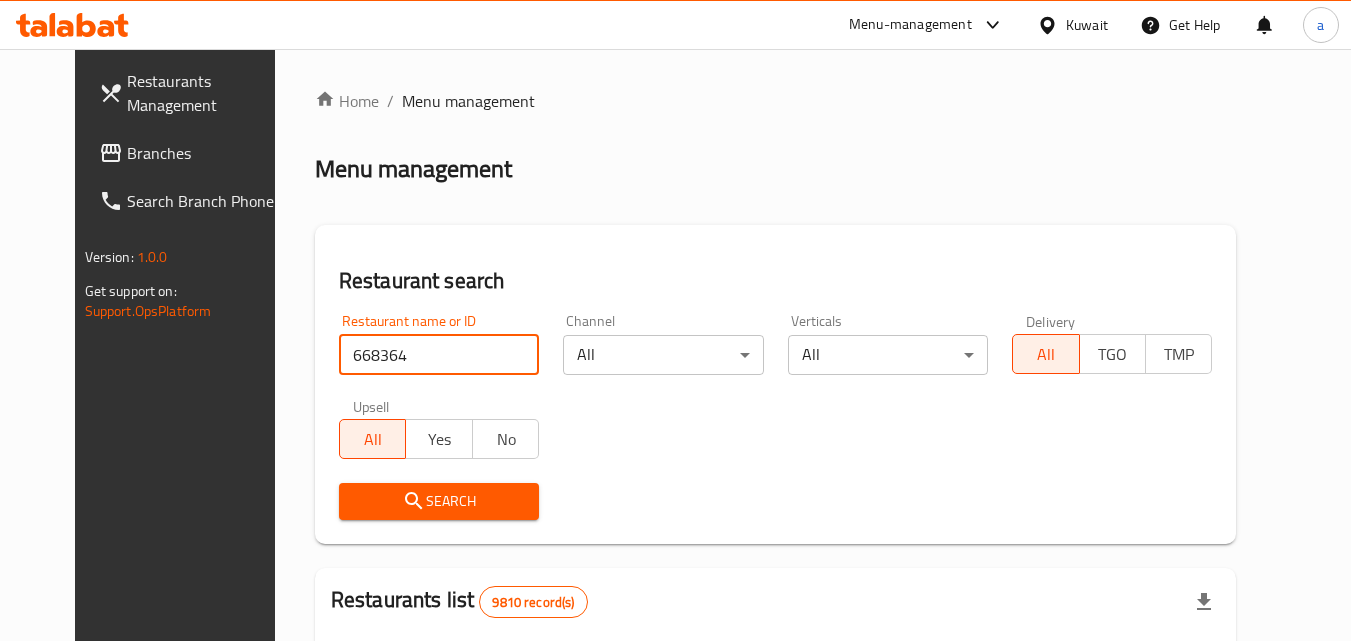 type on "668364" 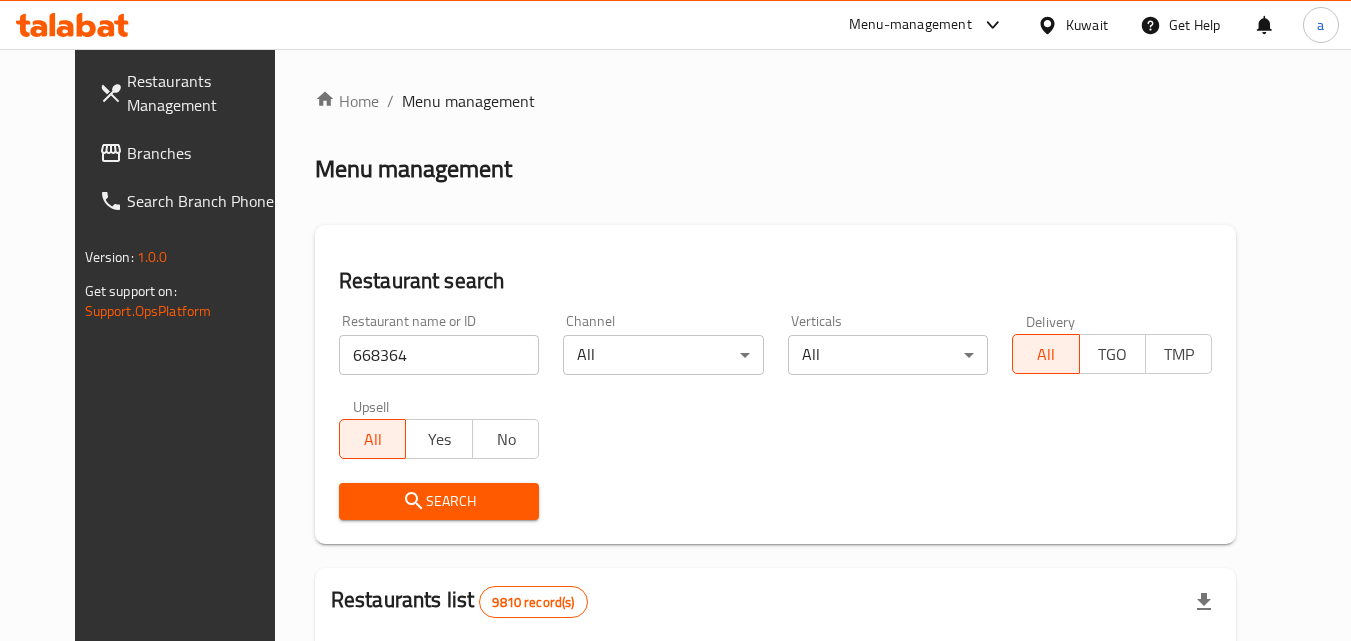 click on "Search" at bounding box center [439, 501] 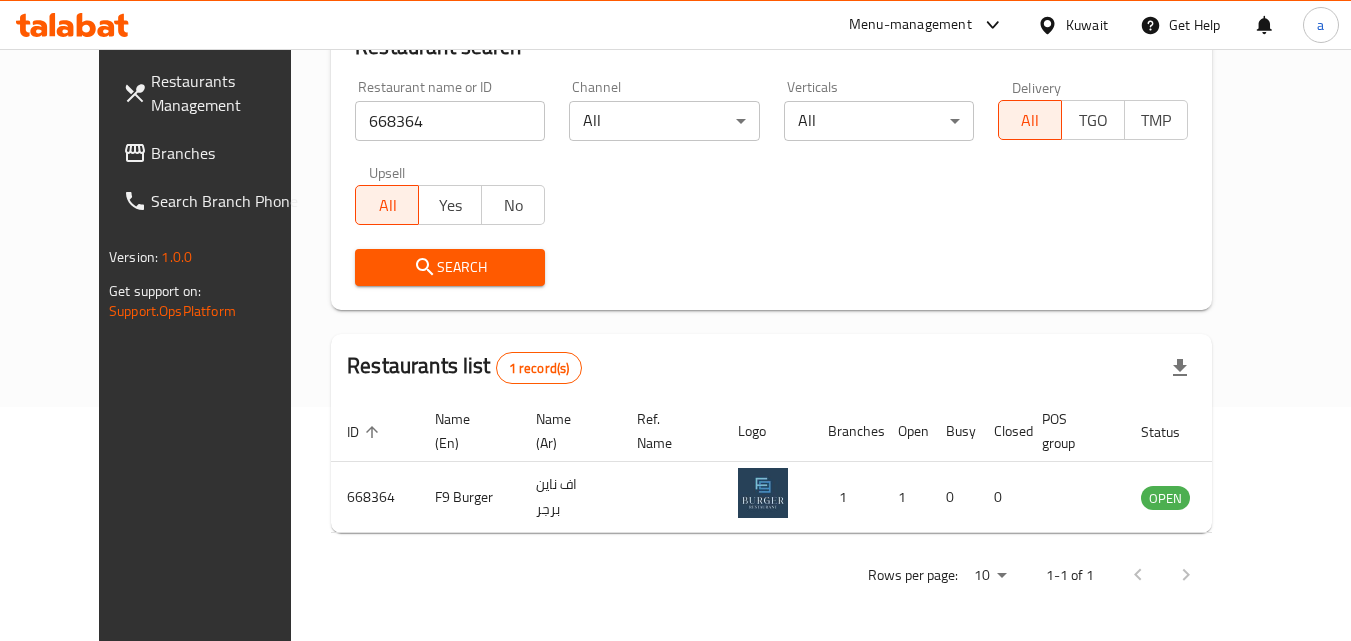scroll, scrollTop: 0, scrollLeft: 0, axis: both 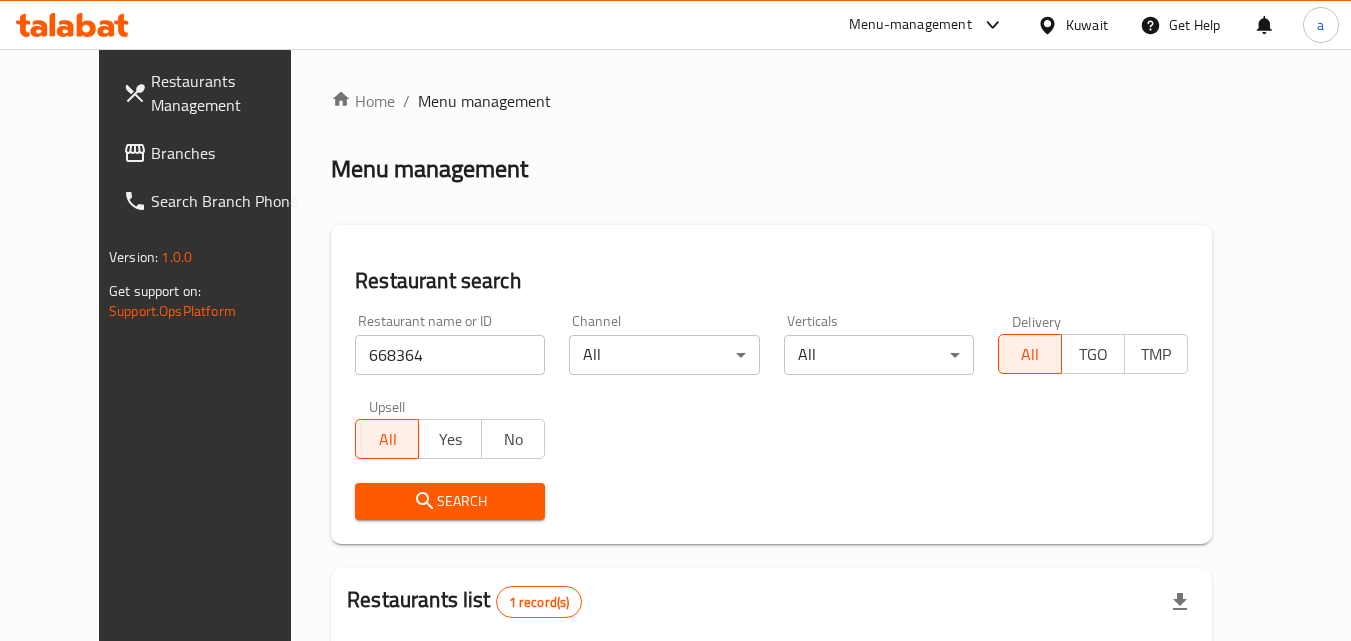 click on "Branches" at bounding box center (230, 153) 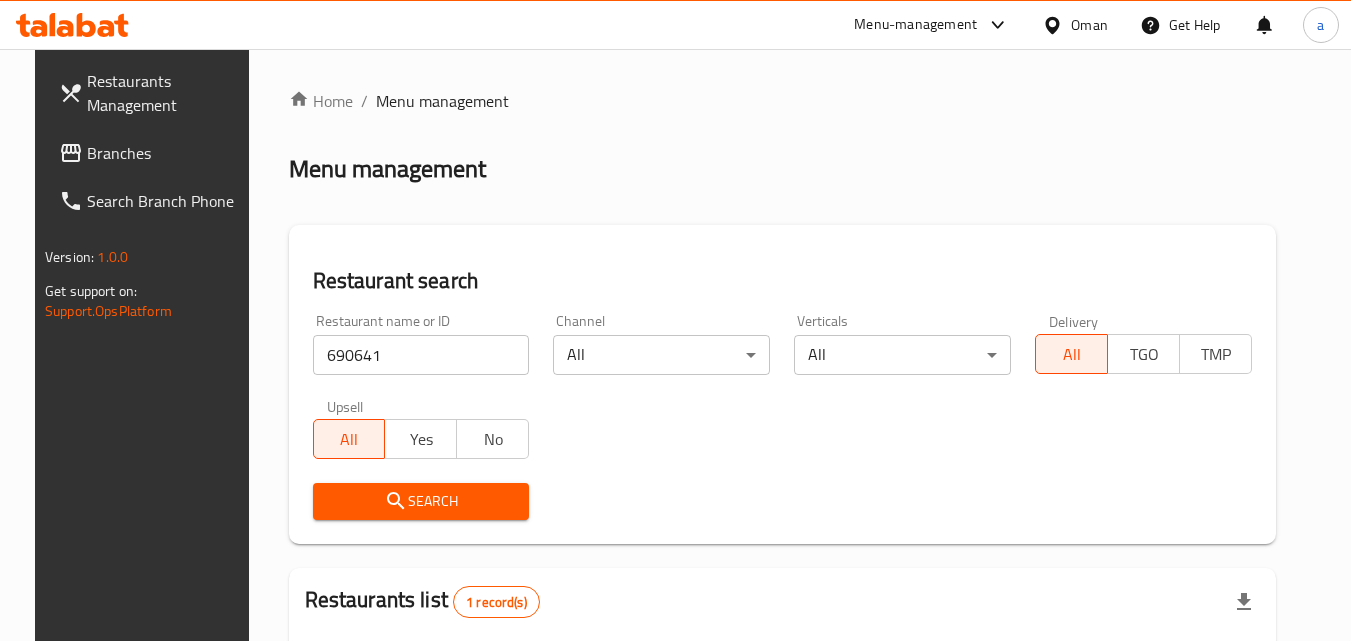 scroll, scrollTop: 0, scrollLeft: 0, axis: both 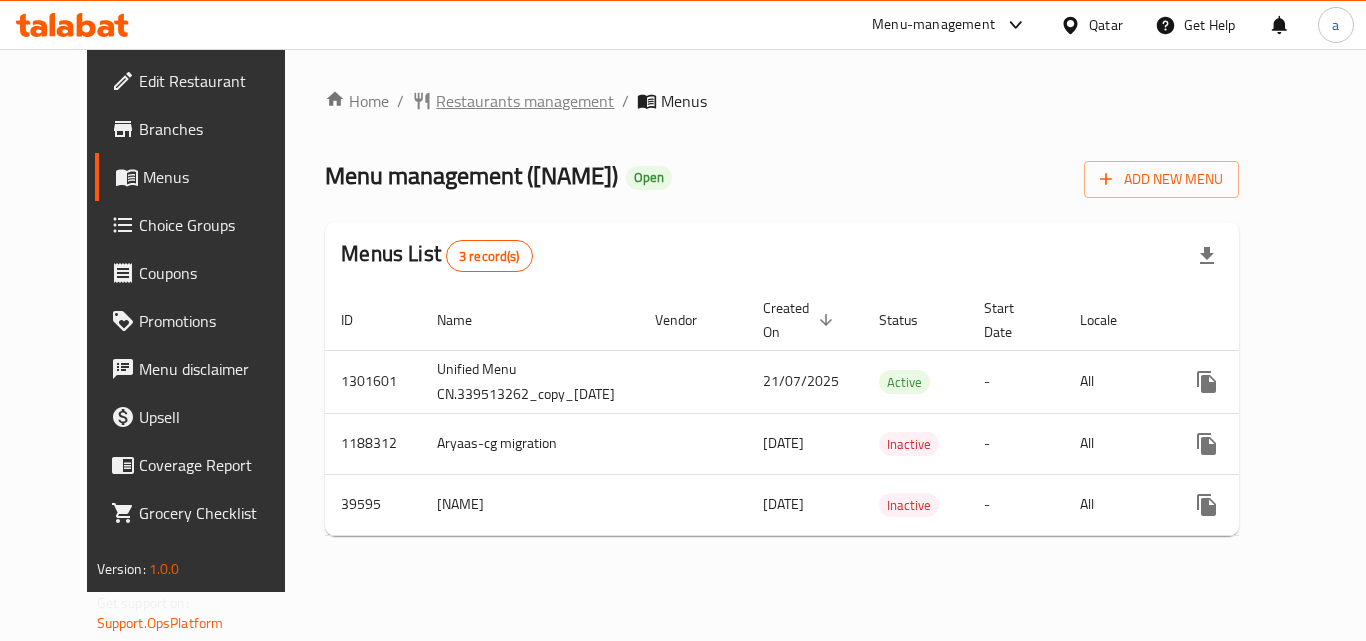 click on "Restaurants management" at bounding box center (525, 101) 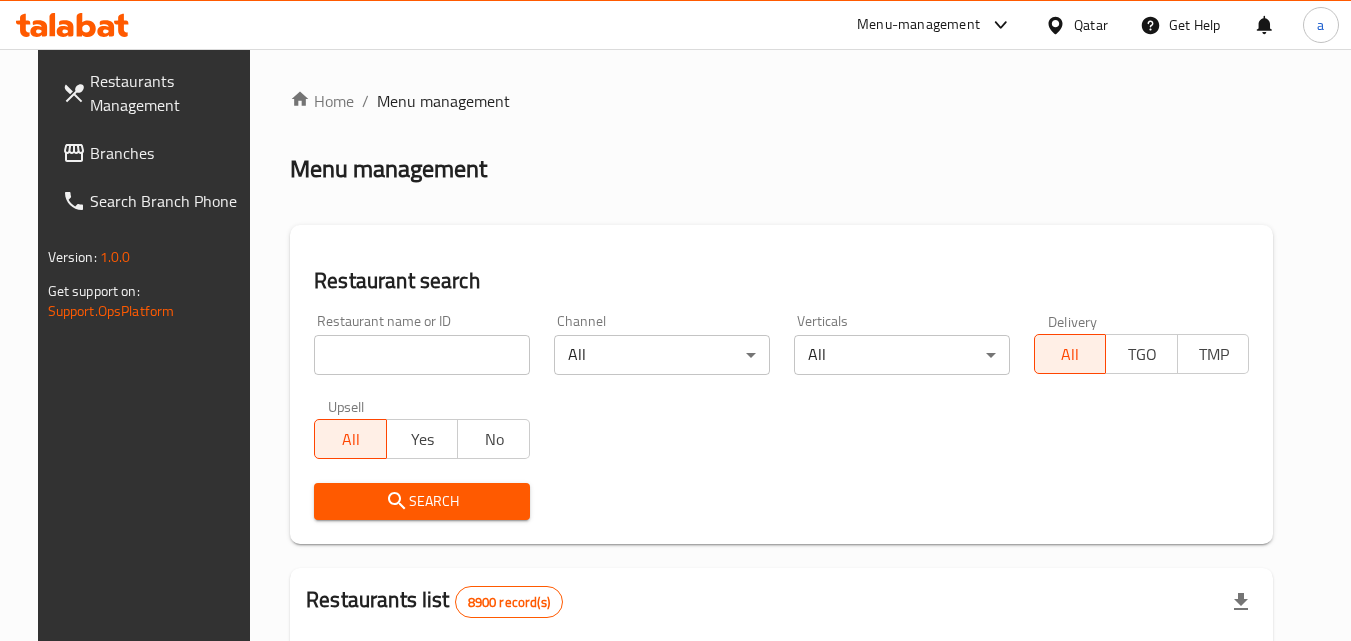 click at bounding box center [422, 355] 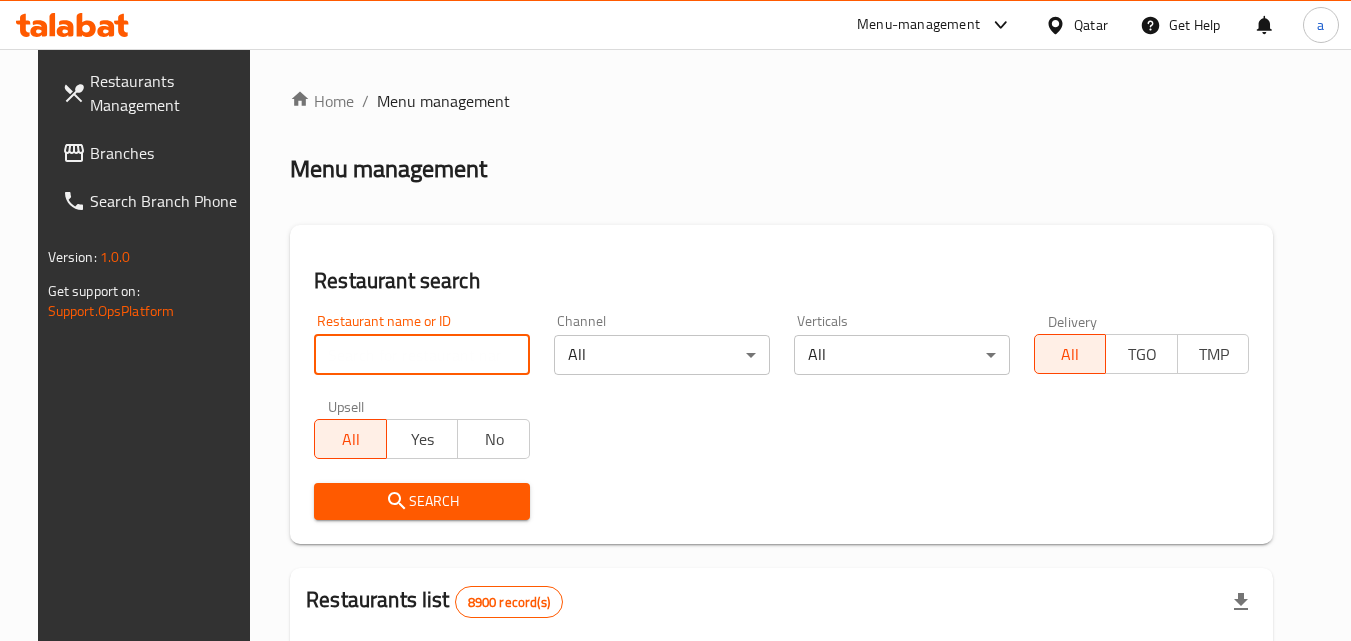 paste on "17005" 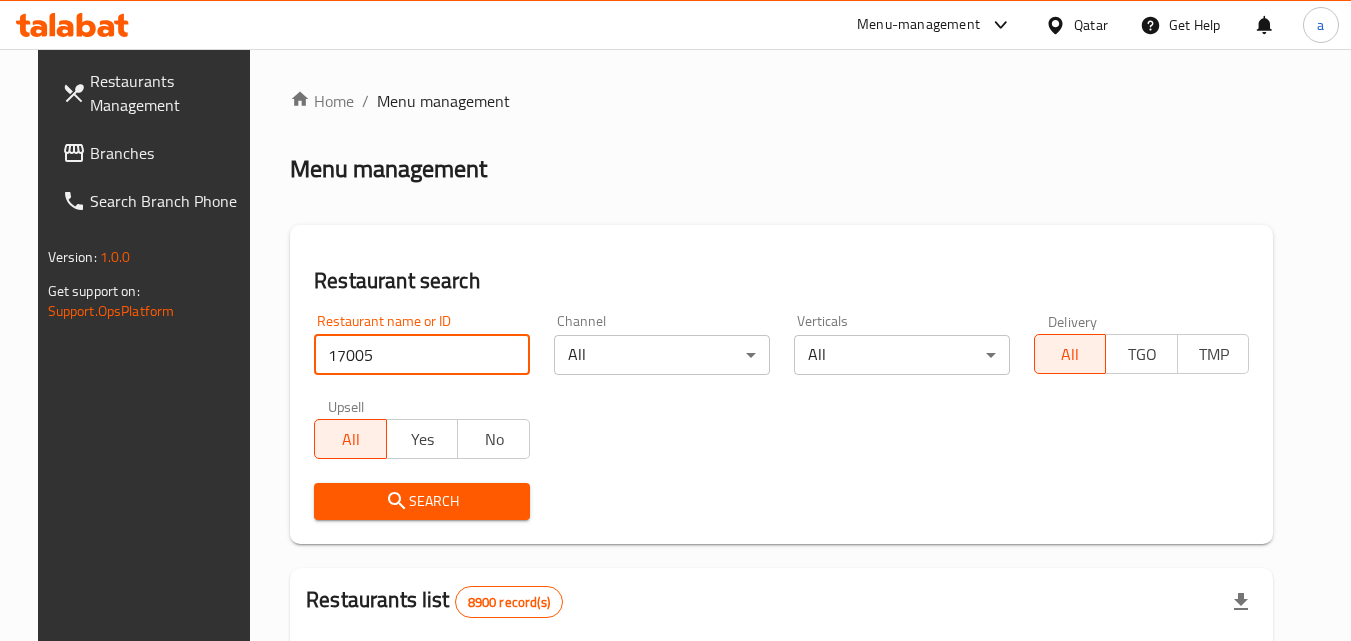 type on "17005" 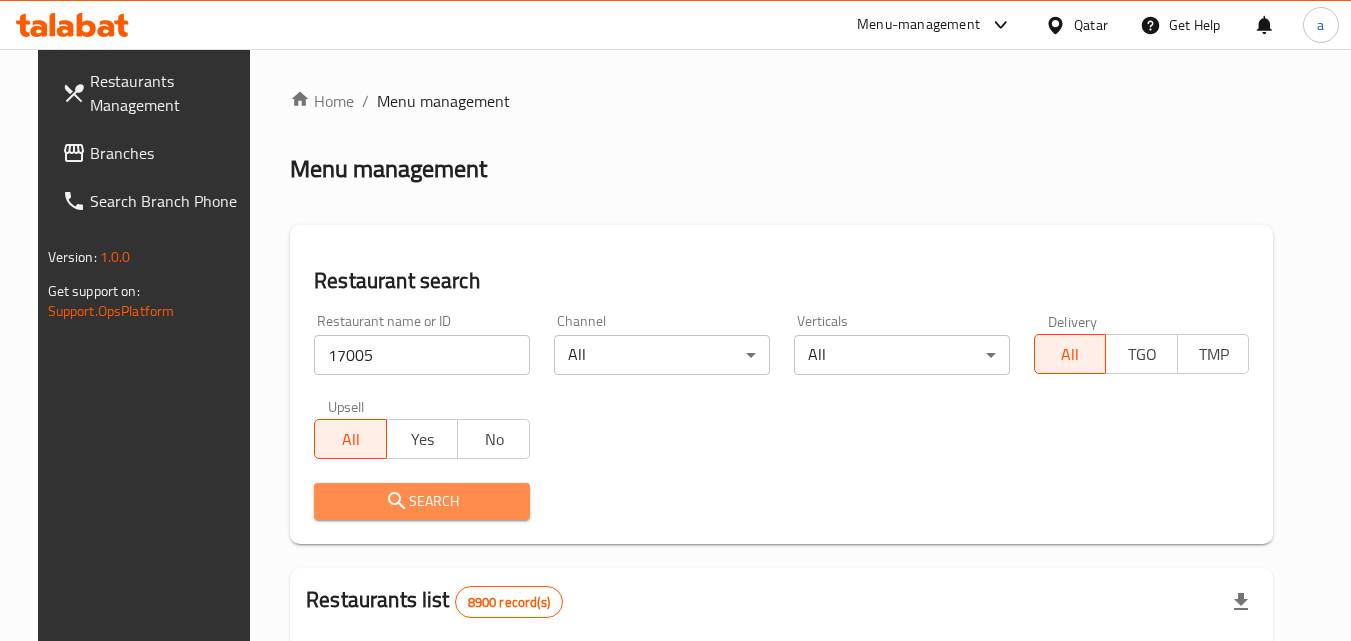 click on "Search" at bounding box center [422, 501] 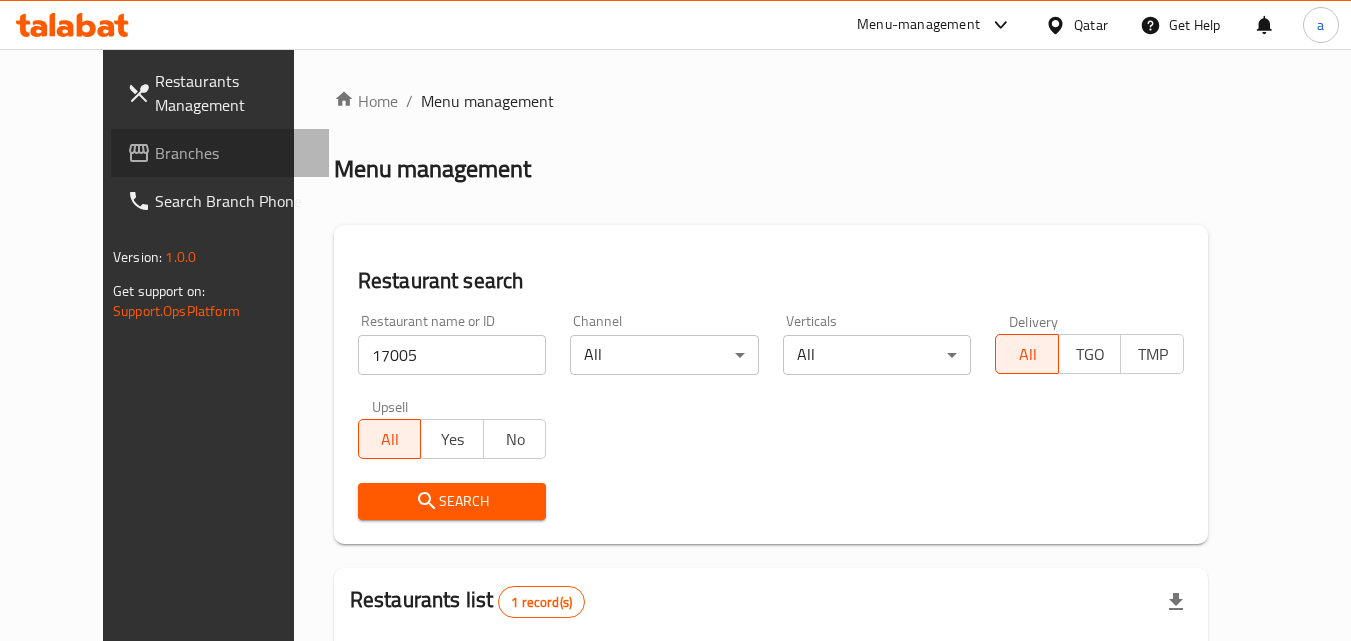 click on "Branches" at bounding box center [234, 153] 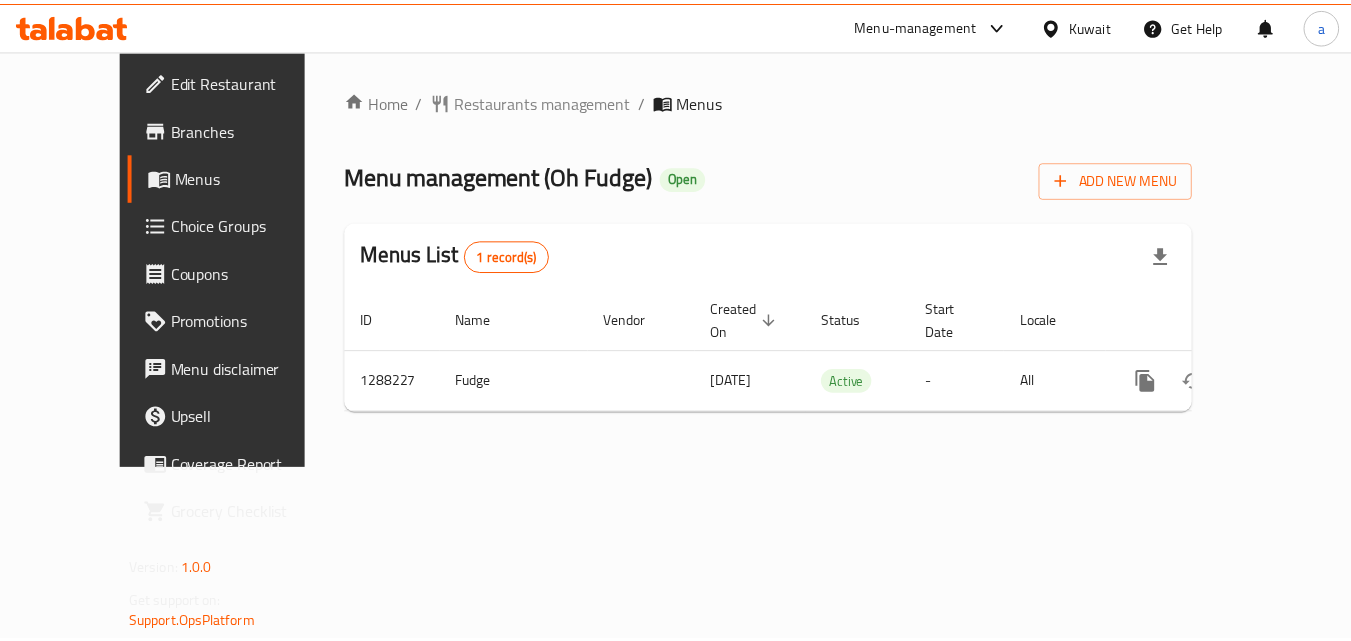 scroll, scrollTop: 0, scrollLeft: 0, axis: both 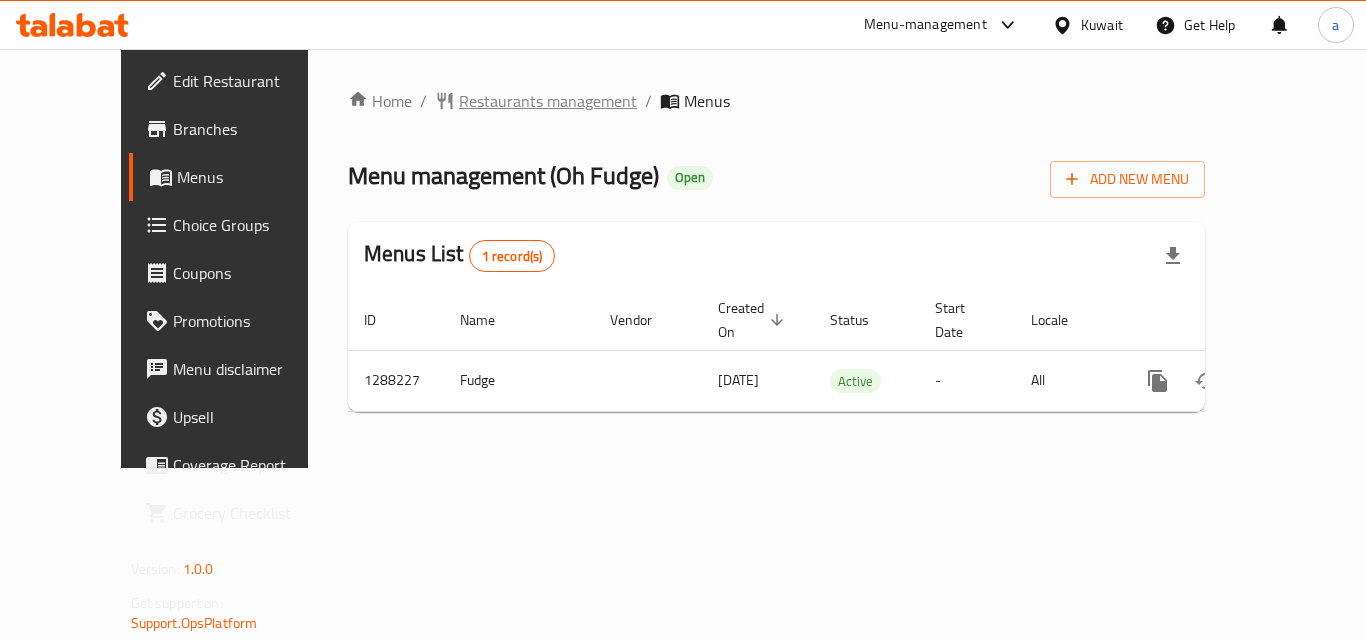 click on "Restaurants management" at bounding box center [548, 101] 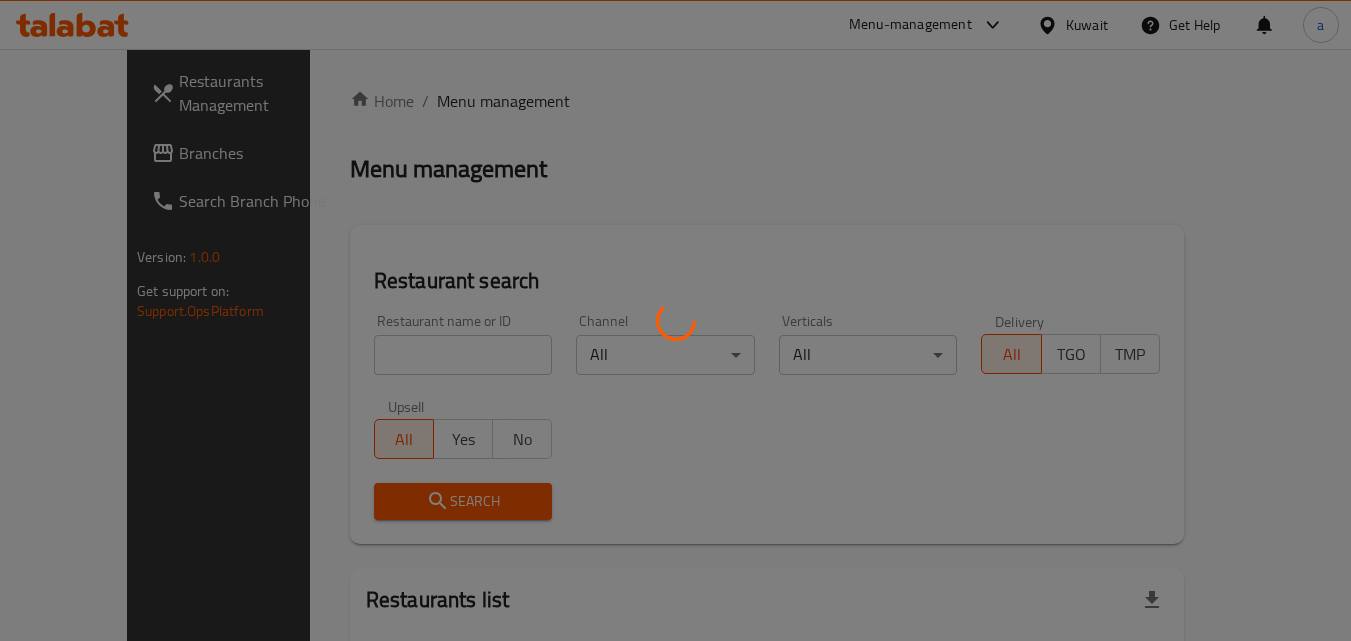 click at bounding box center (675, 320) 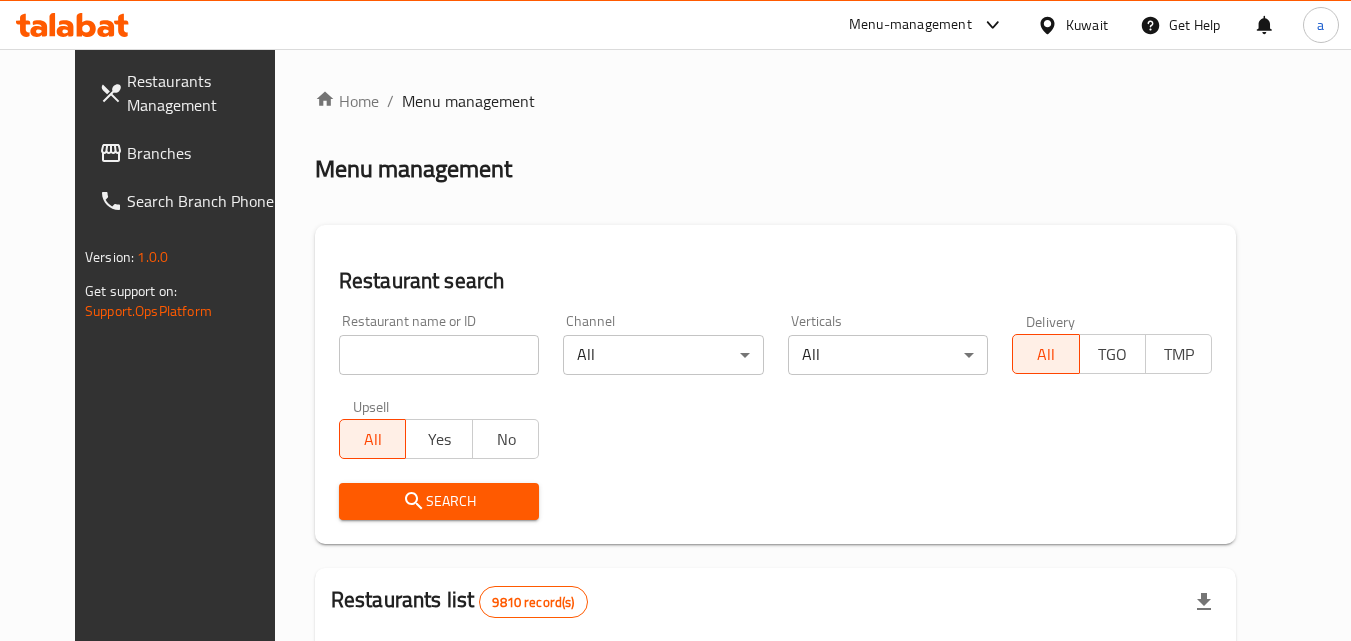 click at bounding box center (439, 355) 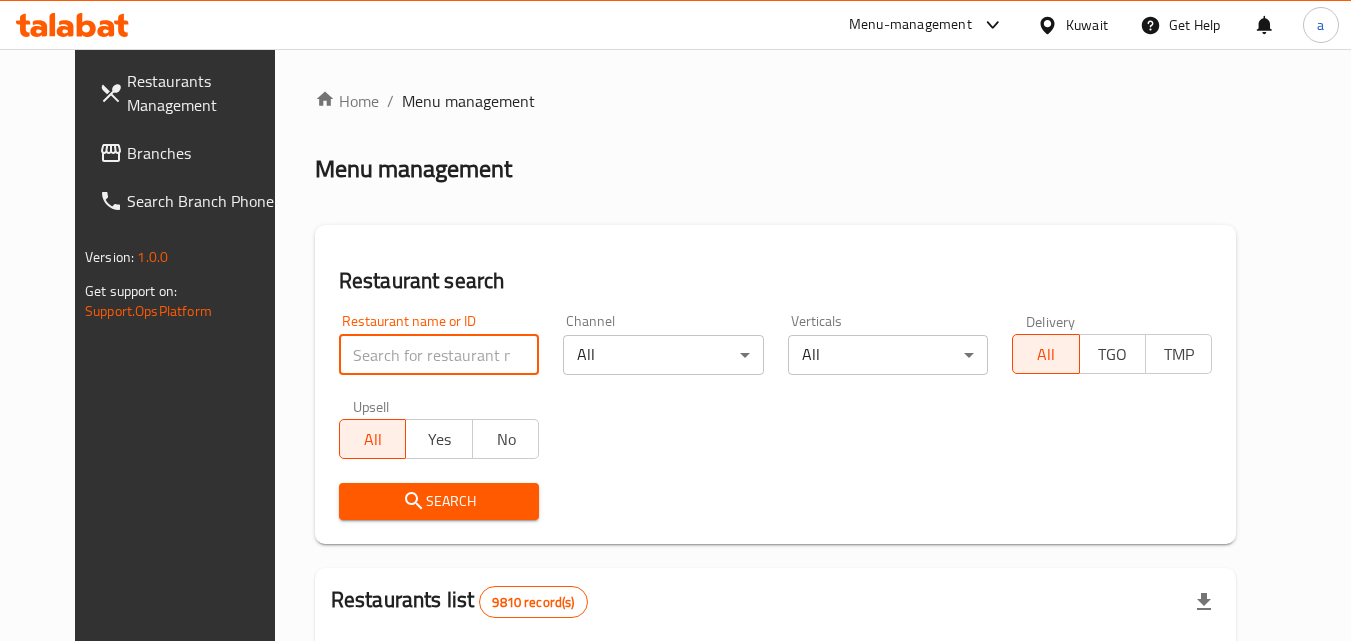 click at bounding box center [439, 355] 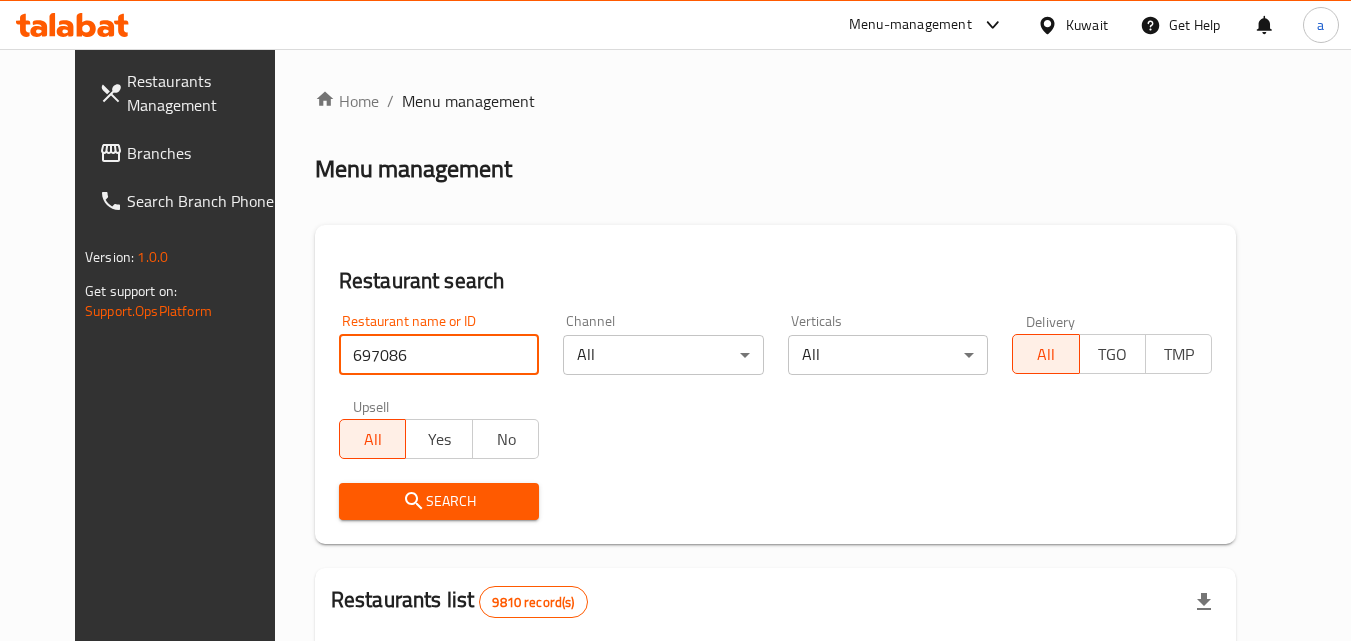type on "697086" 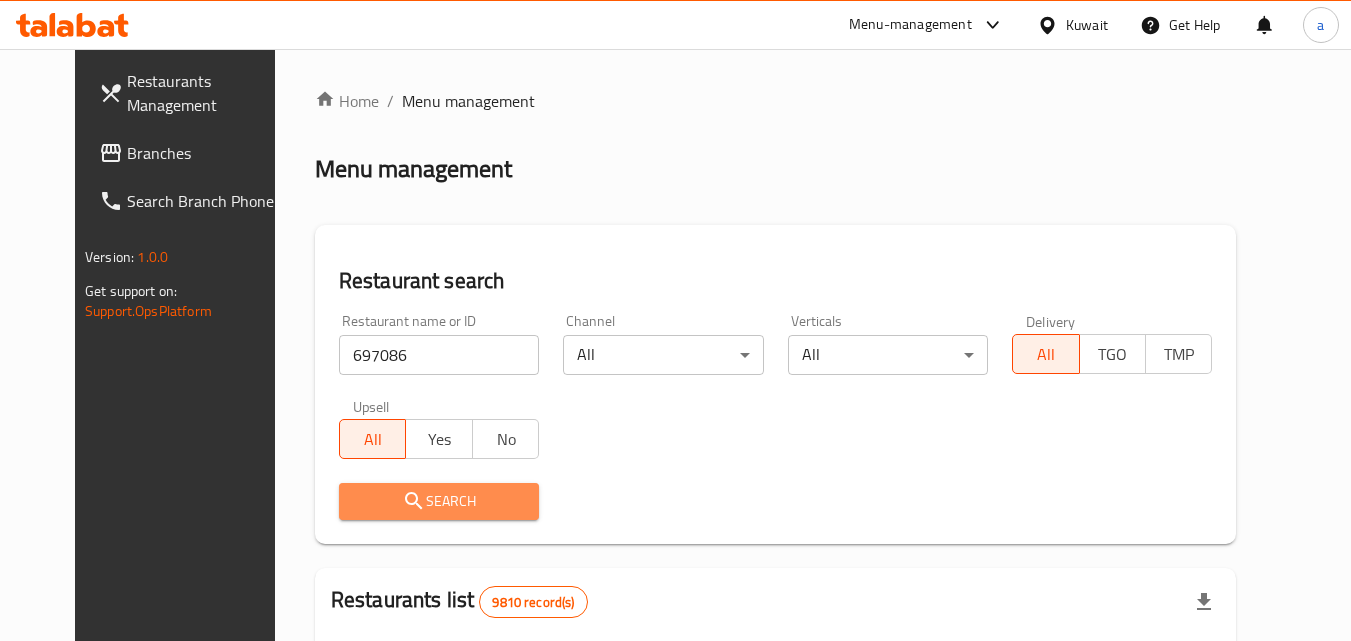 click on "Search" at bounding box center (439, 501) 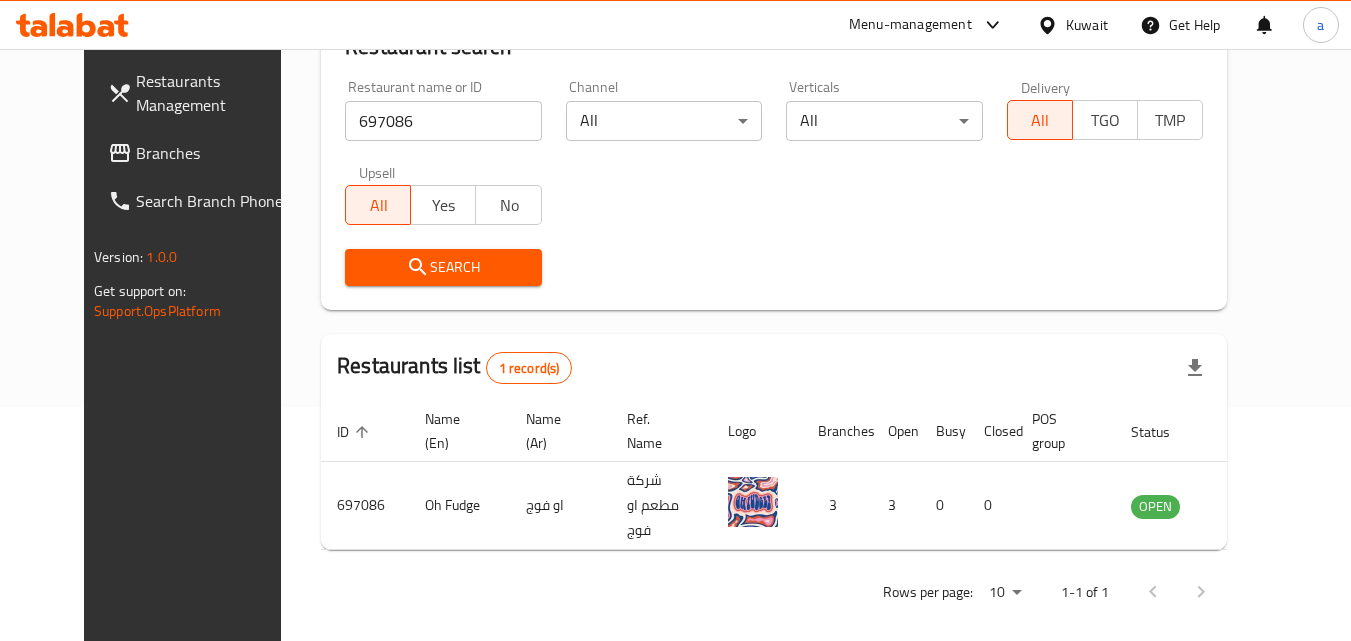 scroll, scrollTop: 0, scrollLeft: 0, axis: both 